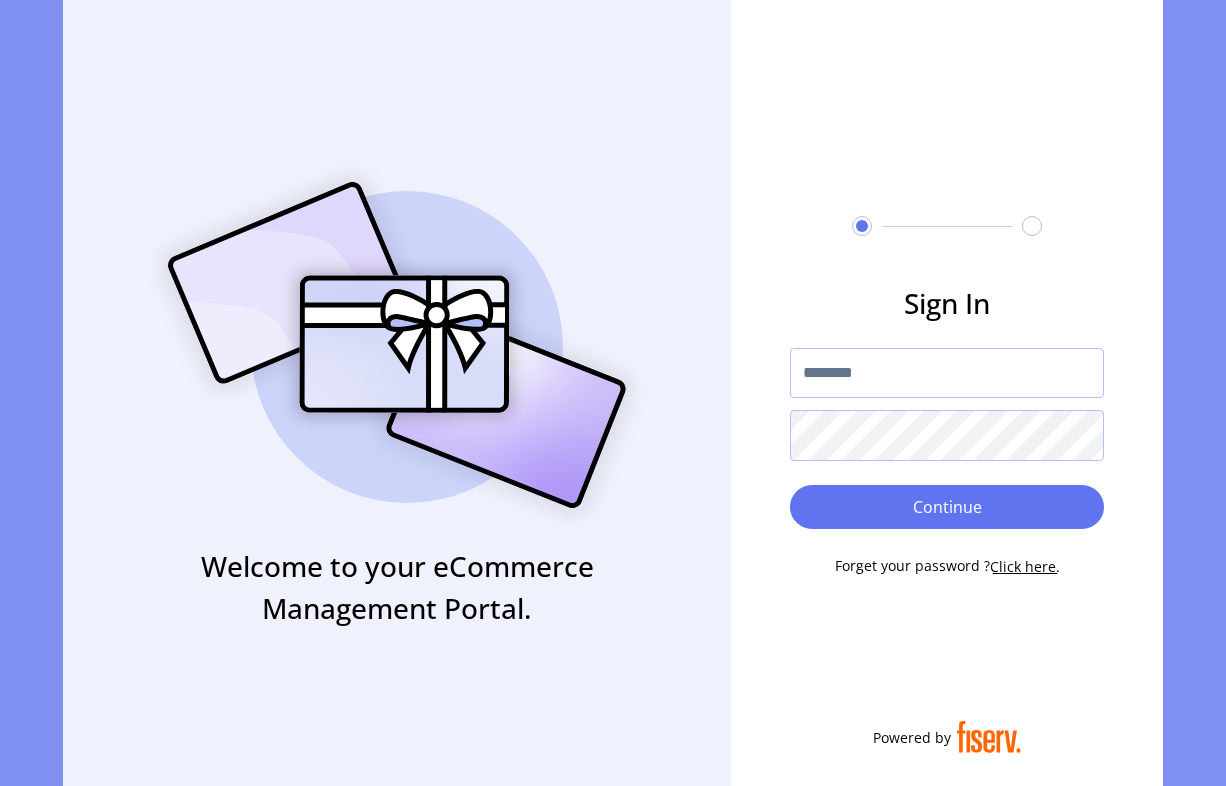 scroll, scrollTop: 0, scrollLeft: 0, axis: both 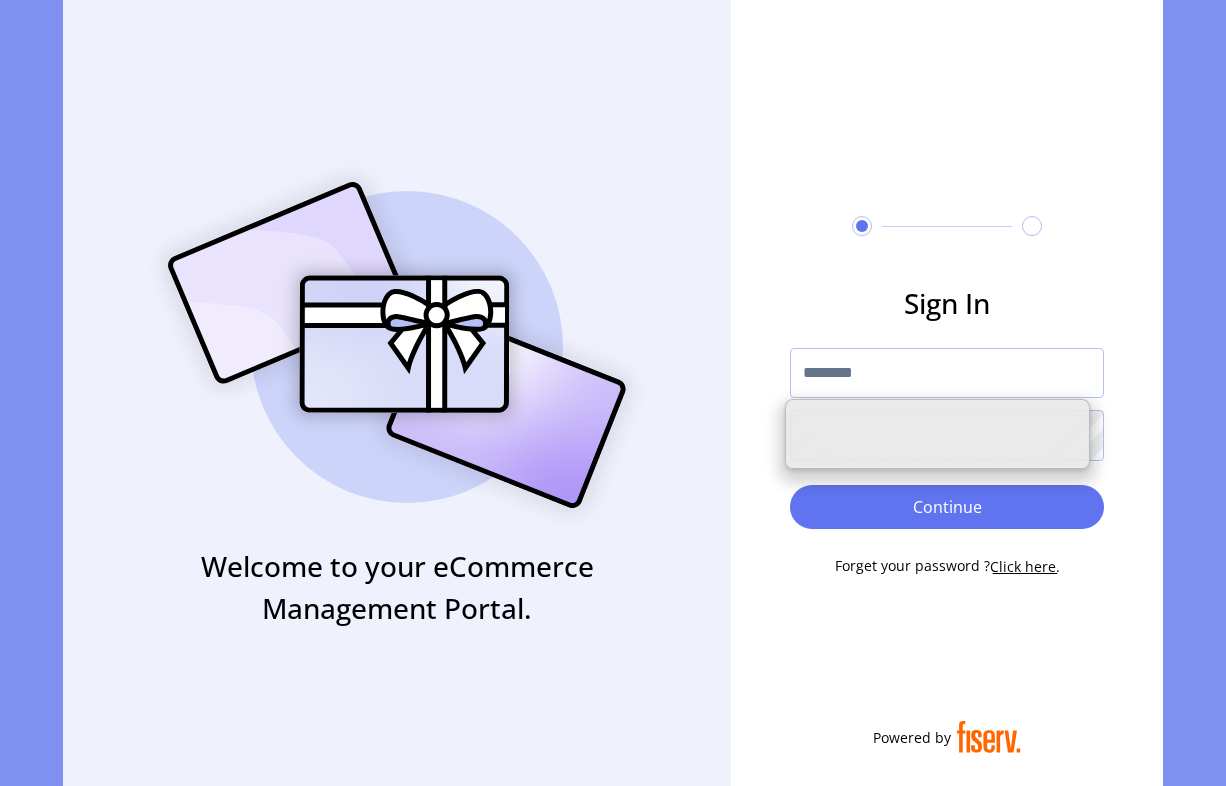 click at bounding box center [947, 373] 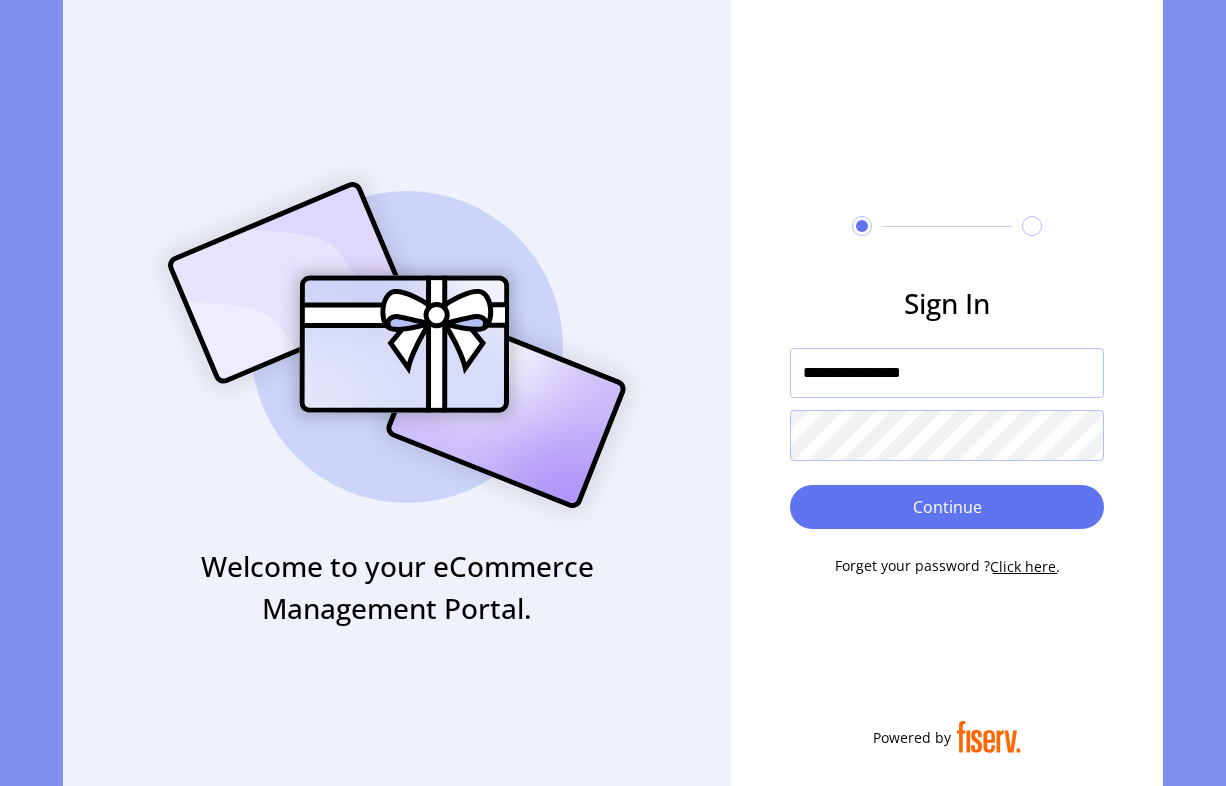 type on "**********" 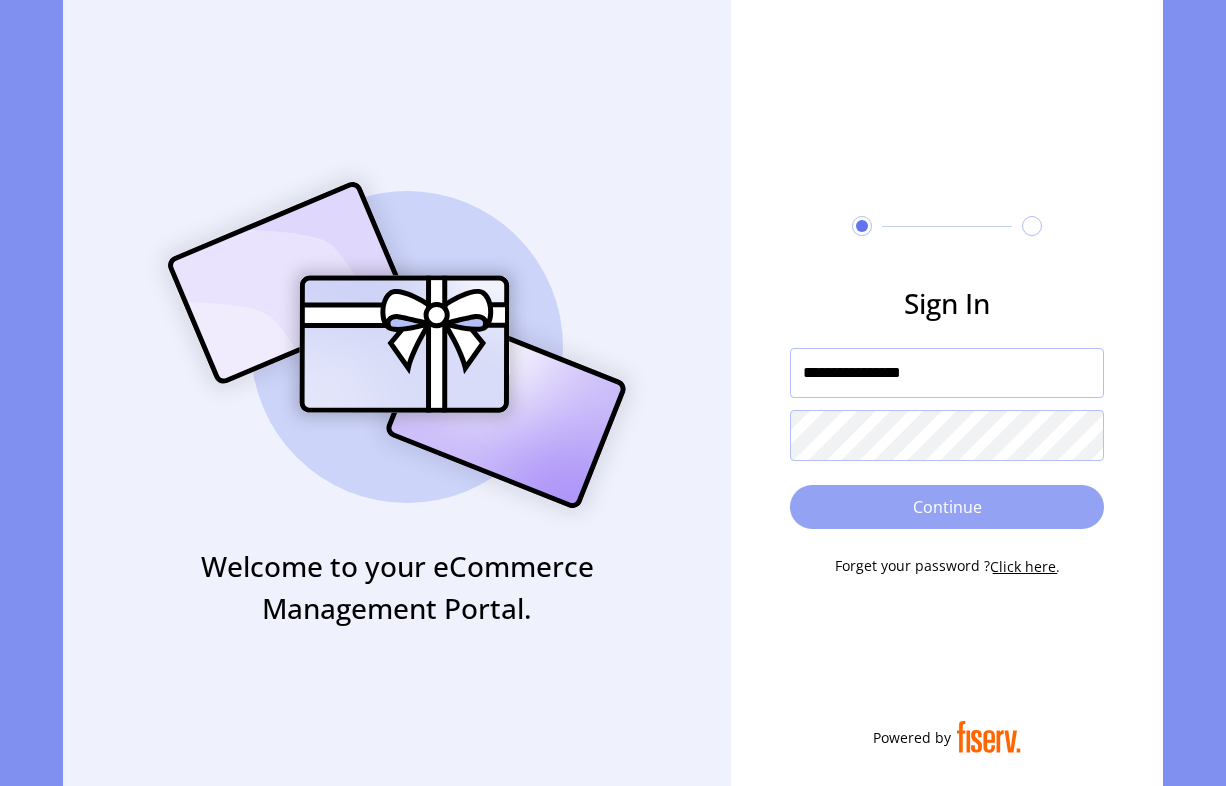 click on "Continue" at bounding box center [947, 507] 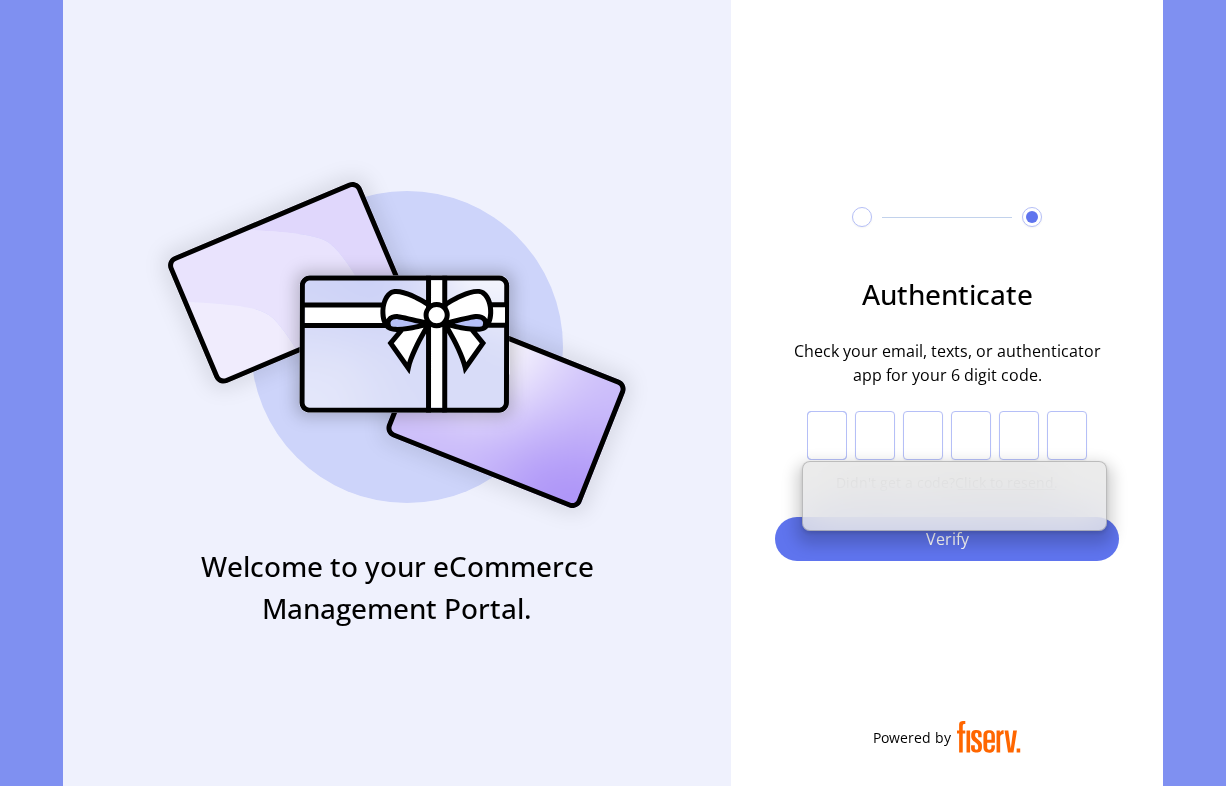 click at bounding box center [827, 436] 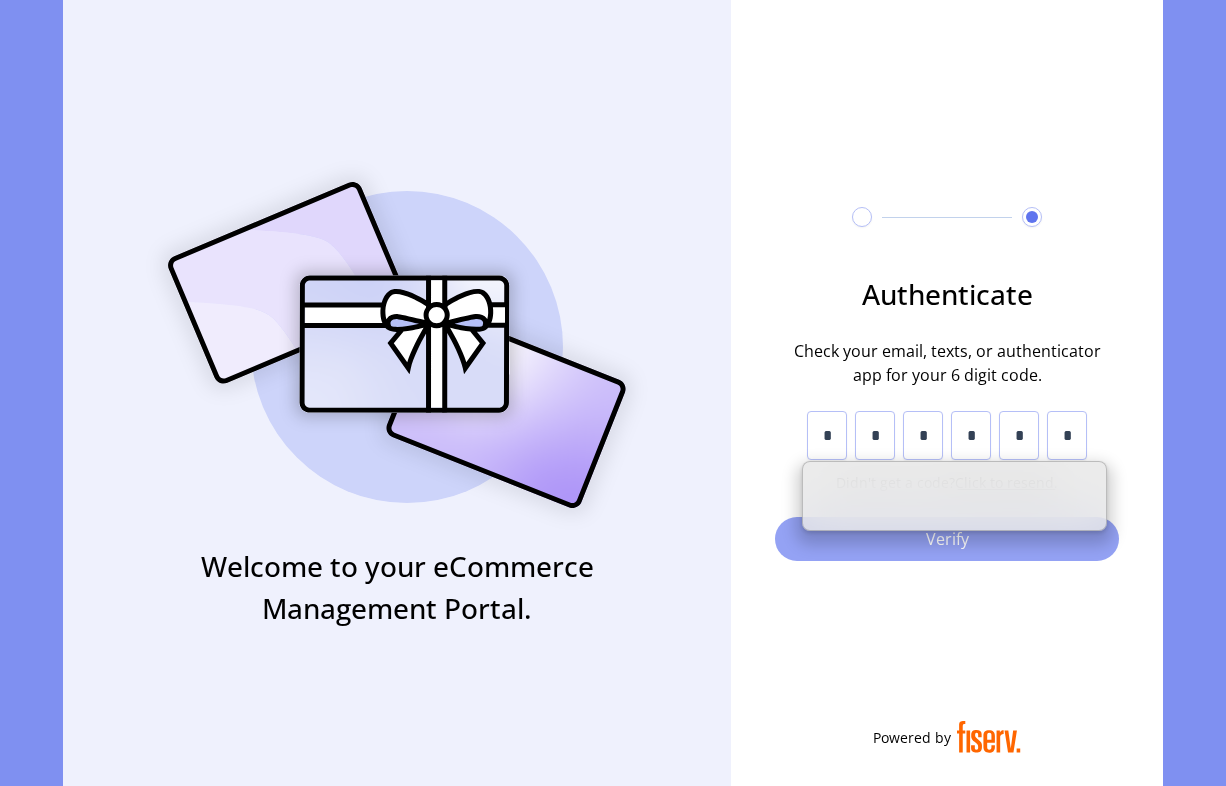 click on "Verify" at bounding box center [947, 539] 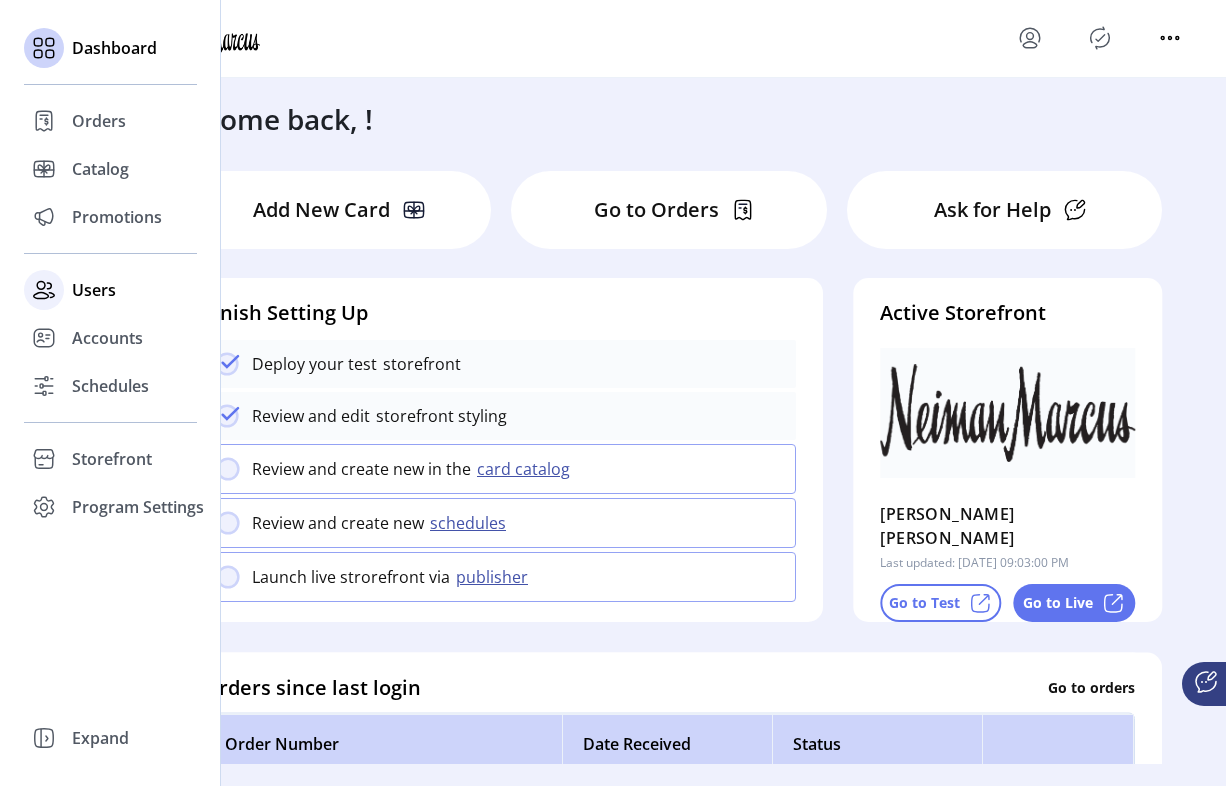 click 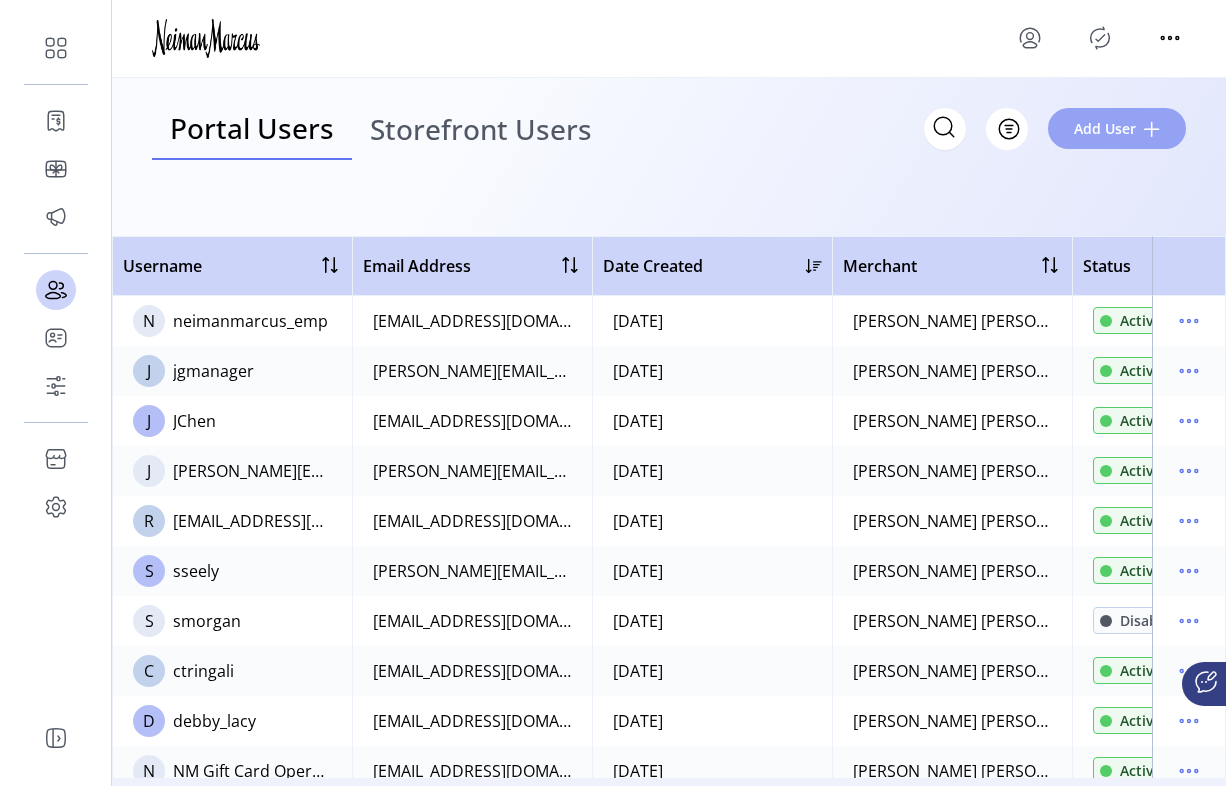 click on "Add User" 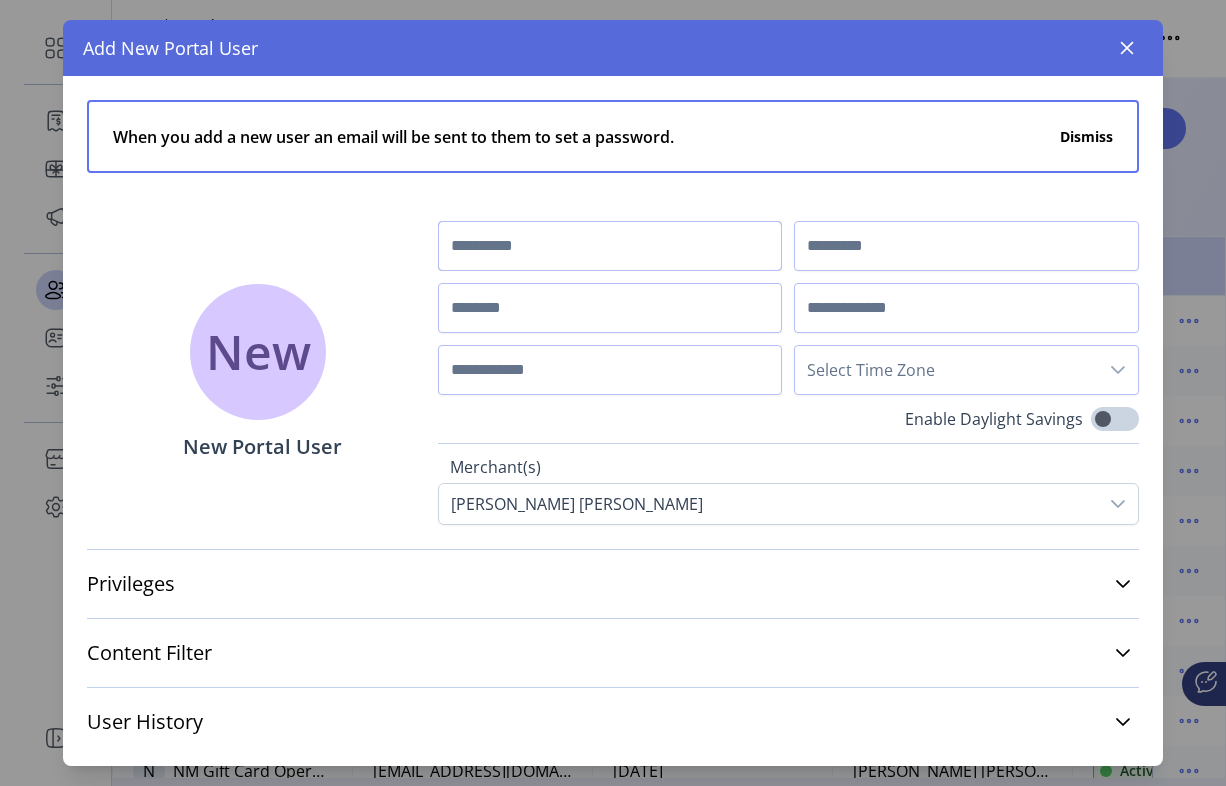click at bounding box center (610, 246) 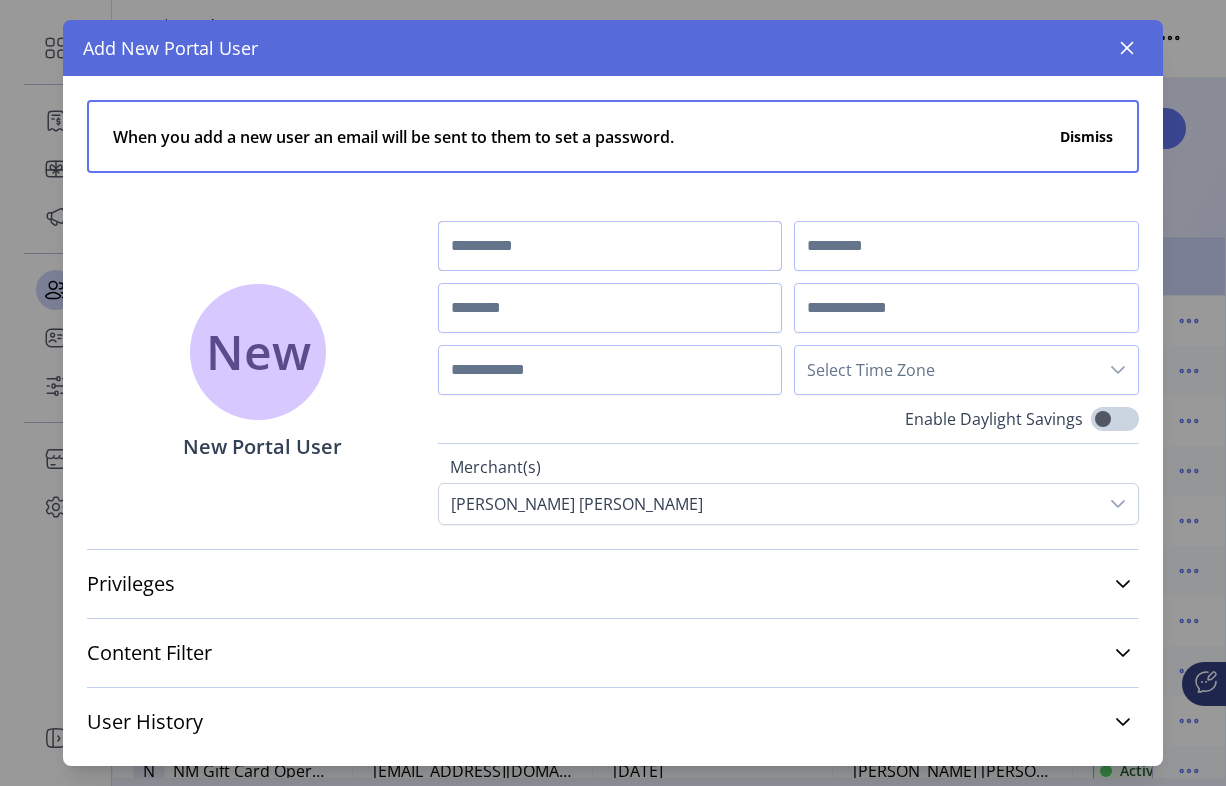 paste on "*****" 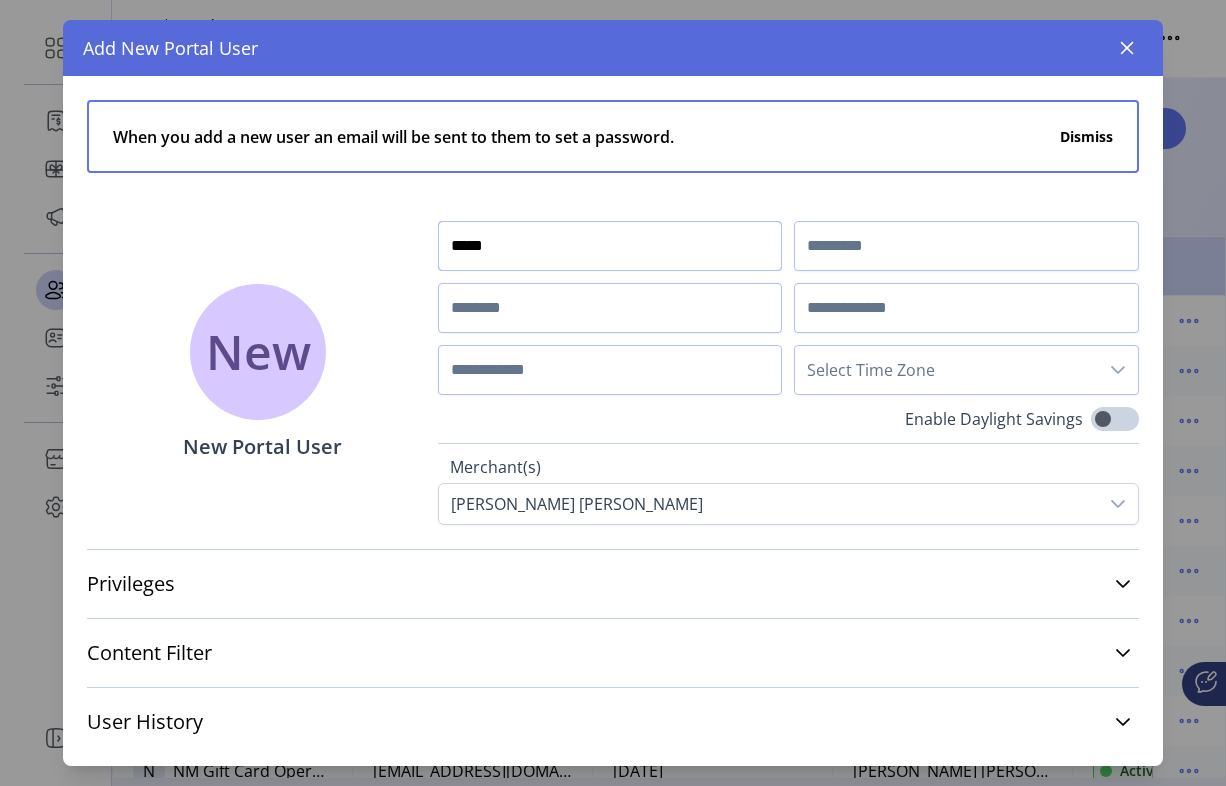 type on "*****" 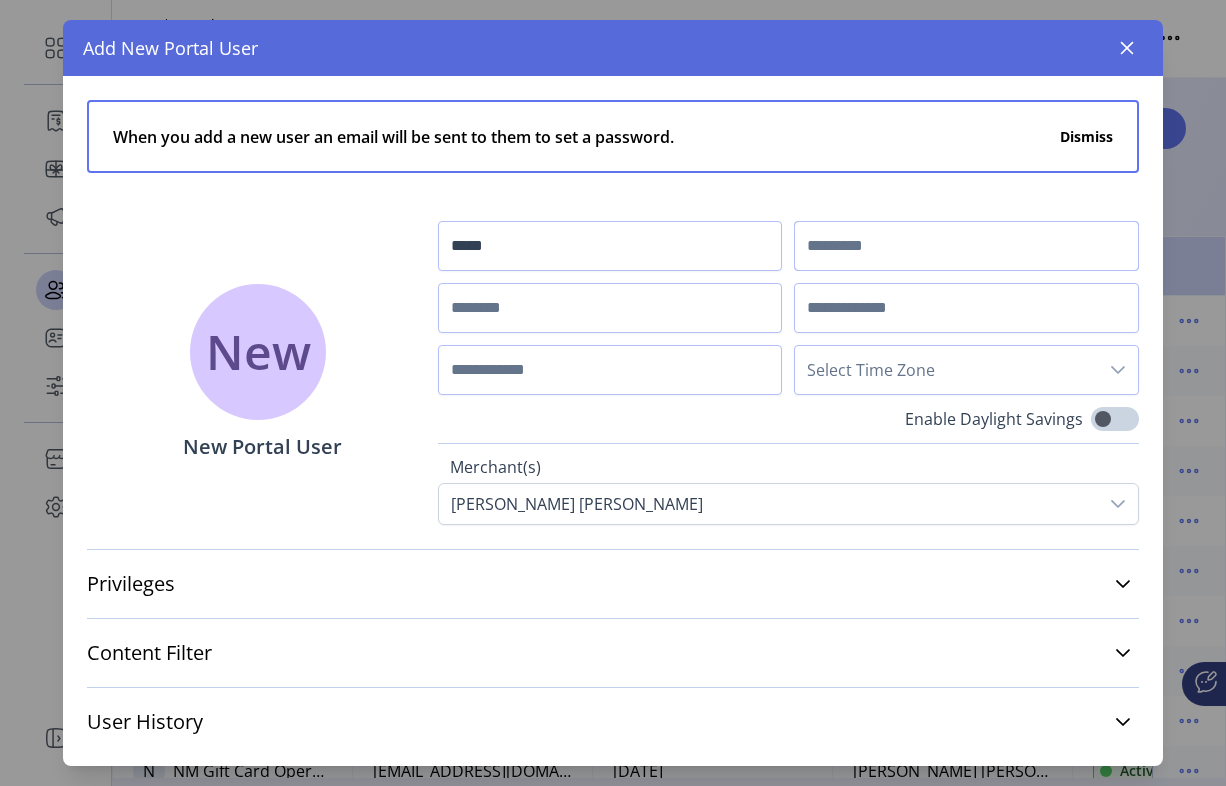 click at bounding box center [966, 246] 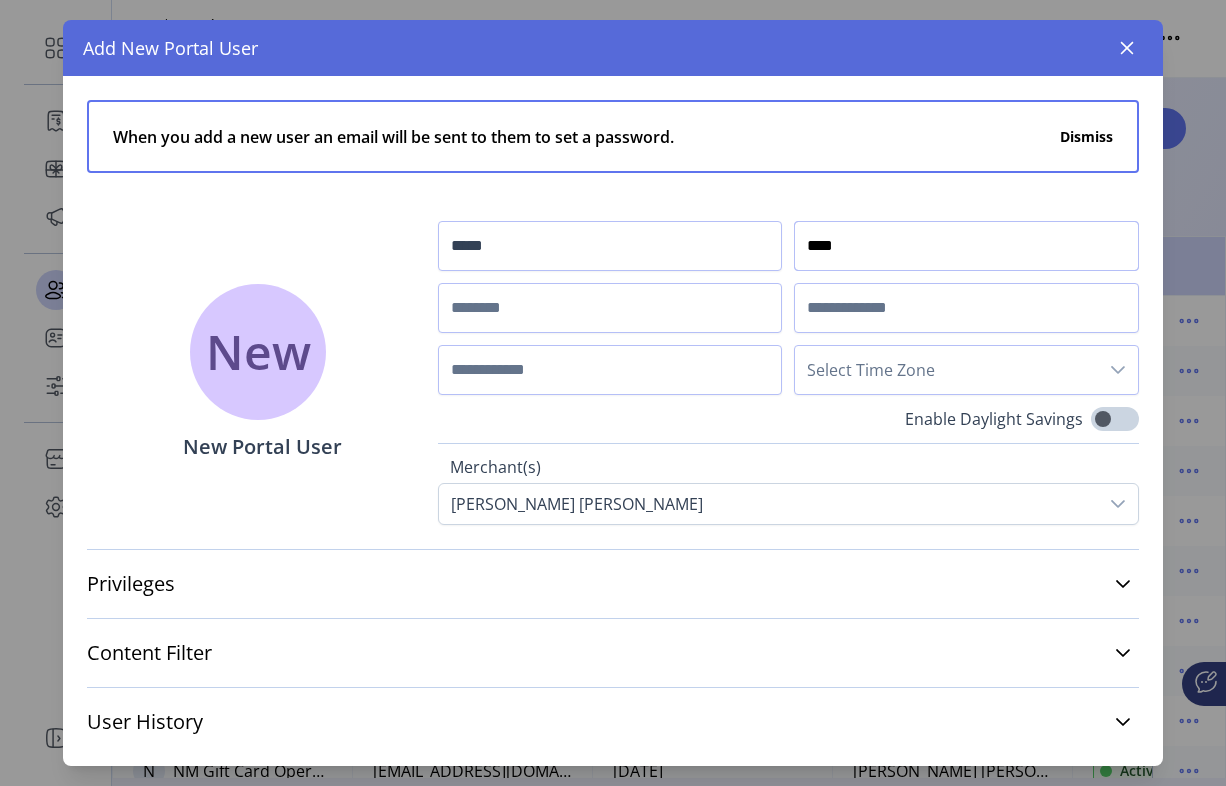 type on "****" 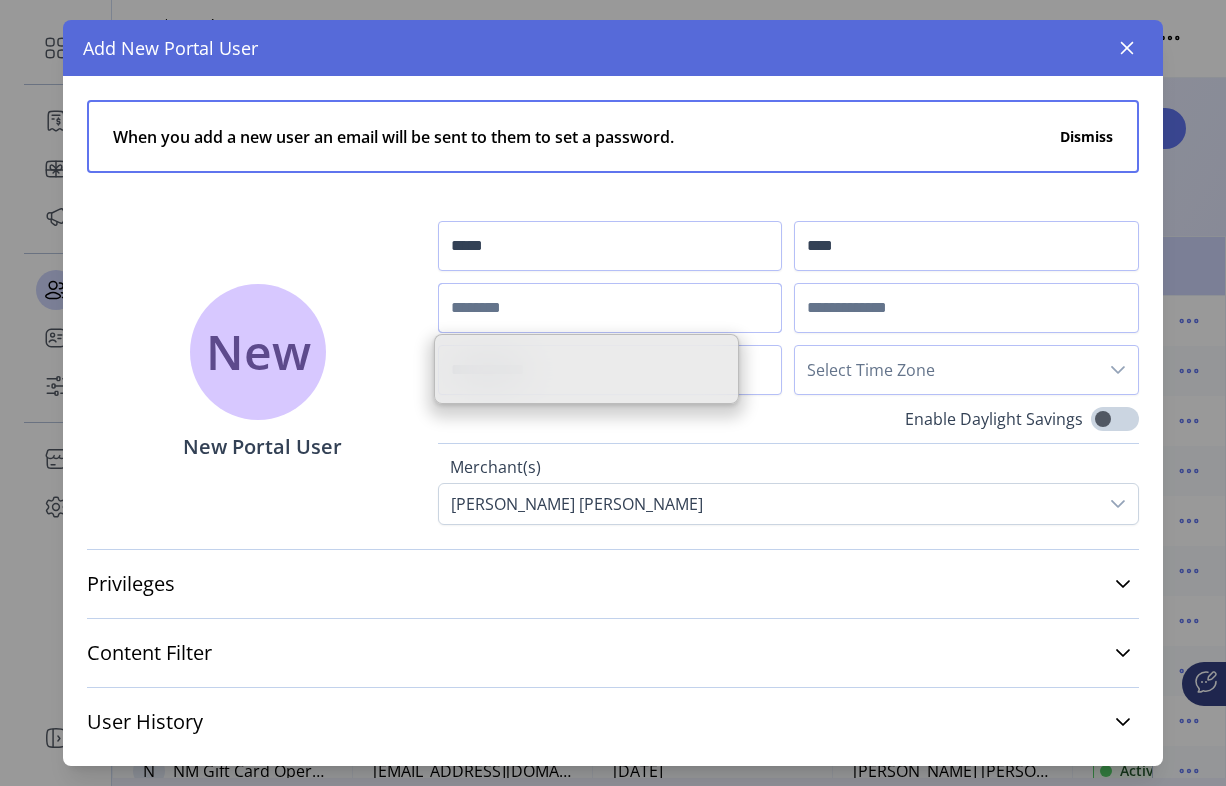 click at bounding box center [610, 308] 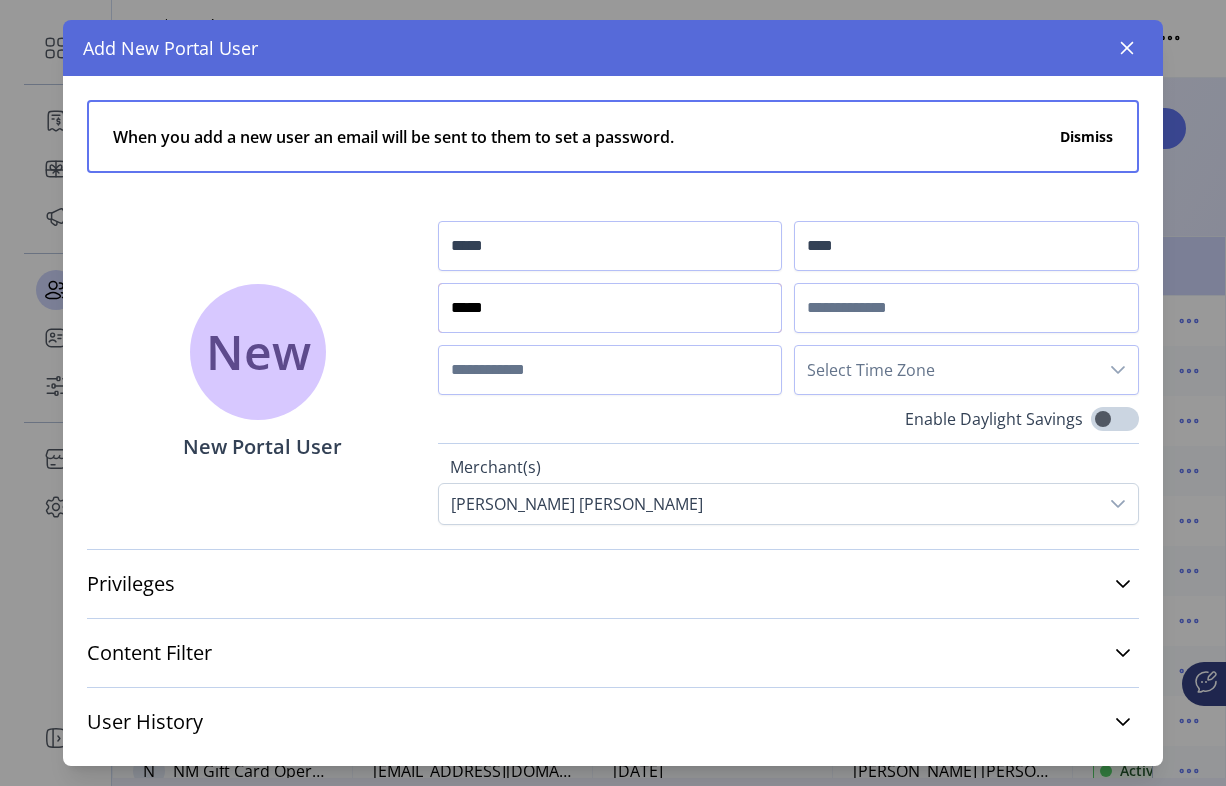 click on "*****" at bounding box center (610, 308) 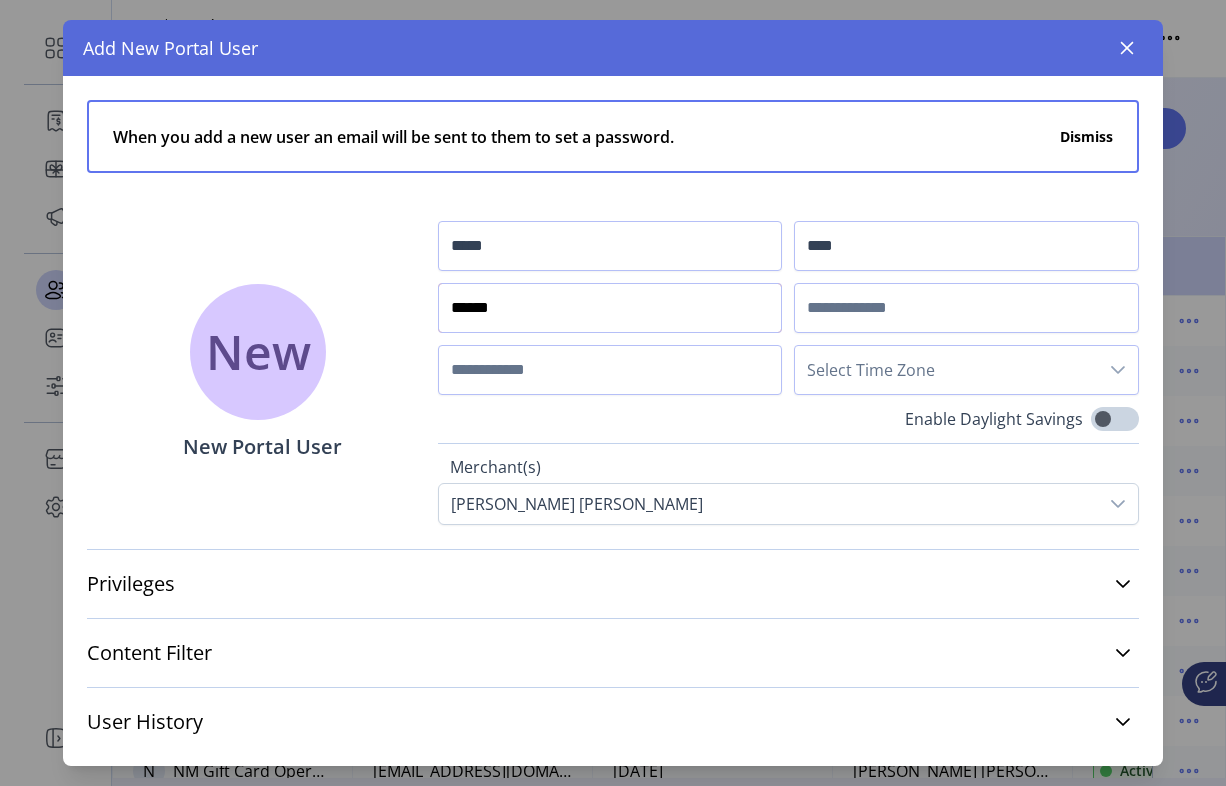 paste on "**********" 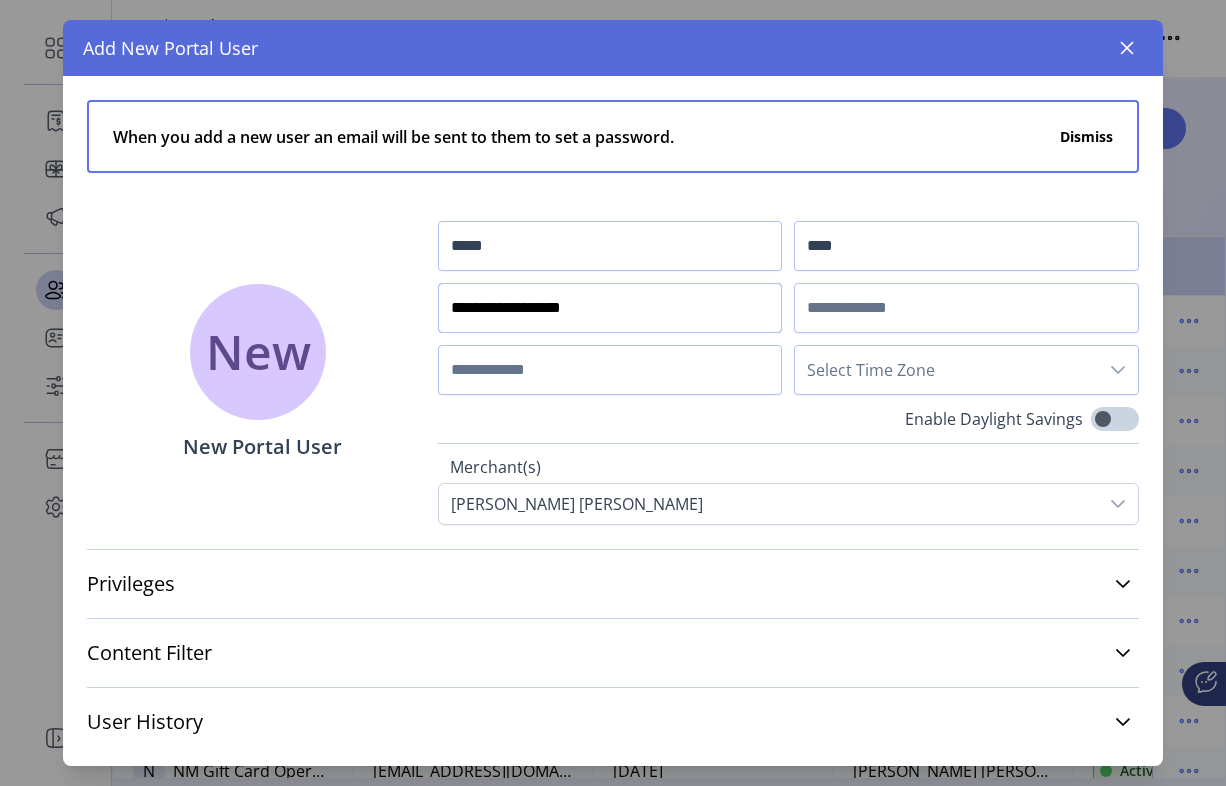 type on "**********" 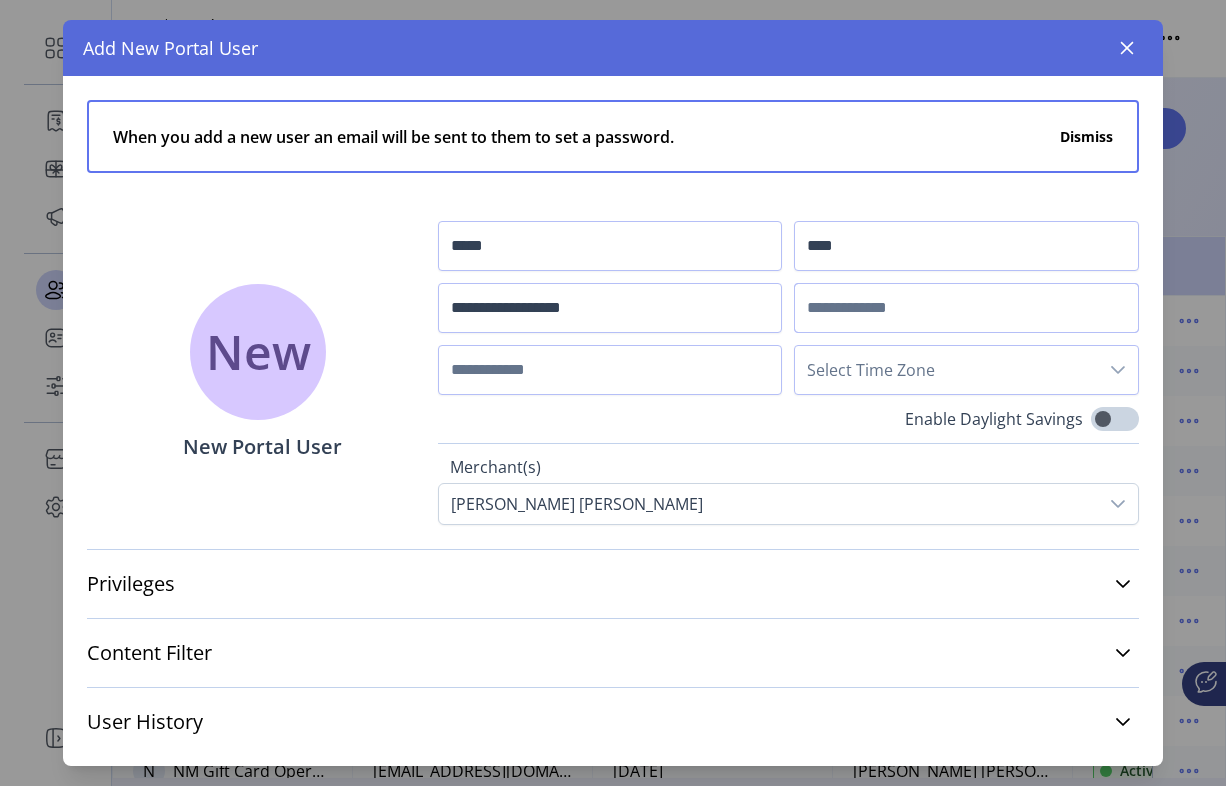click at bounding box center [966, 308] 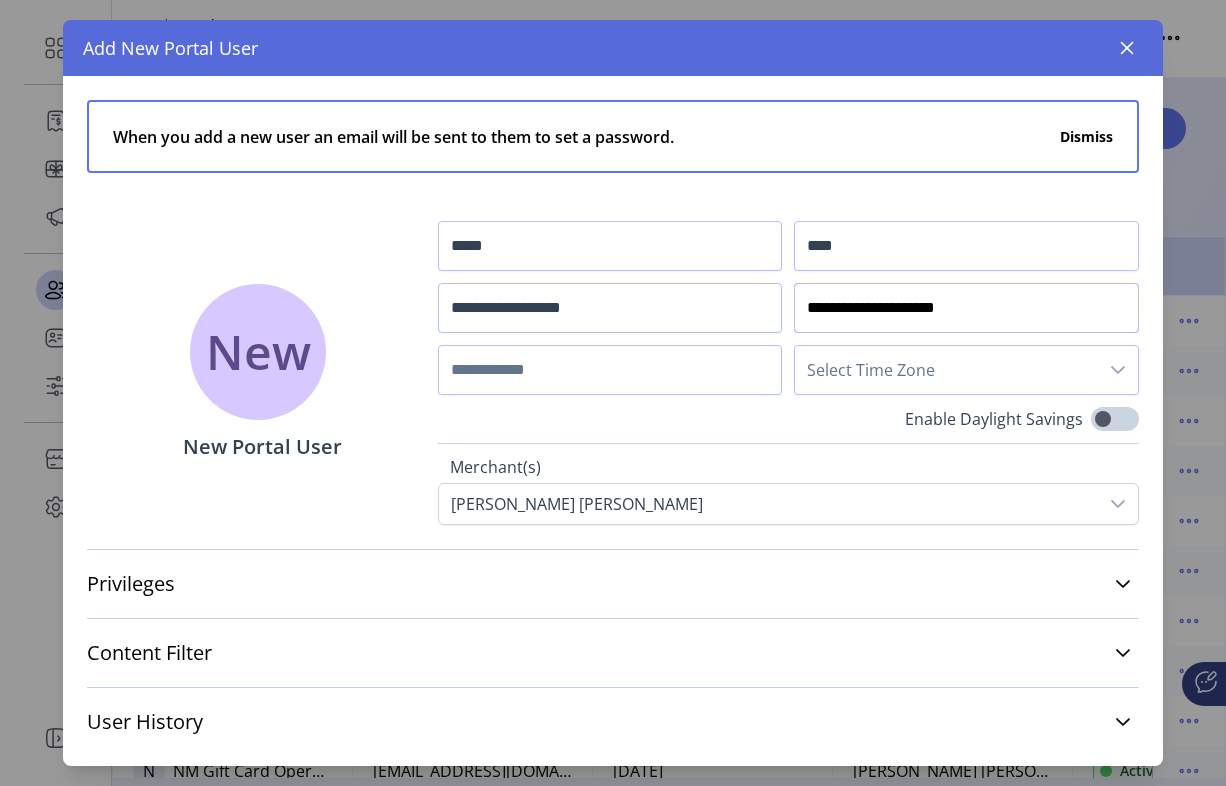 type on "**********" 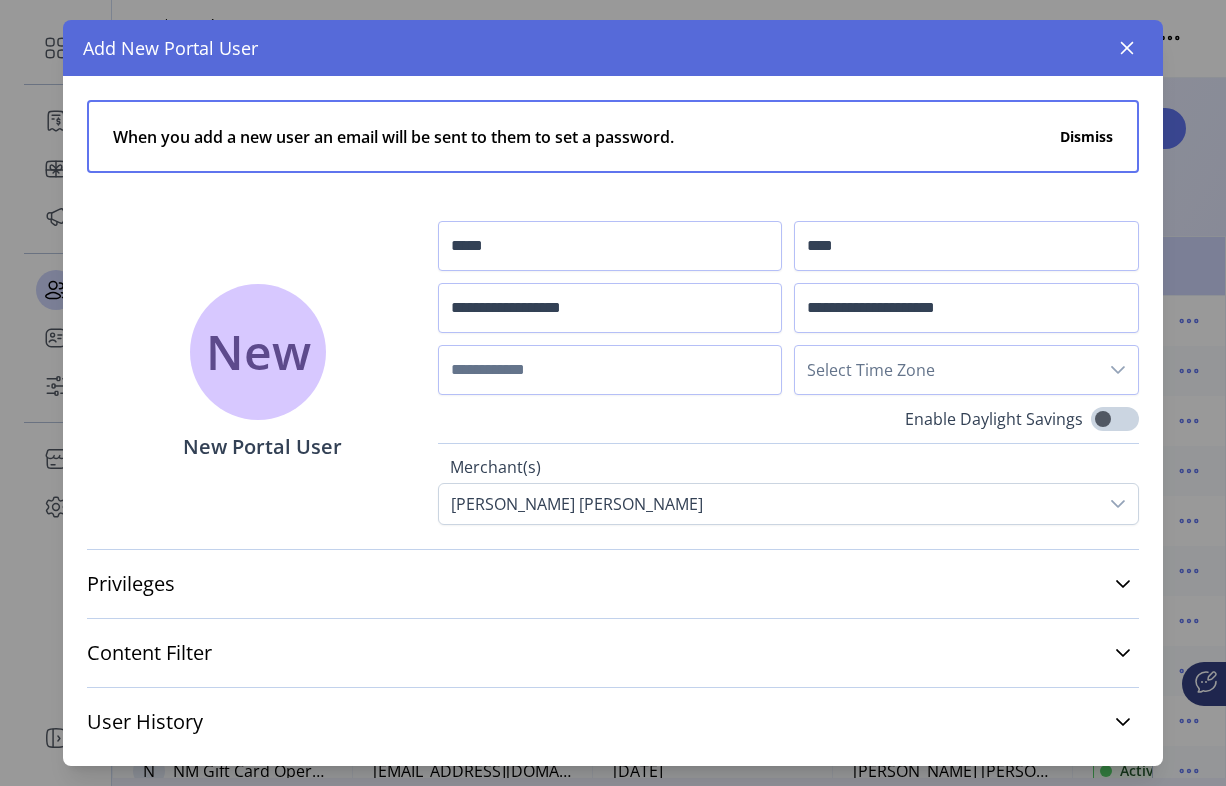 click on "Select Time Zone" at bounding box center [946, 370] 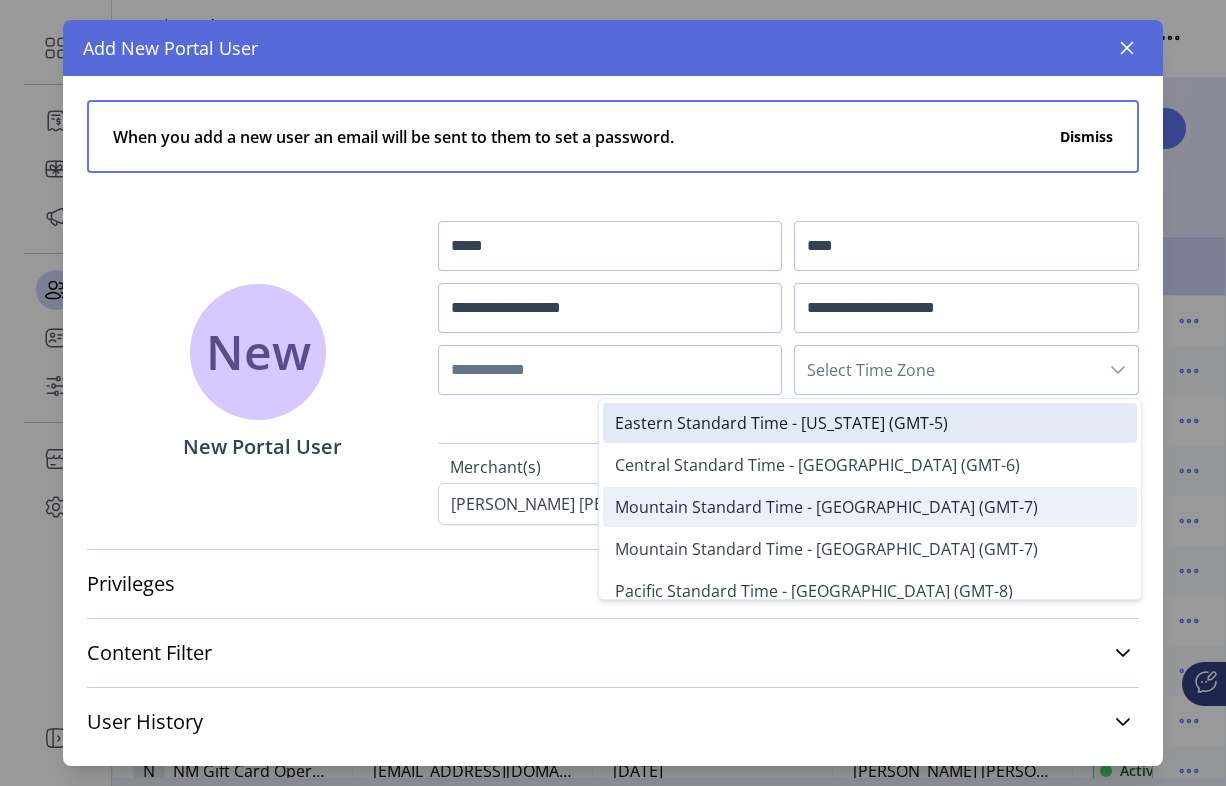 click on "Mountain Standard Time - [GEOGRAPHIC_DATA] (GMT-7)" at bounding box center [870, 507] 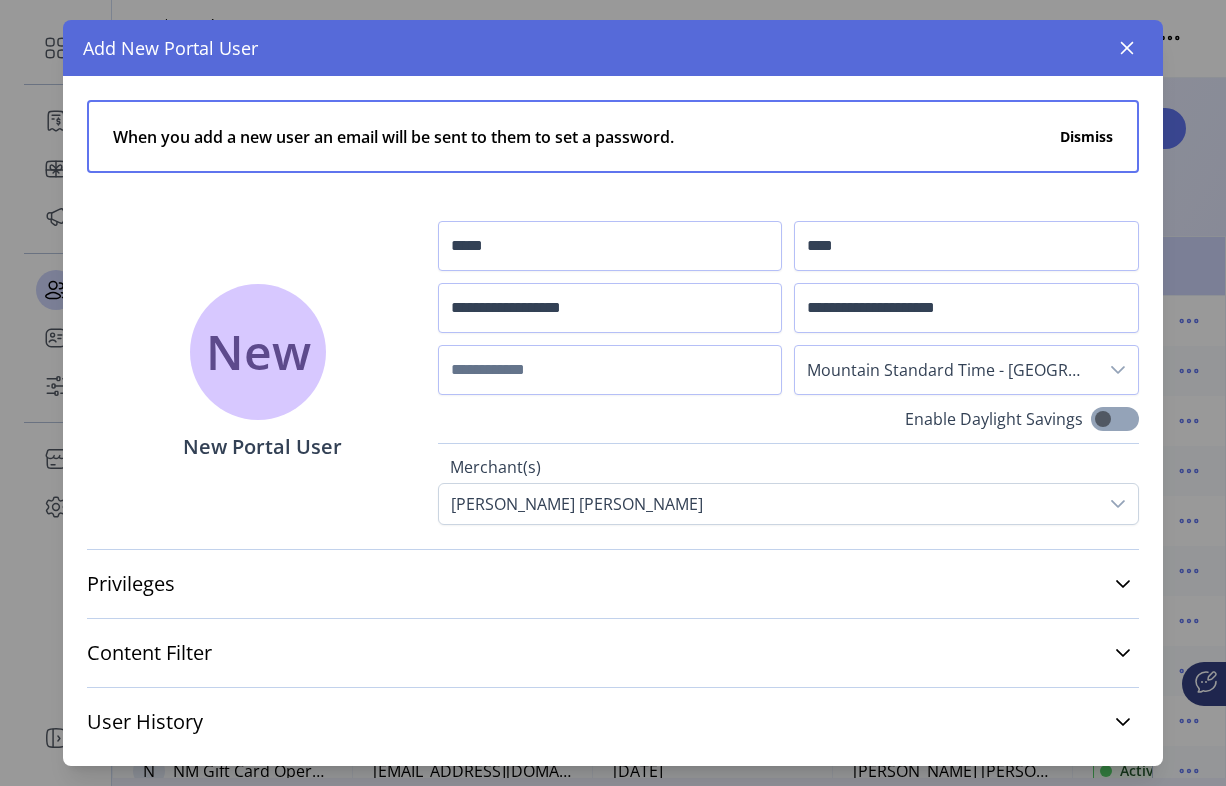 click at bounding box center (1115, 419) 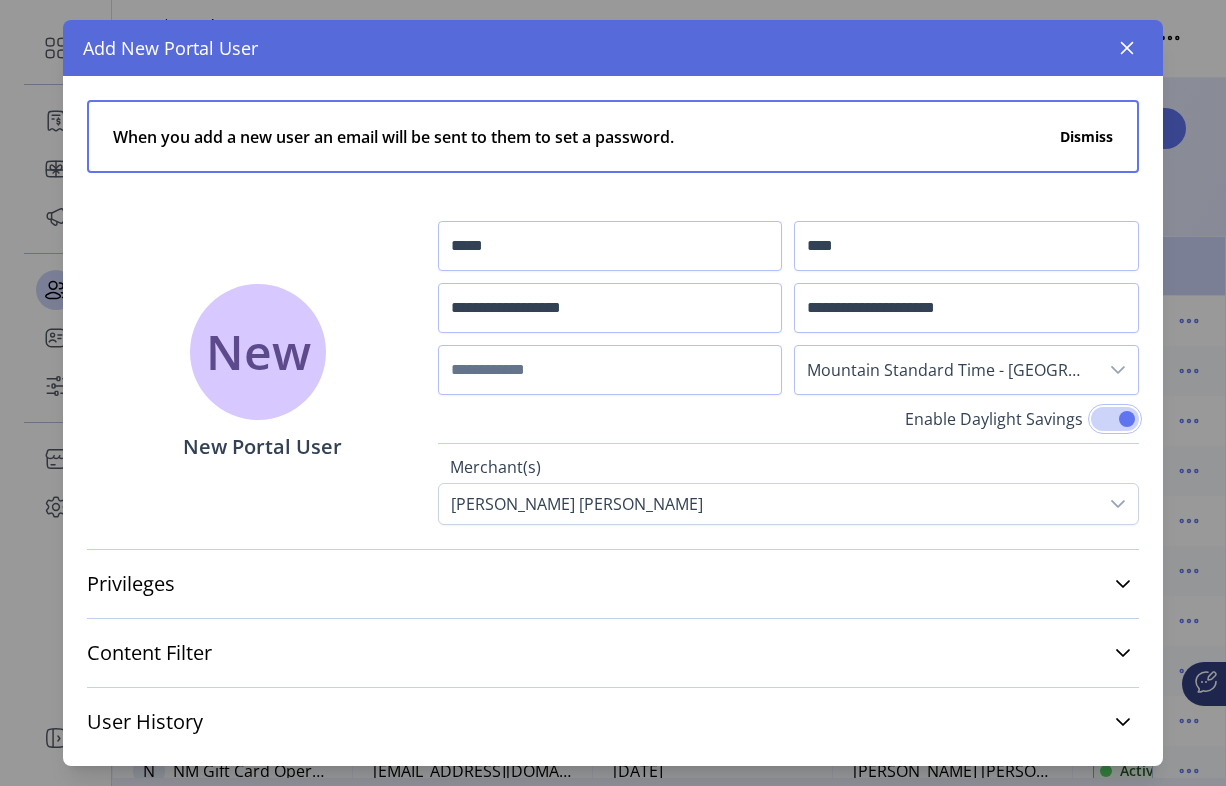 scroll, scrollTop: 77, scrollLeft: 0, axis: vertical 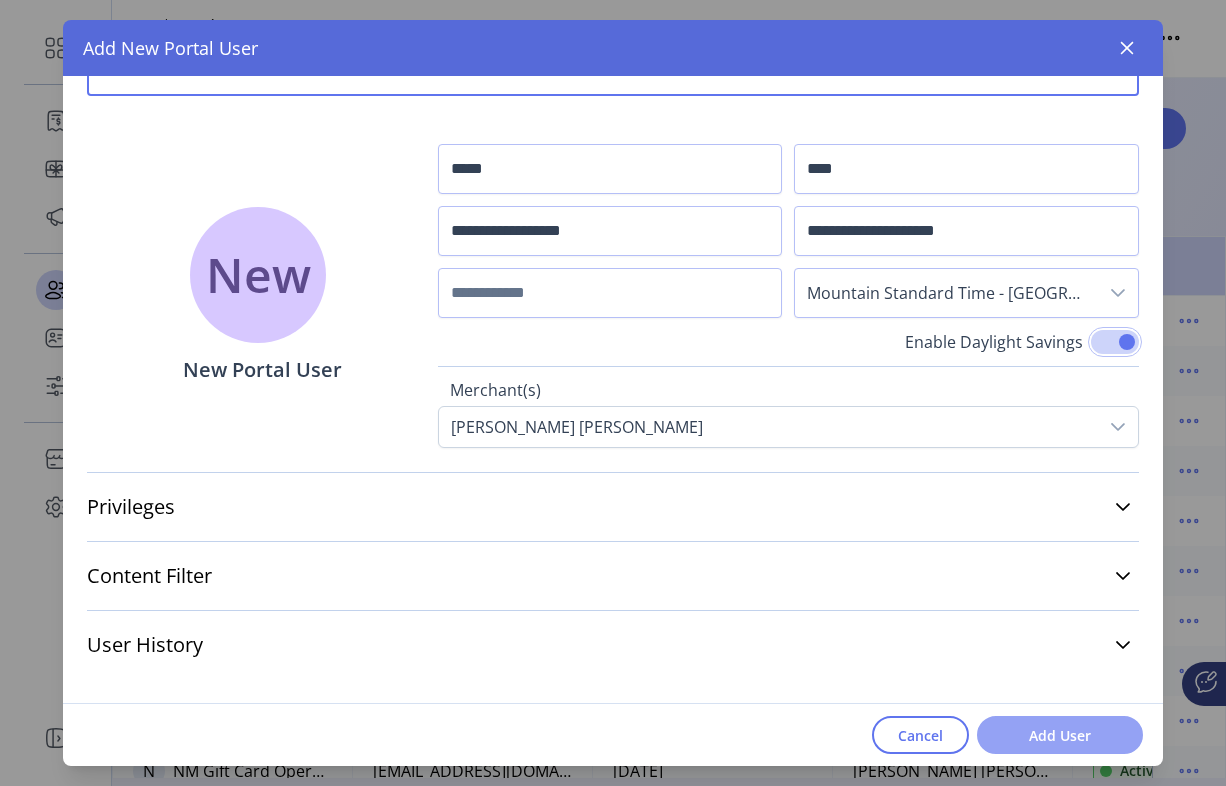 click on "Add User" at bounding box center (1060, 735) 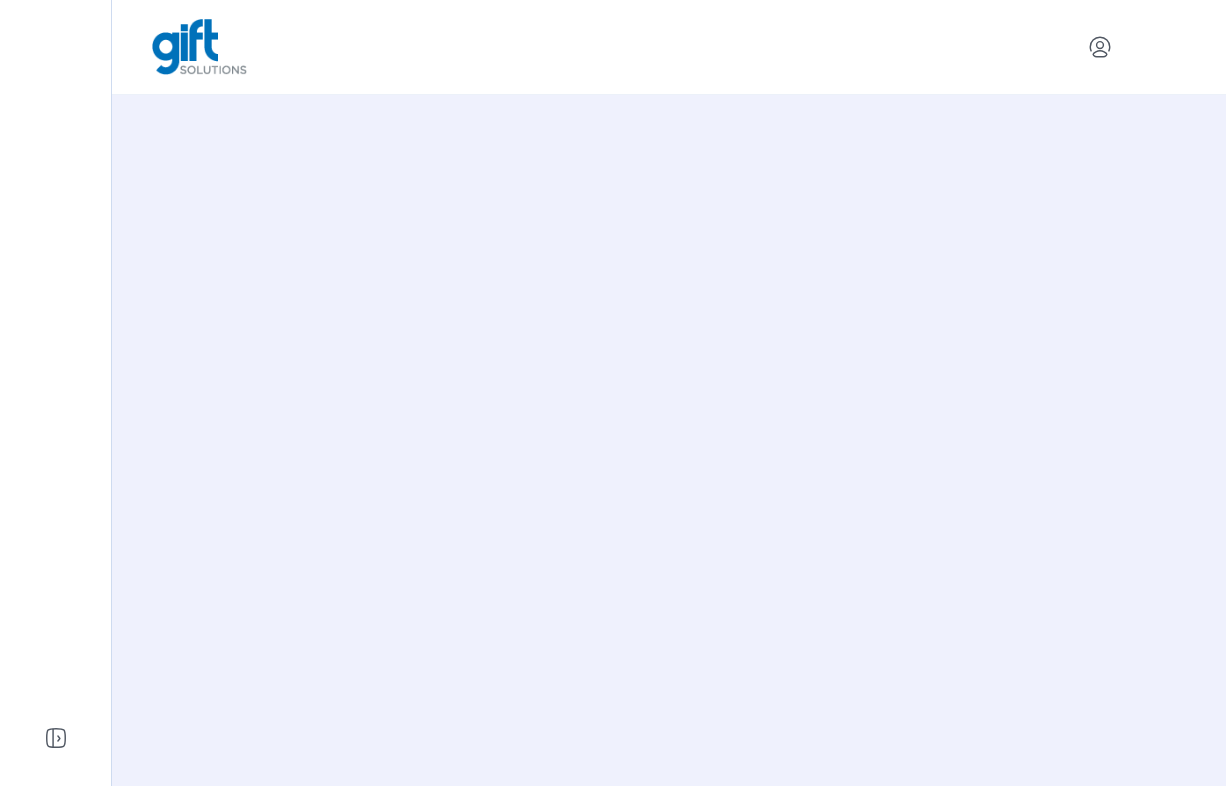 scroll, scrollTop: 0, scrollLeft: 0, axis: both 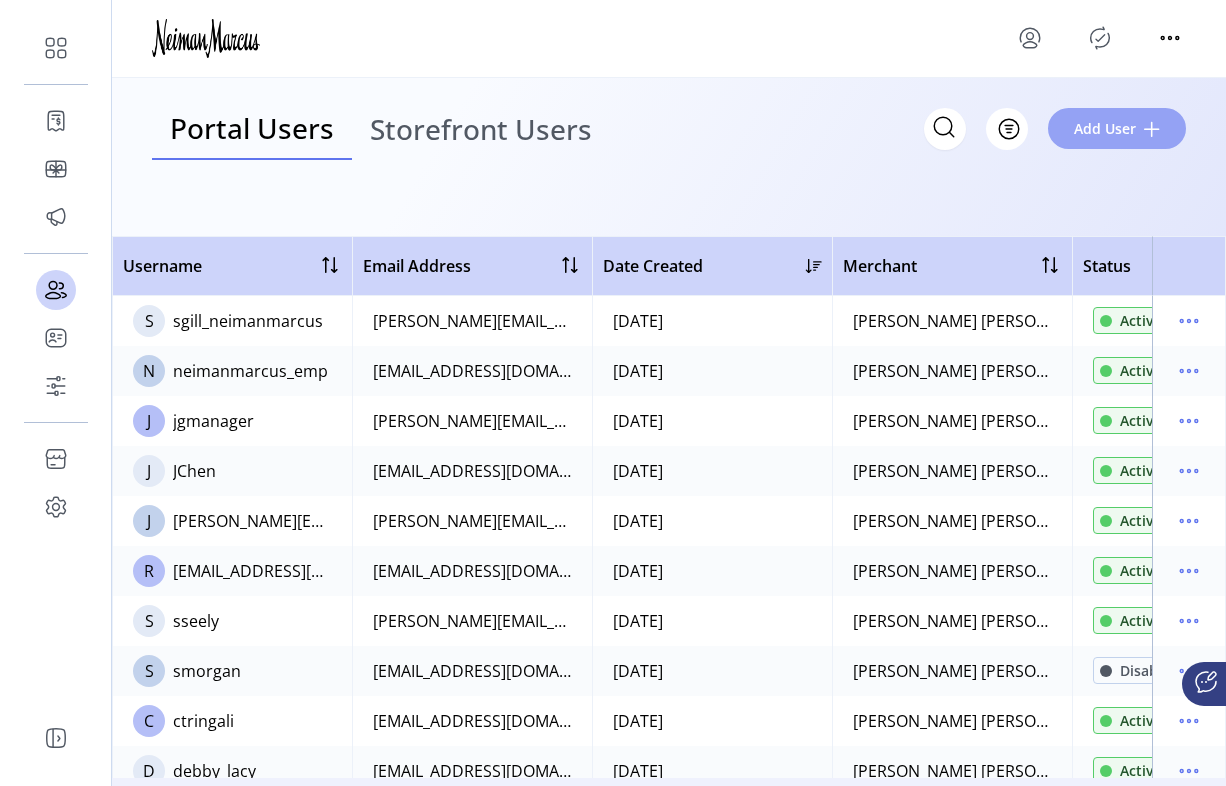 click on "Add User" 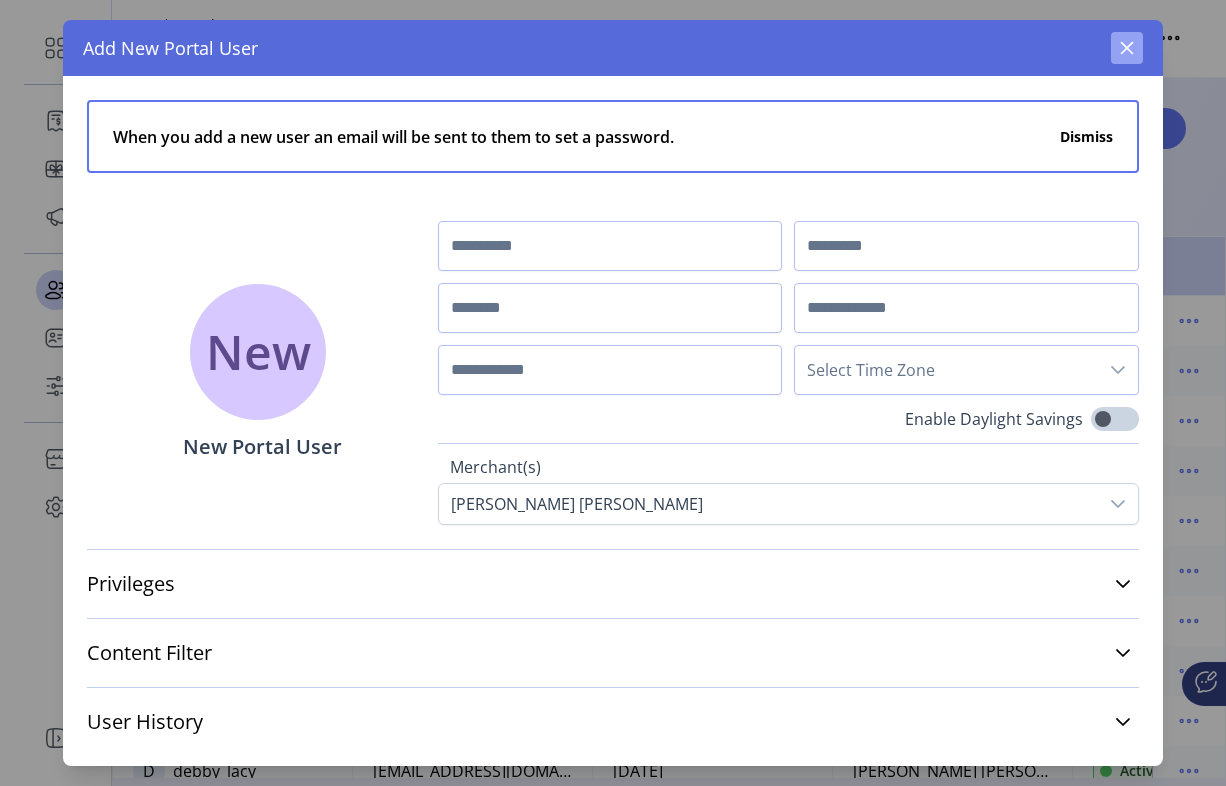 click 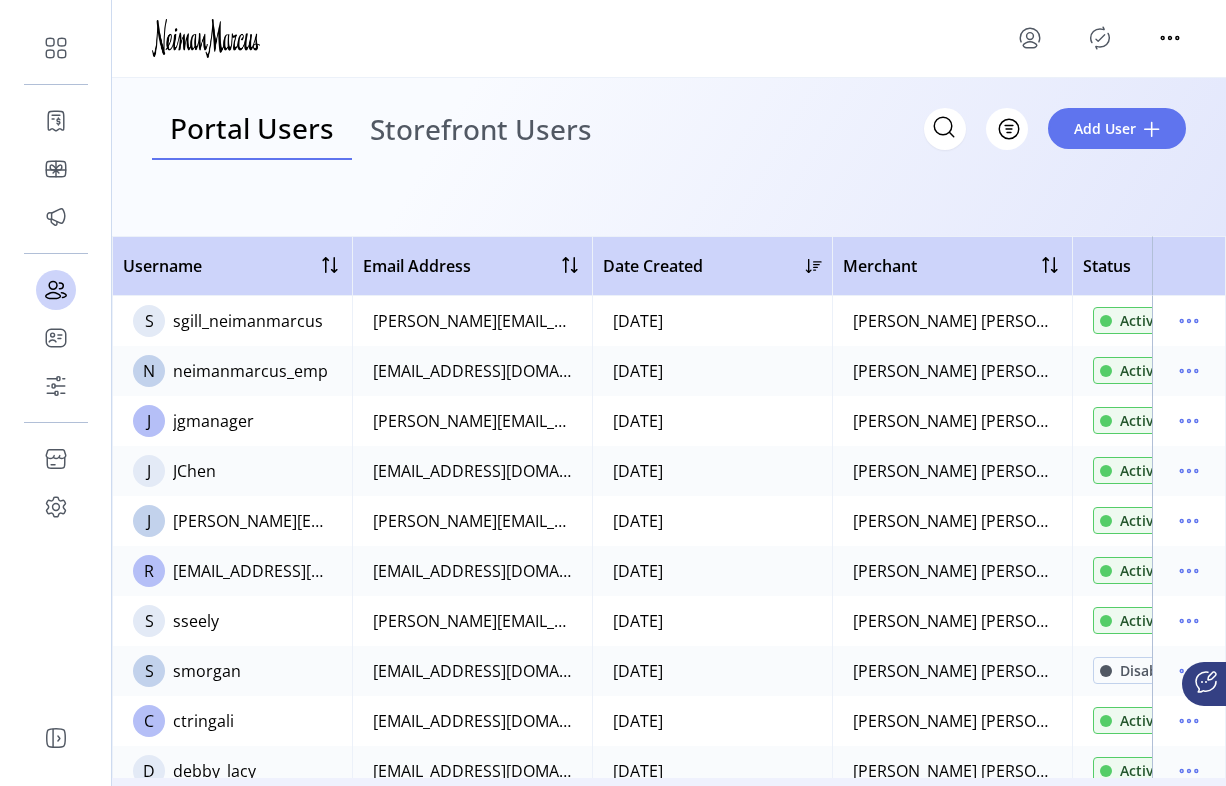 click 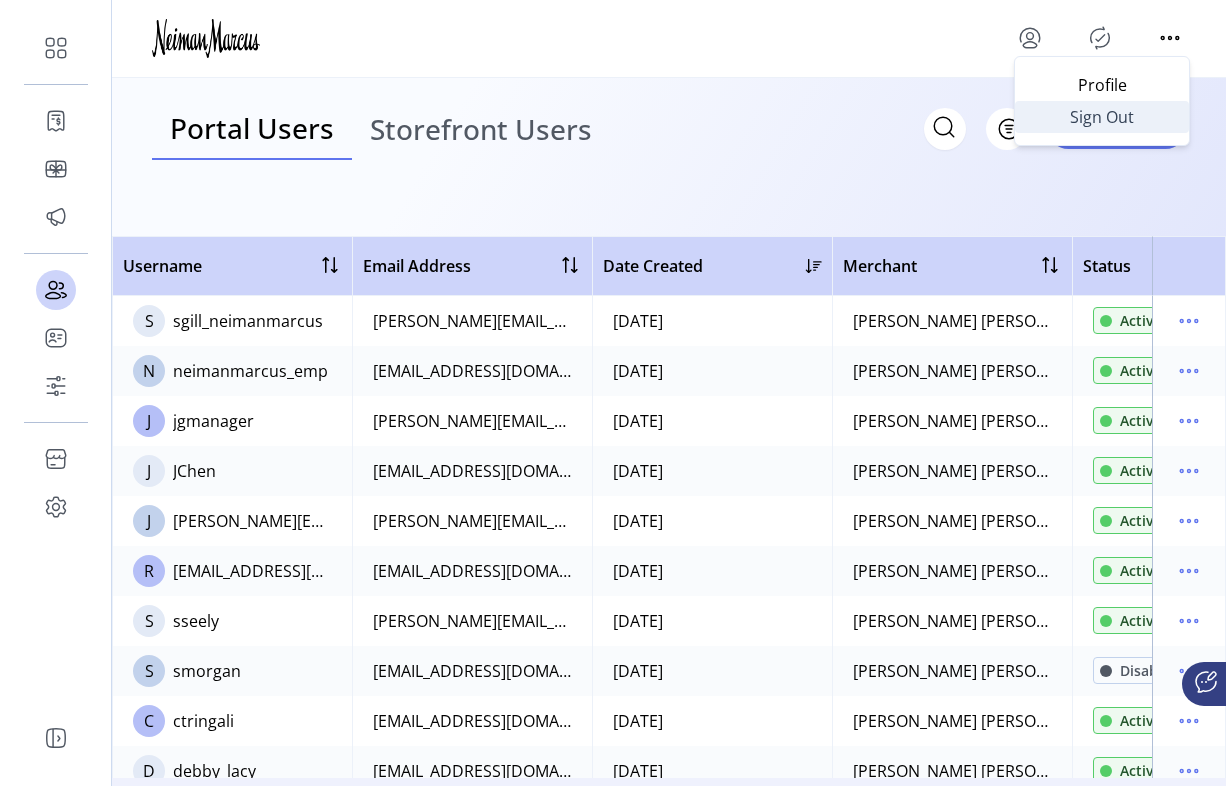 click on "Sign Out" at bounding box center [1102, 117] 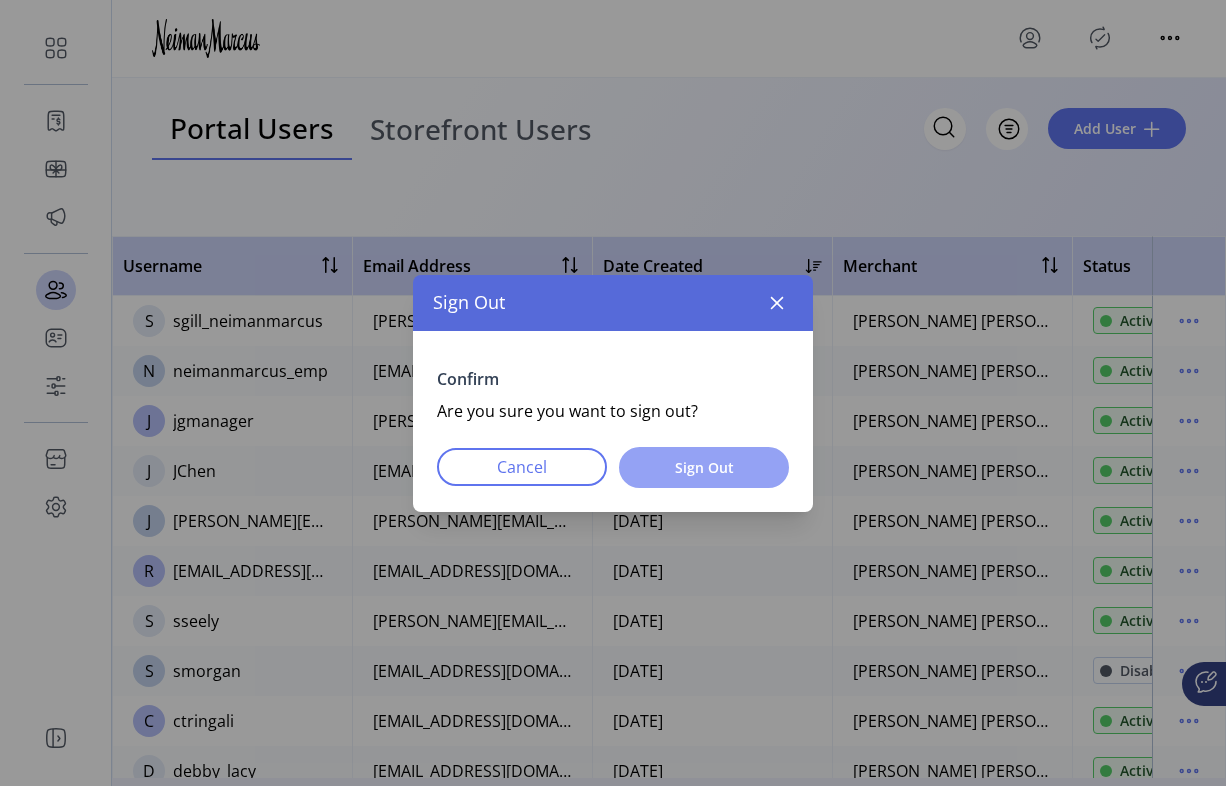 click on "Sign Out" at bounding box center (704, 467) 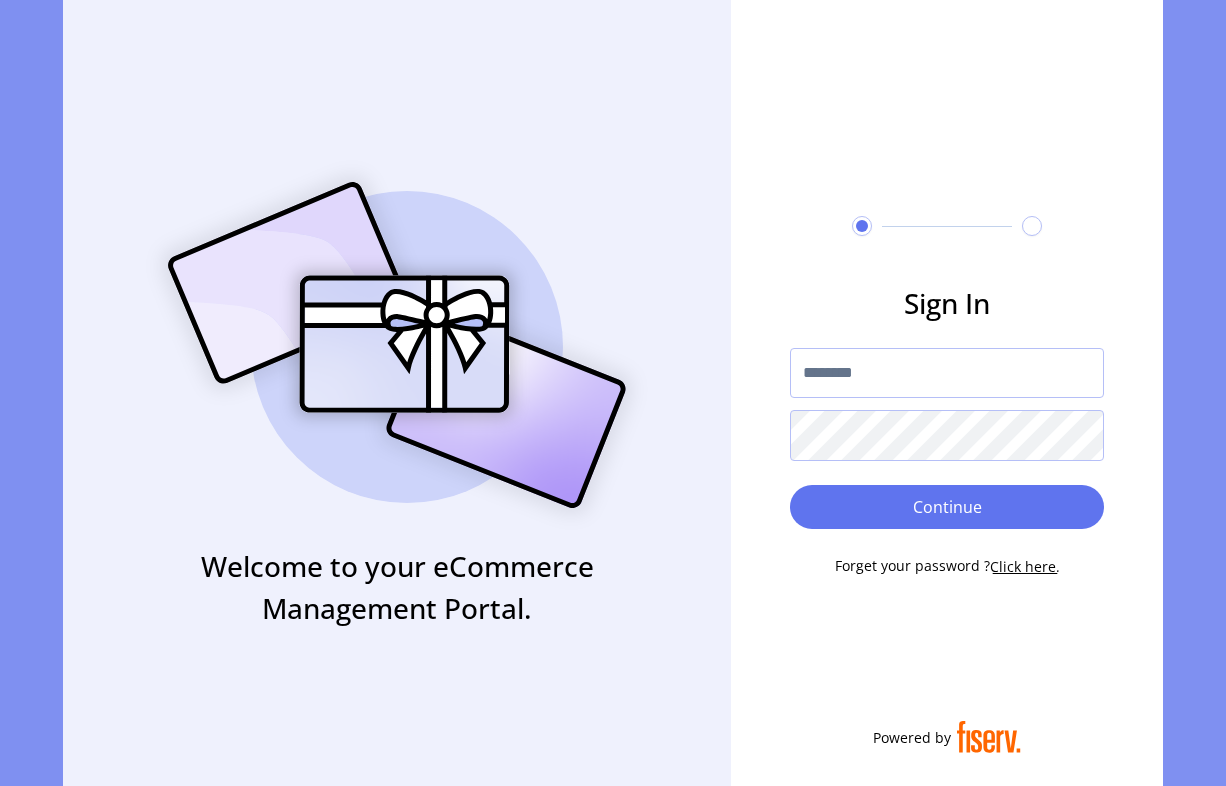 click at bounding box center [947, 373] 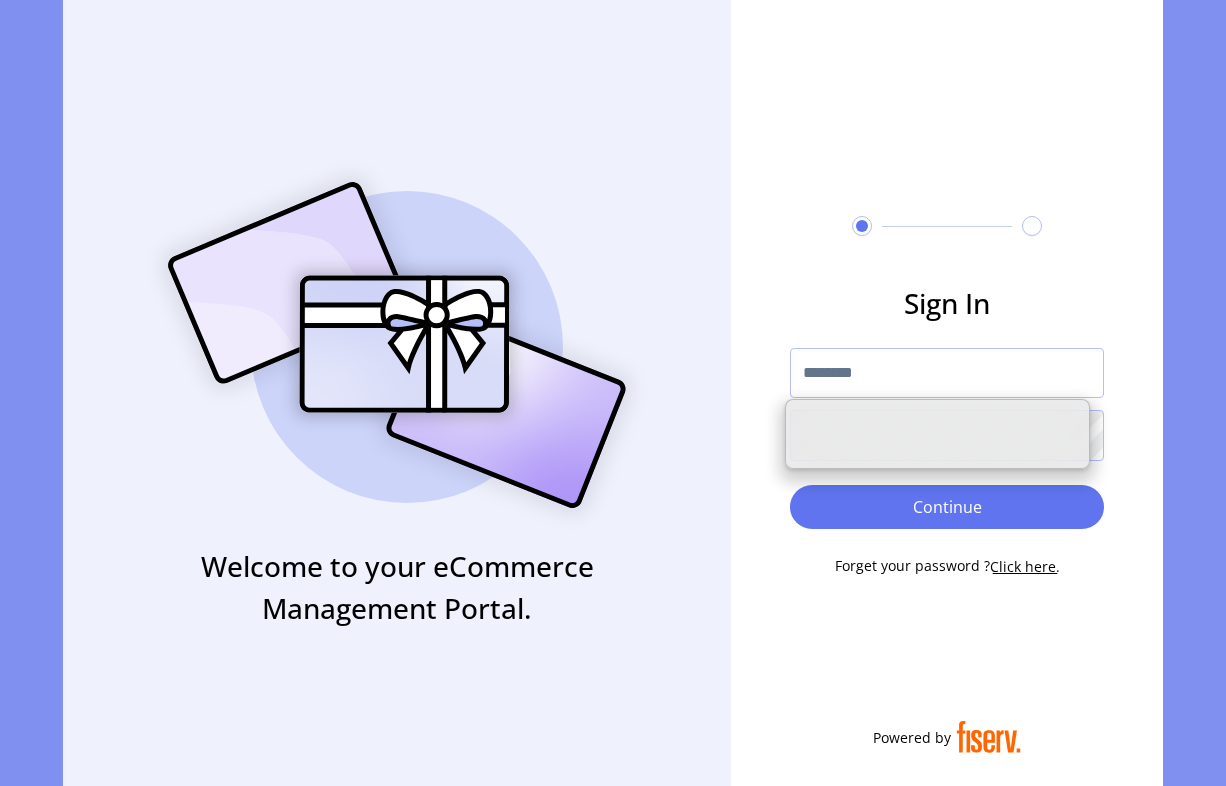 paste on "**********" 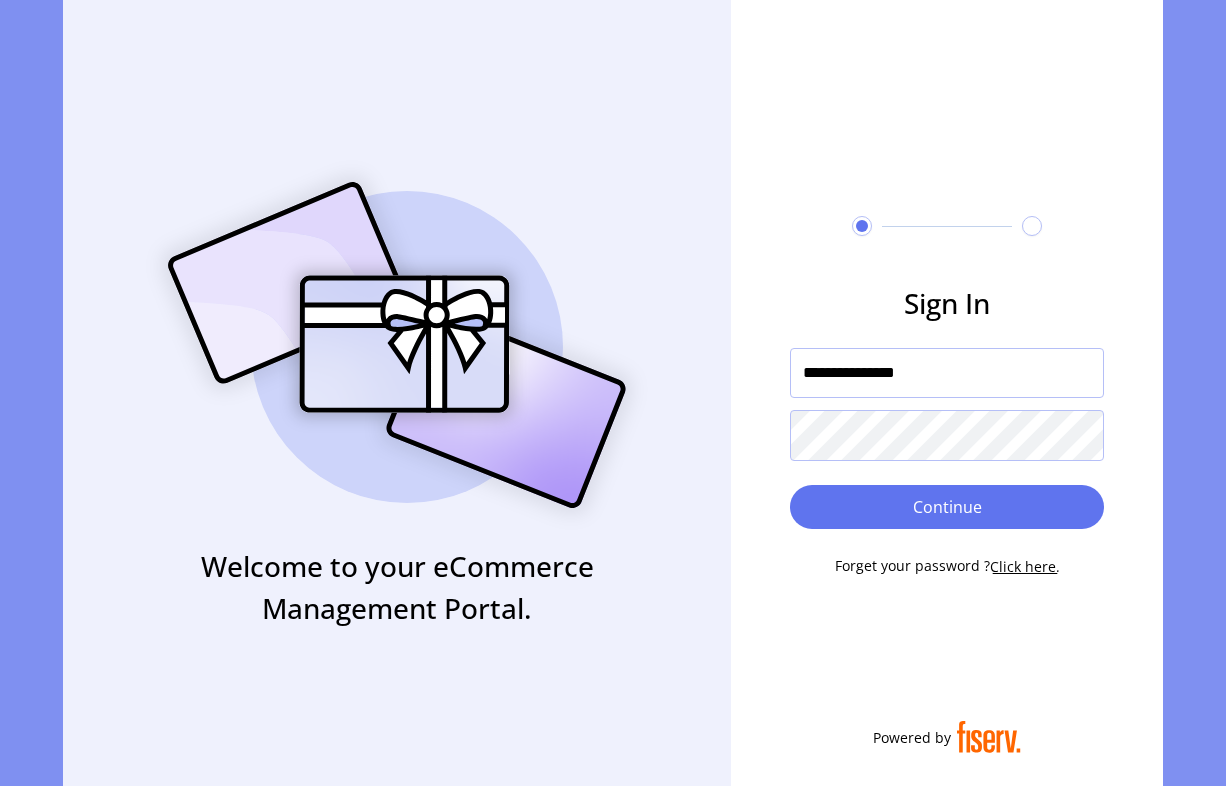 type on "**********" 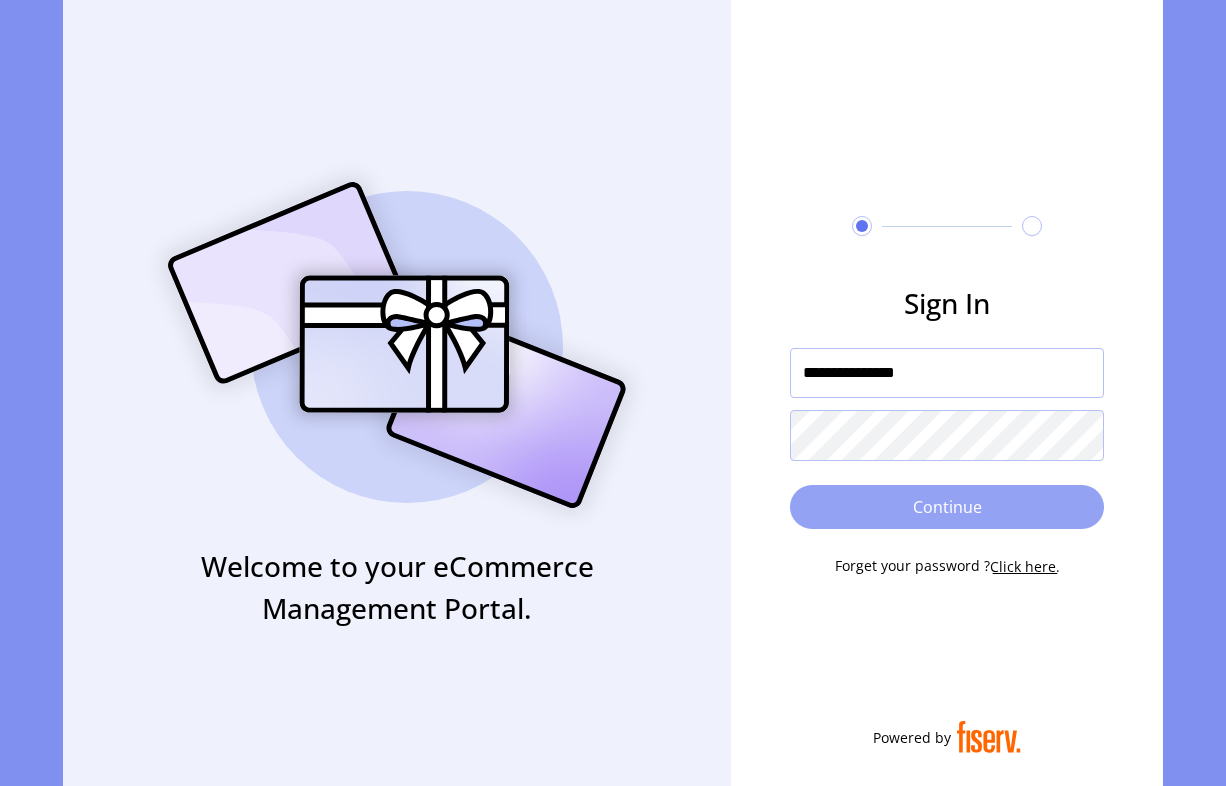 click on "Continue" at bounding box center (947, 507) 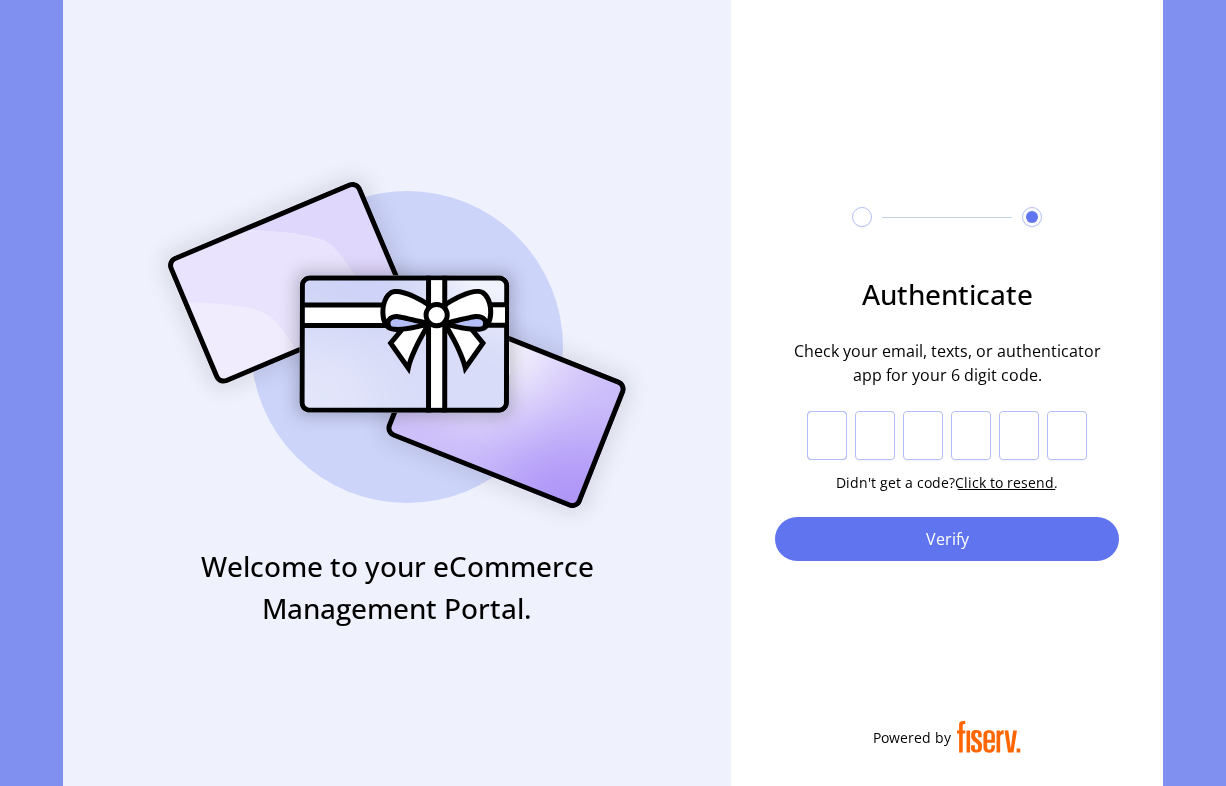 click at bounding box center (827, 436) 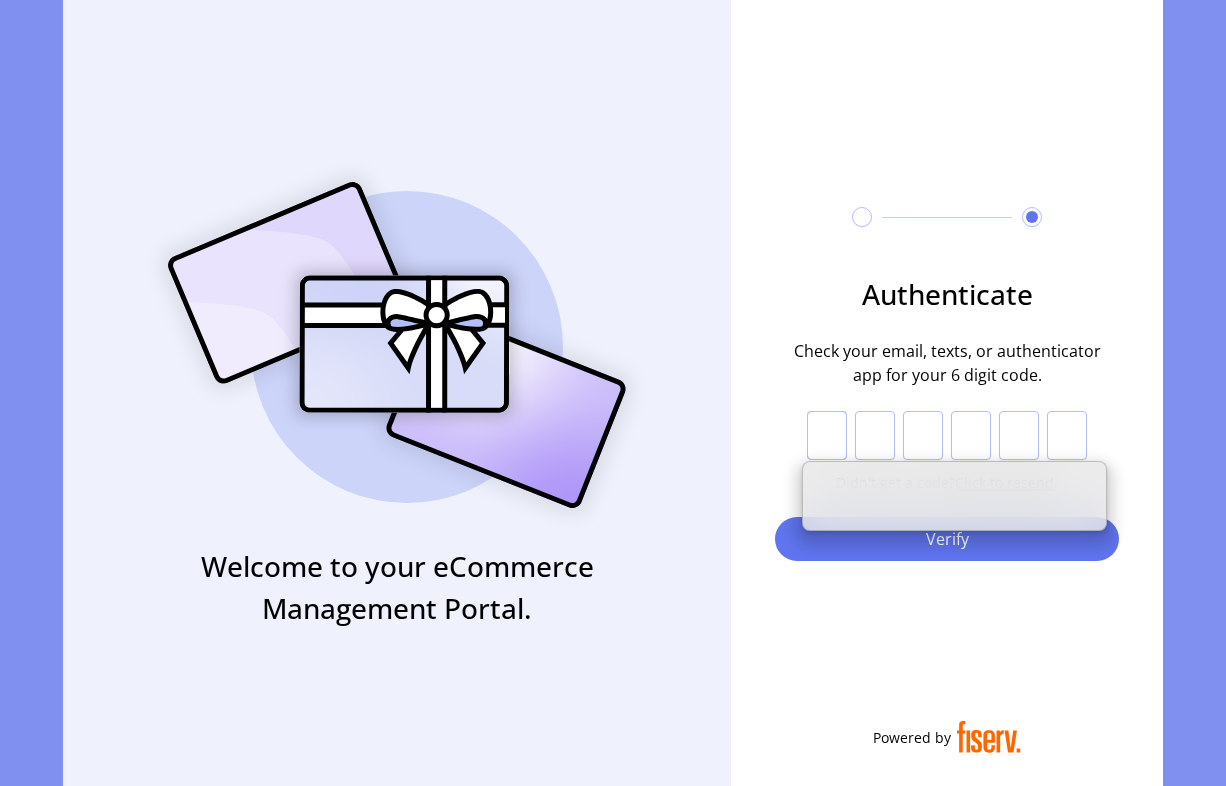 paste on "*" 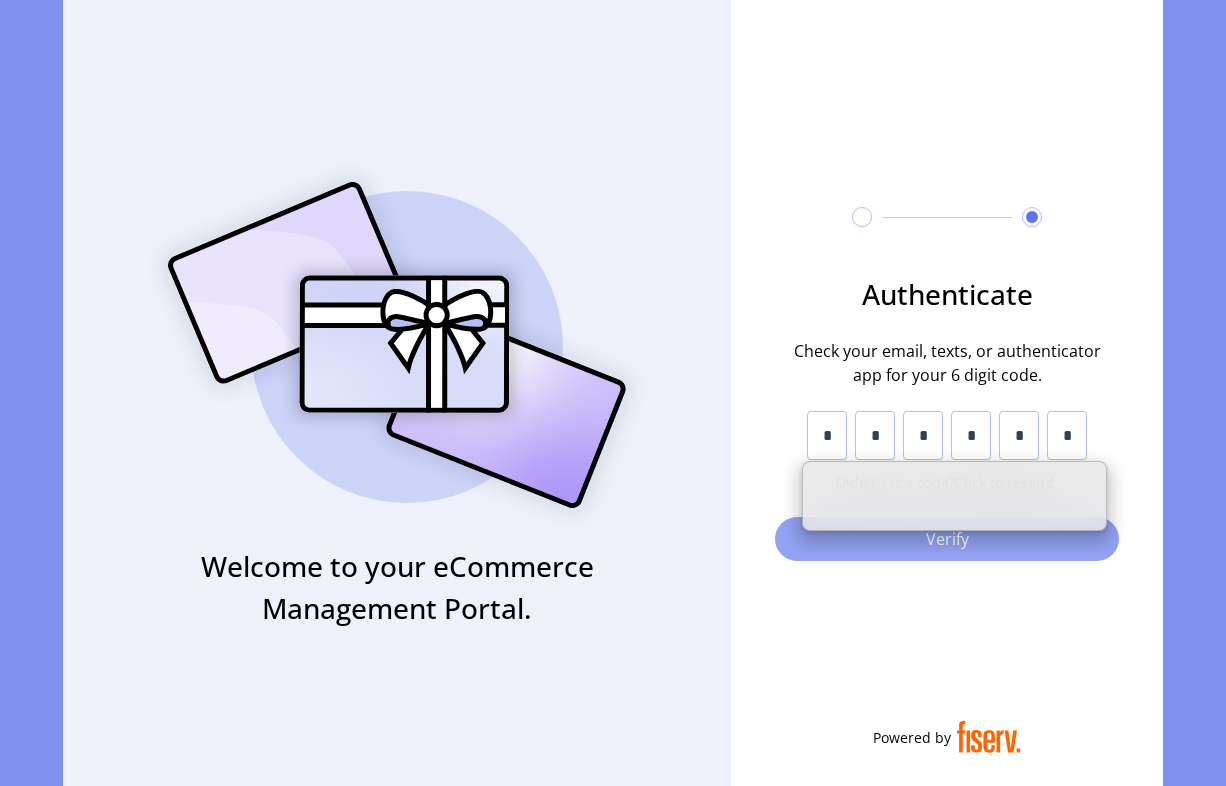 click on "Verify" at bounding box center [947, 539] 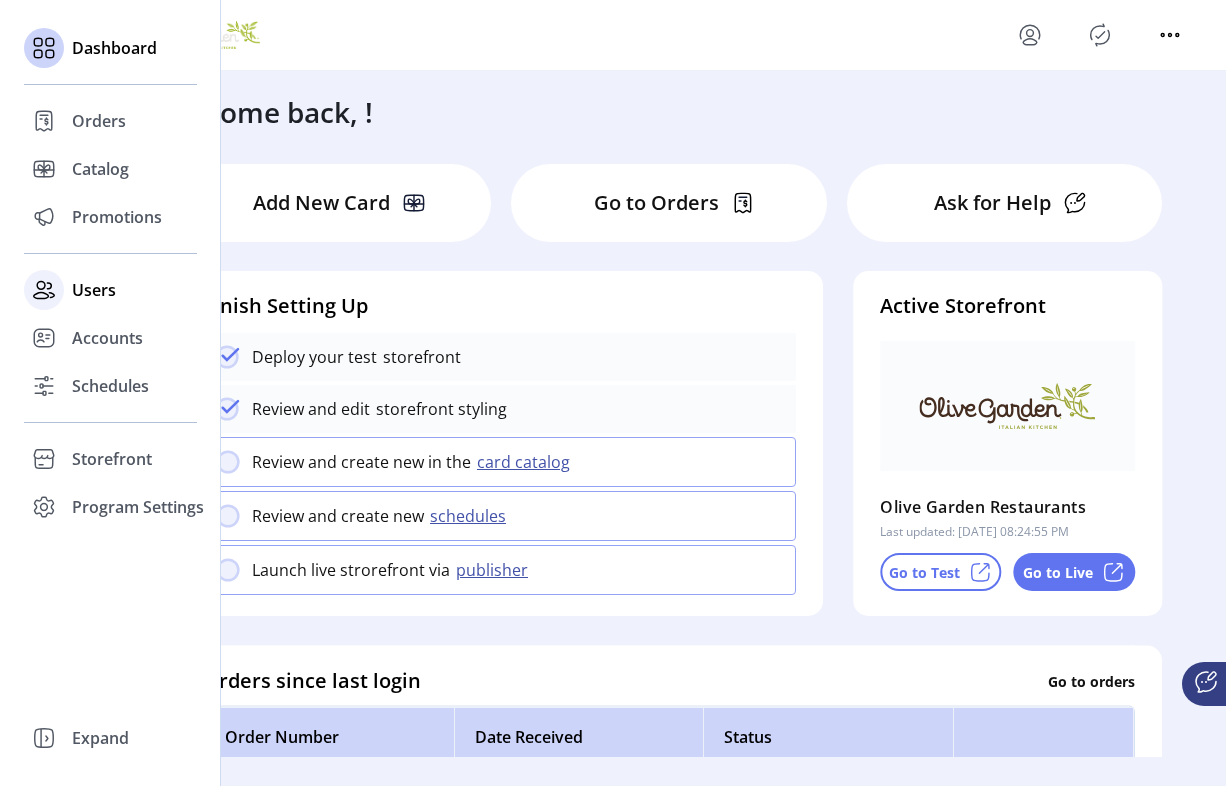 click 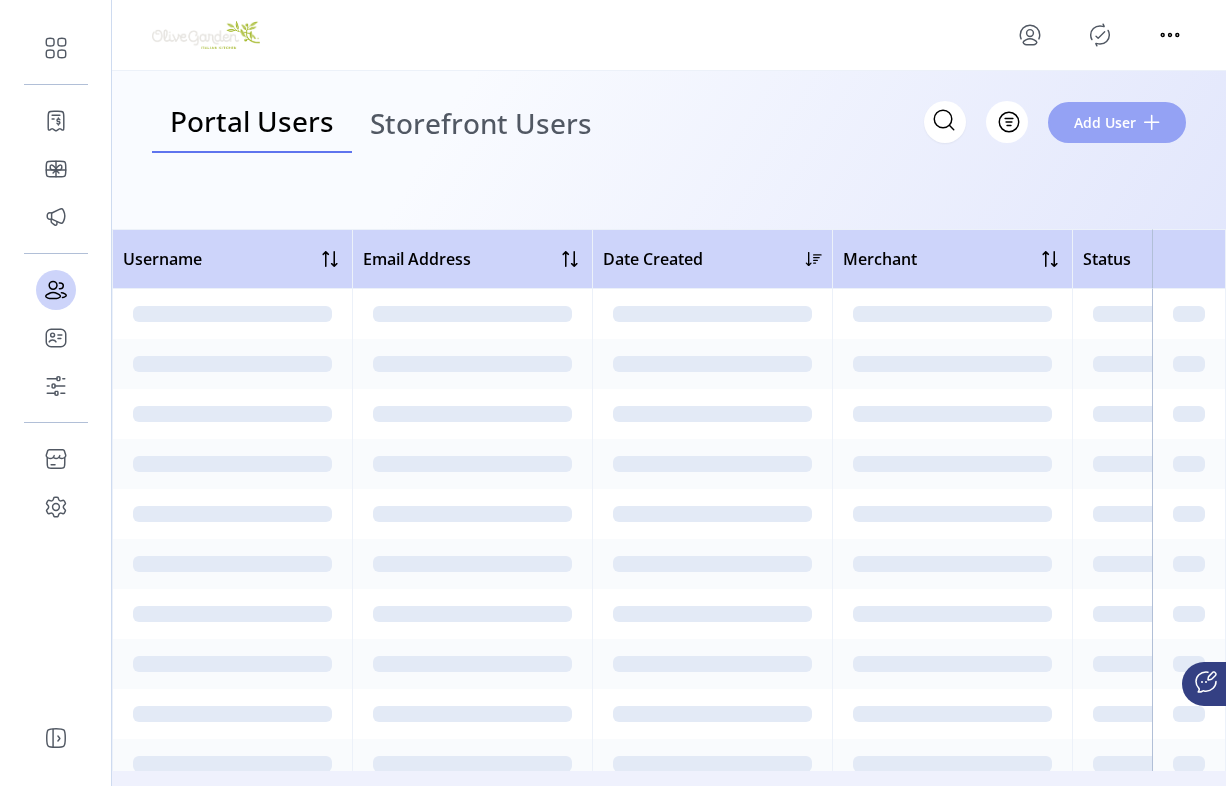 click on "Add User" 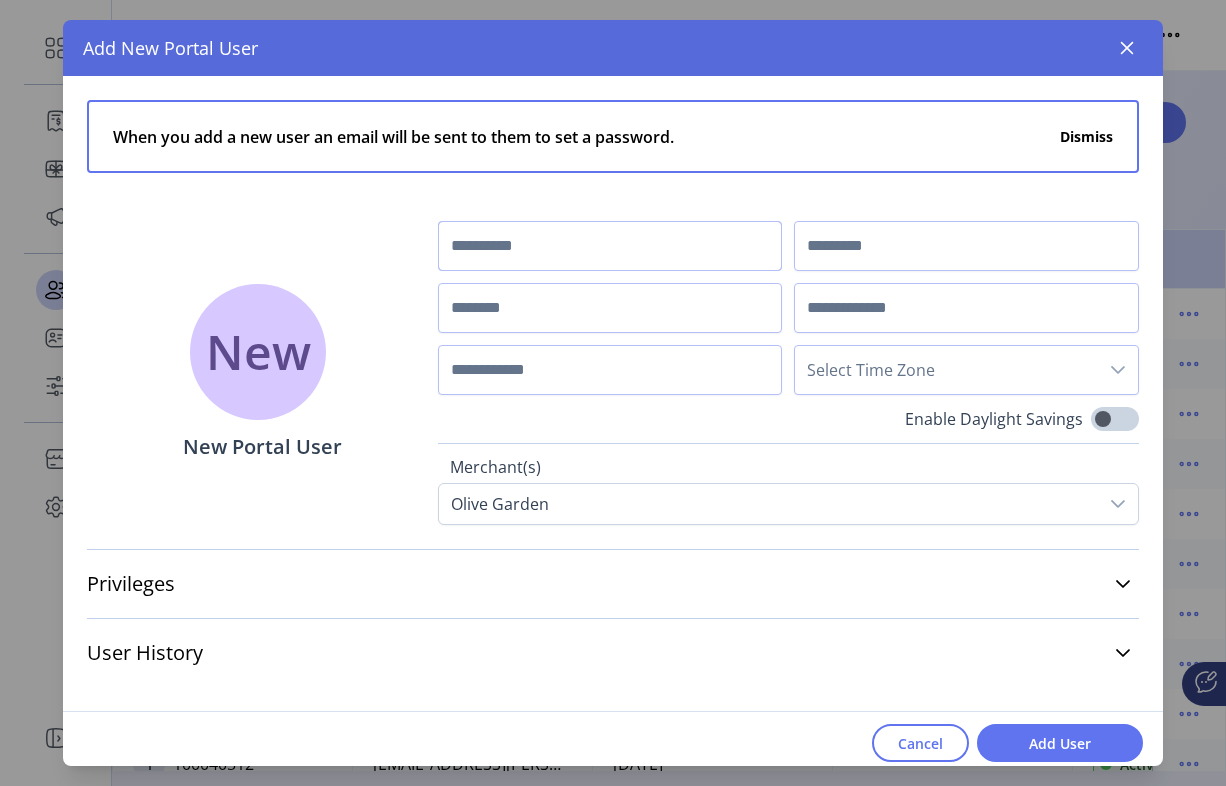 click at bounding box center [610, 246] 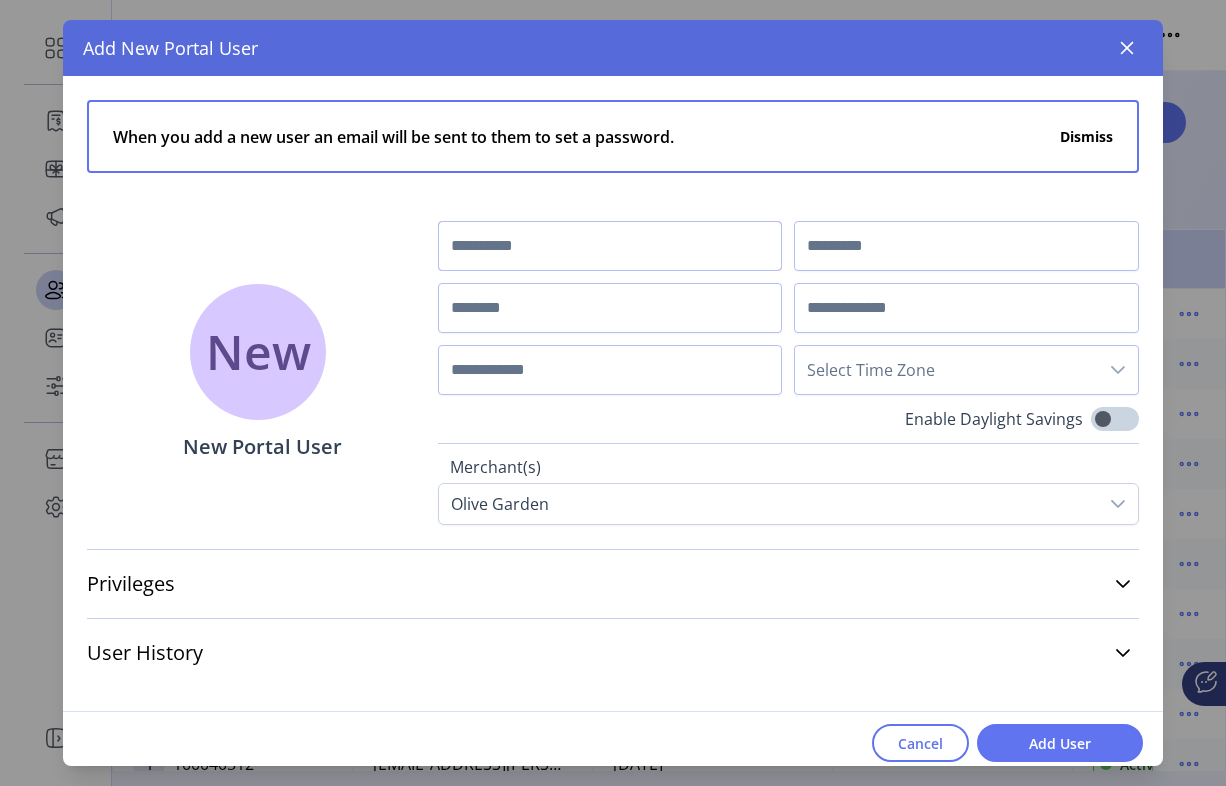 paste on "*****" 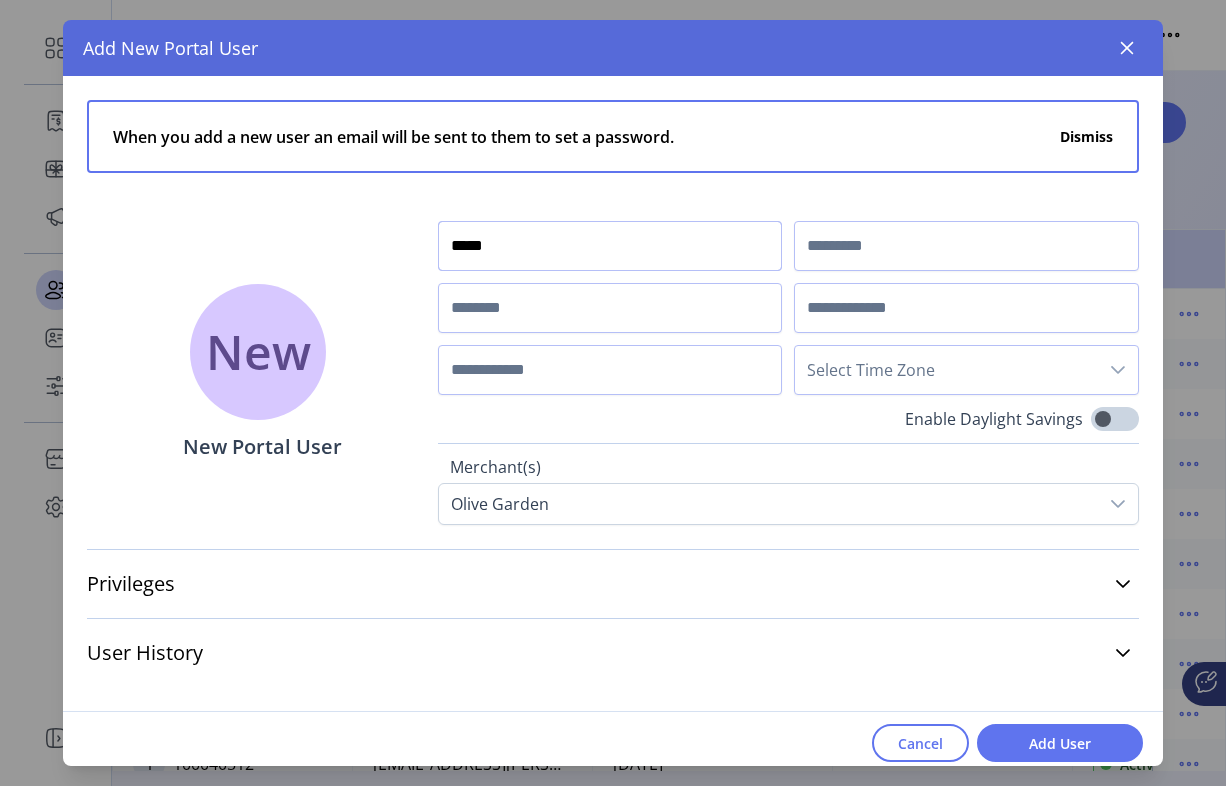 type on "*****" 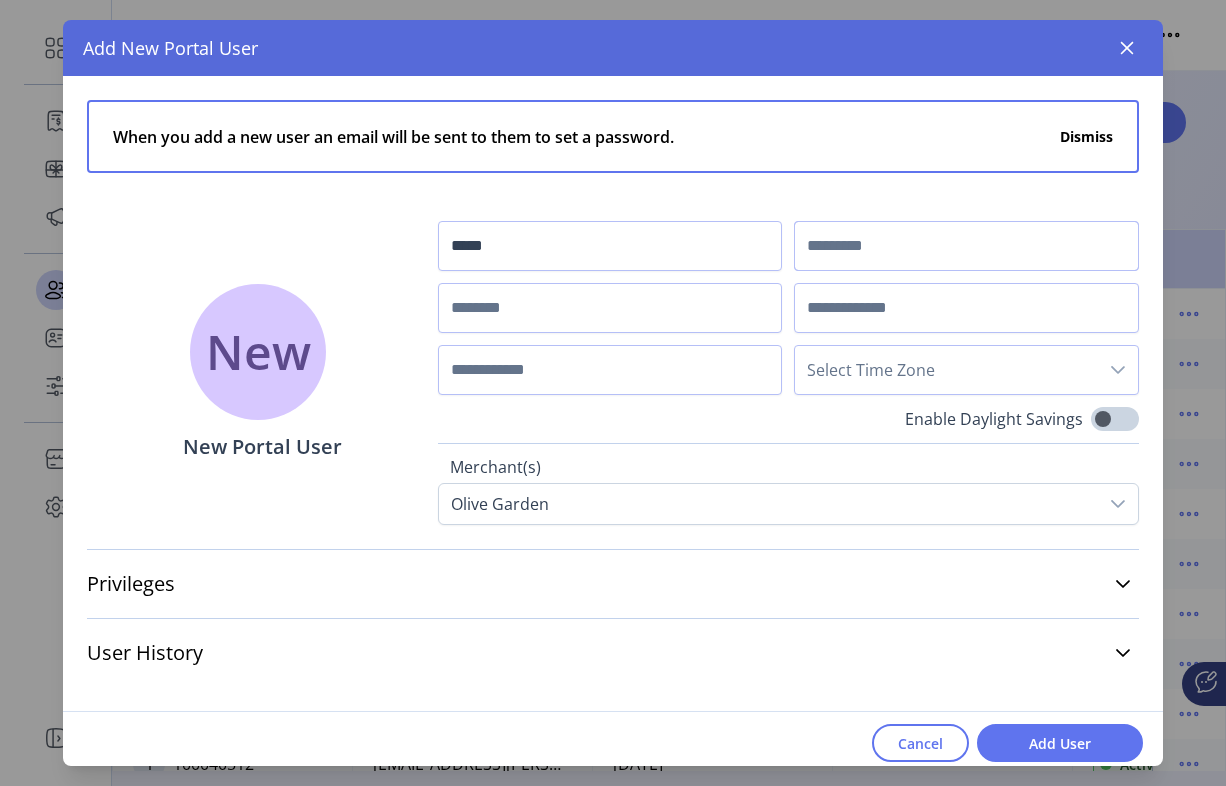 click at bounding box center (966, 246) 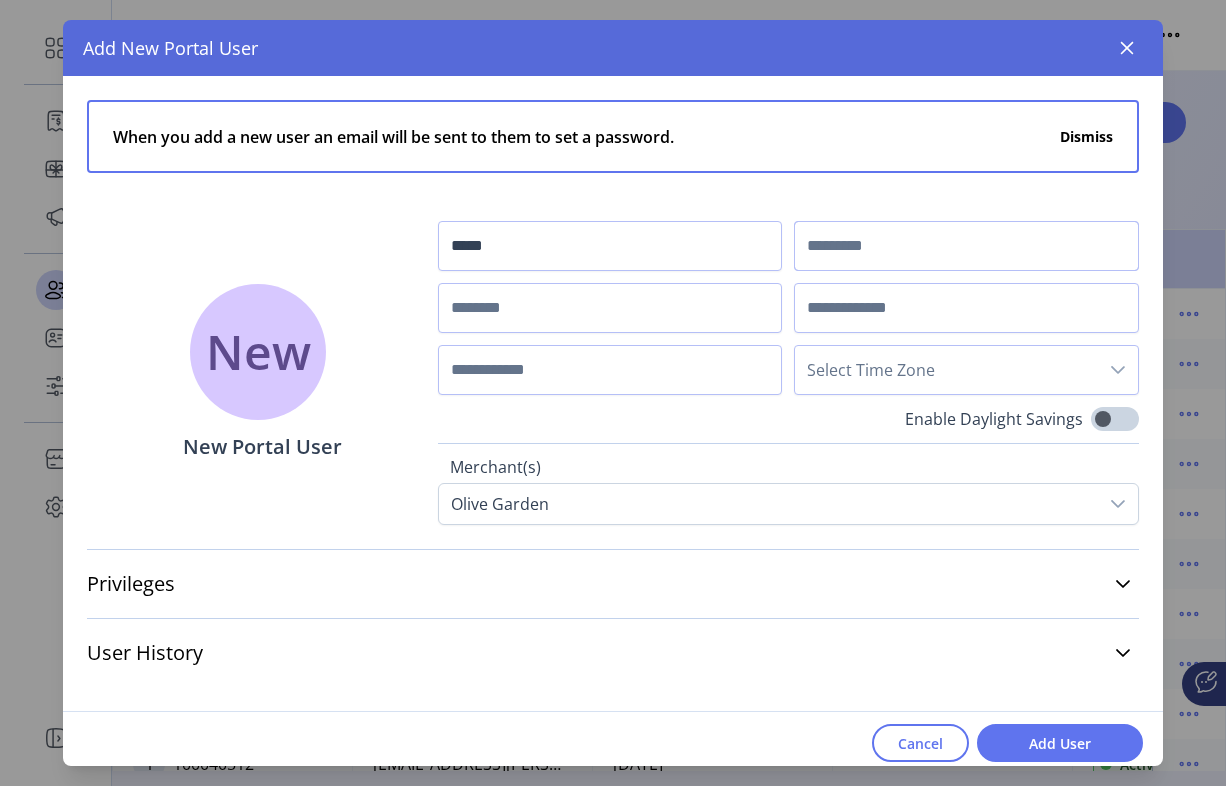 paste on "******" 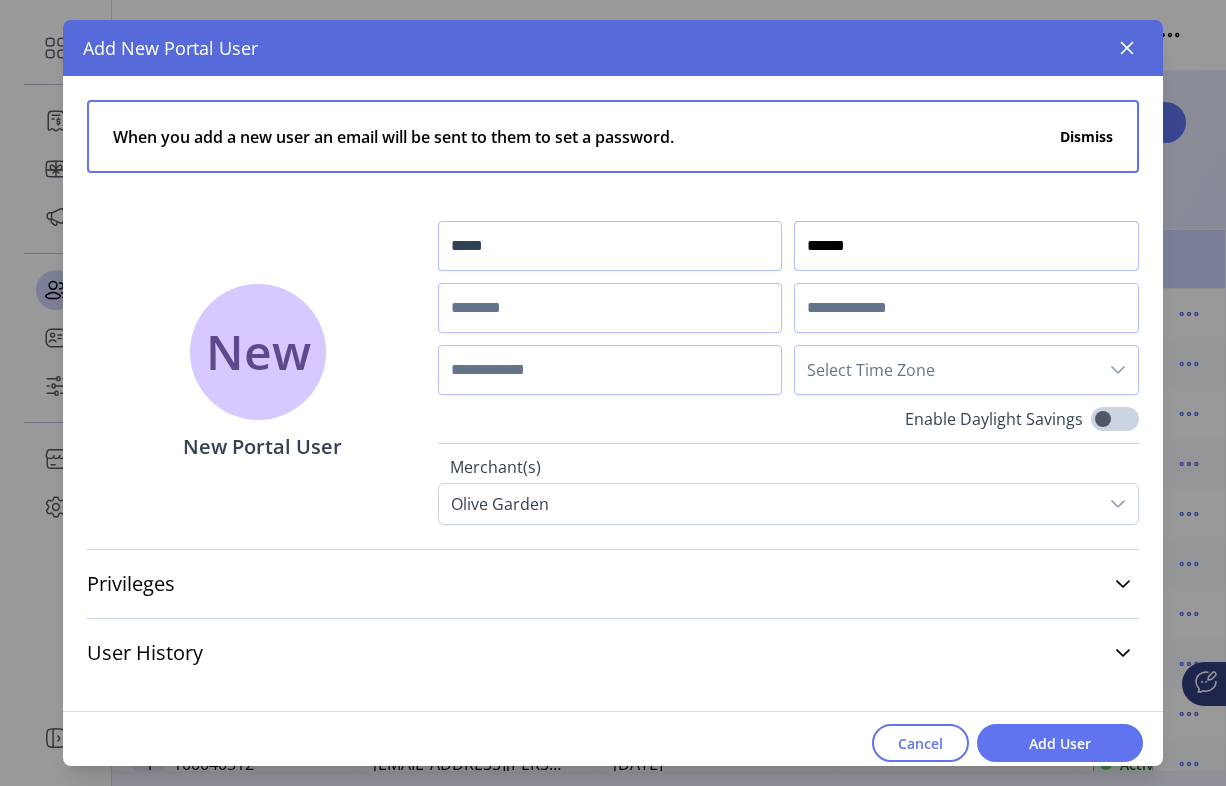 type on "******" 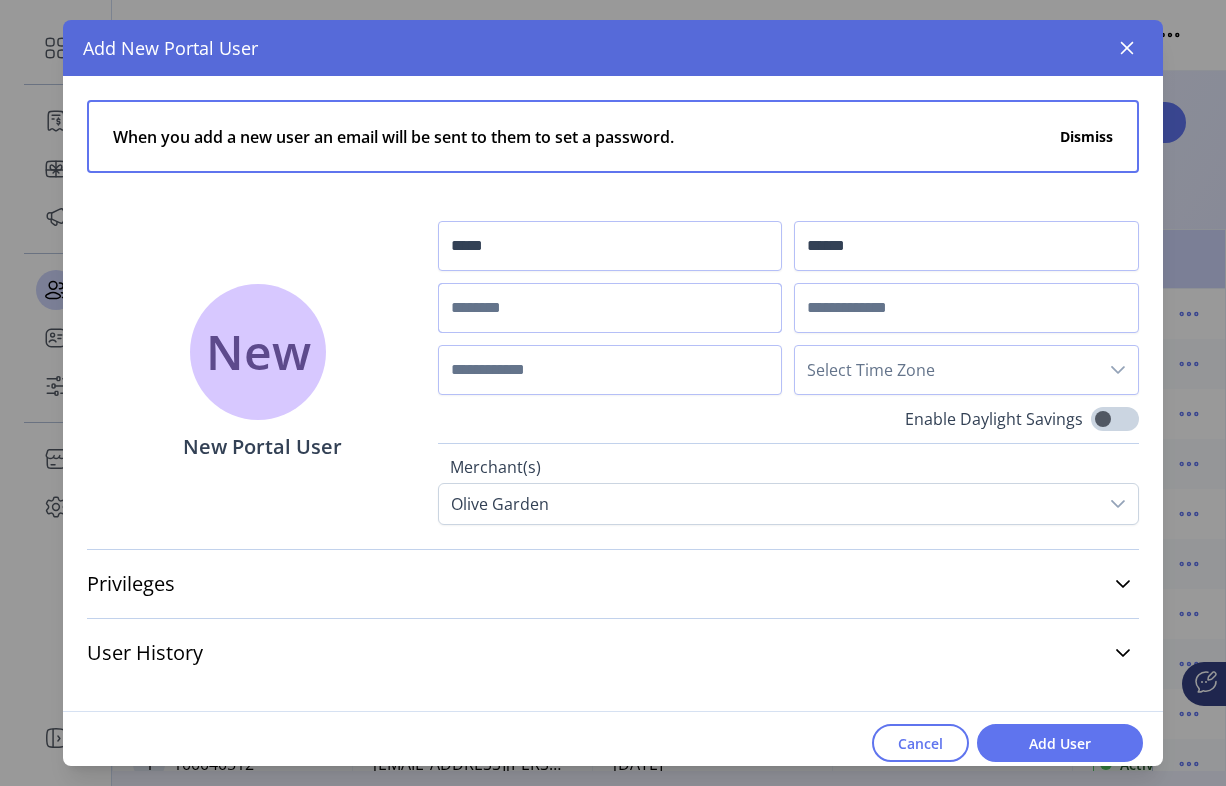 click at bounding box center (610, 308) 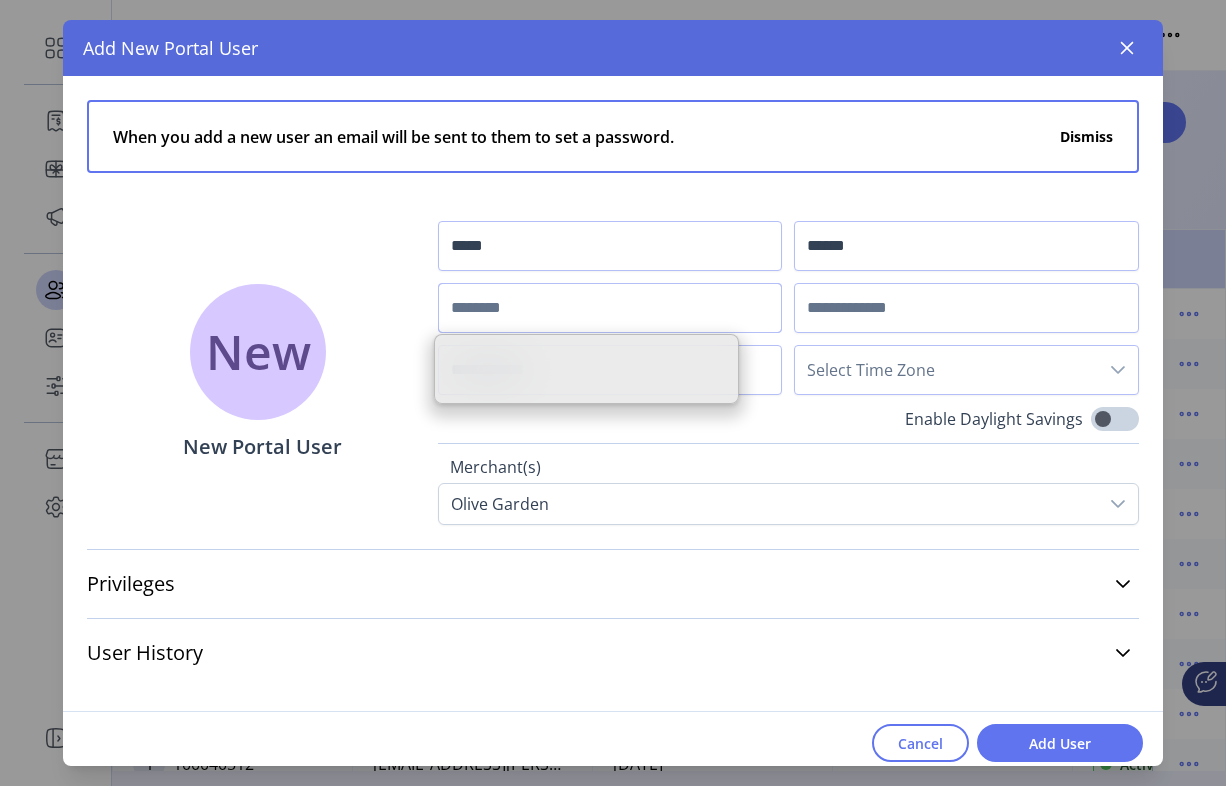 paste on "******" 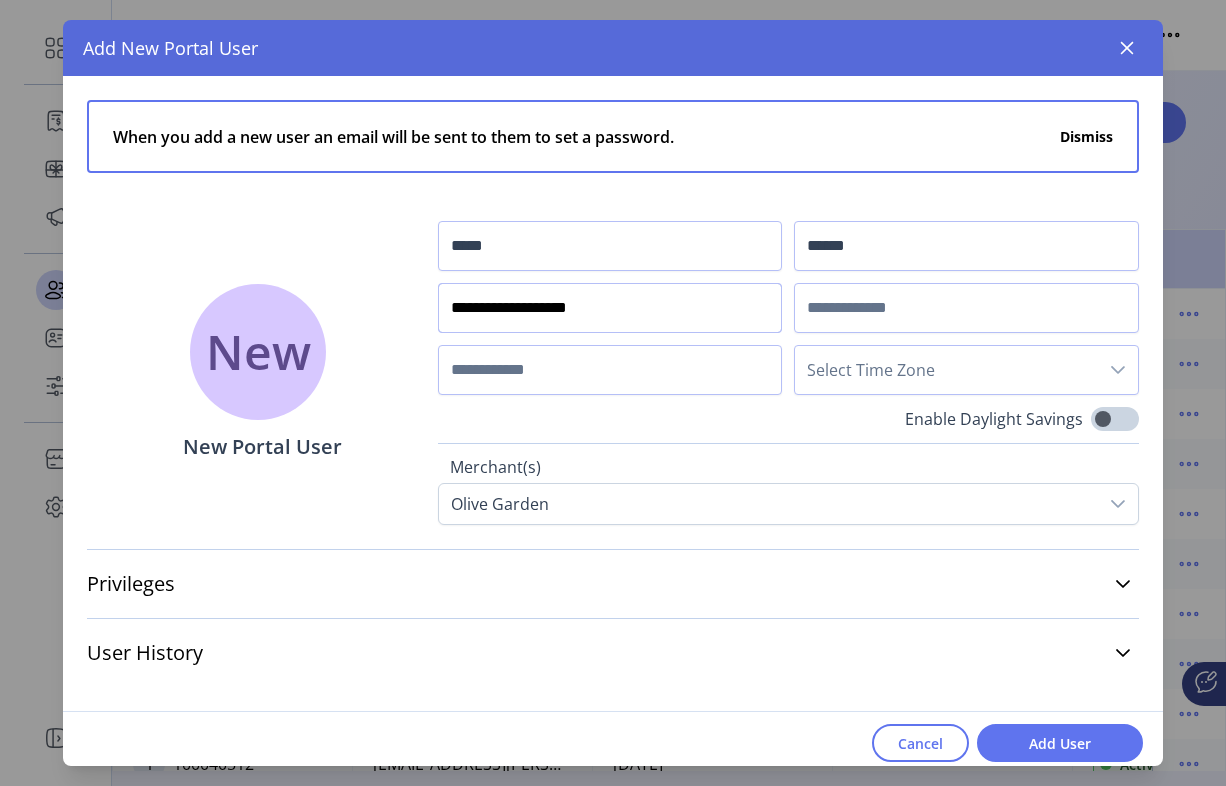 type on "**********" 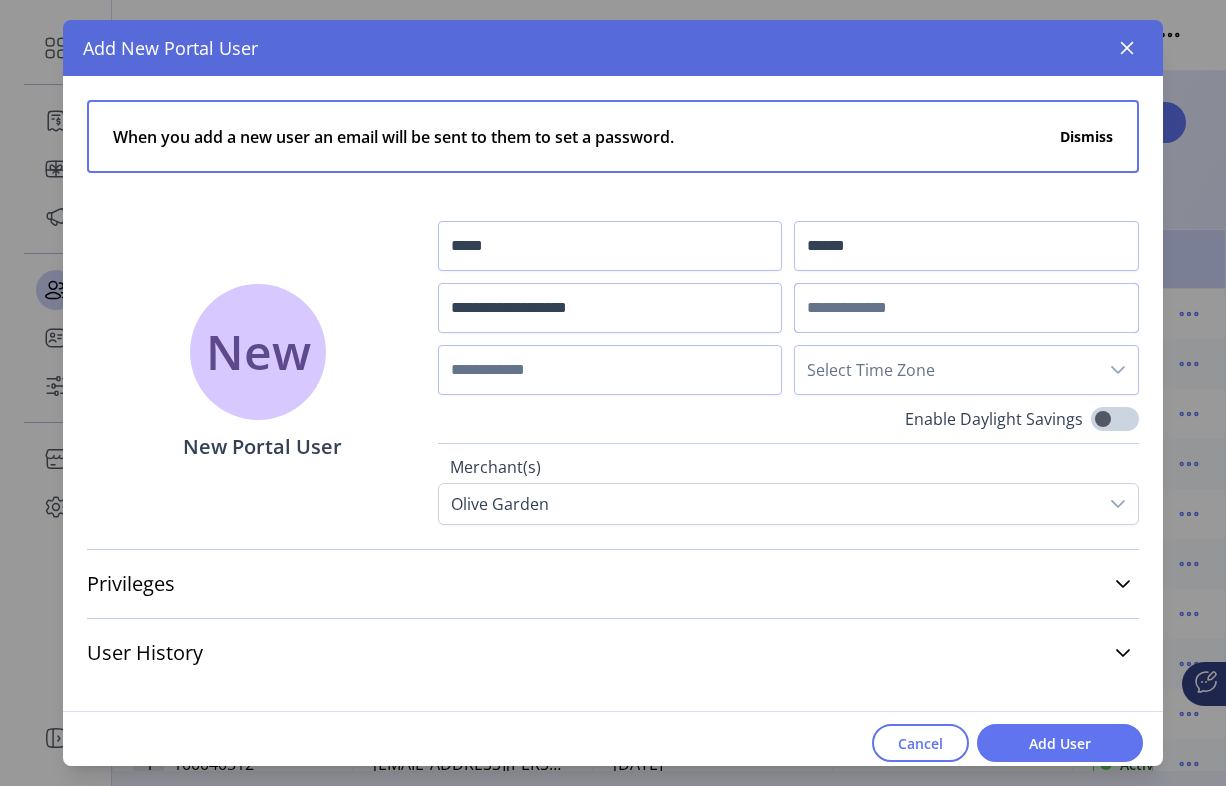 click at bounding box center [966, 308] 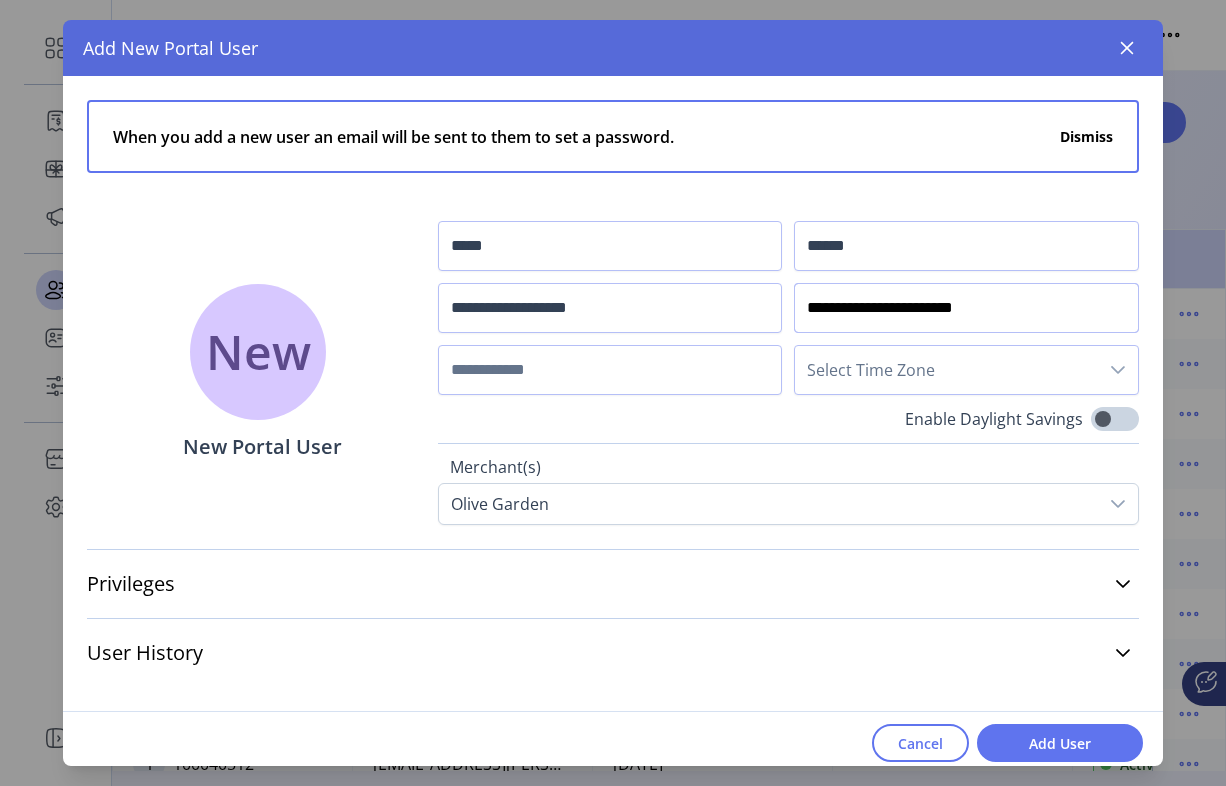 type on "**********" 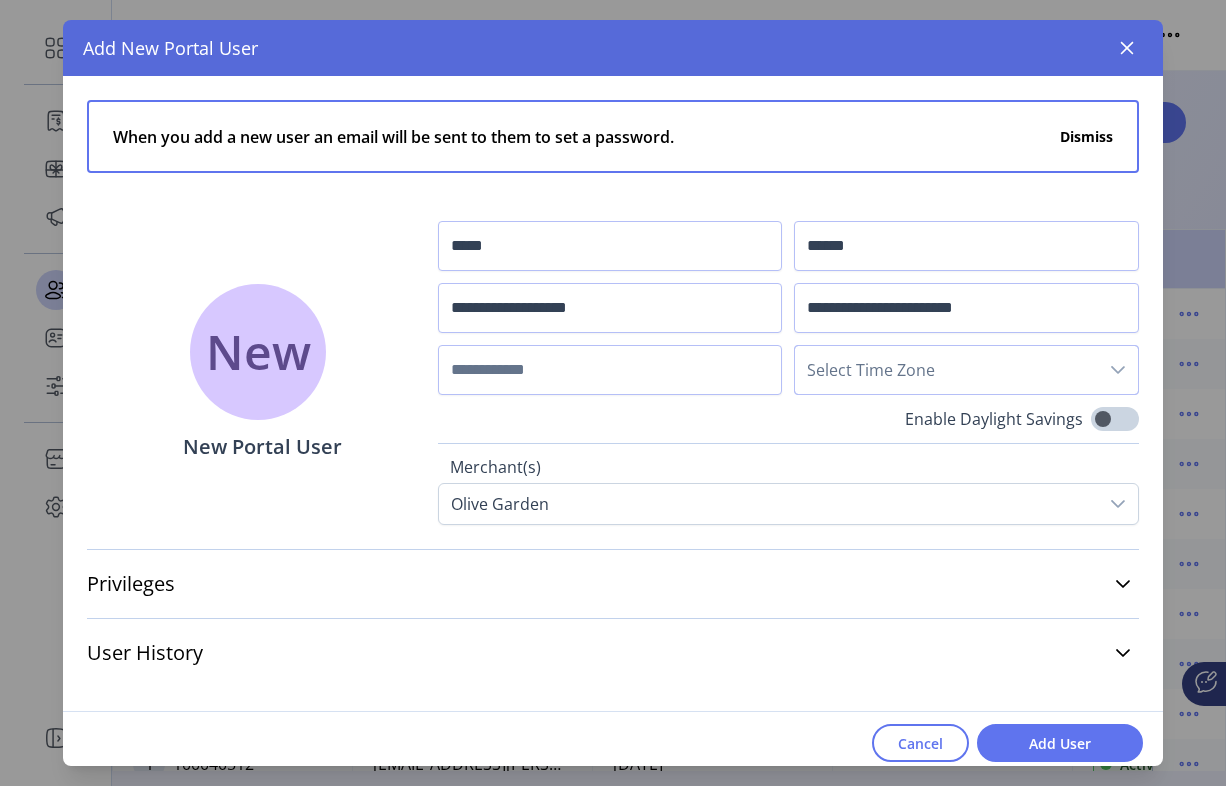 click on "Select Time Zone" at bounding box center (946, 370) 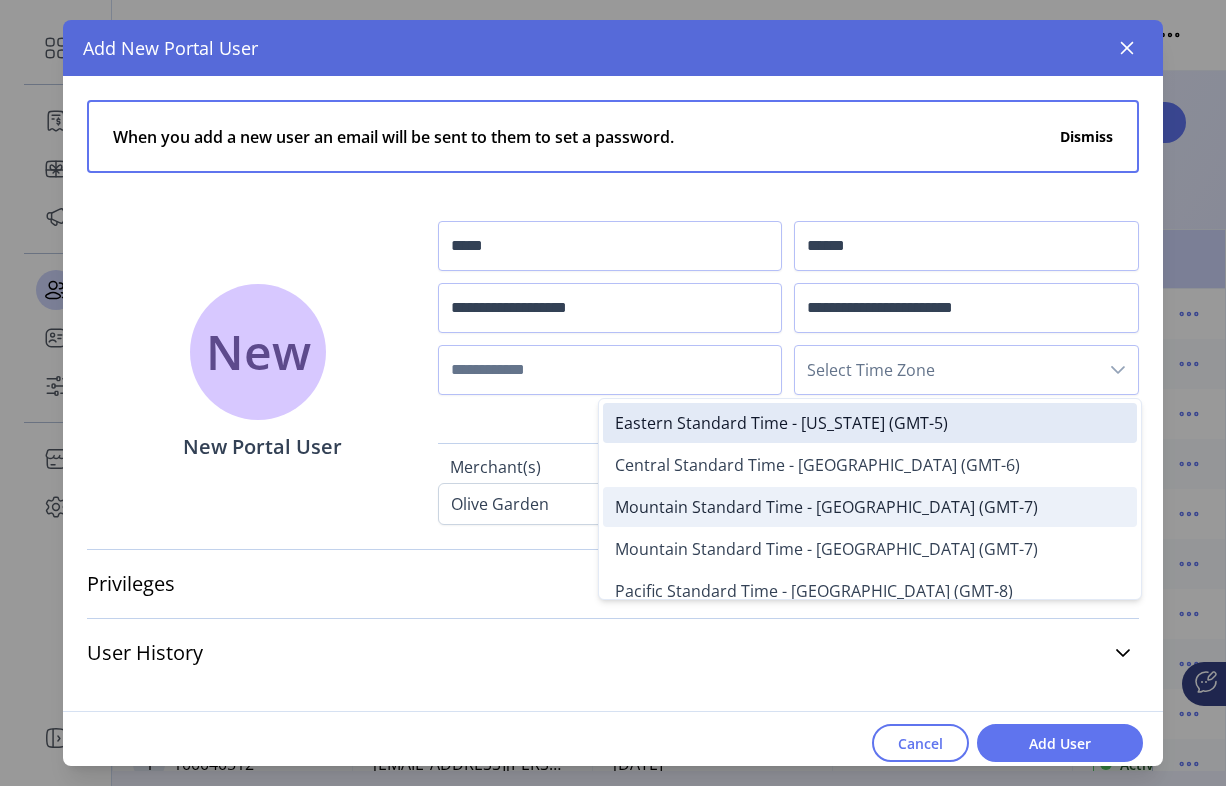 click on "Mountain Standard Time - [GEOGRAPHIC_DATA] (GMT-7)" at bounding box center [826, 507] 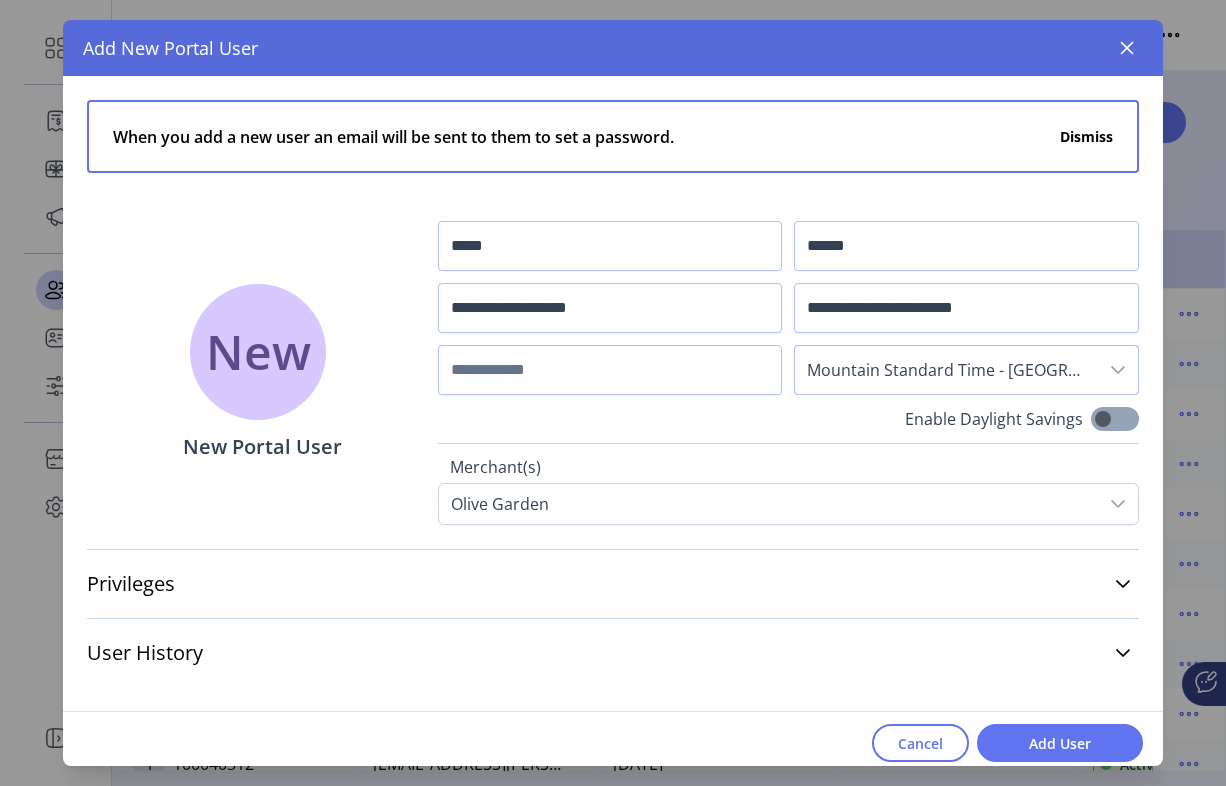 click at bounding box center [1115, 419] 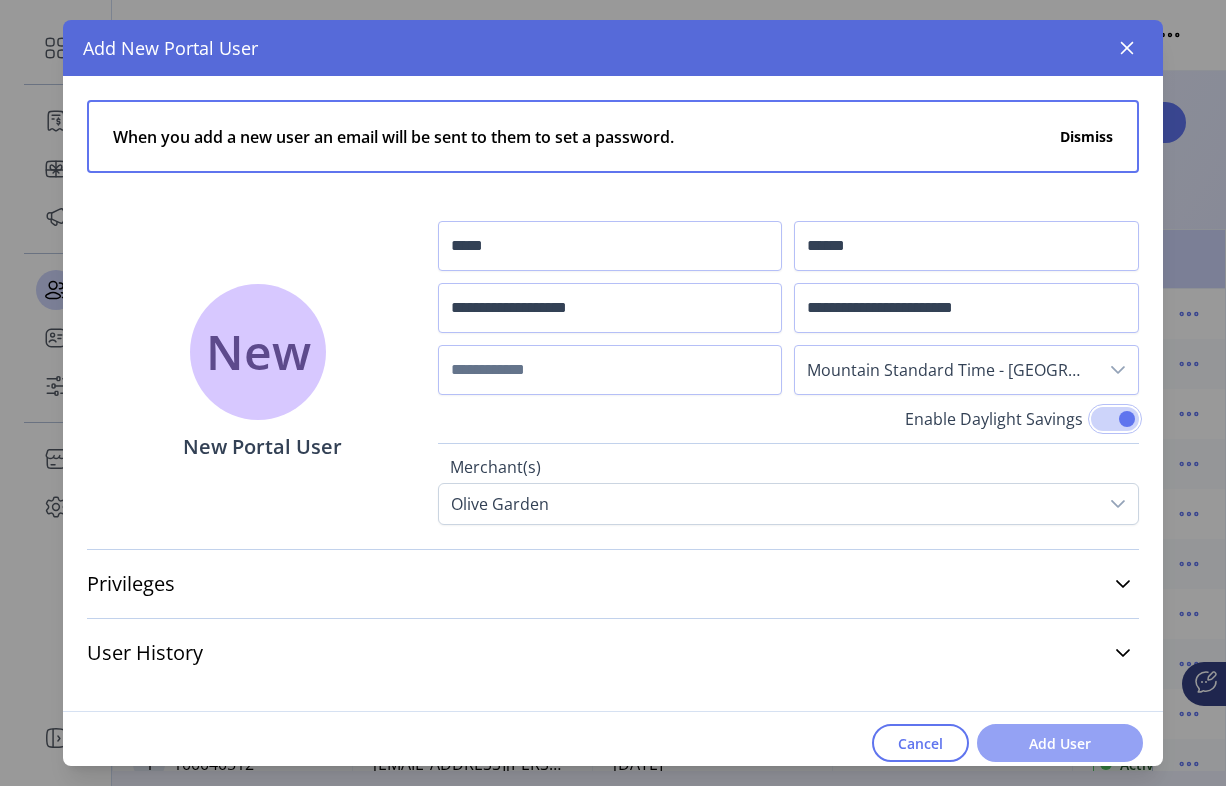 click on "Add User" at bounding box center [1060, 743] 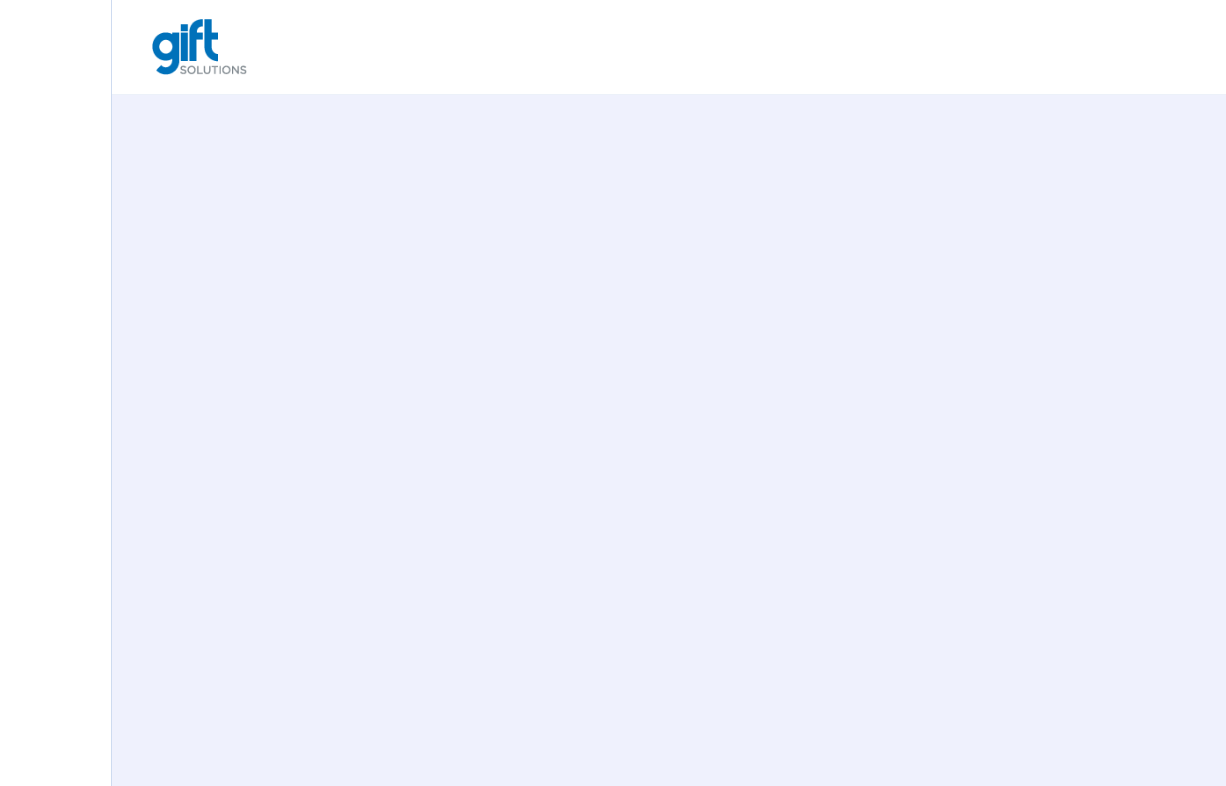 scroll, scrollTop: 0, scrollLeft: 0, axis: both 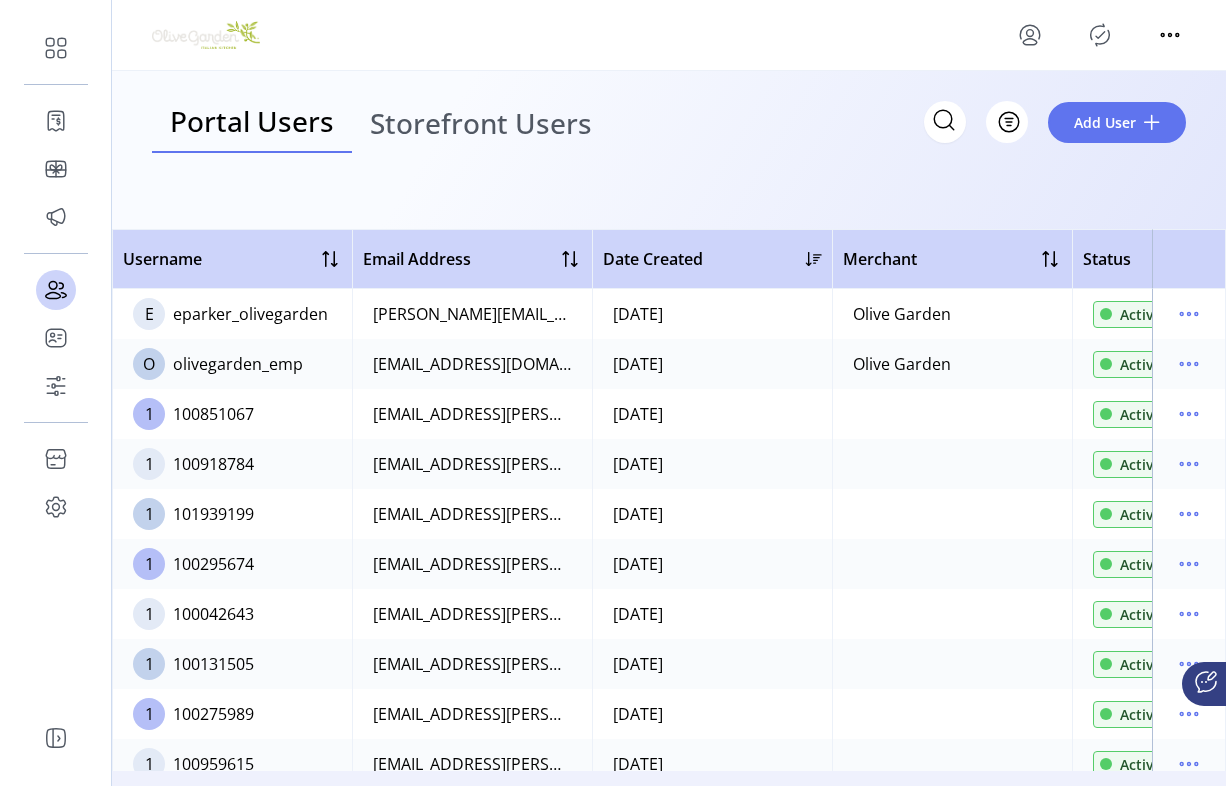click 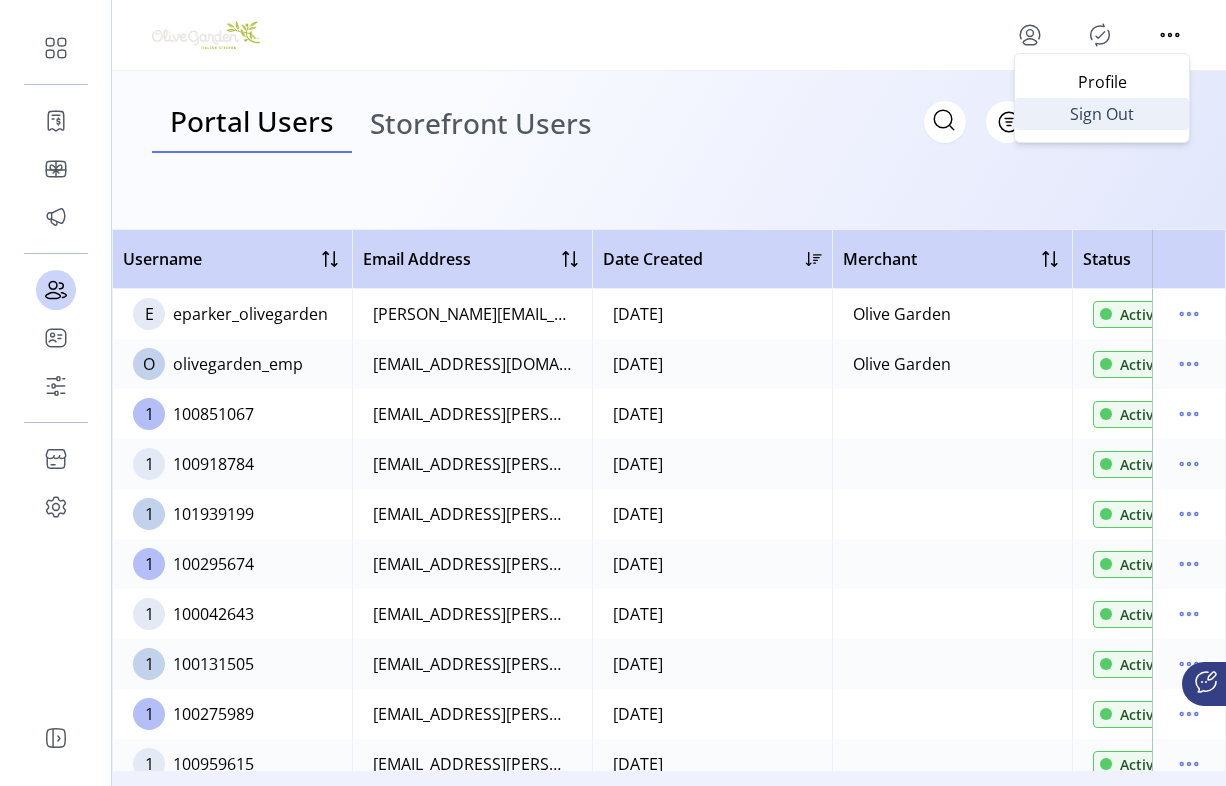 click on "Sign Out" at bounding box center [1102, 114] 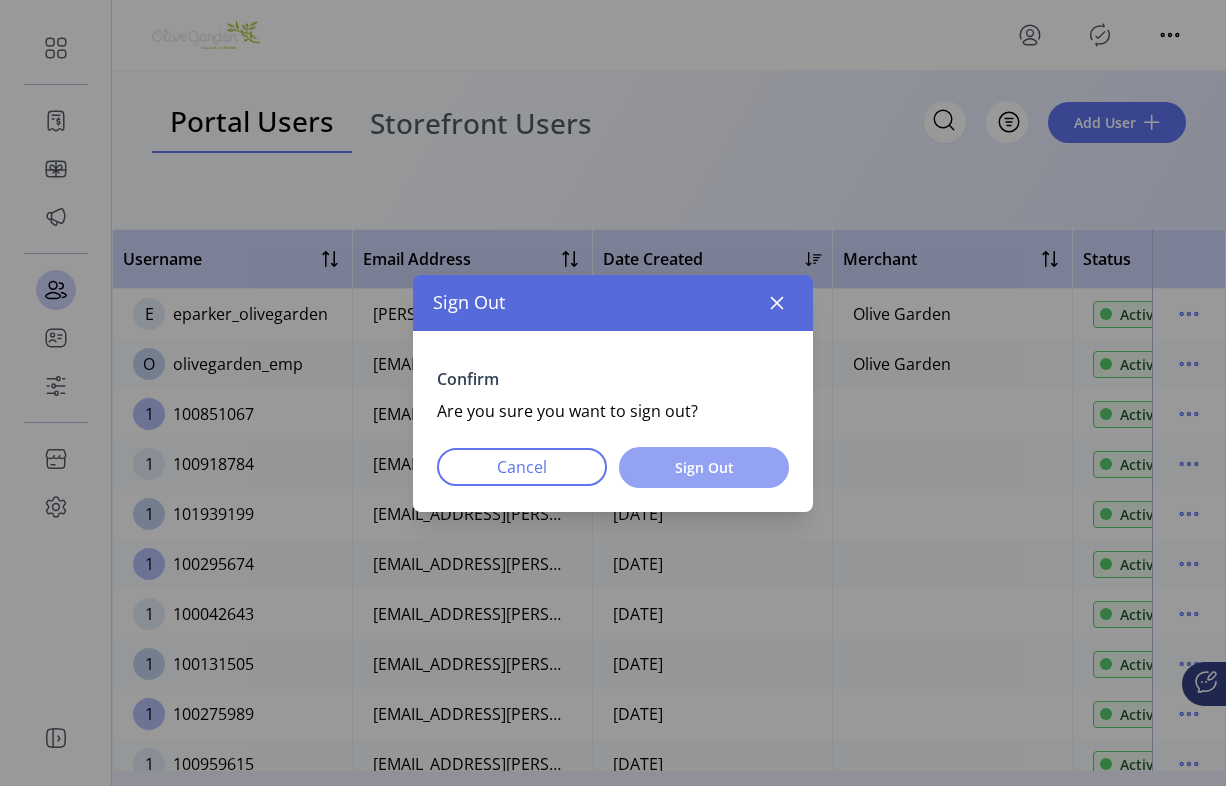 click on "Sign Out" at bounding box center (704, 467) 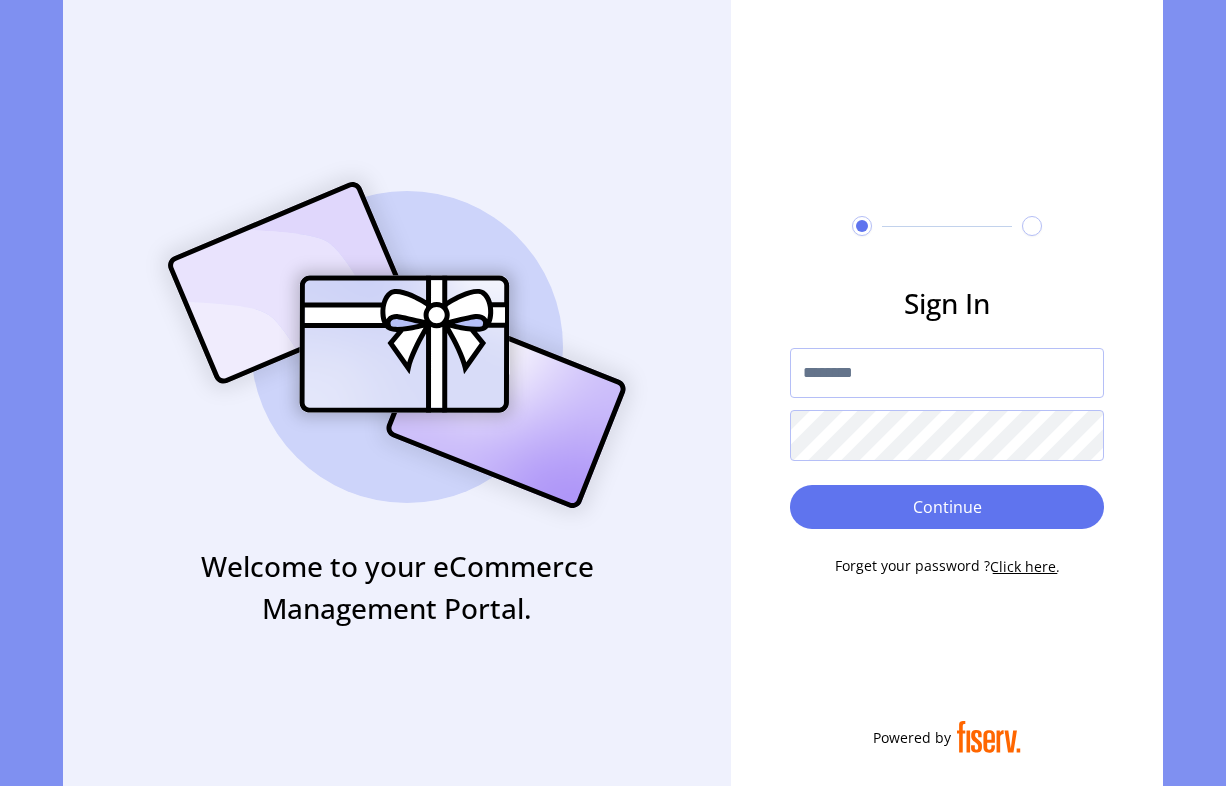 click at bounding box center (947, 373) 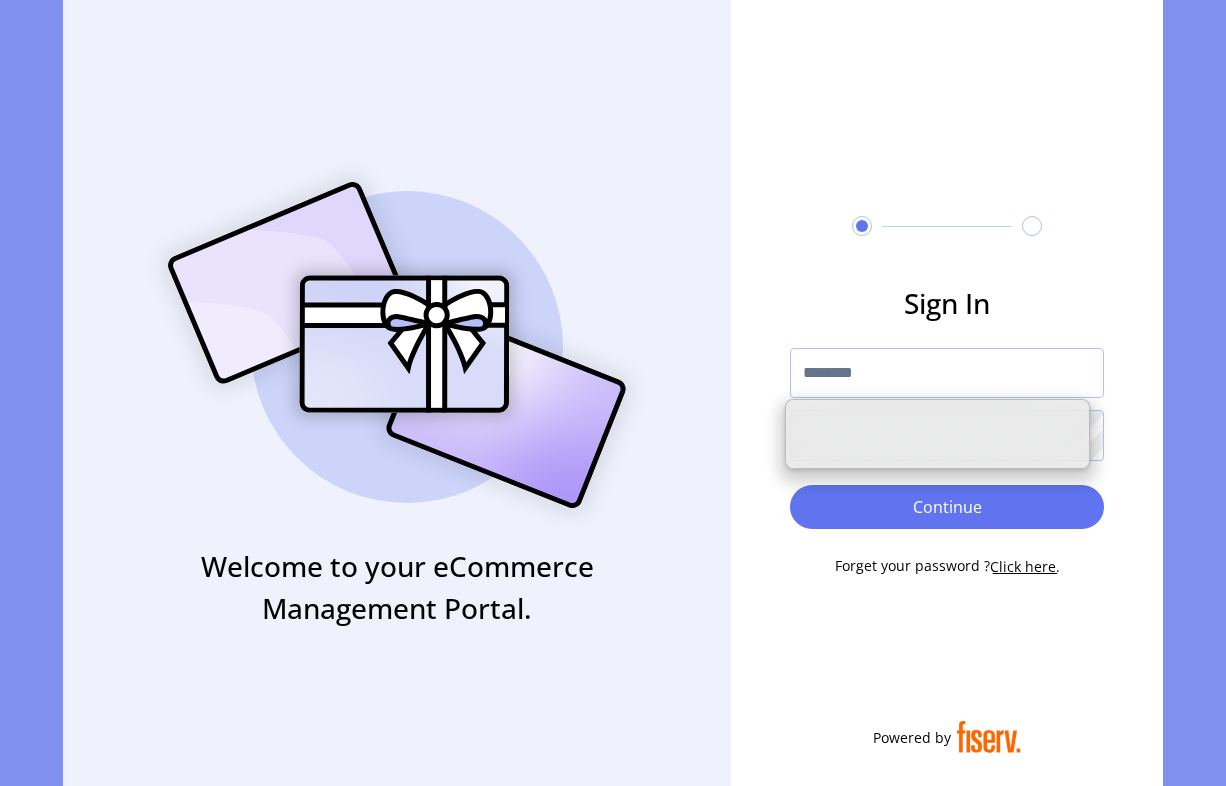paste on "**********" 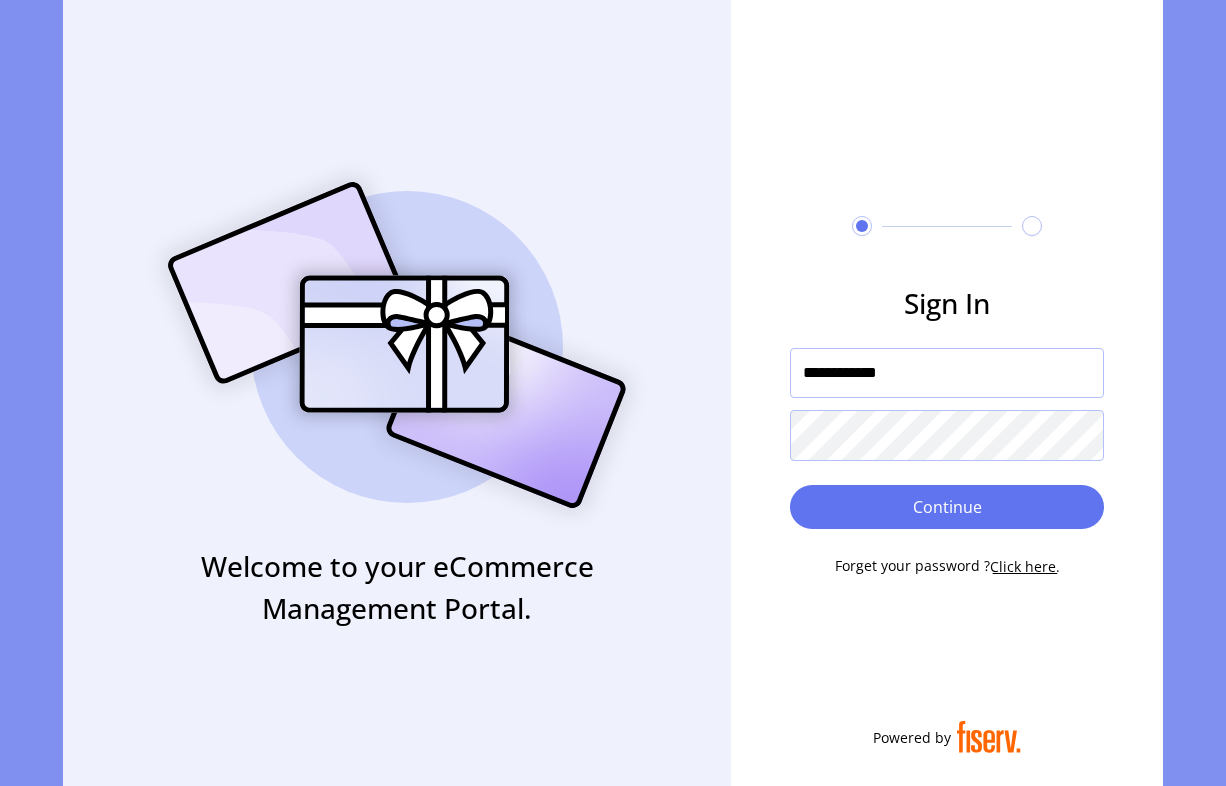 type on "**********" 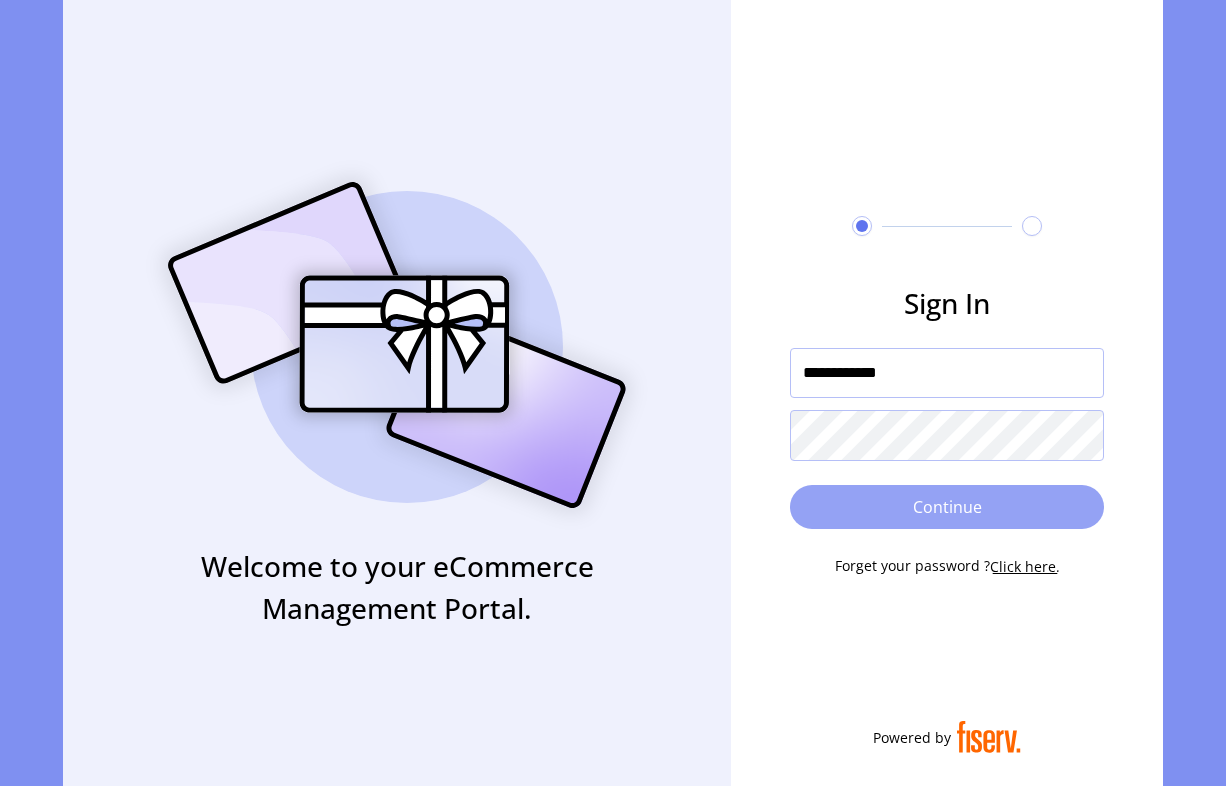 click on "Continue" at bounding box center [947, 507] 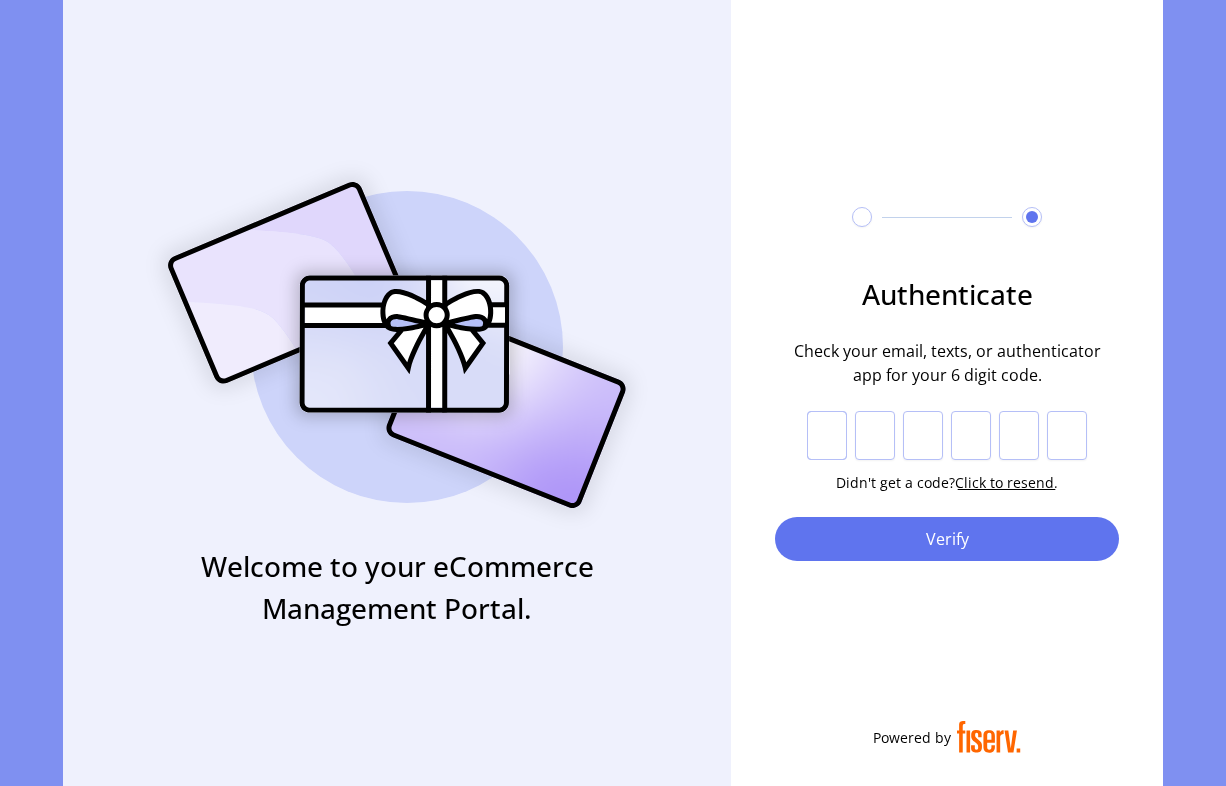 click at bounding box center [827, 436] 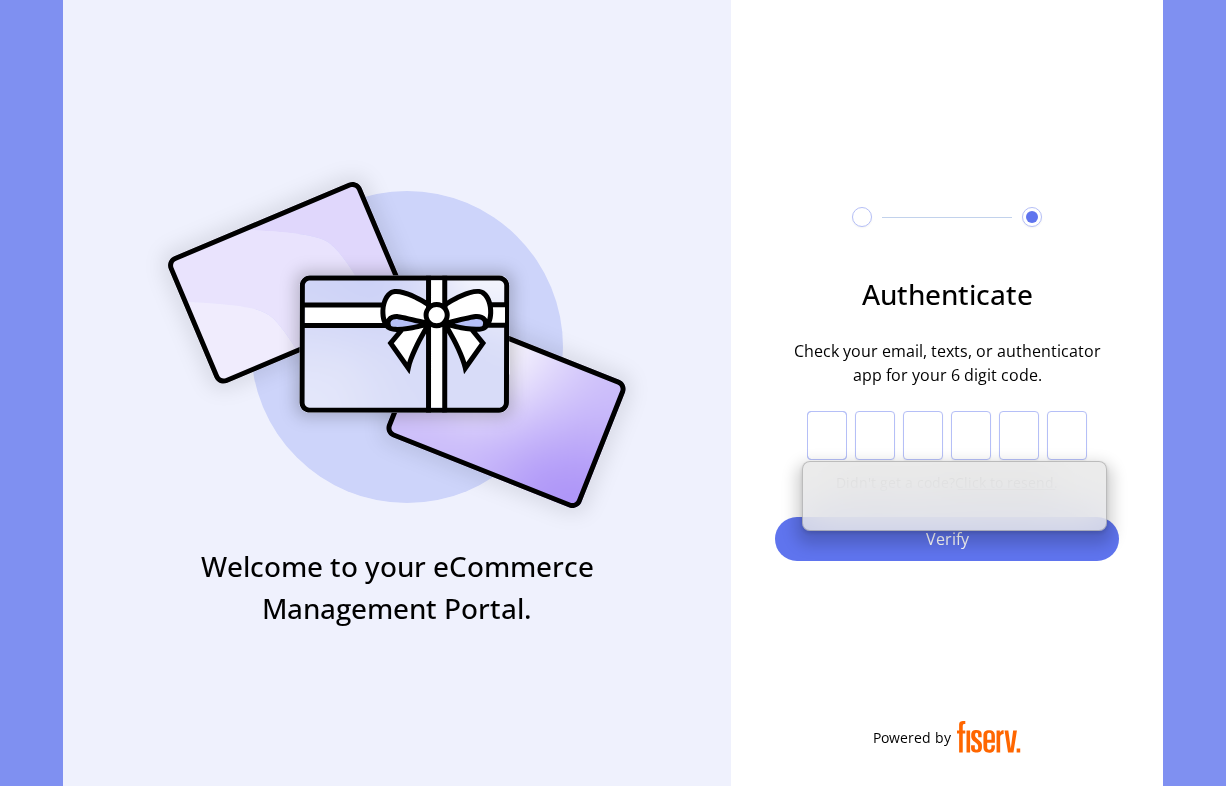 paste on "*" 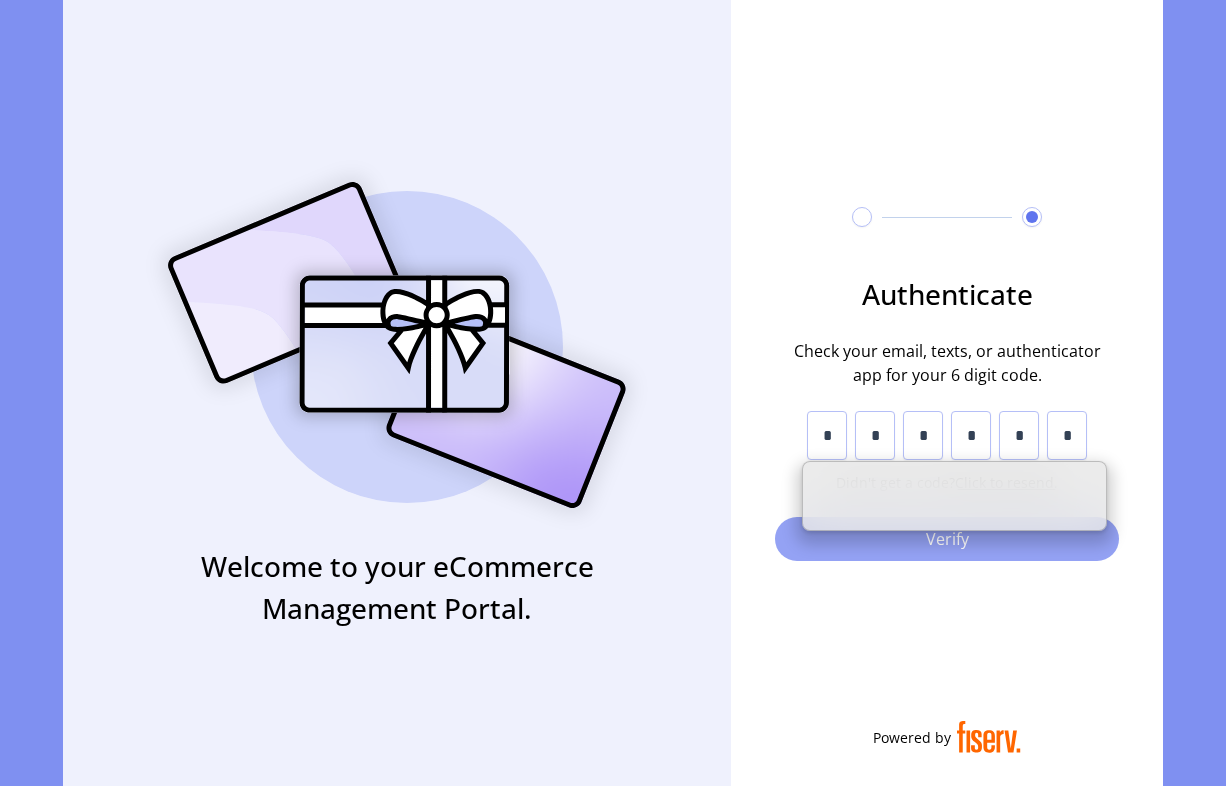 click on "Verify" at bounding box center [947, 539] 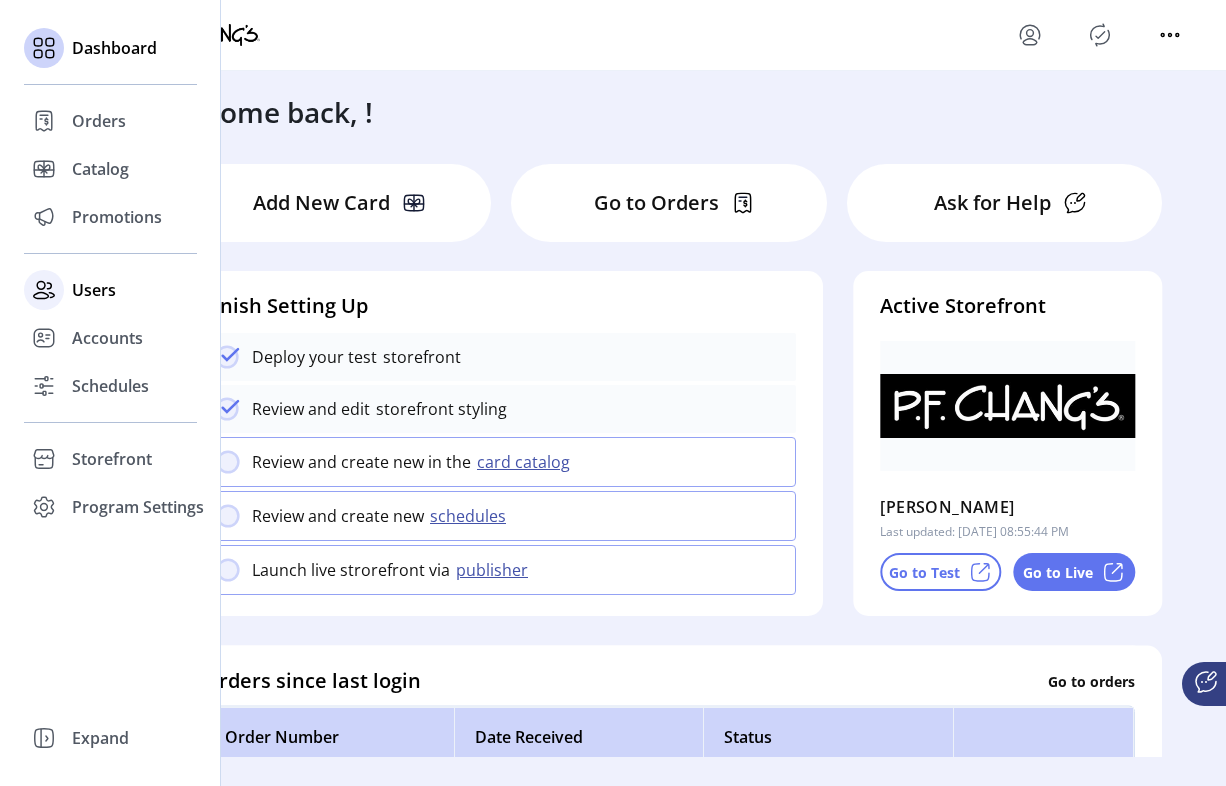 click 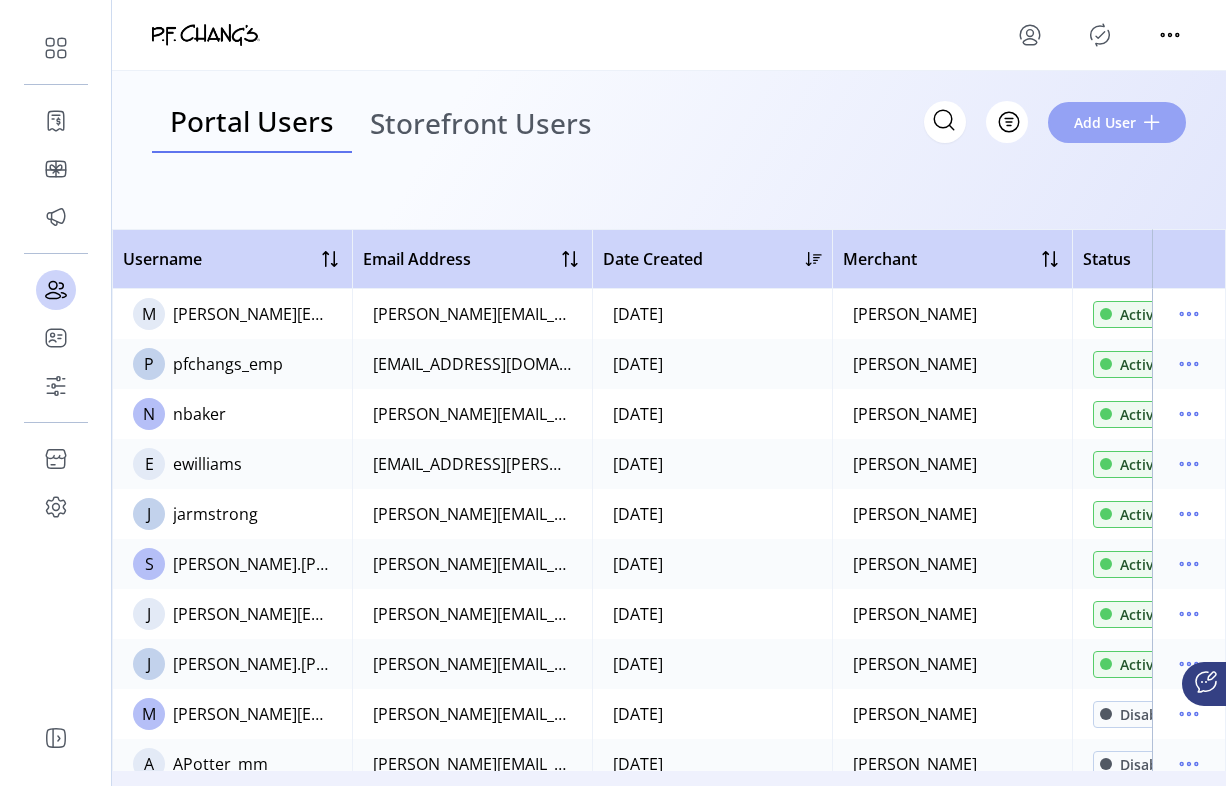 click on "Add User" 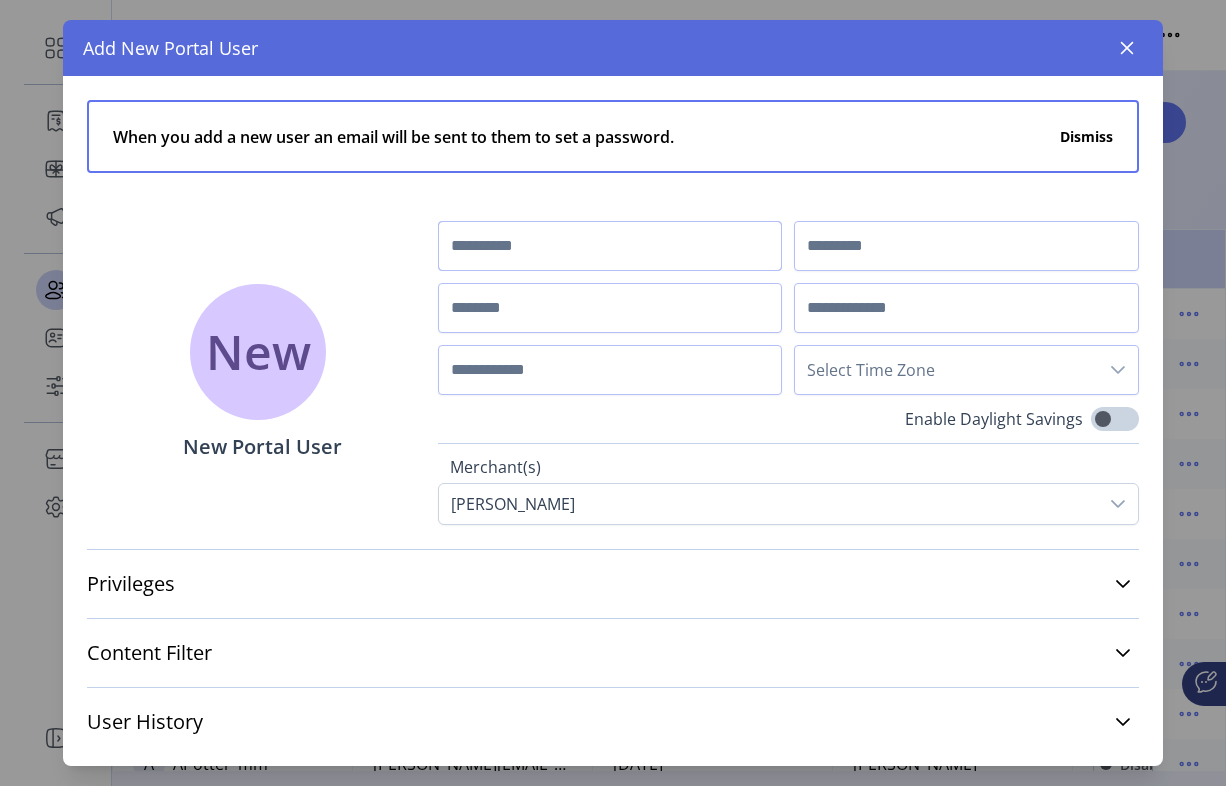 click at bounding box center [610, 246] 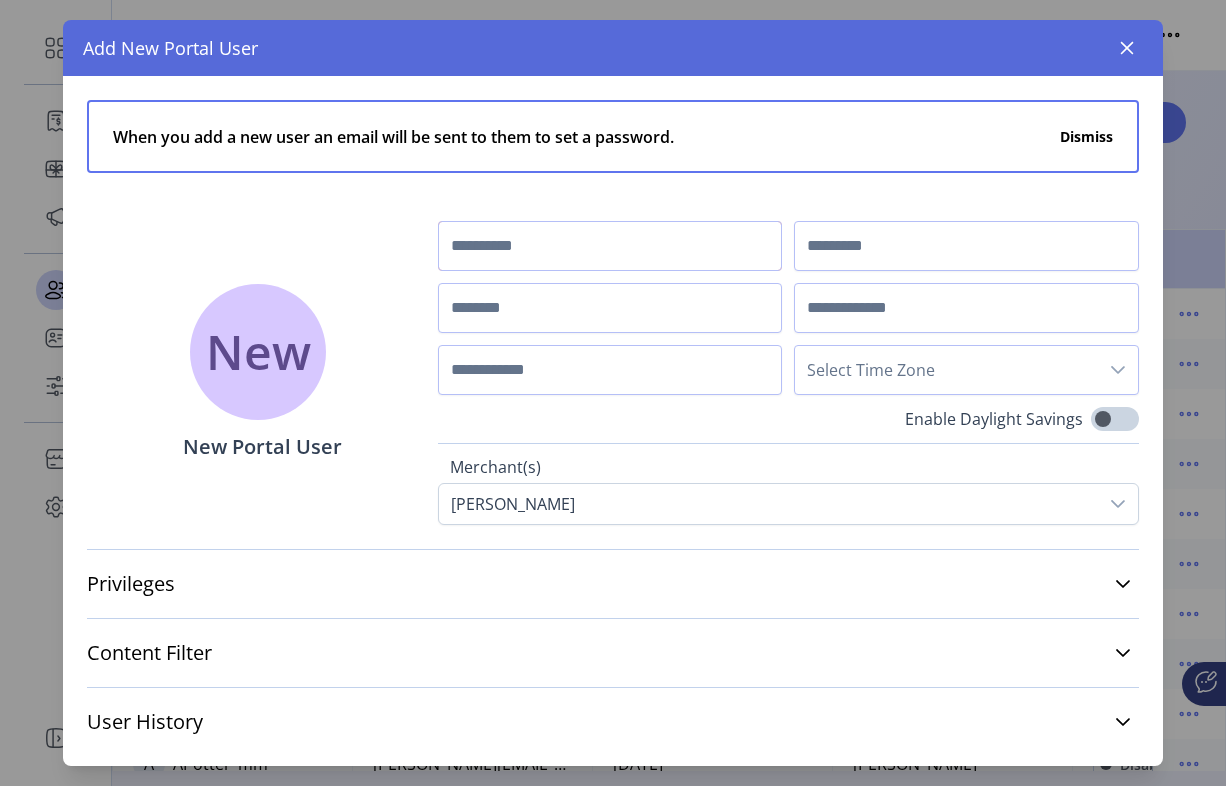 paste on "******" 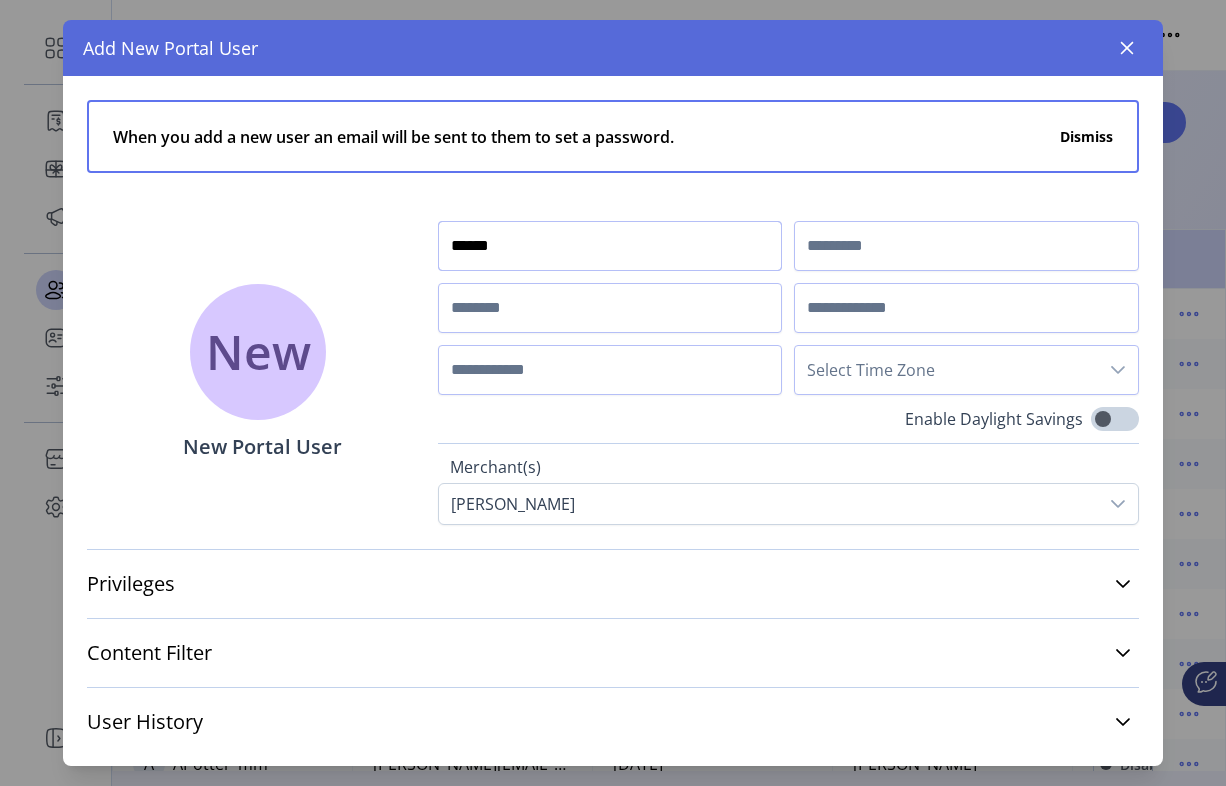 type on "******" 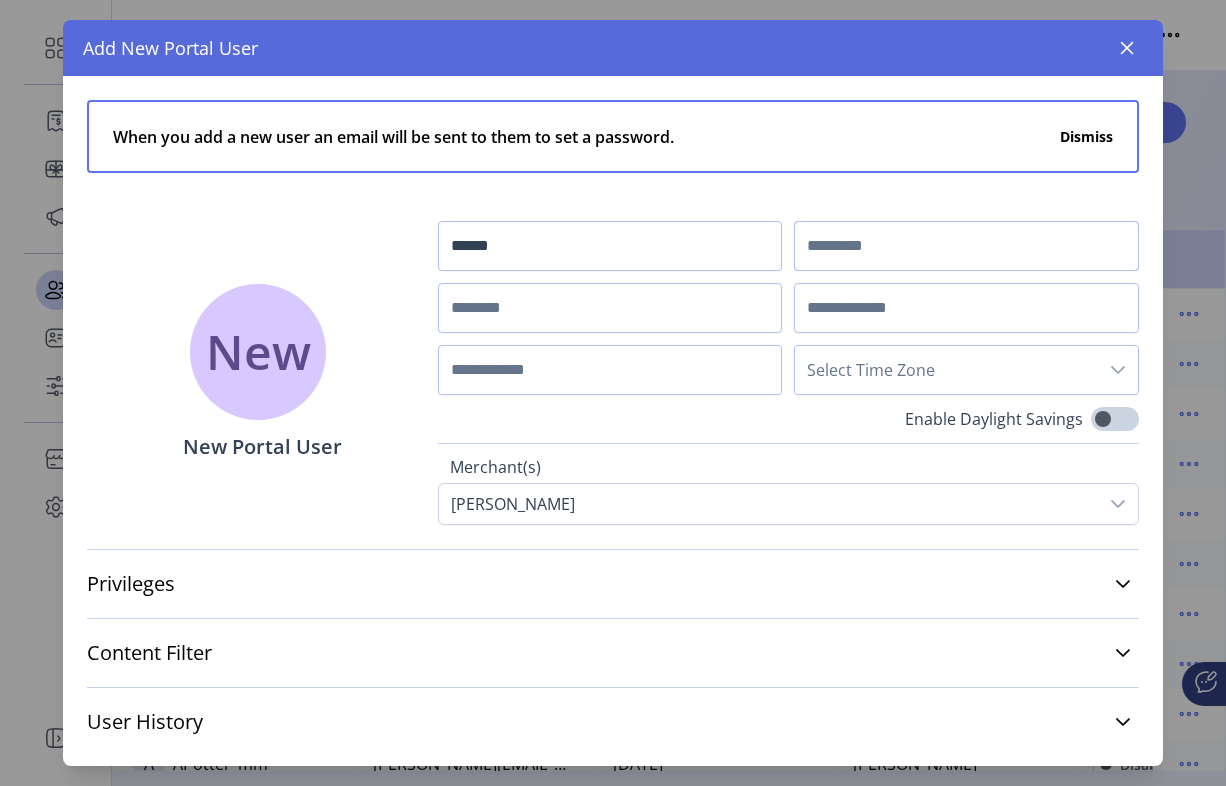 click at bounding box center (966, 246) 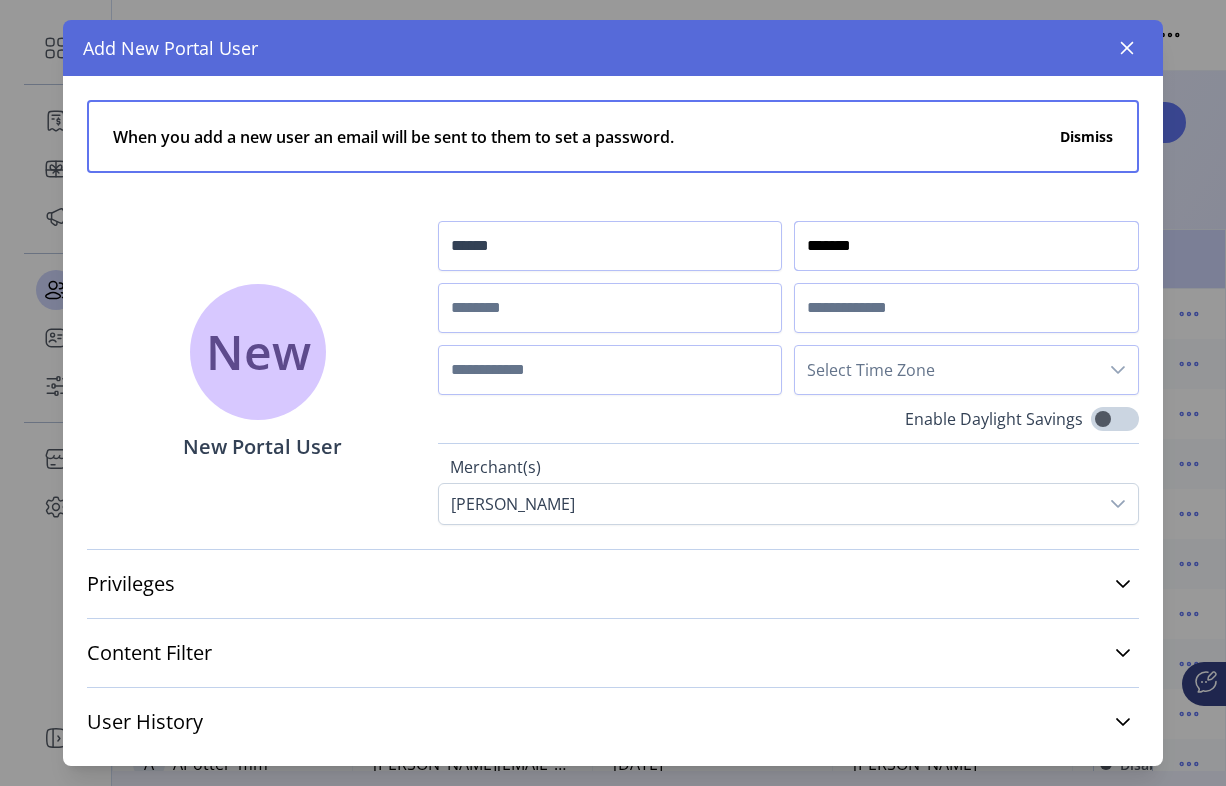 type on "*******" 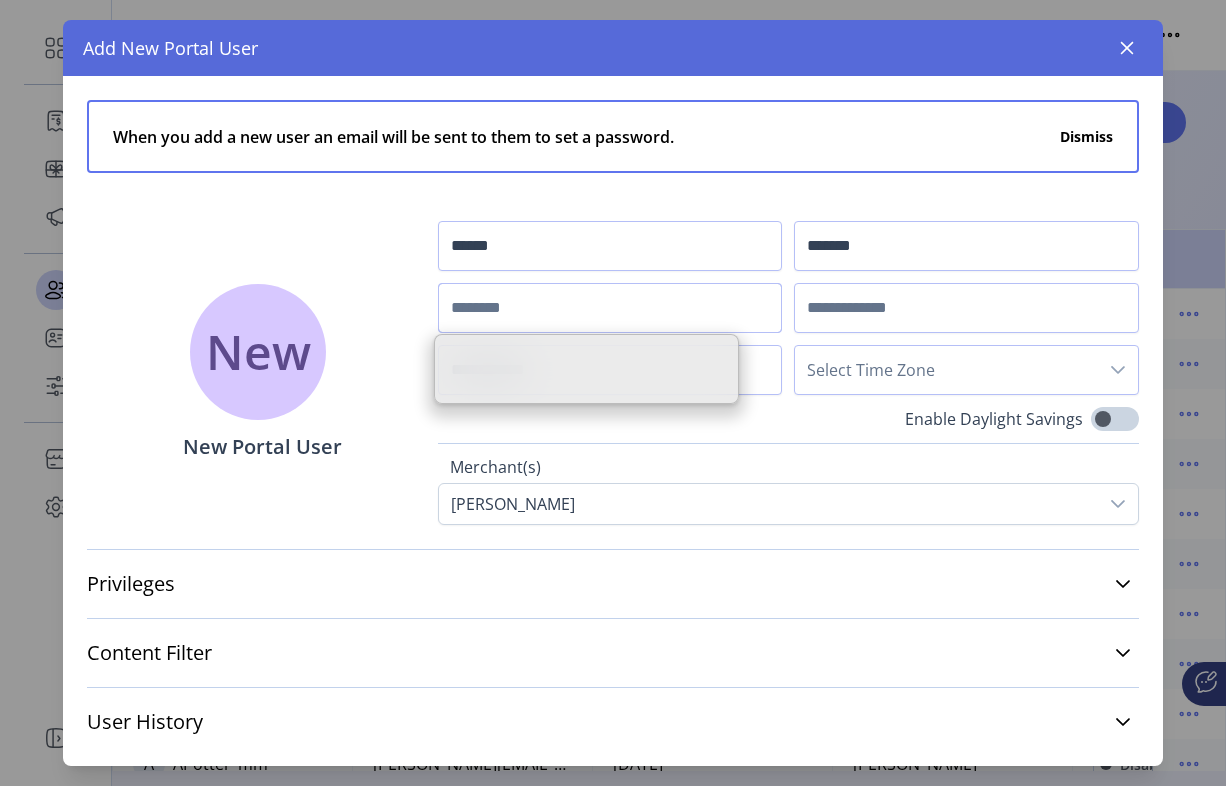 click at bounding box center (610, 308) 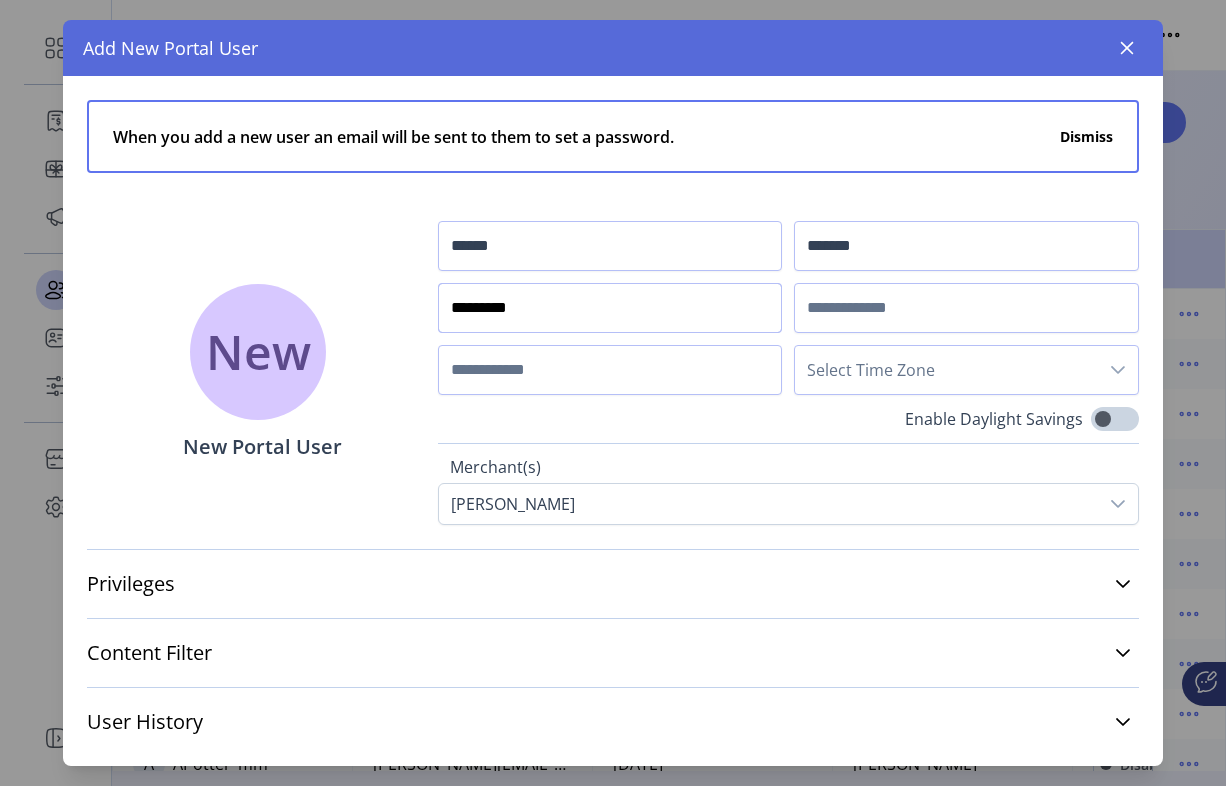 paste on "********" 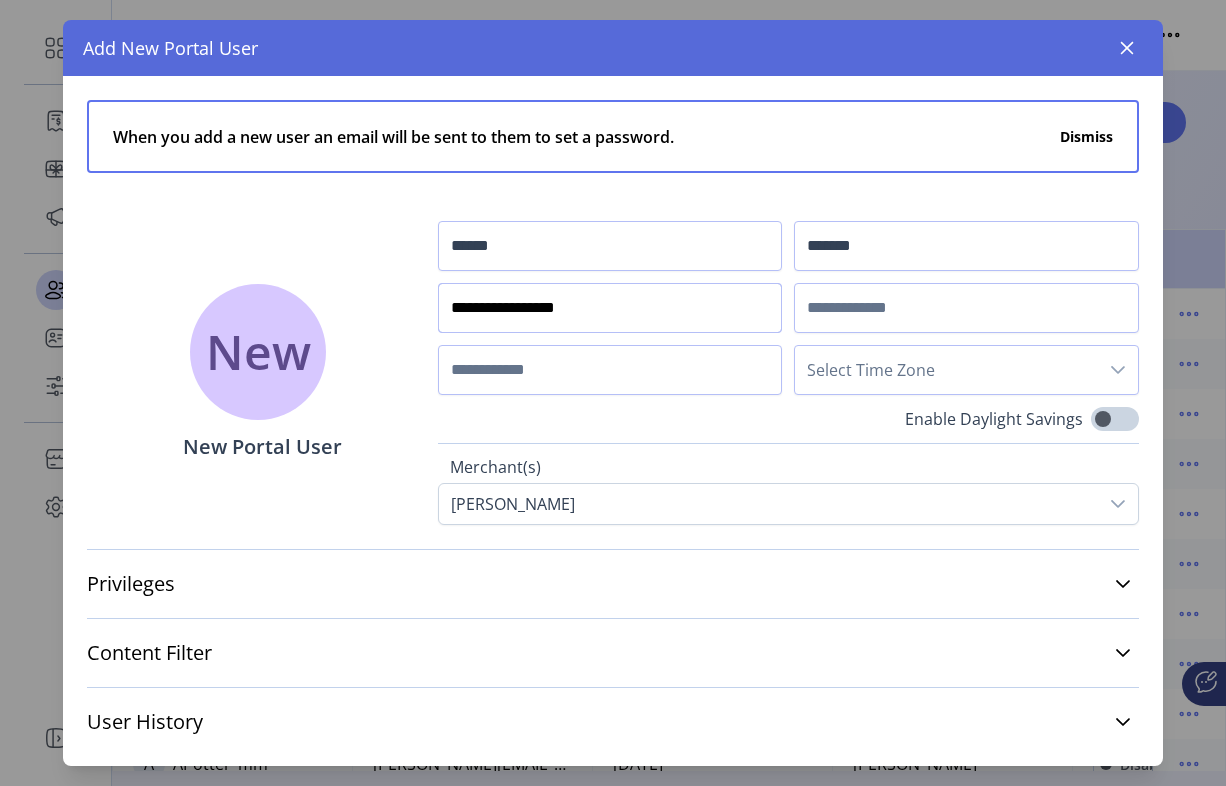 type on "**********" 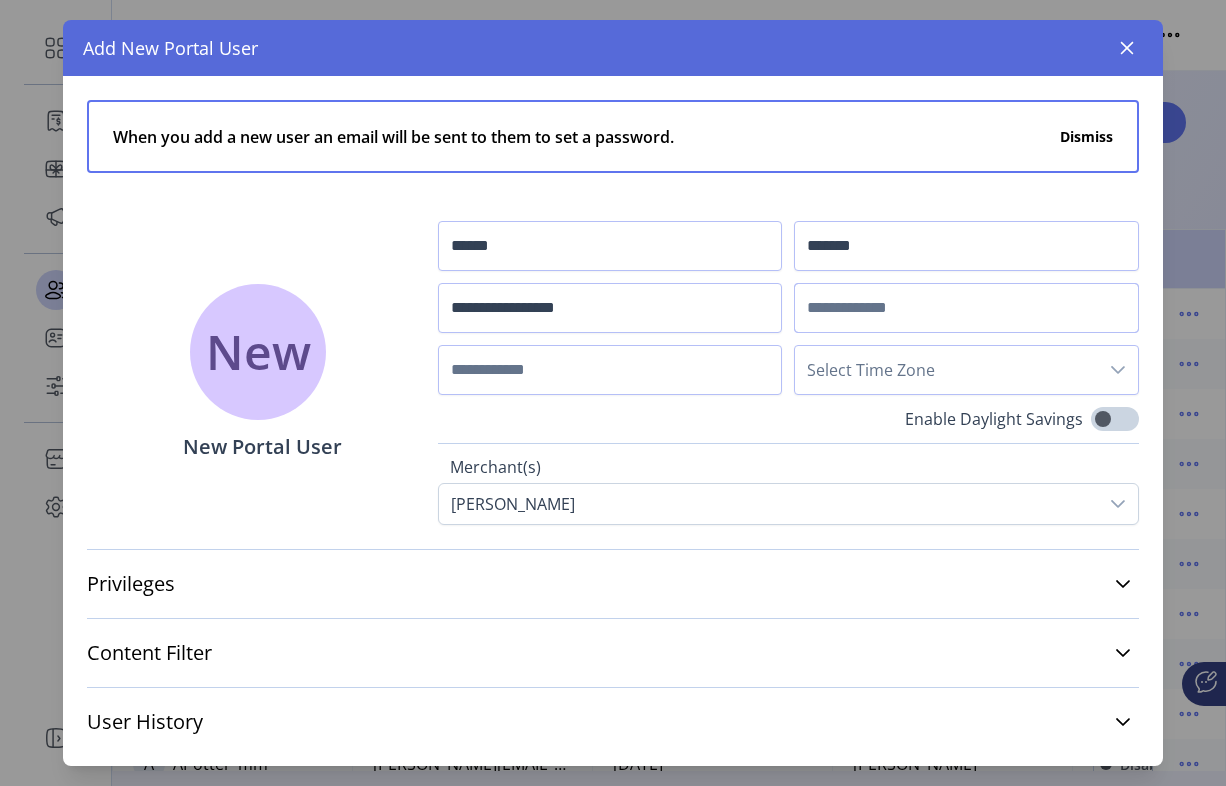 click at bounding box center (966, 308) 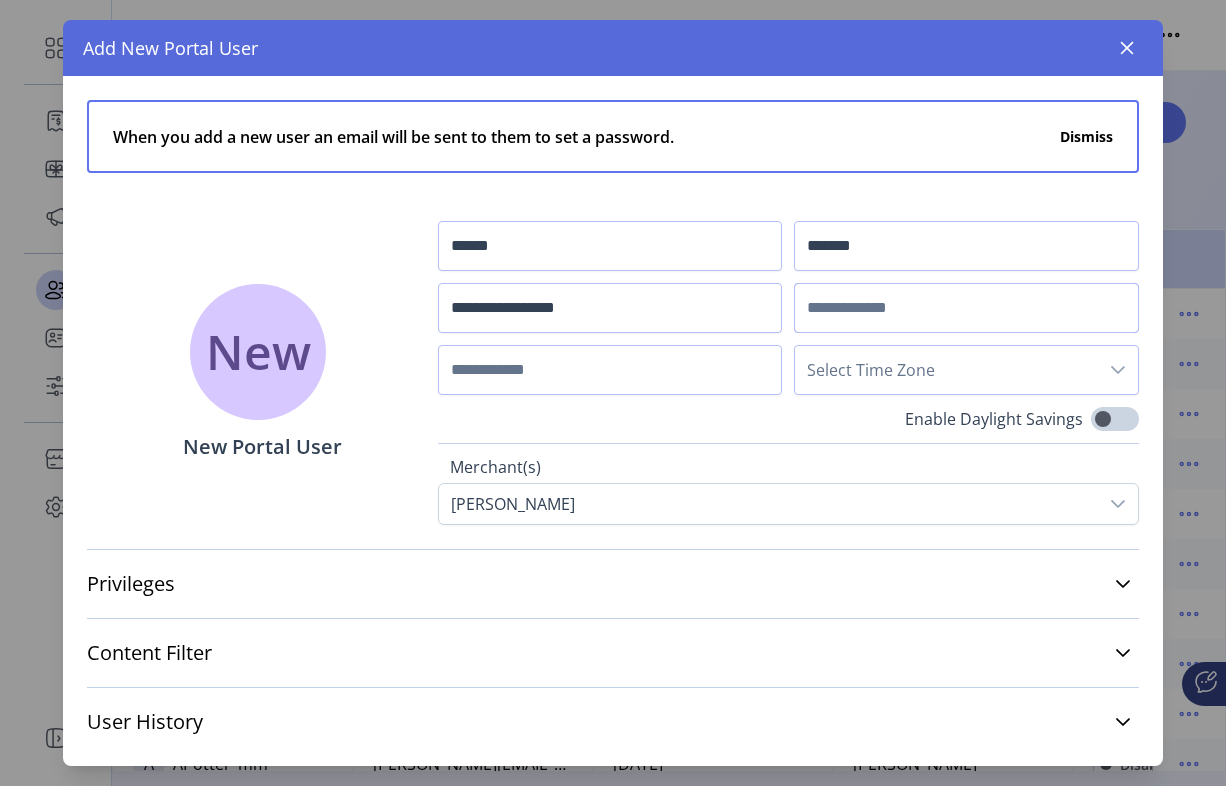 paste on "**********" 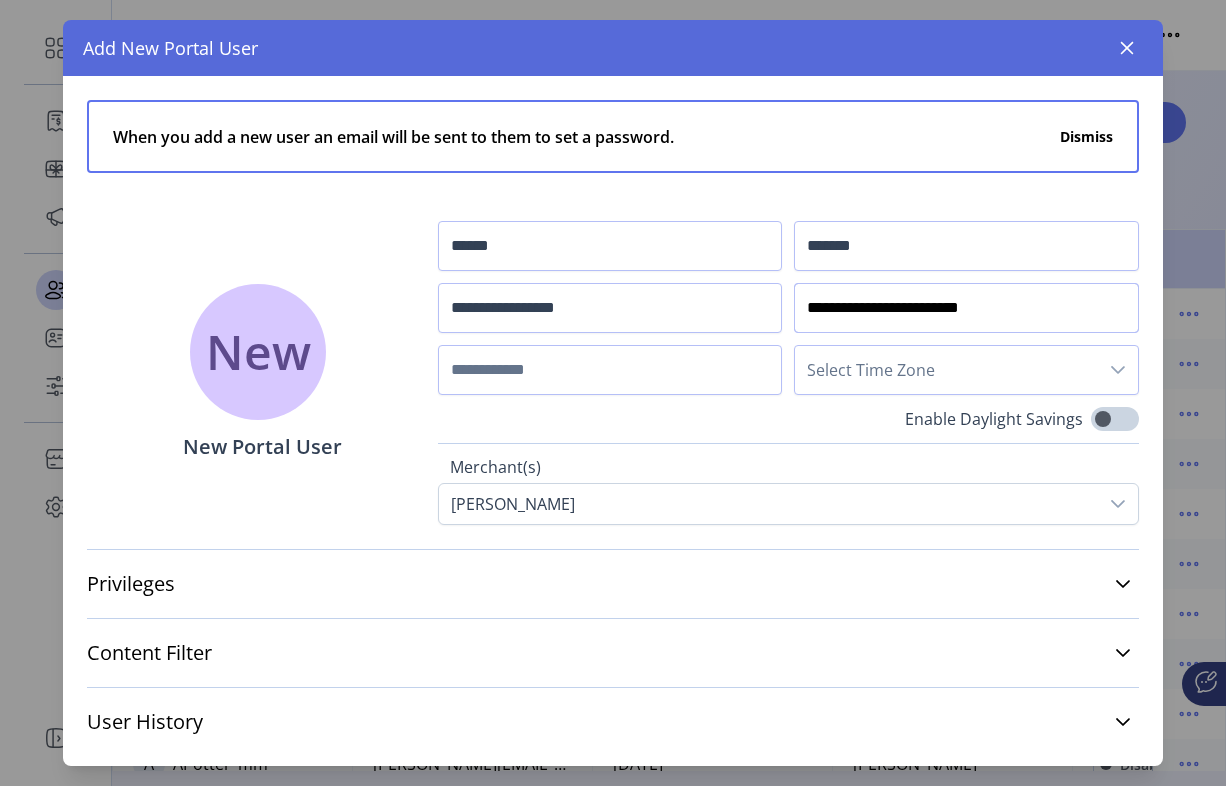 type on "**********" 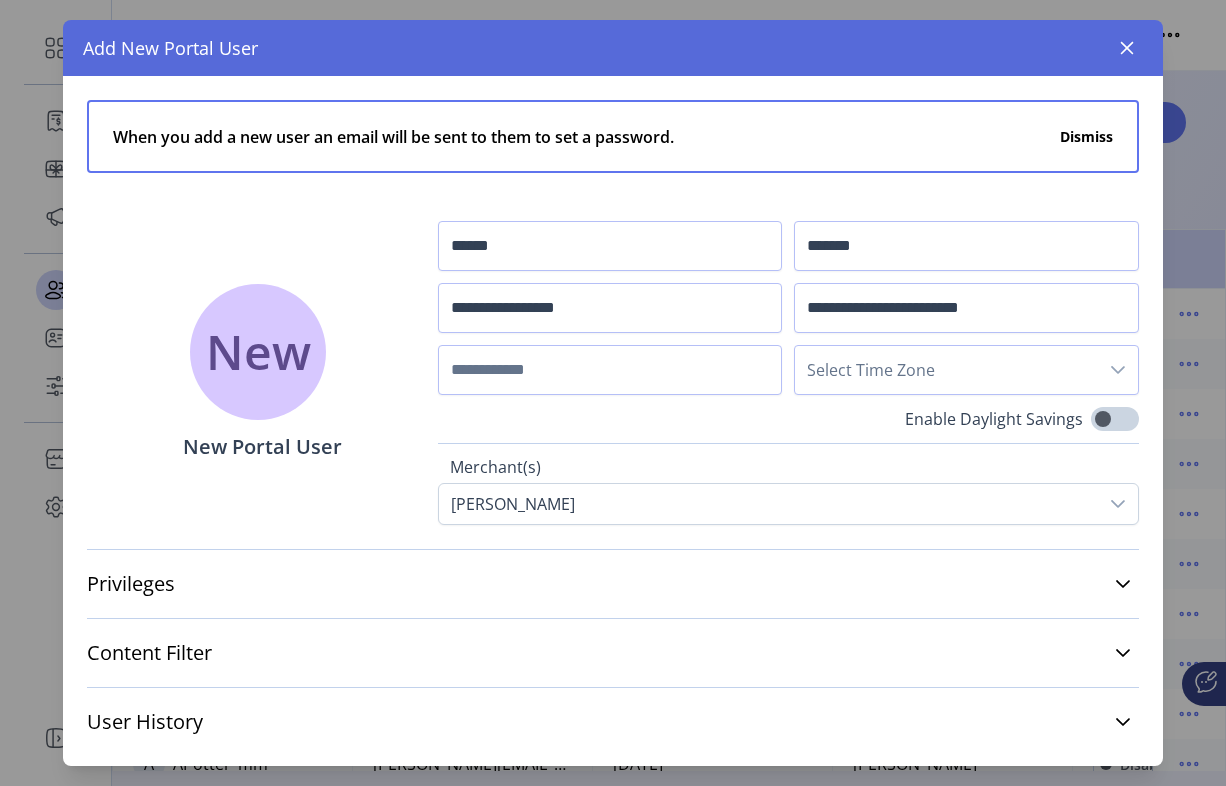 click on "Select Time Zone" at bounding box center [946, 370] 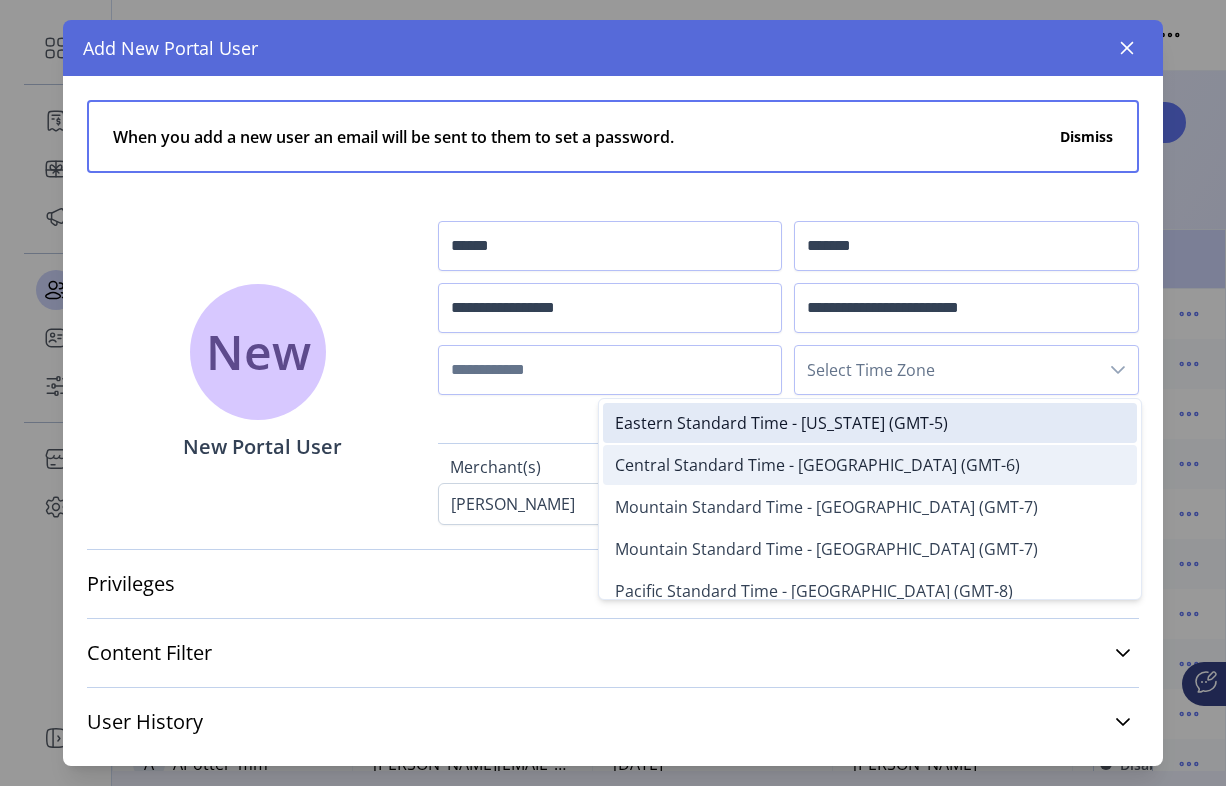 click on "Central Standard Time - [GEOGRAPHIC_DATA] (GMT-6)" at bounding box center [817, 465] 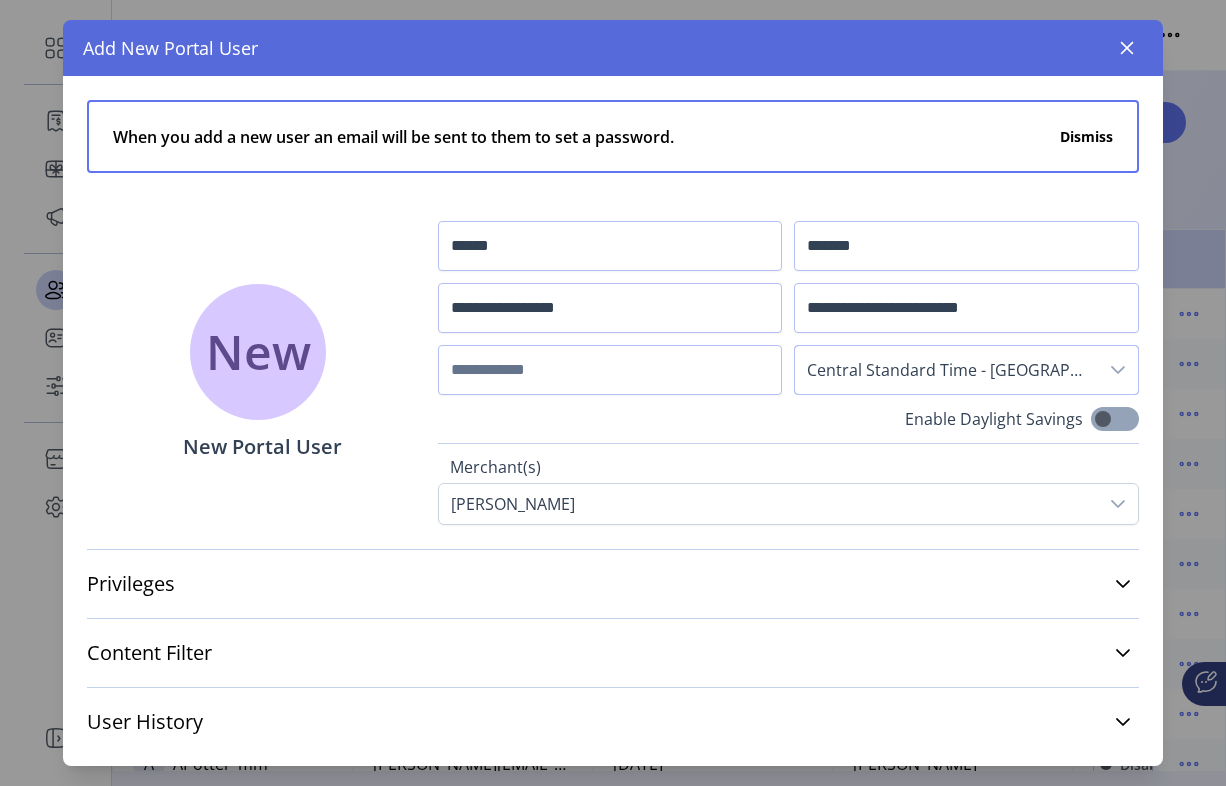 click at bounding box center [1115, 419] 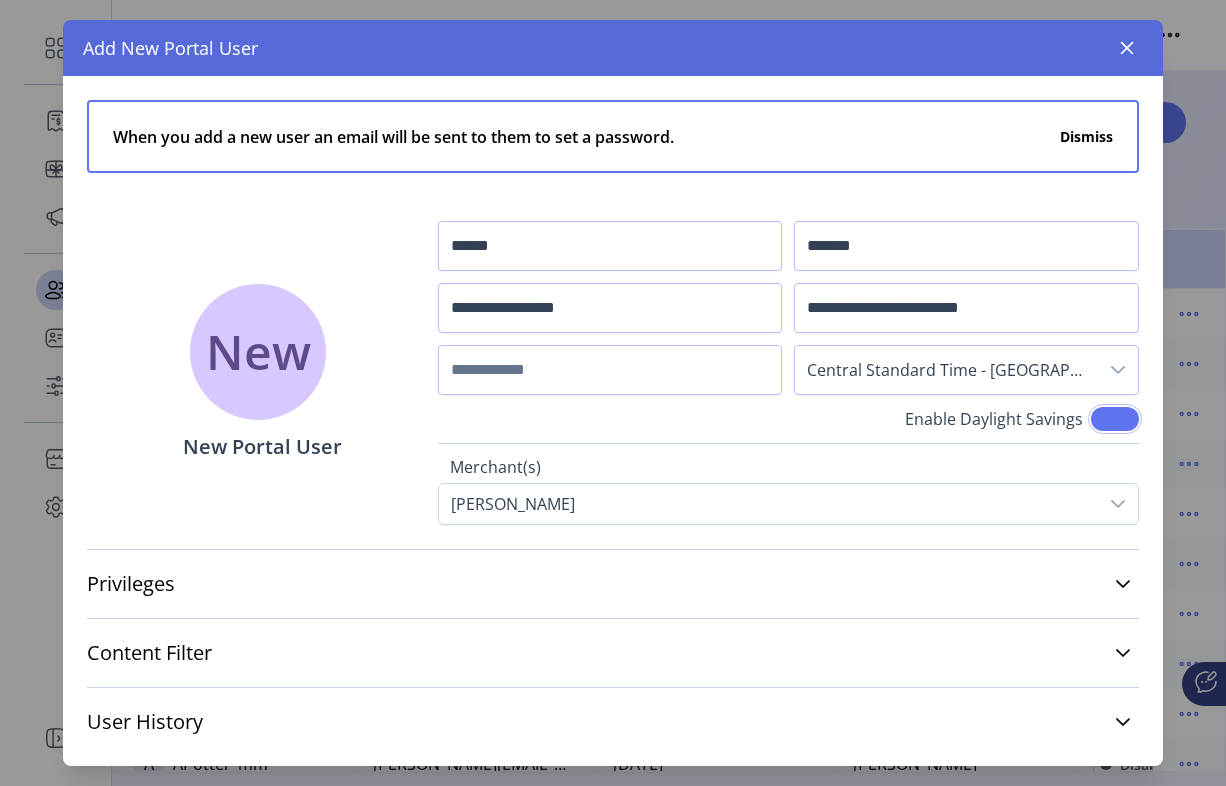 scroll, scrollTop: 11, scrollLeft: 6, axis: both 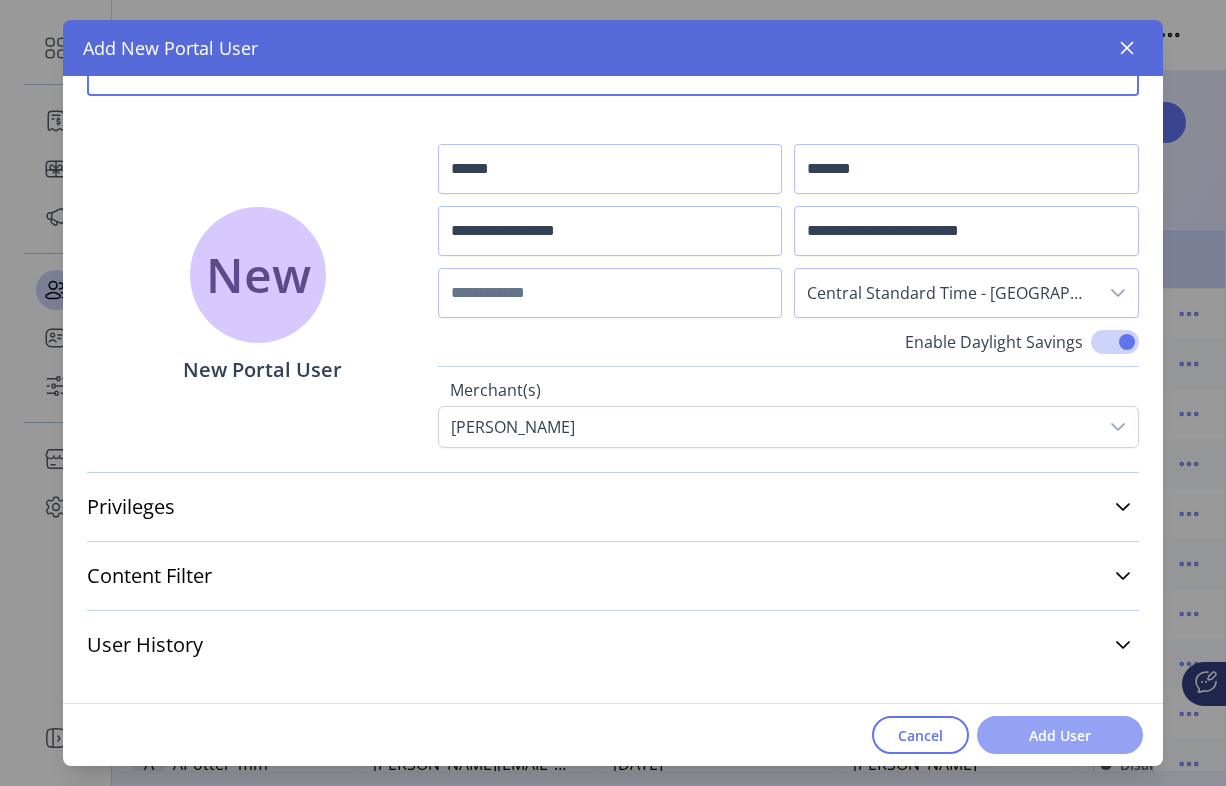 click on "Add User" at bounding box center (1060, 735) 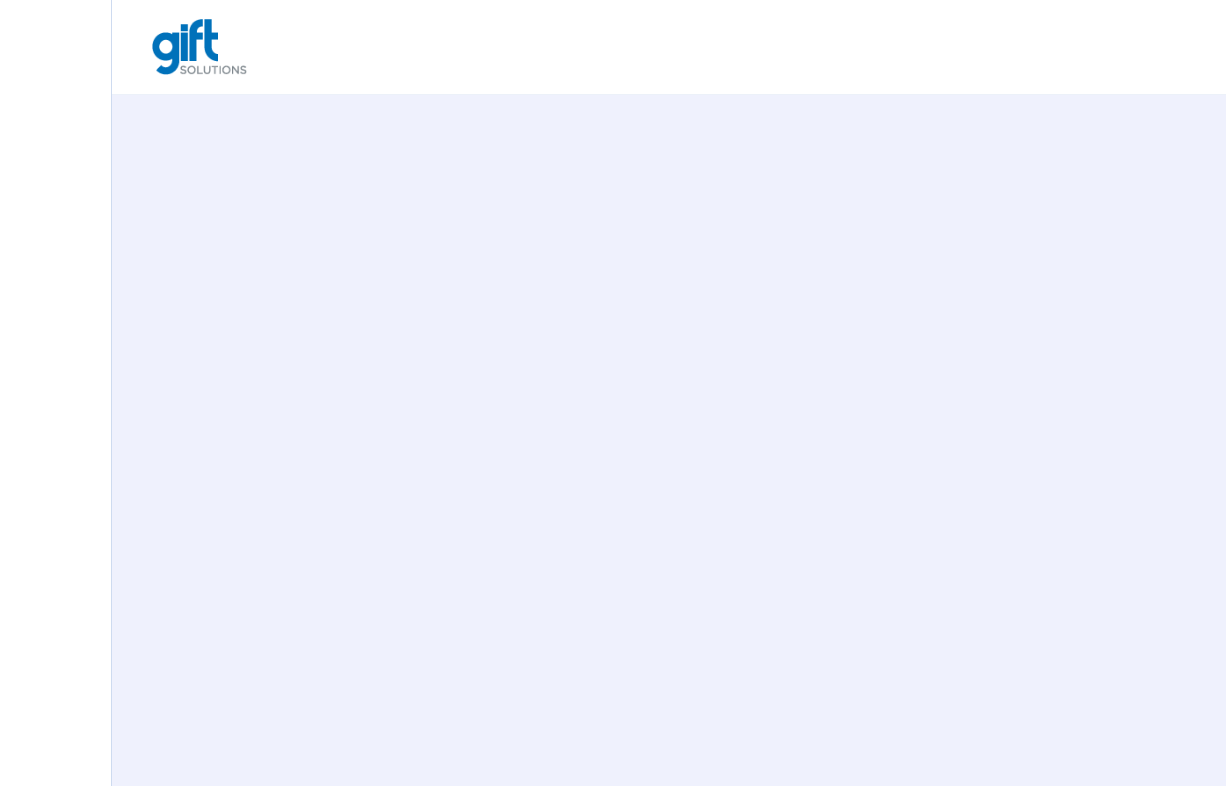 scroll, scrollTop: 0, scrollLeft: 0, axis: both 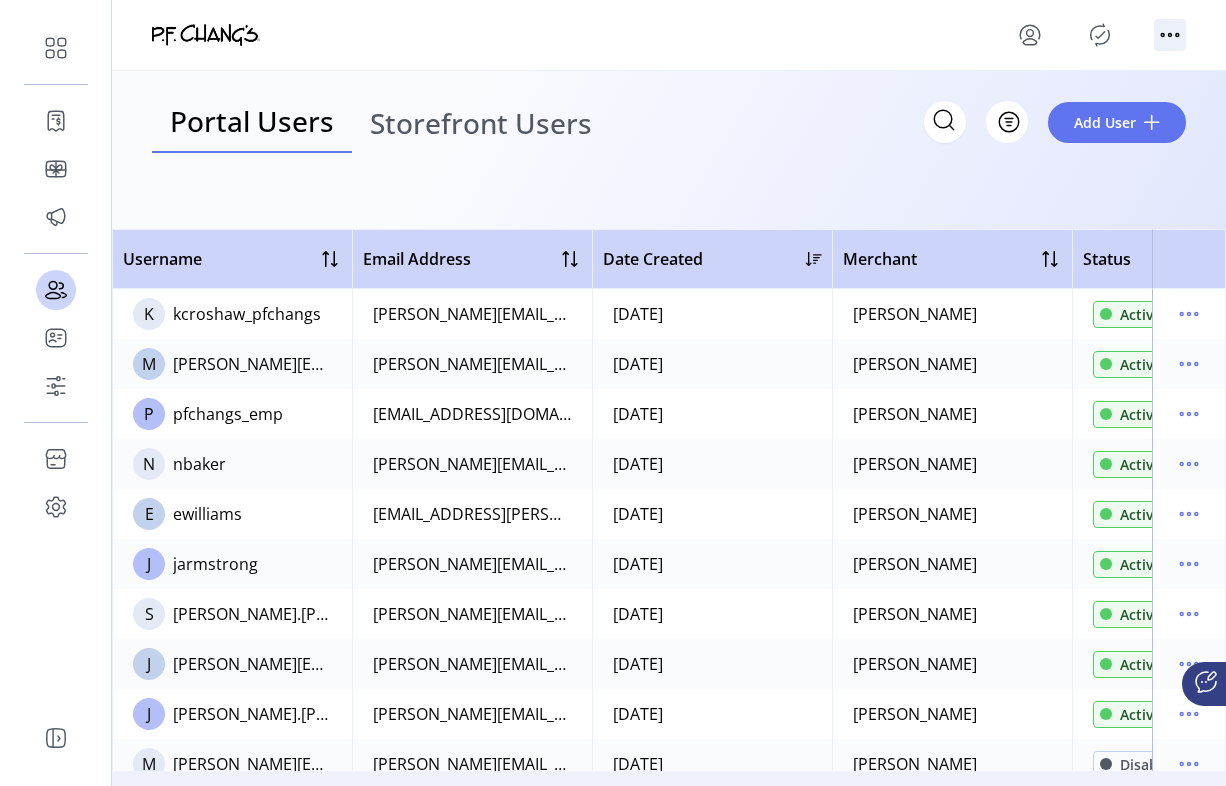 click 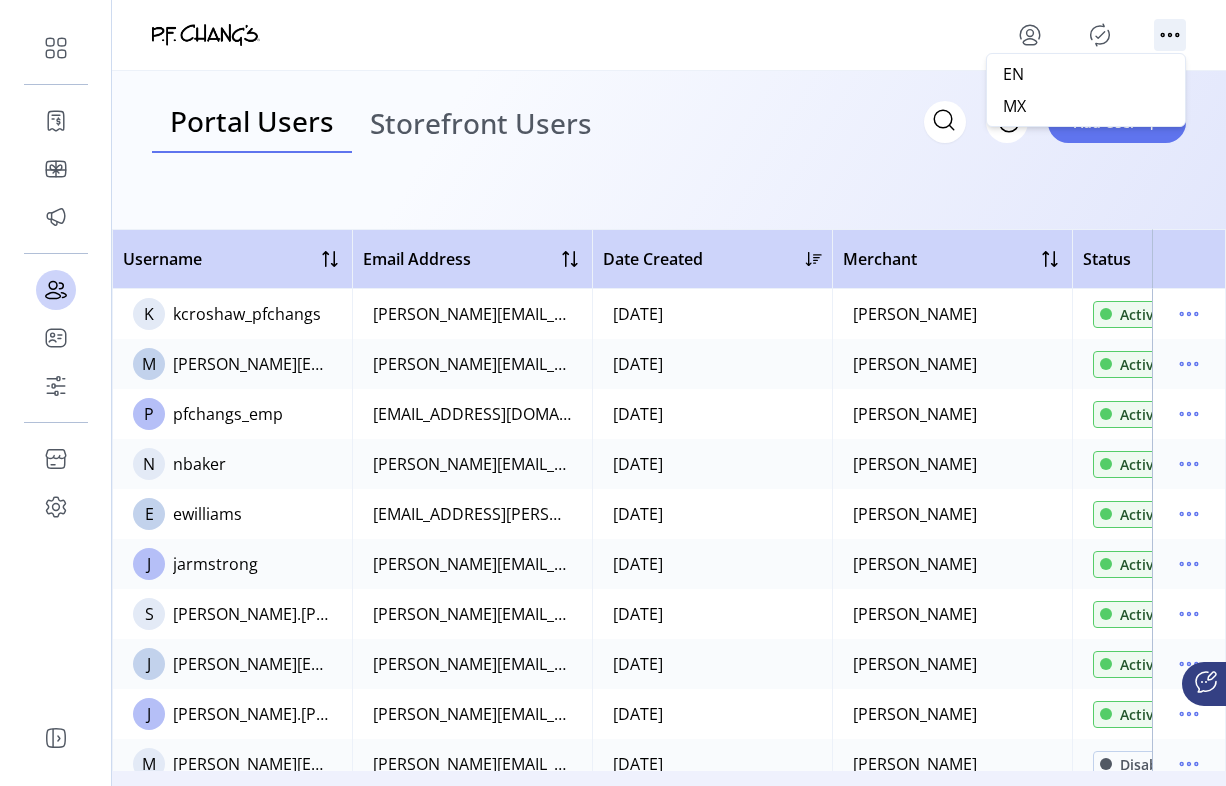 click 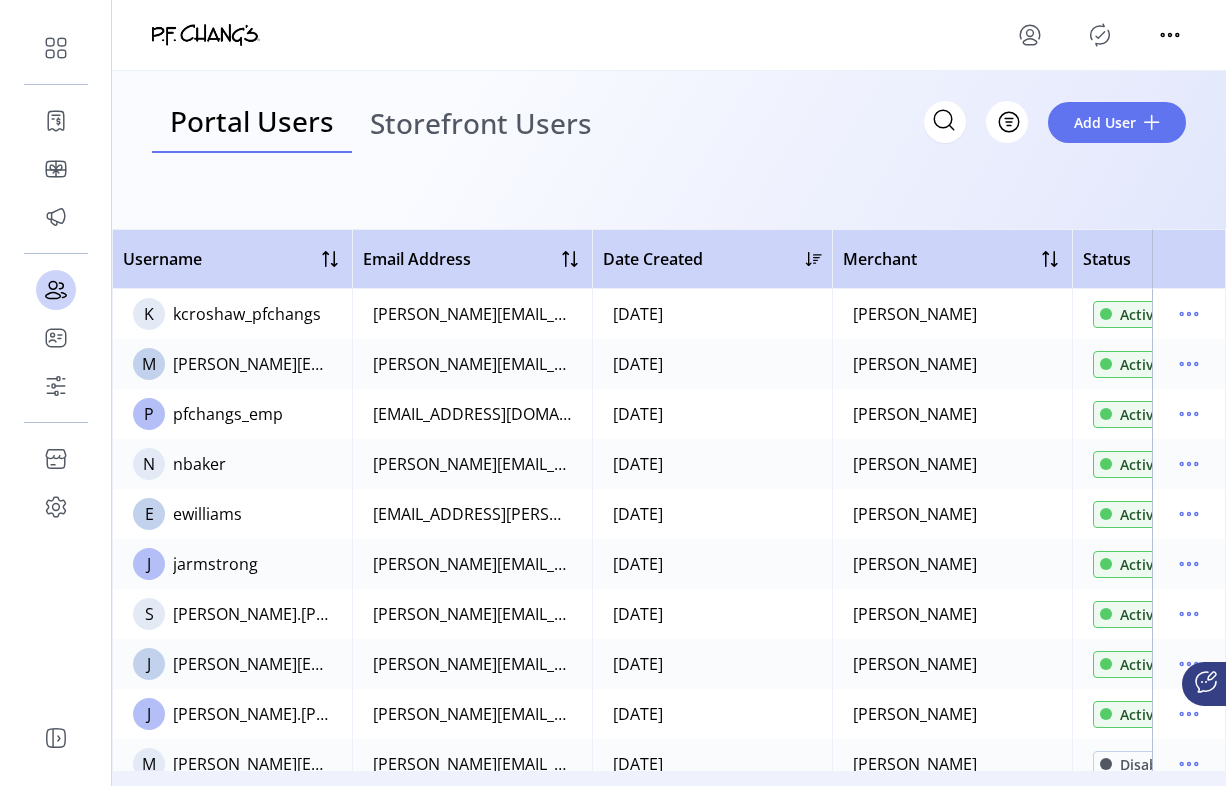 click 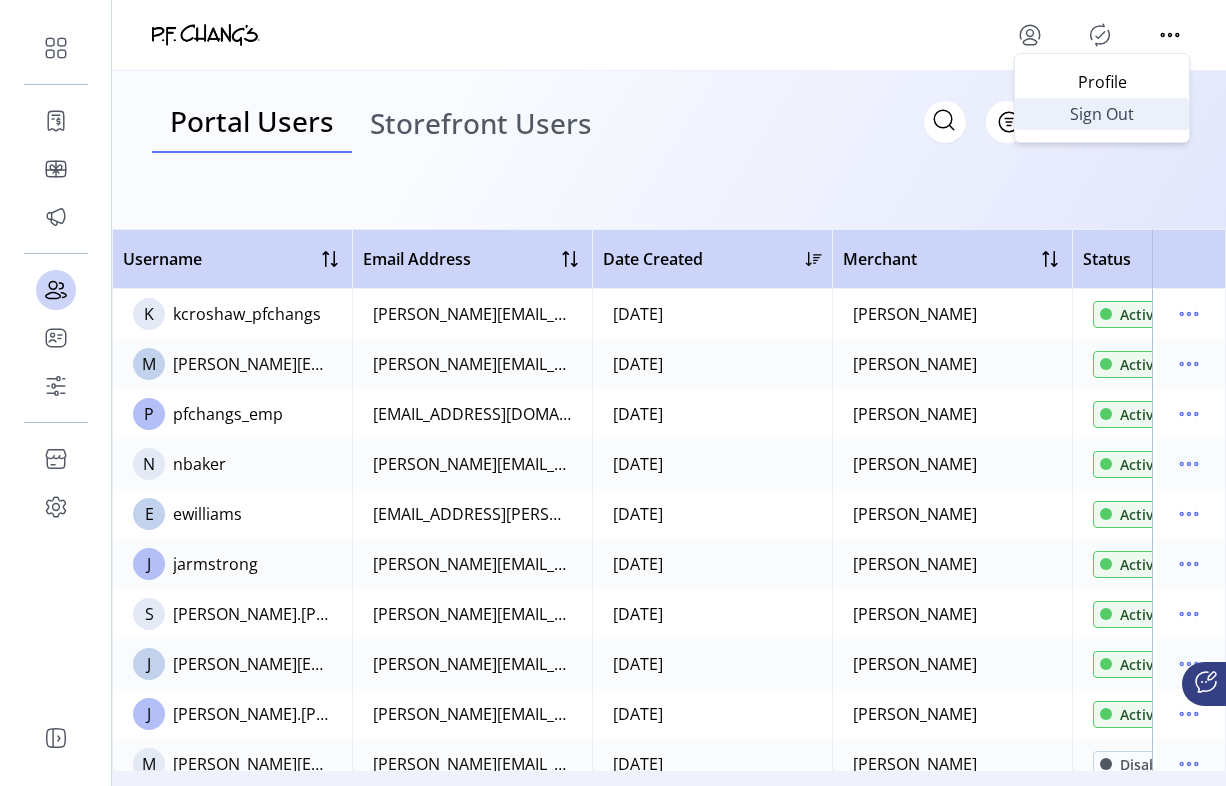 click on "Sign Out" at bounding box center (1102, 114) 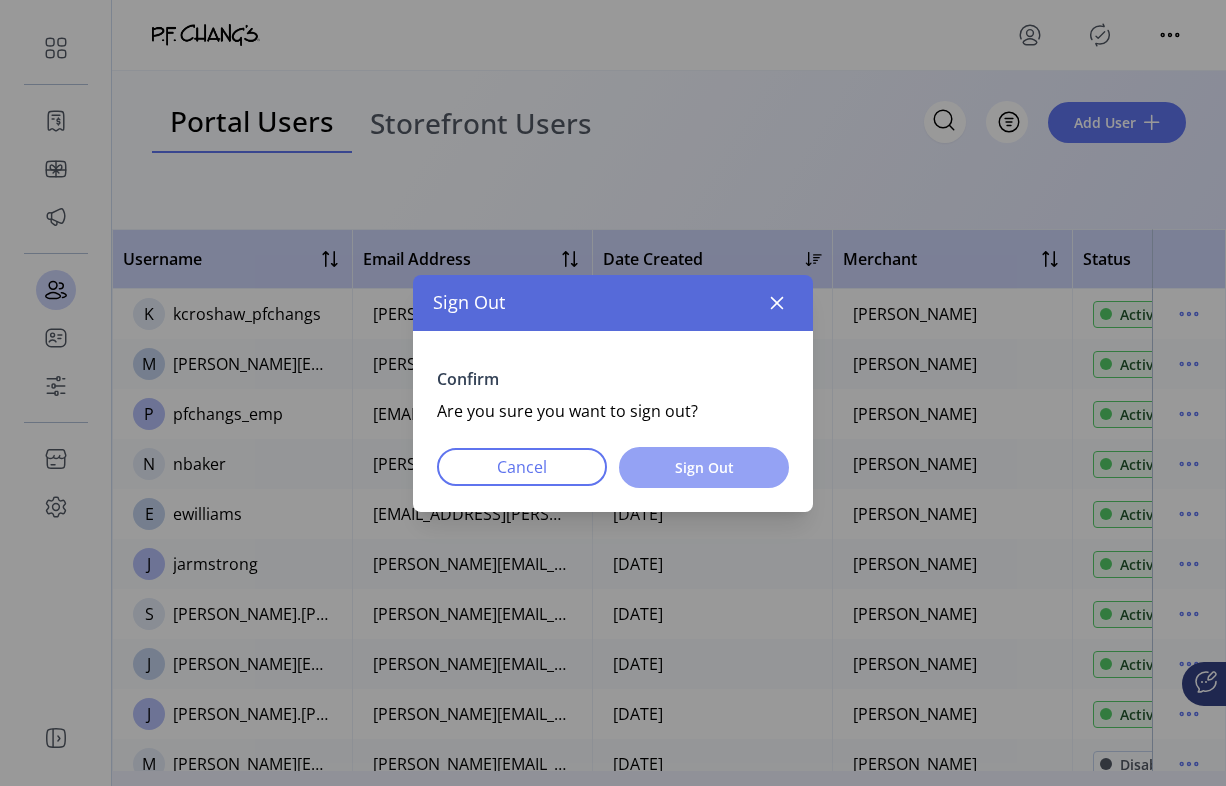 click on "Sign Out" at bounding box center [704, 467] 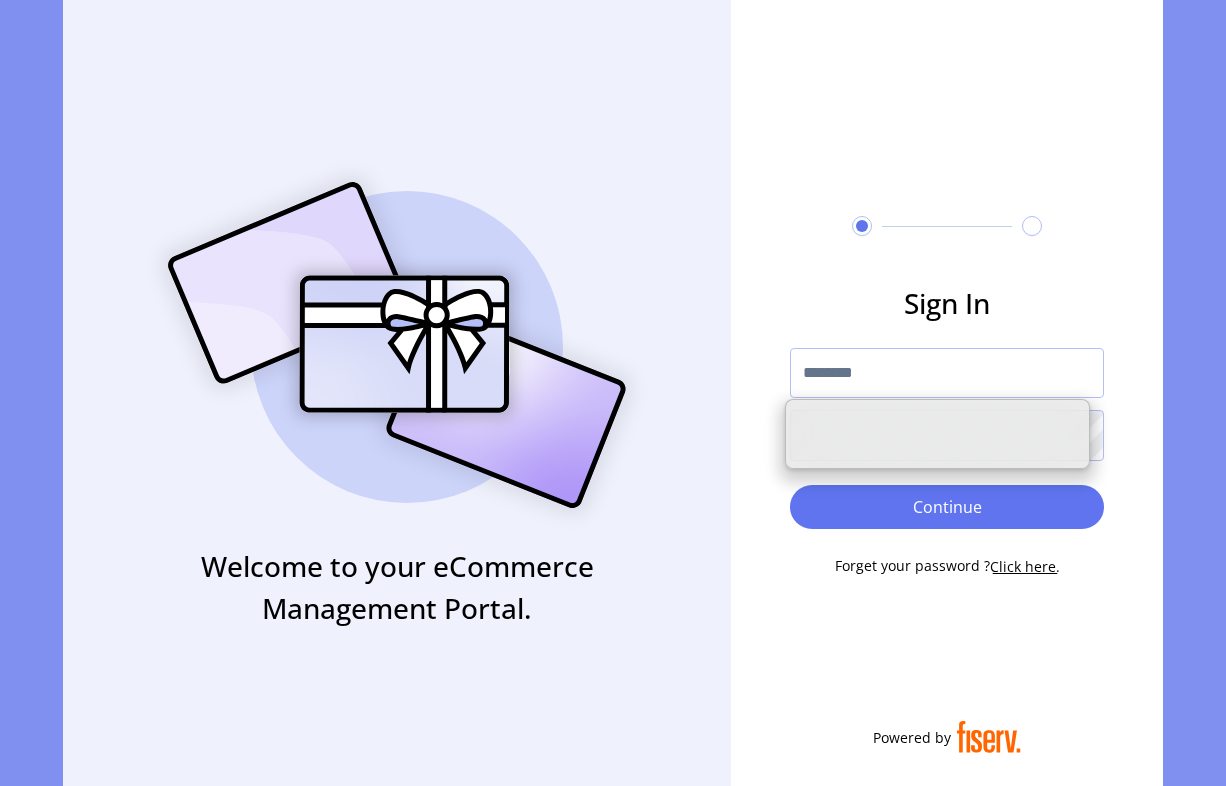click at bounding box center [947, 373] 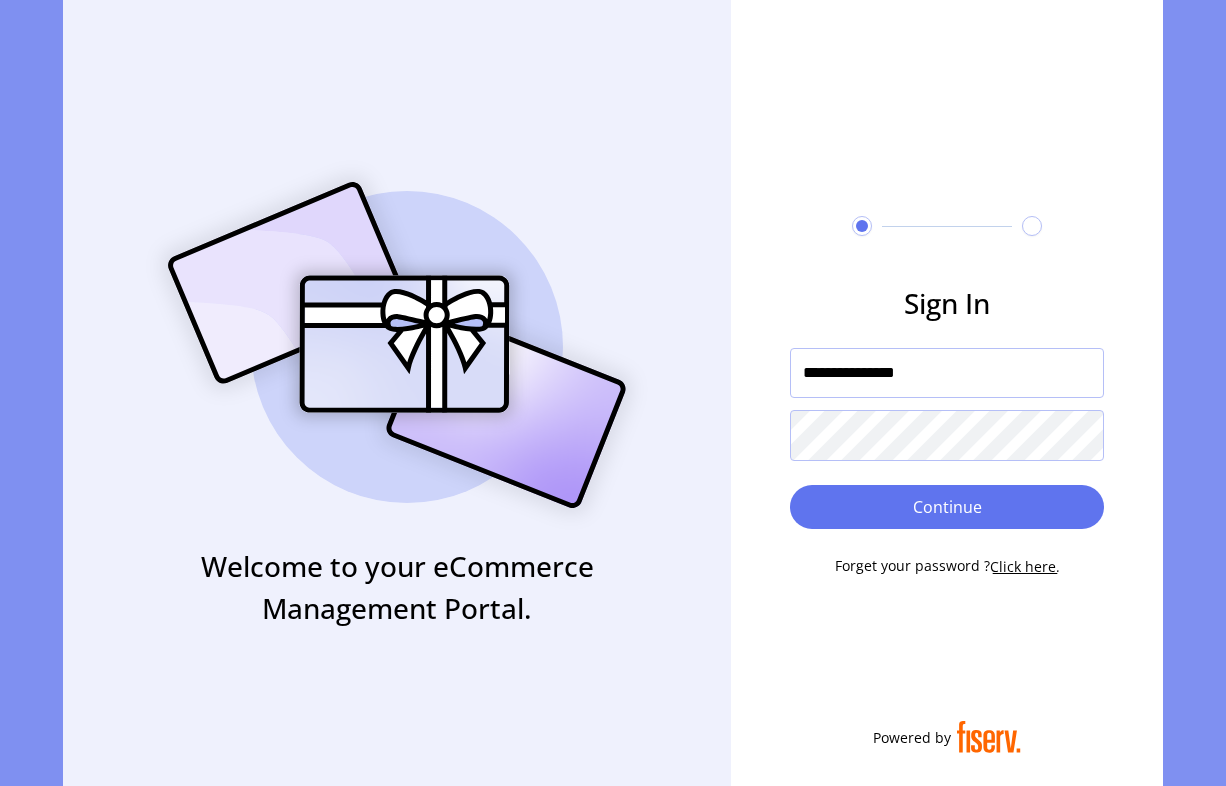 type on "**********" 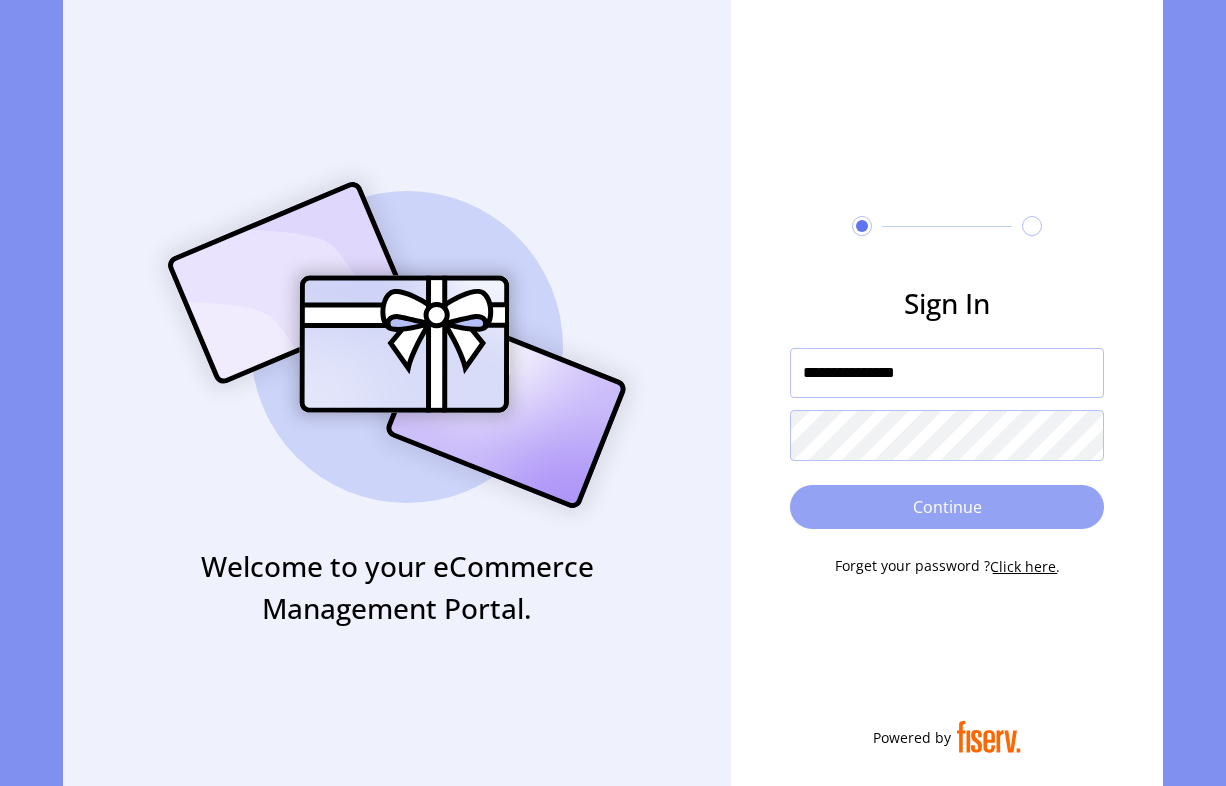 click on "Continue" at bounding box center (947, 507) 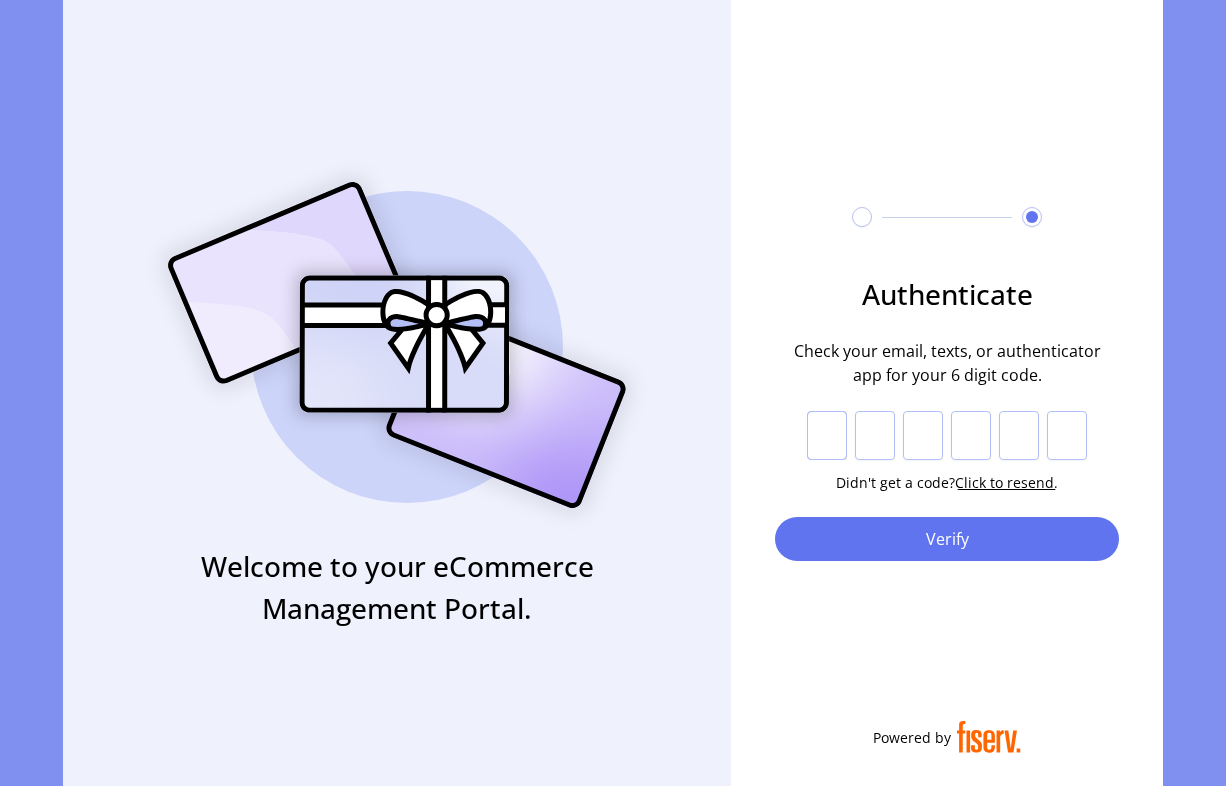 click at bounding box center (827, 436) 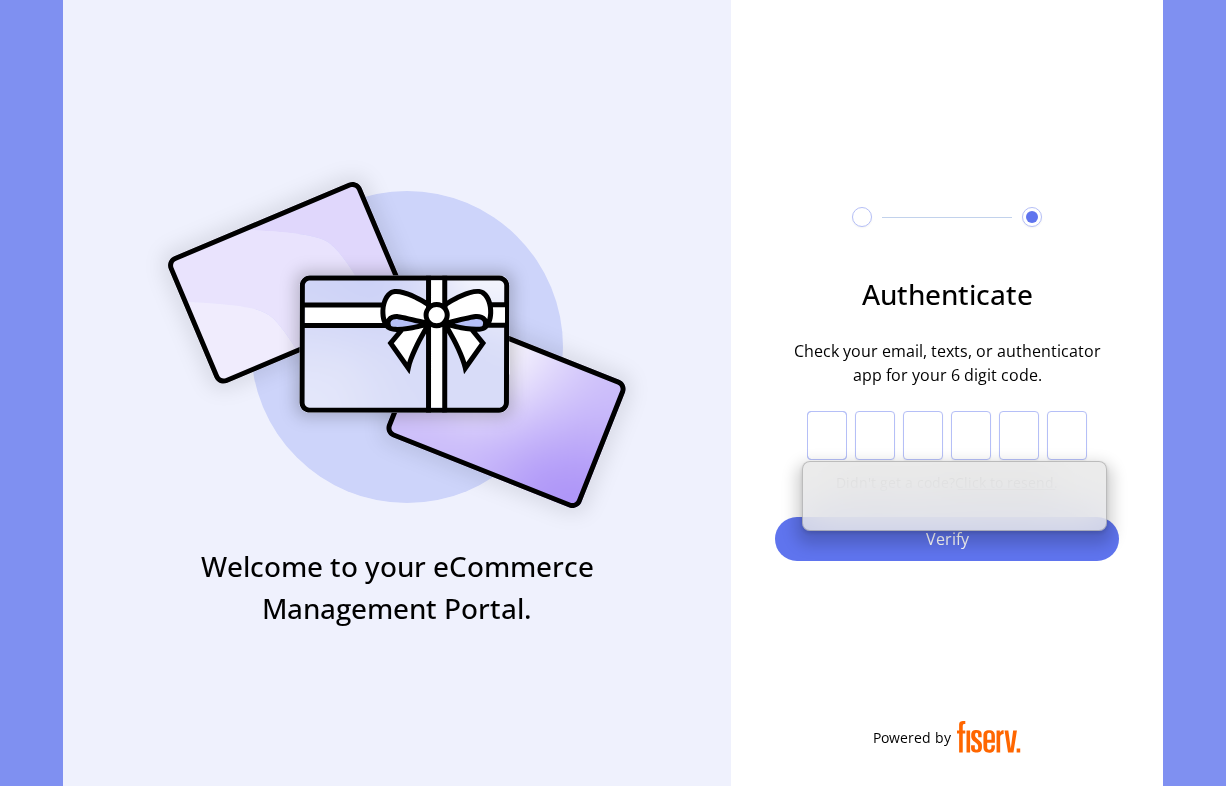 paste on "*" 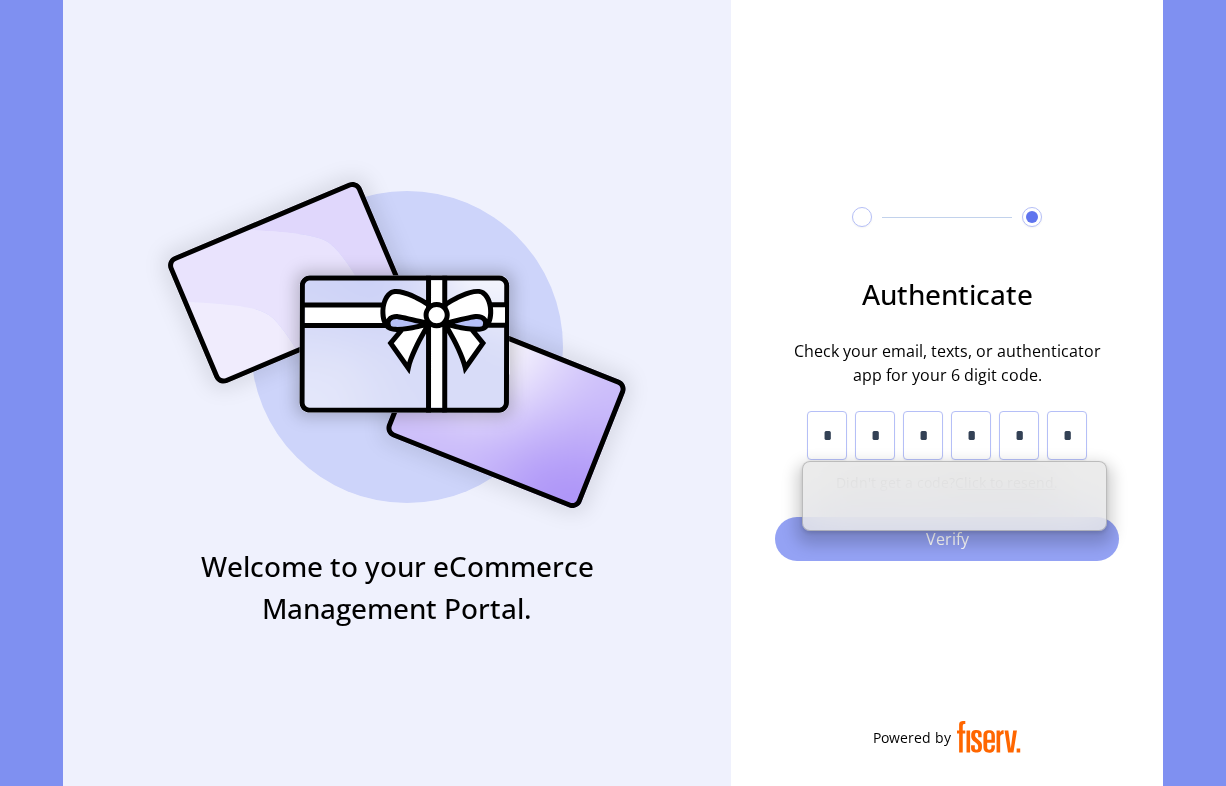 click on "Verify" at bounding box center (947, 539) 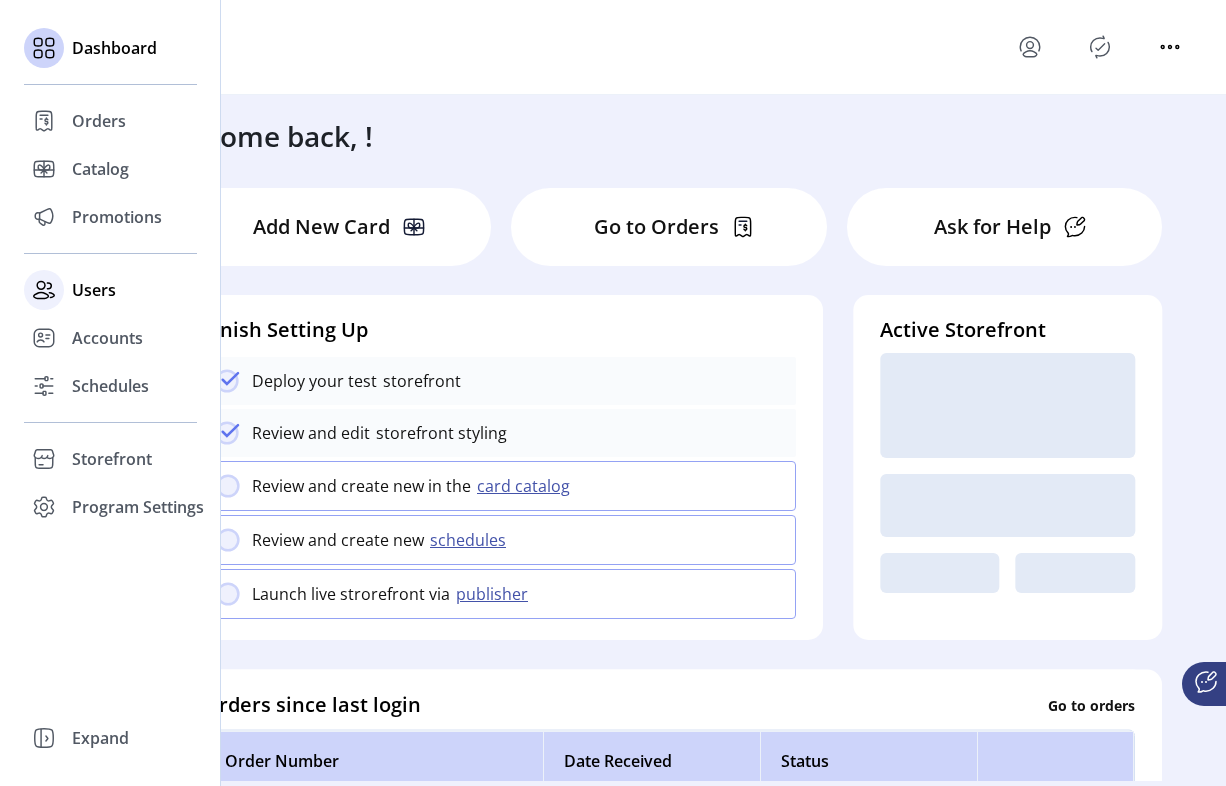 click 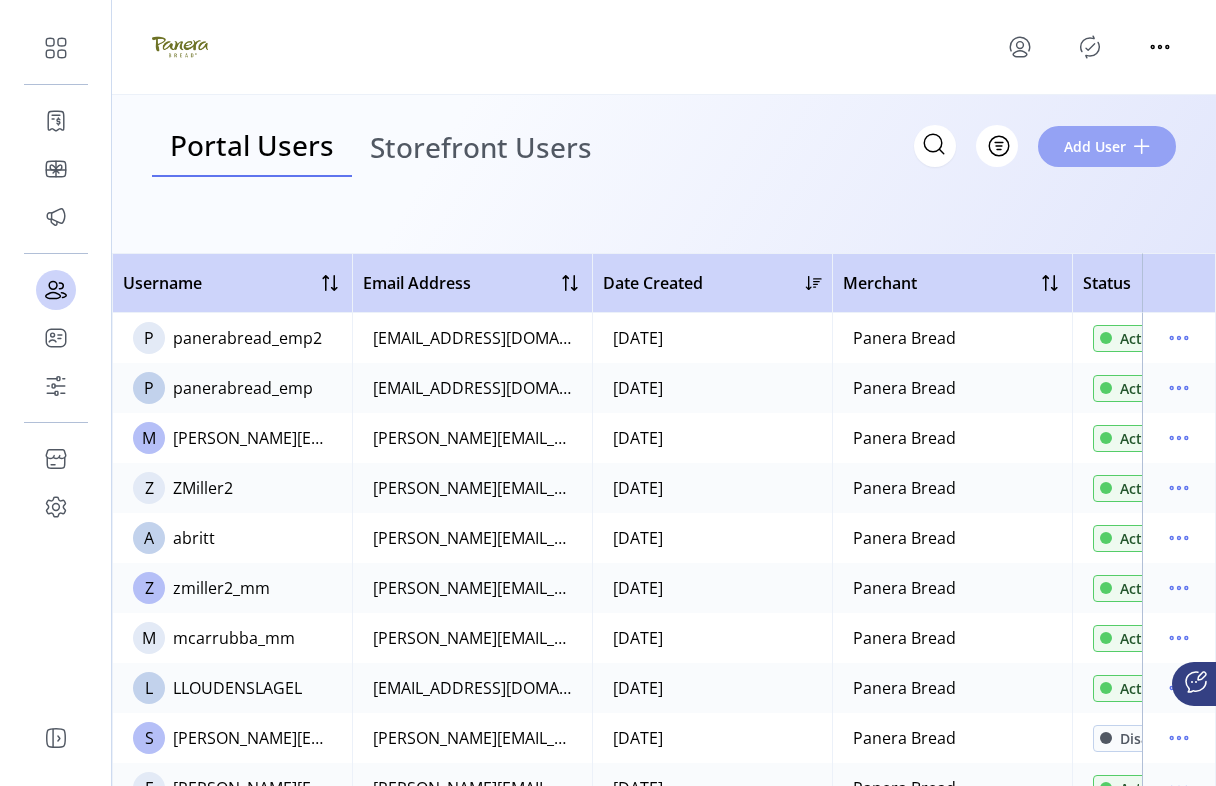 click on "Add User" 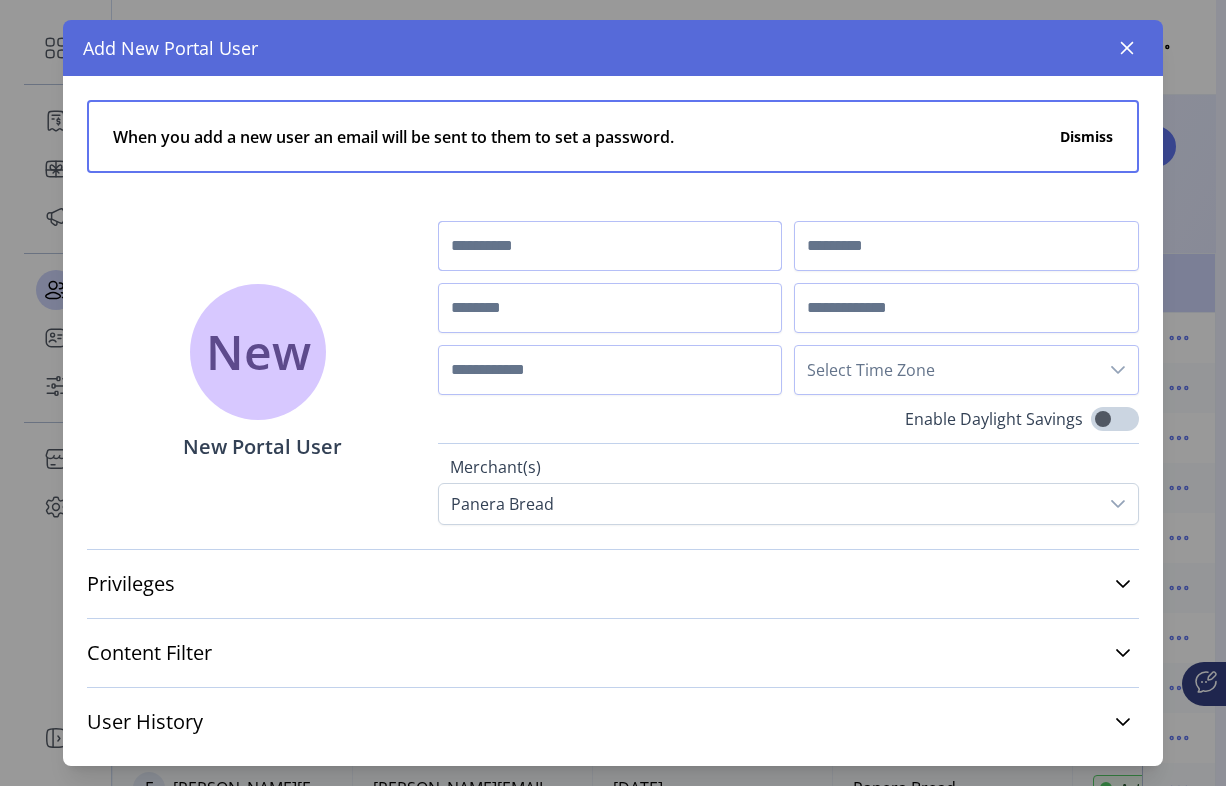 click at bounding box center (610, 246) 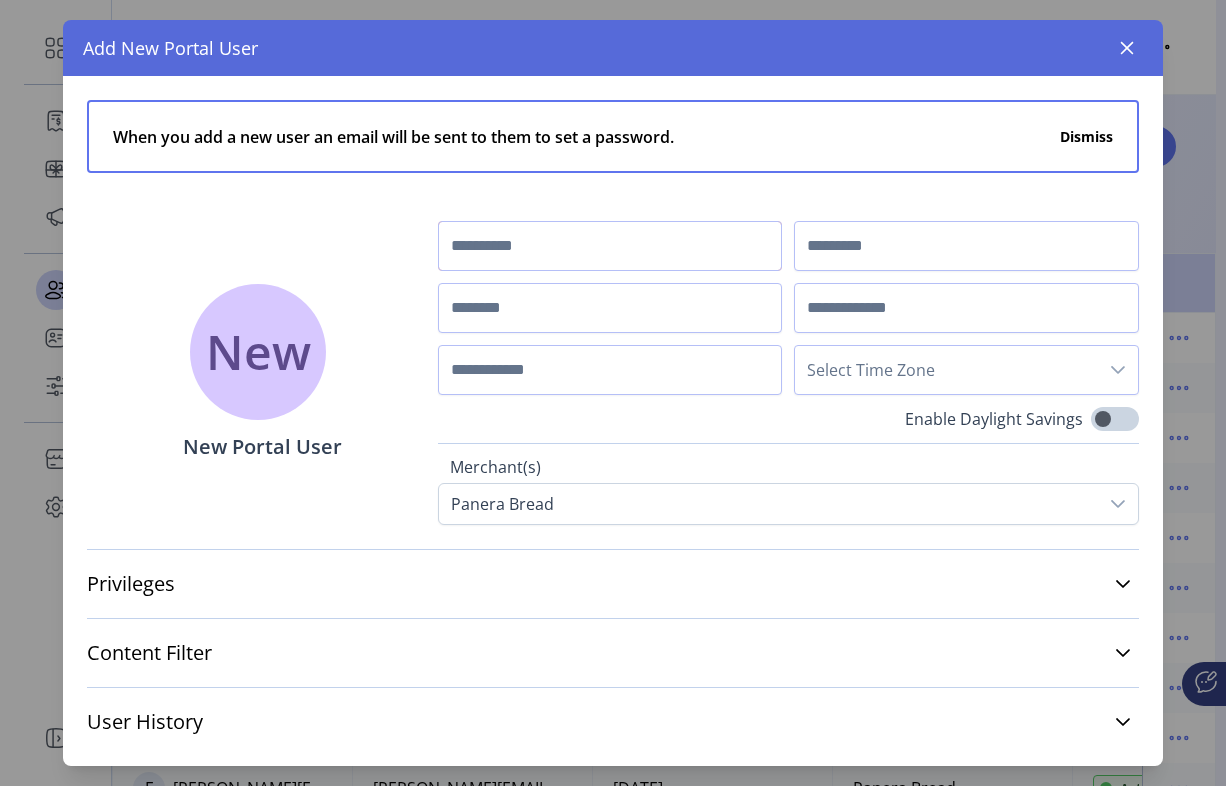 click at bounding box center [610, 246] 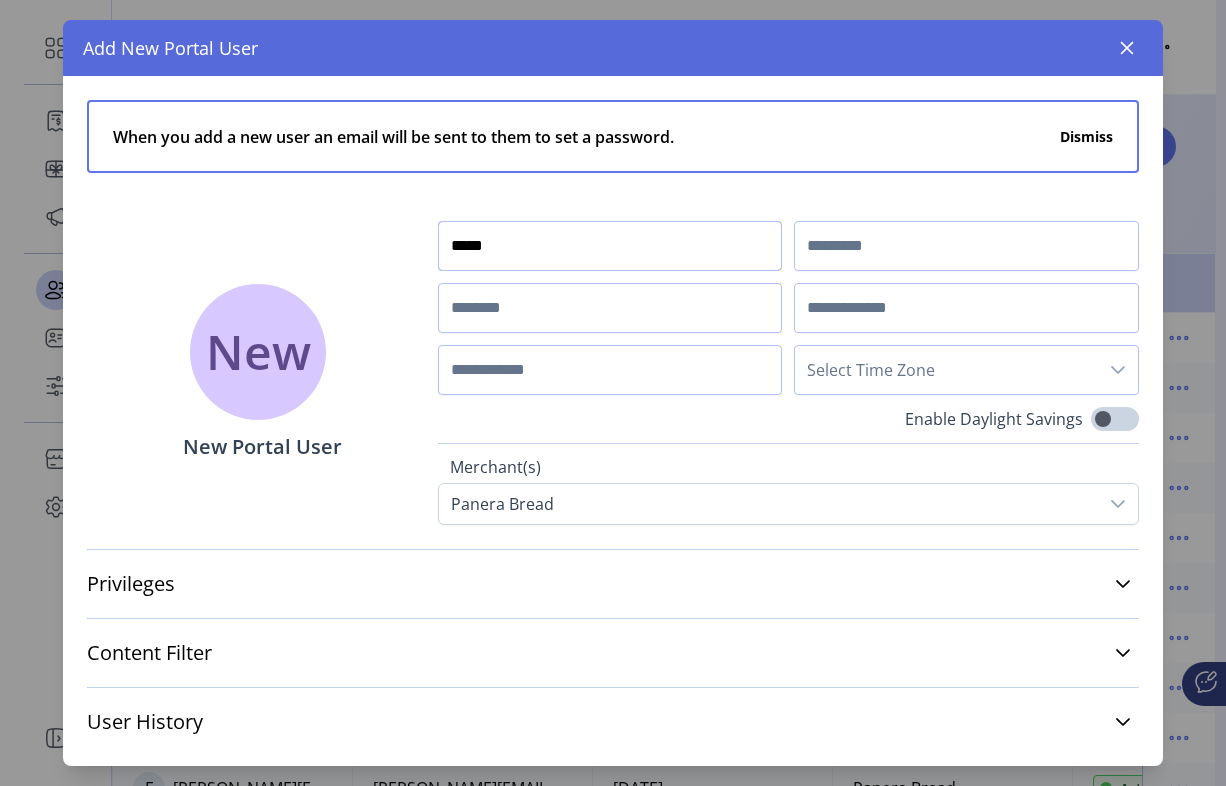 type on "*****" 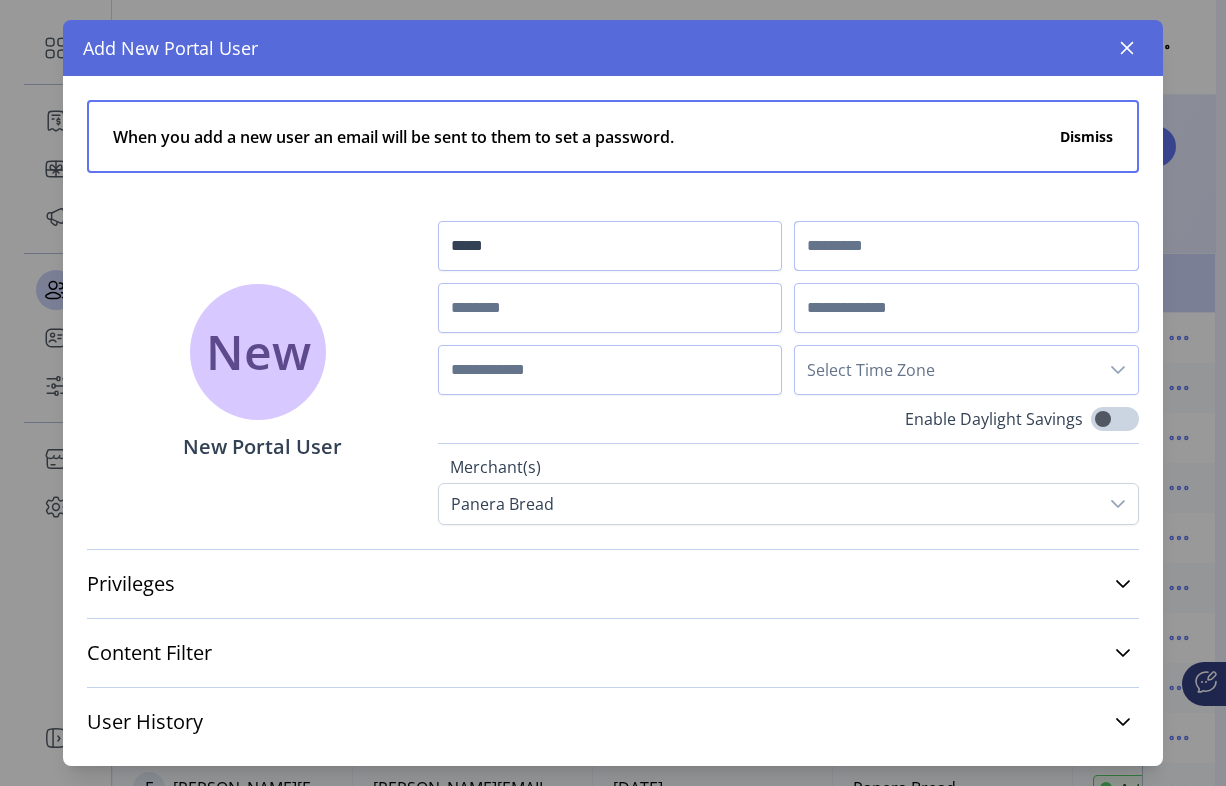 click at bounding box center [966, 246] 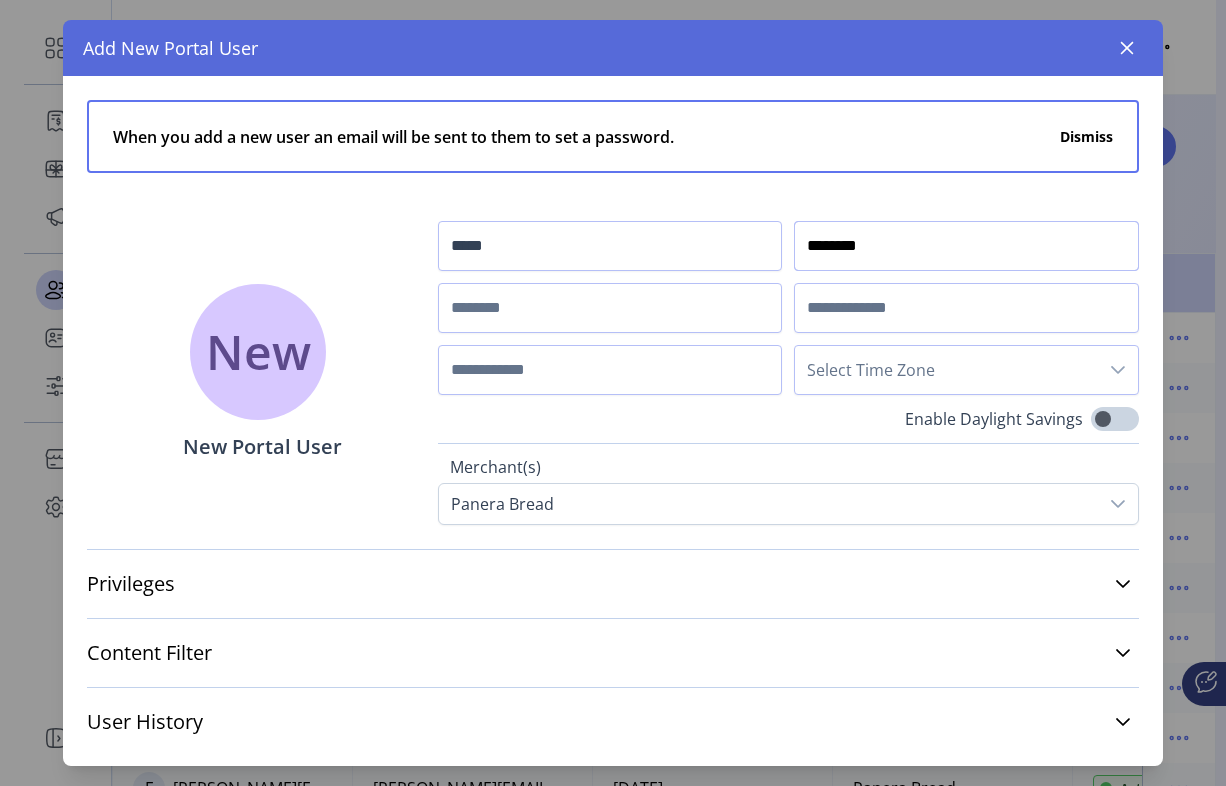 type on "********" 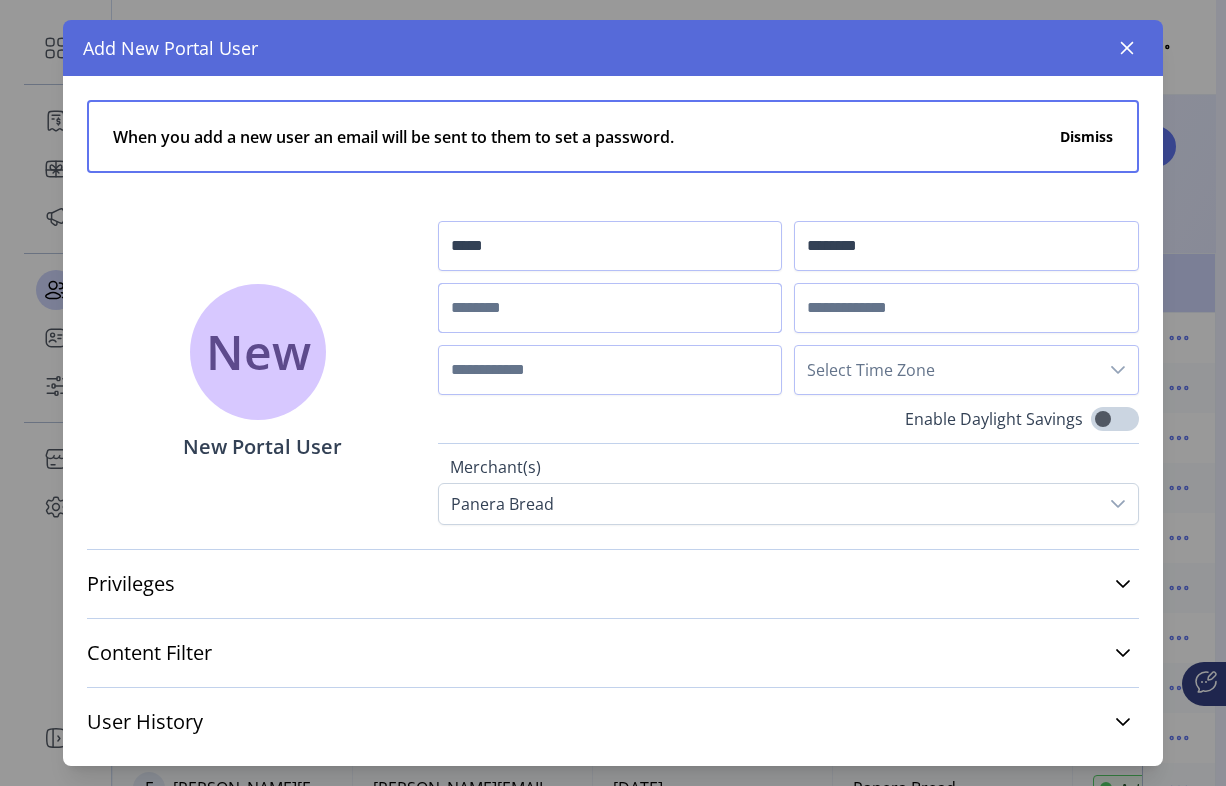 click at bounding box center (610, 308) 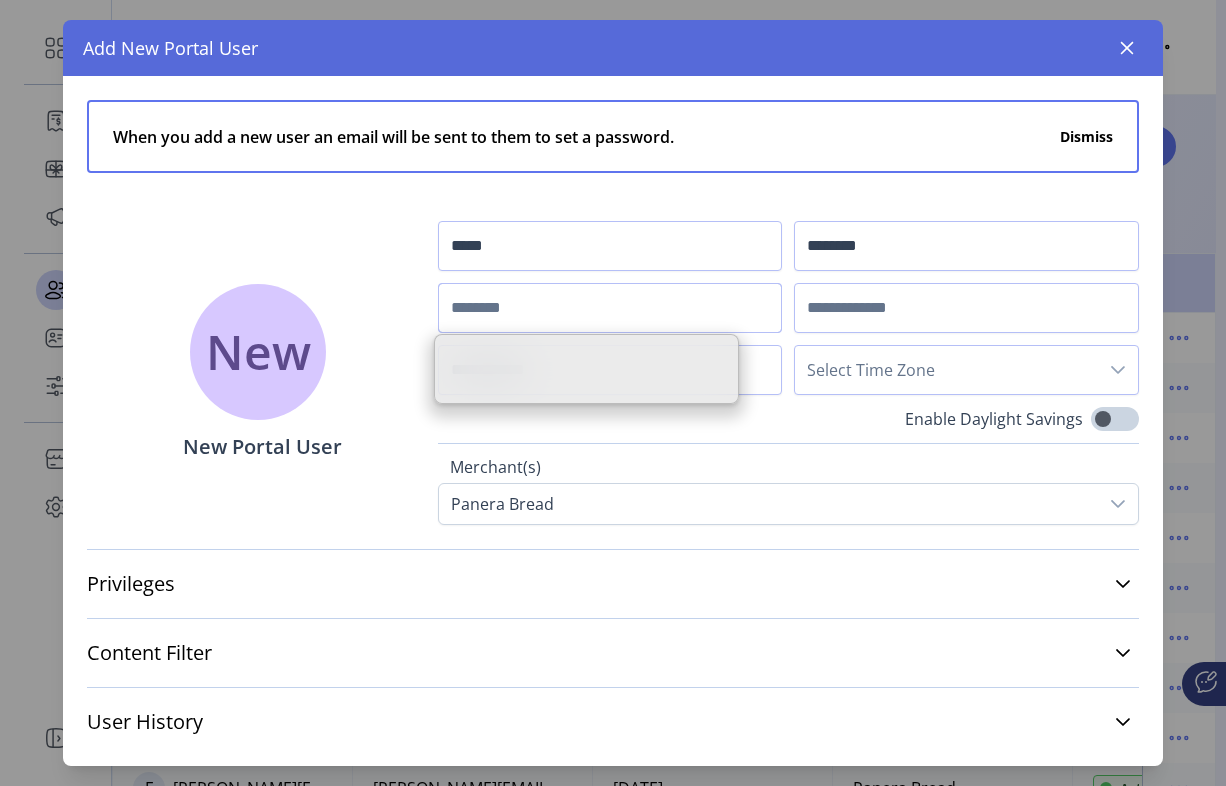 paste on "********" 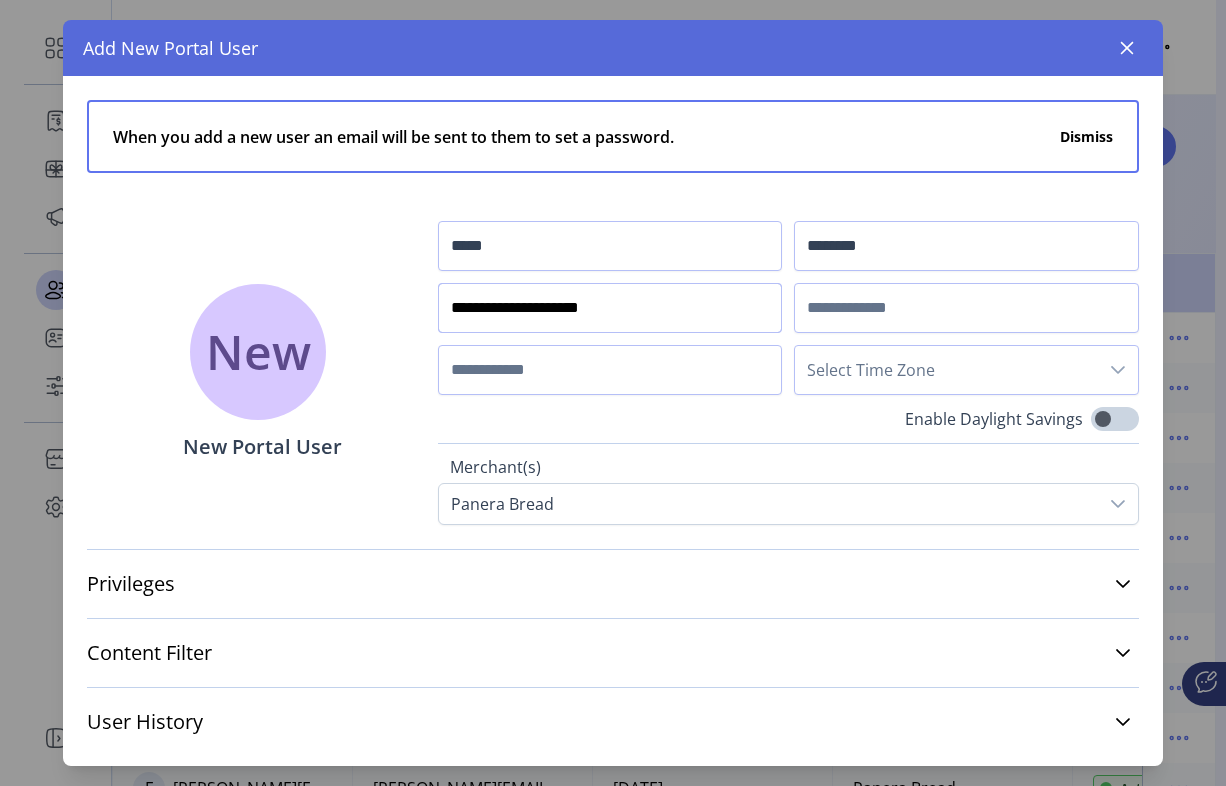 type on "**********" 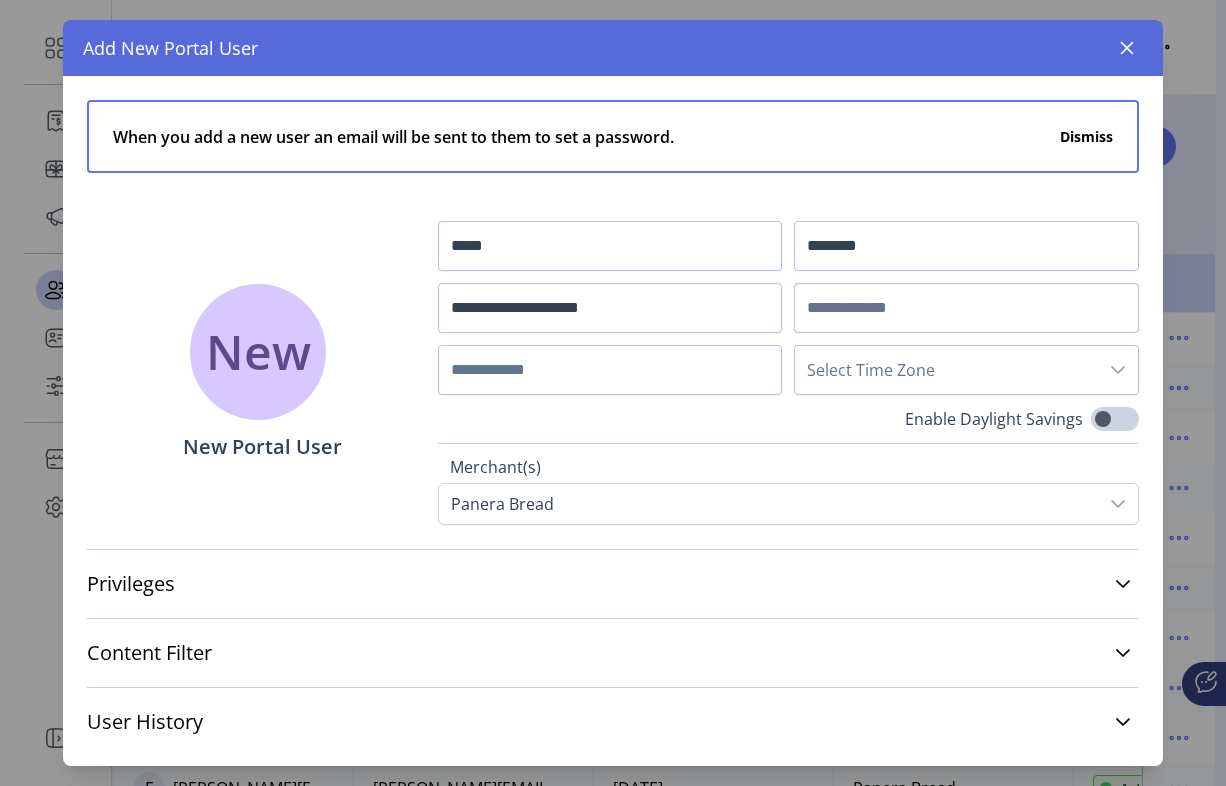 click at bounding box center [966, 308] 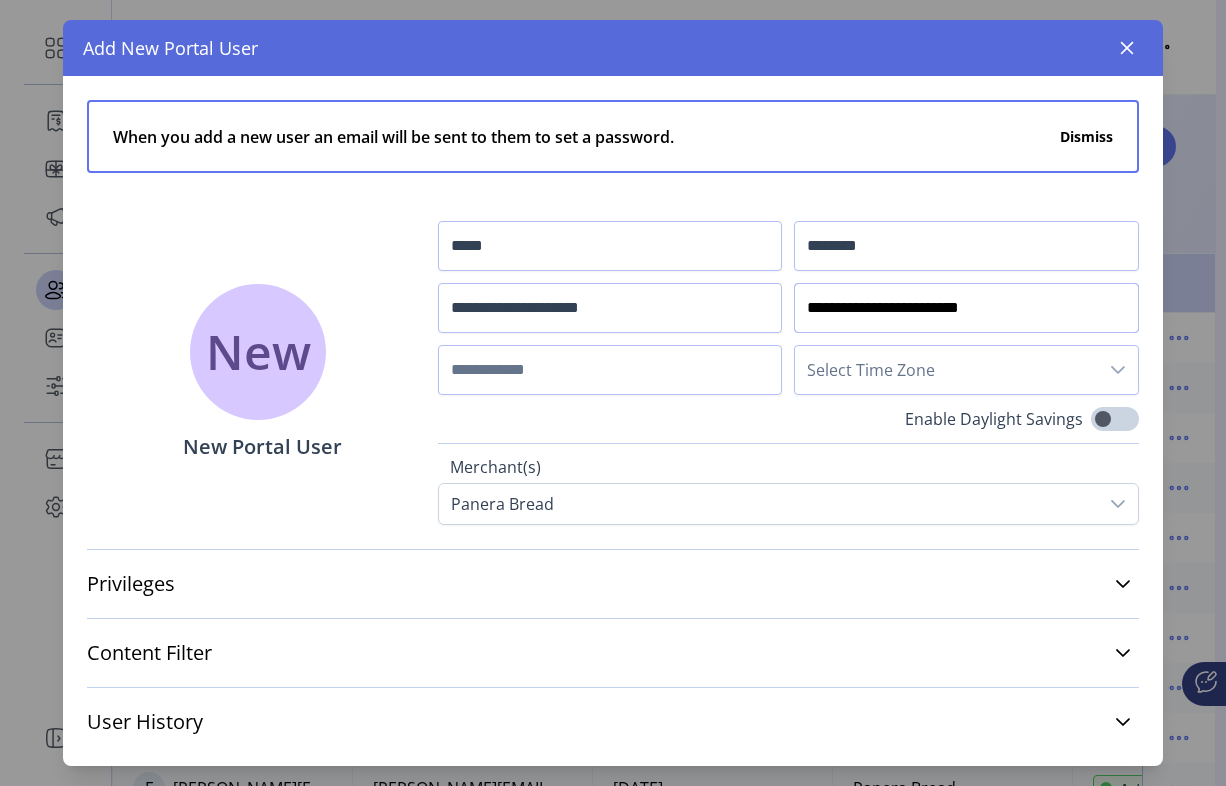 type on "**********" 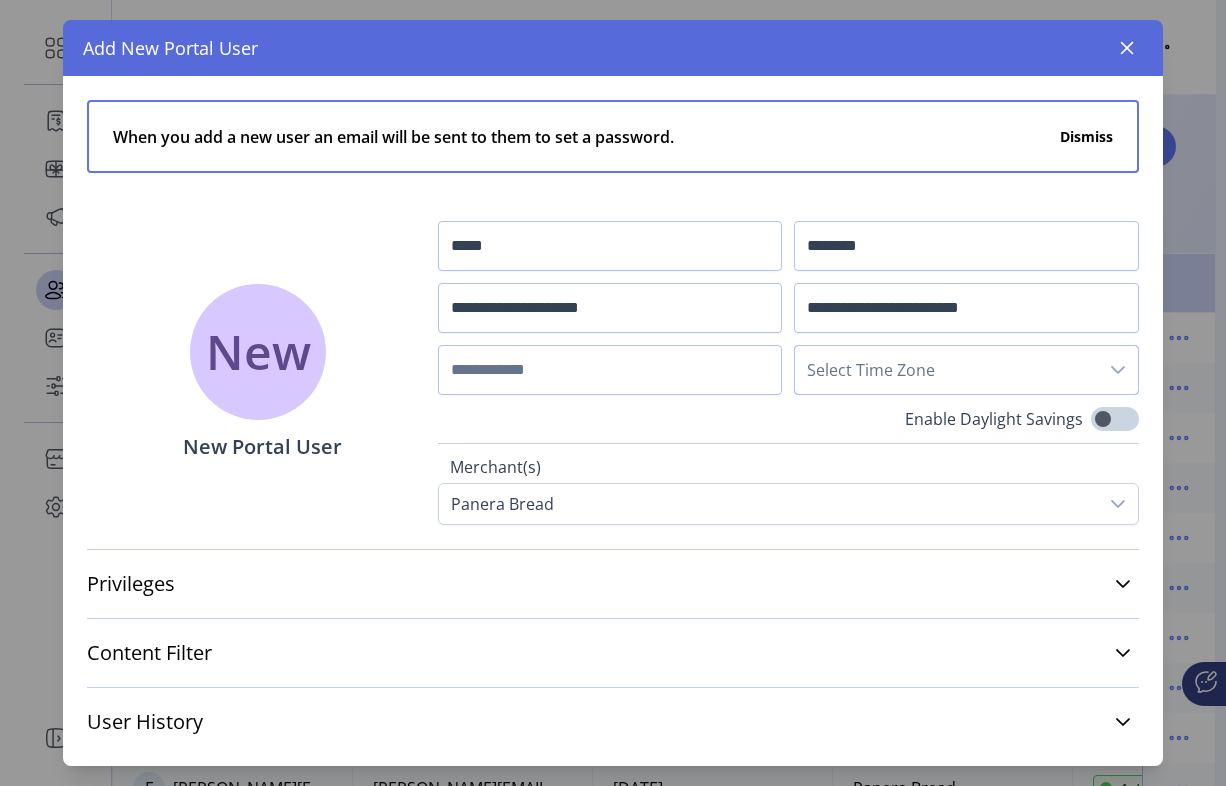 click on "Select Time Zone" at bounding box center [946, 370] 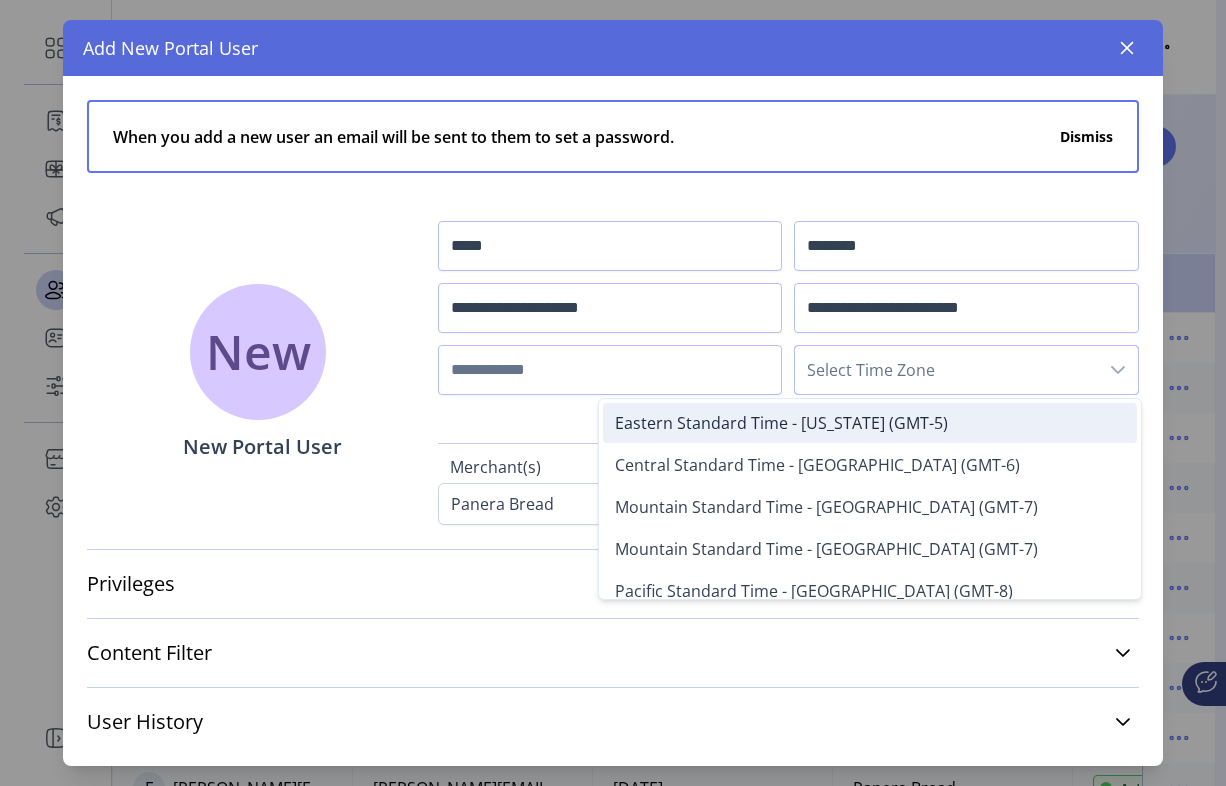 click on "Eastern Standard Time - [US_STATE] (GMT-5)" at bounding box center (781, 423) 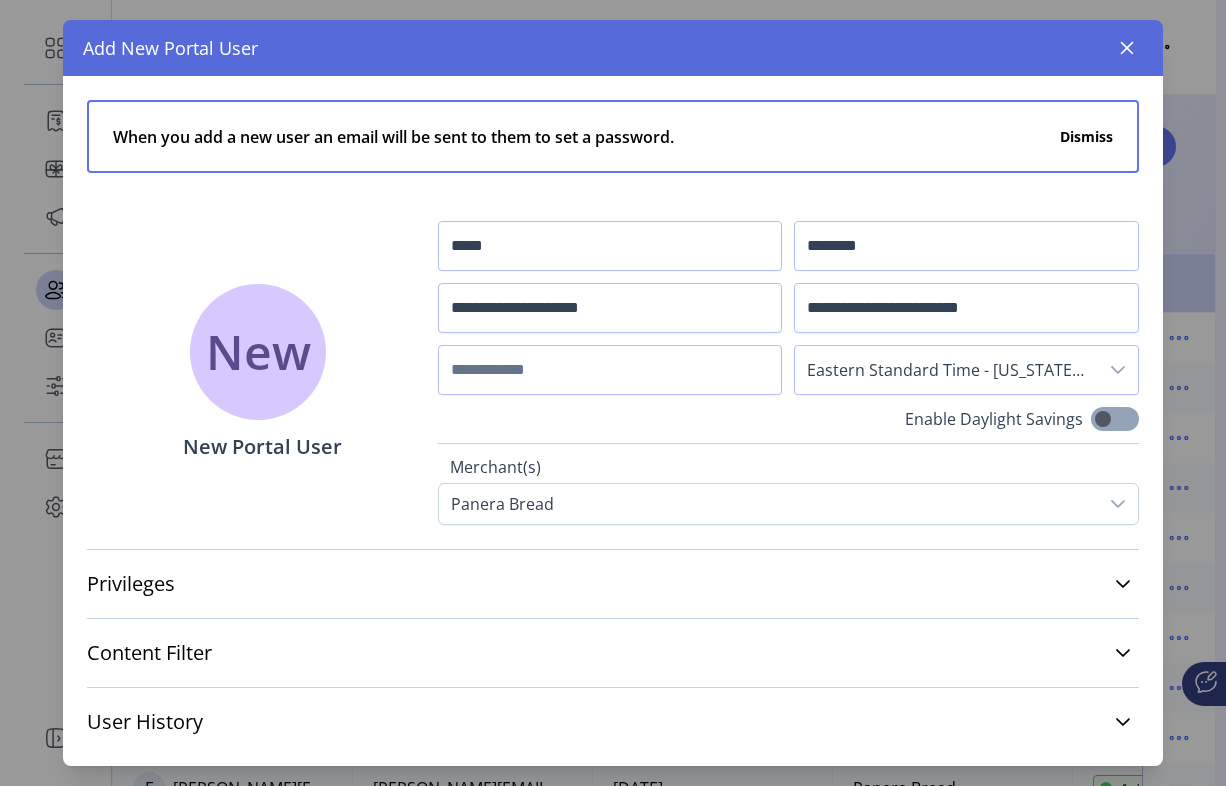 click at bounding box center (1115, 419) 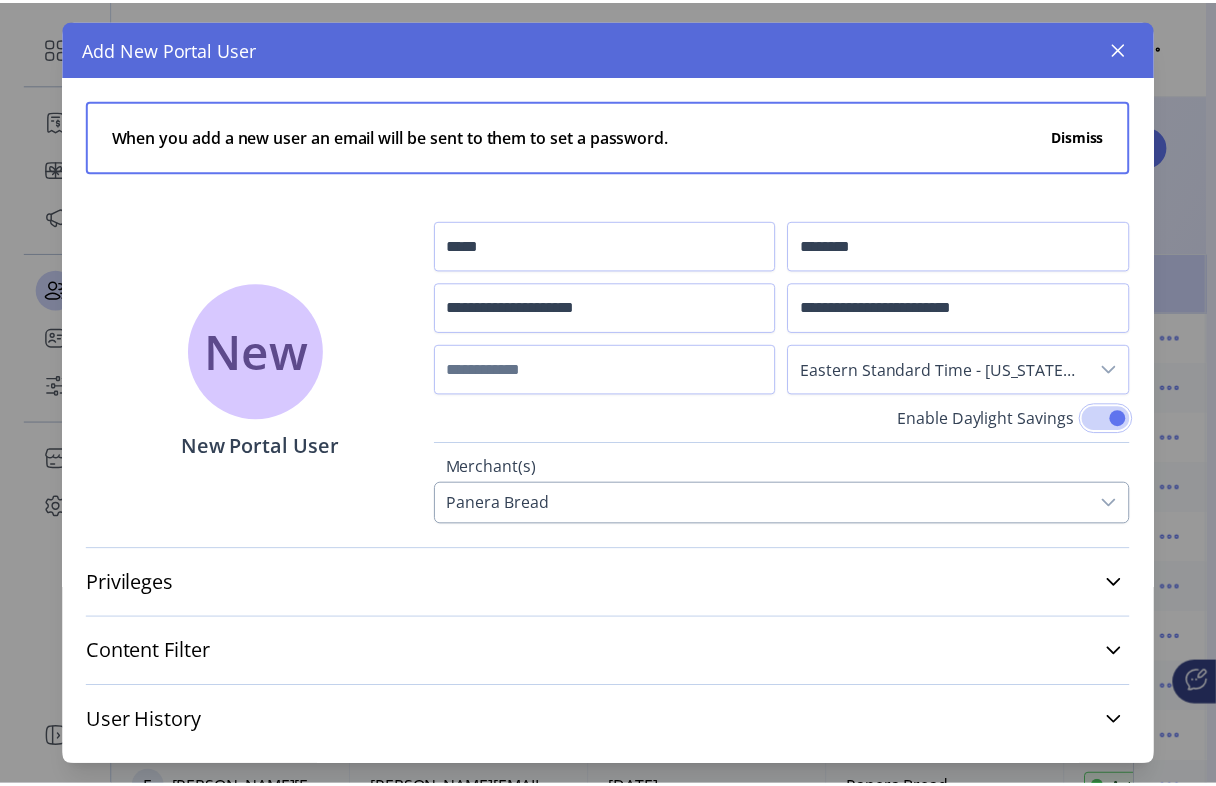 scroll, scrollTop: 77, scrollLeft: 0, axis: vertical 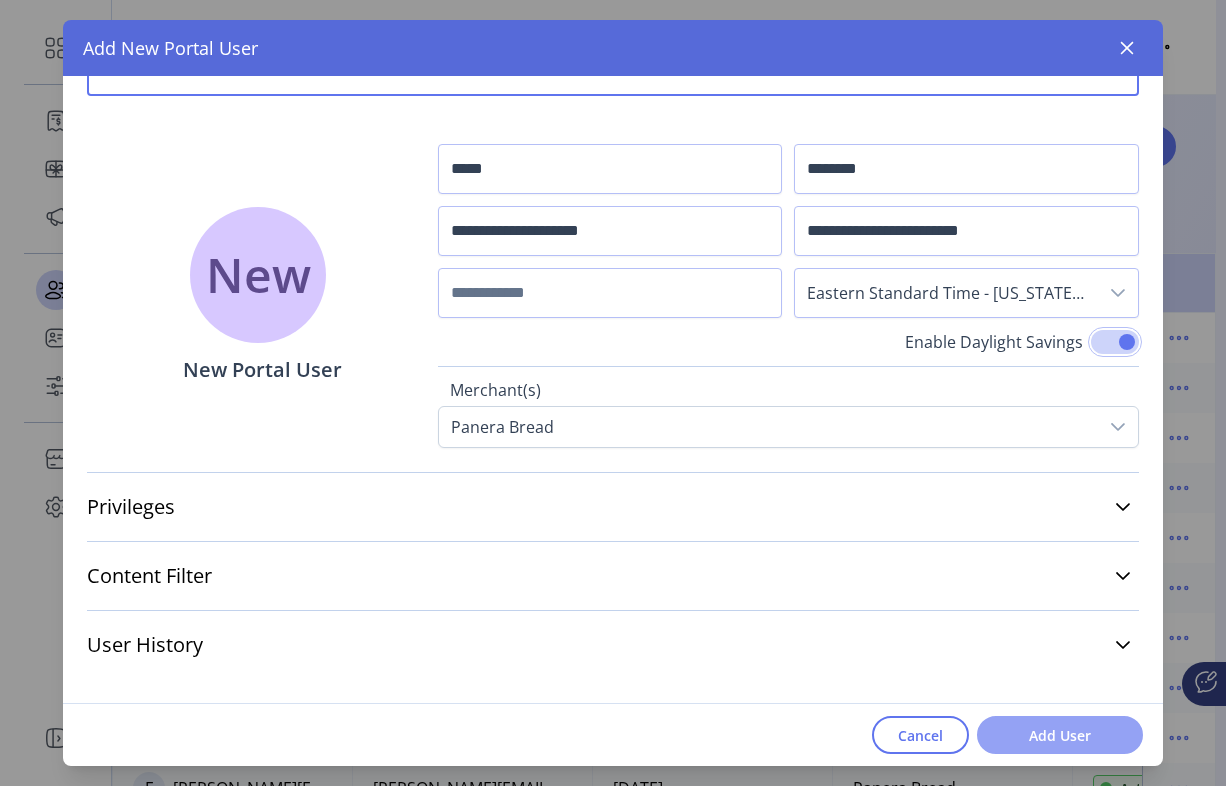 click on "Add User" at bounding box center (1060, 735) 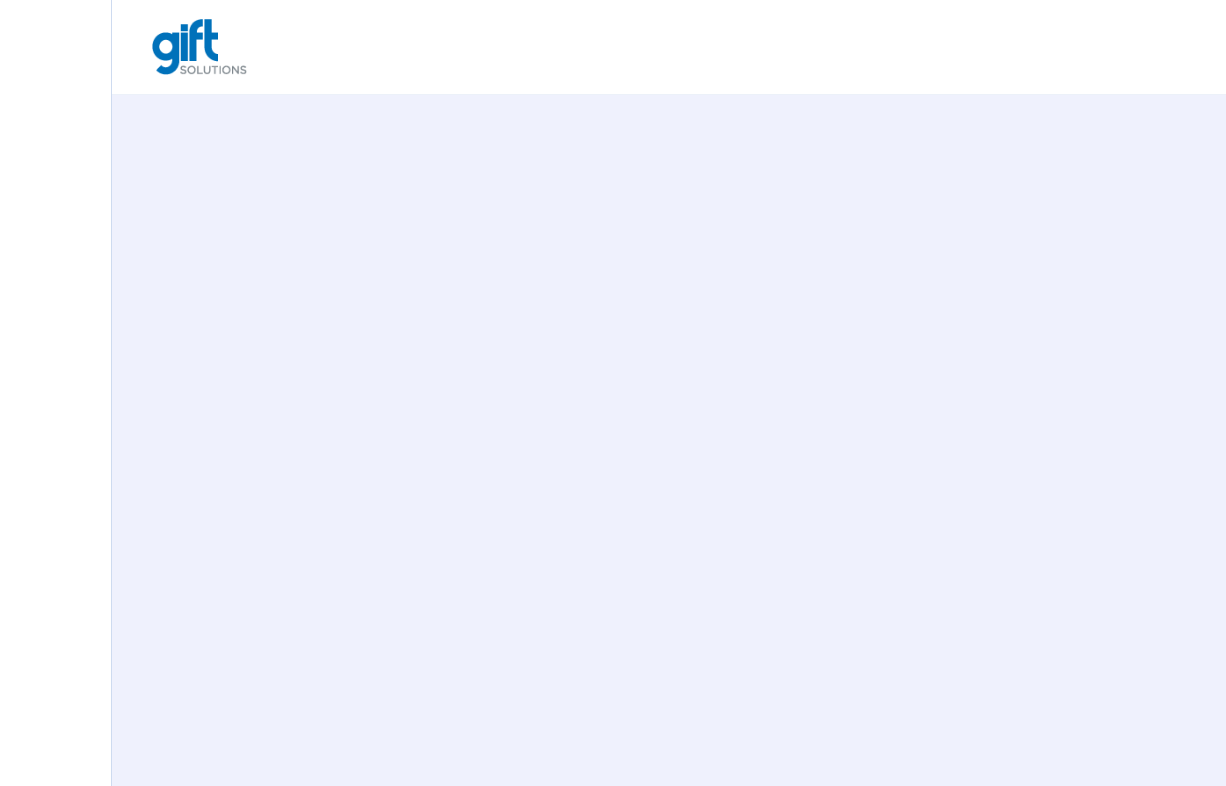 scroll, scrollTop: 0, scrollLeft: 0, axis: both 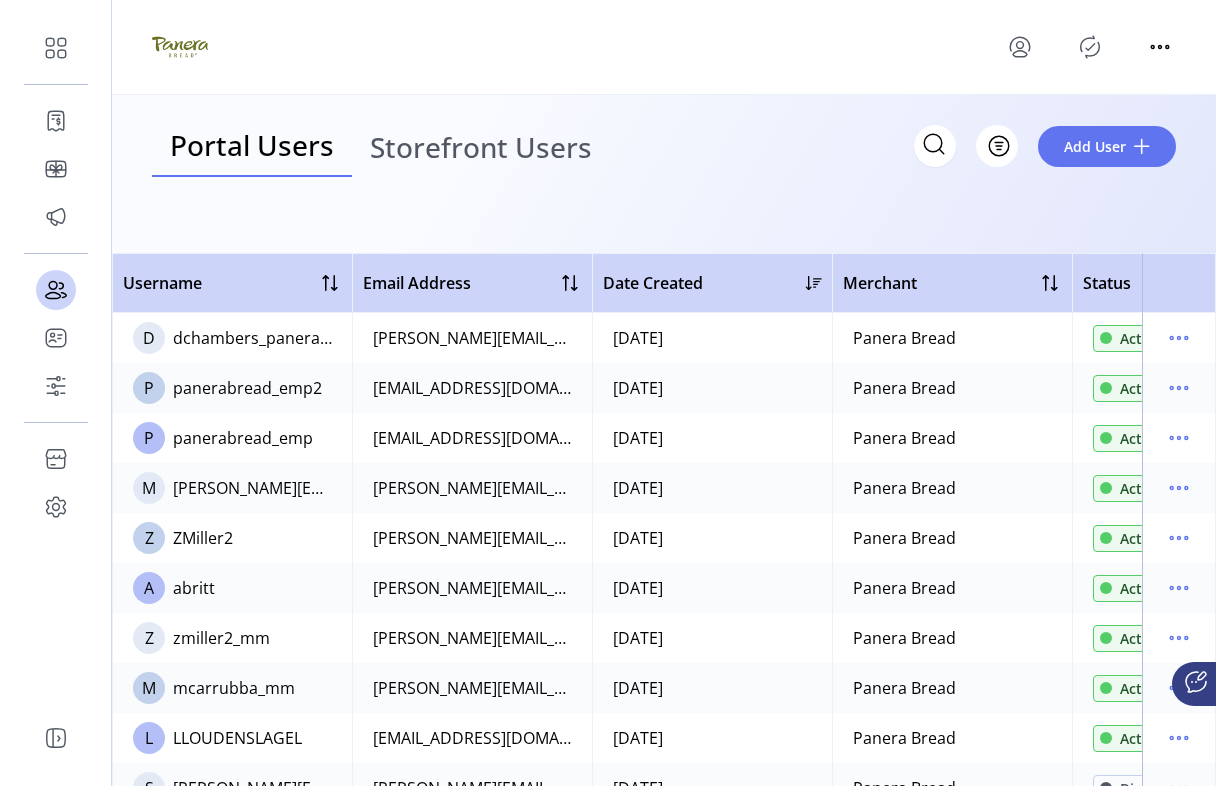 click 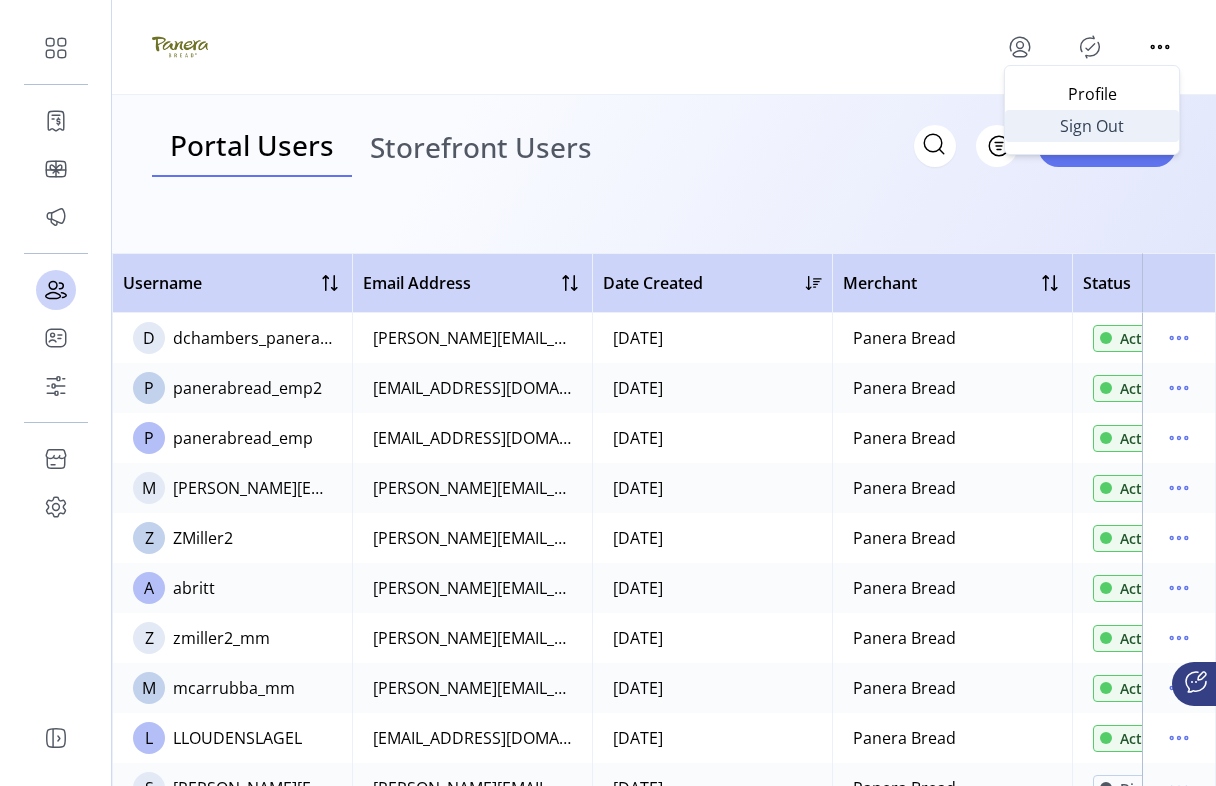 click on "Sign Out" at bounding box center [1092, 126] 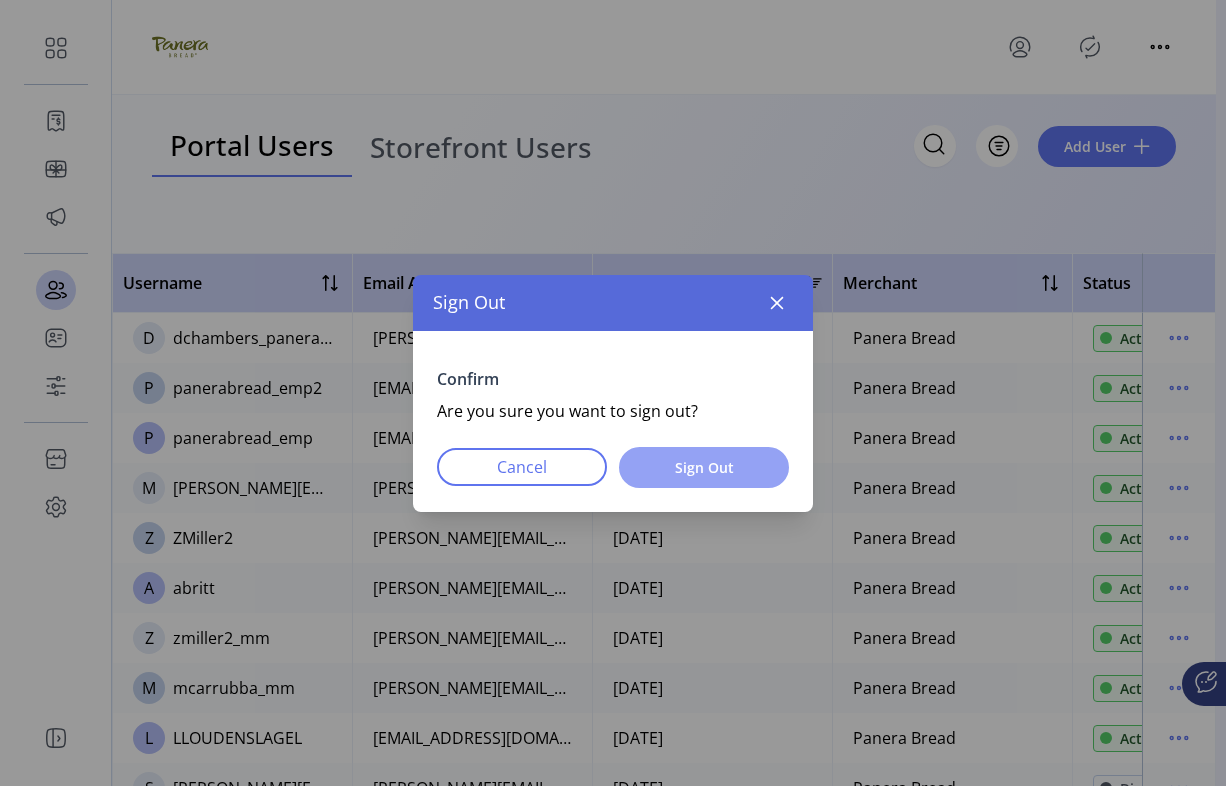 click on "Sign Out" at bounding box center (704, 467) 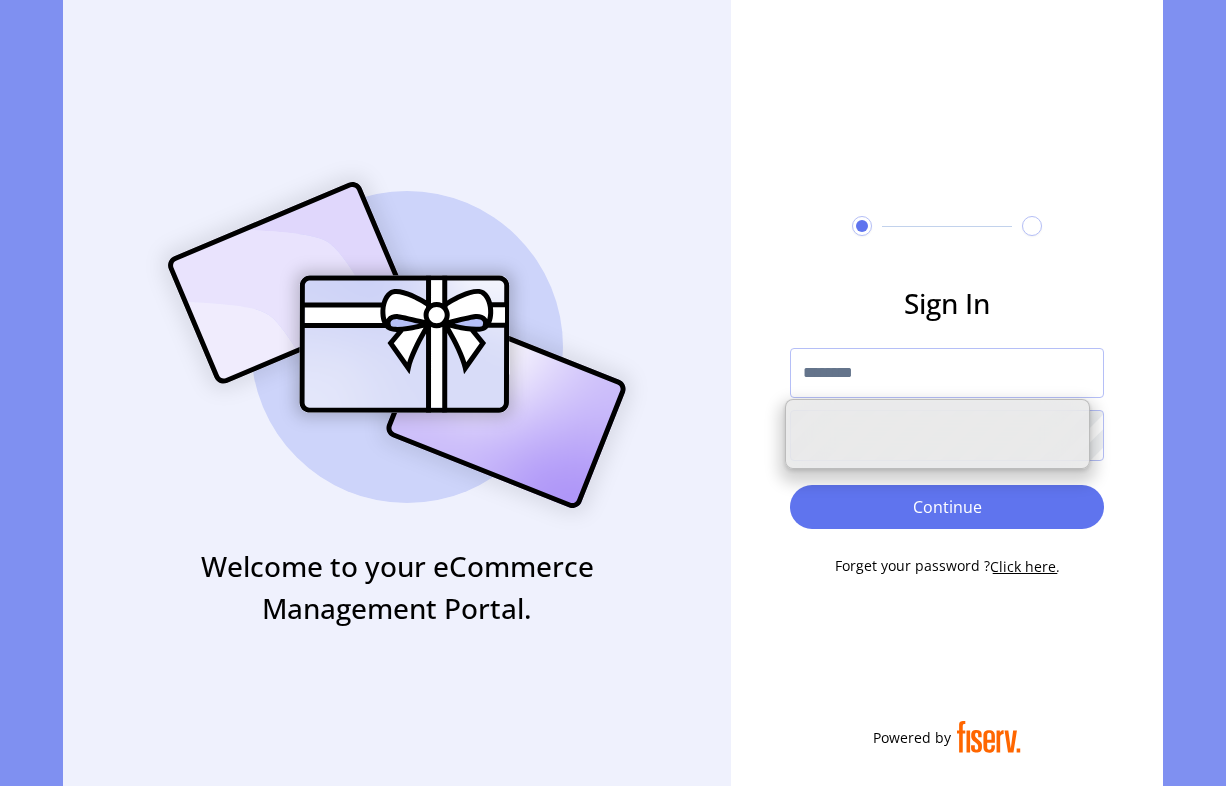click at bounding box center (947, 373) 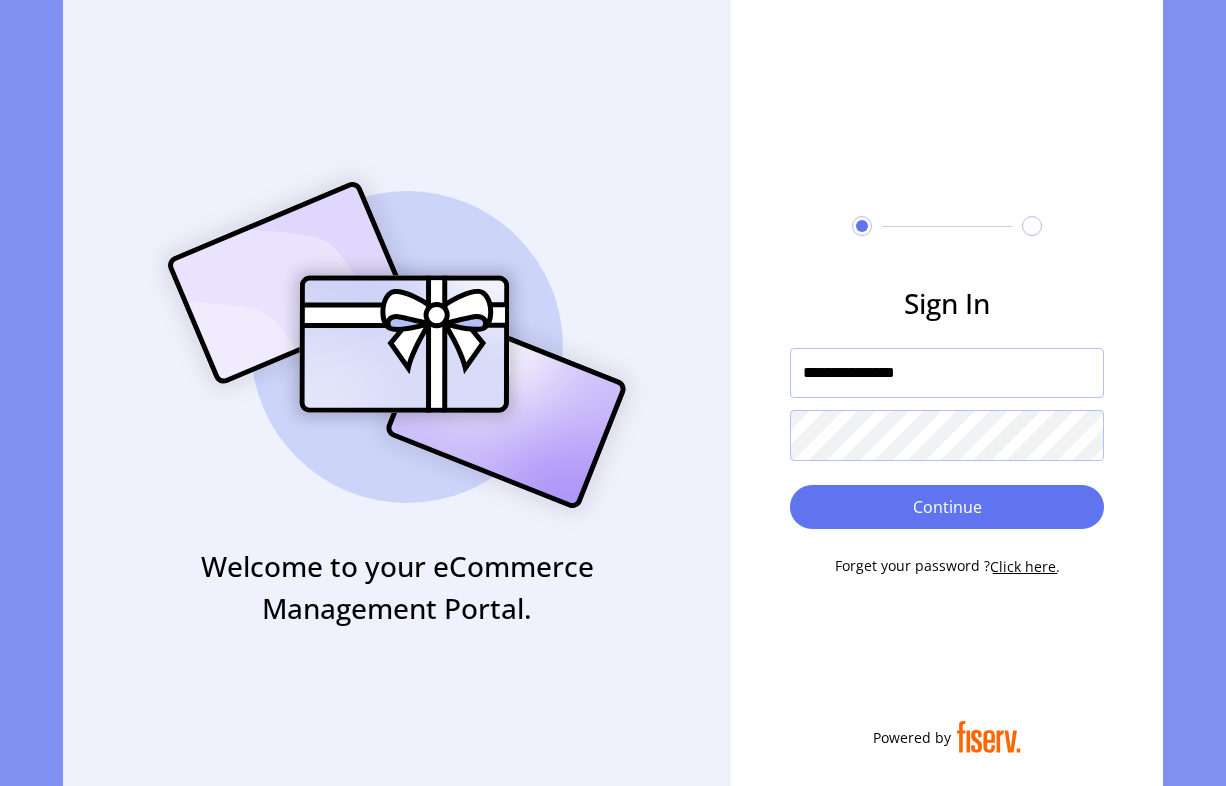 type on "**********" 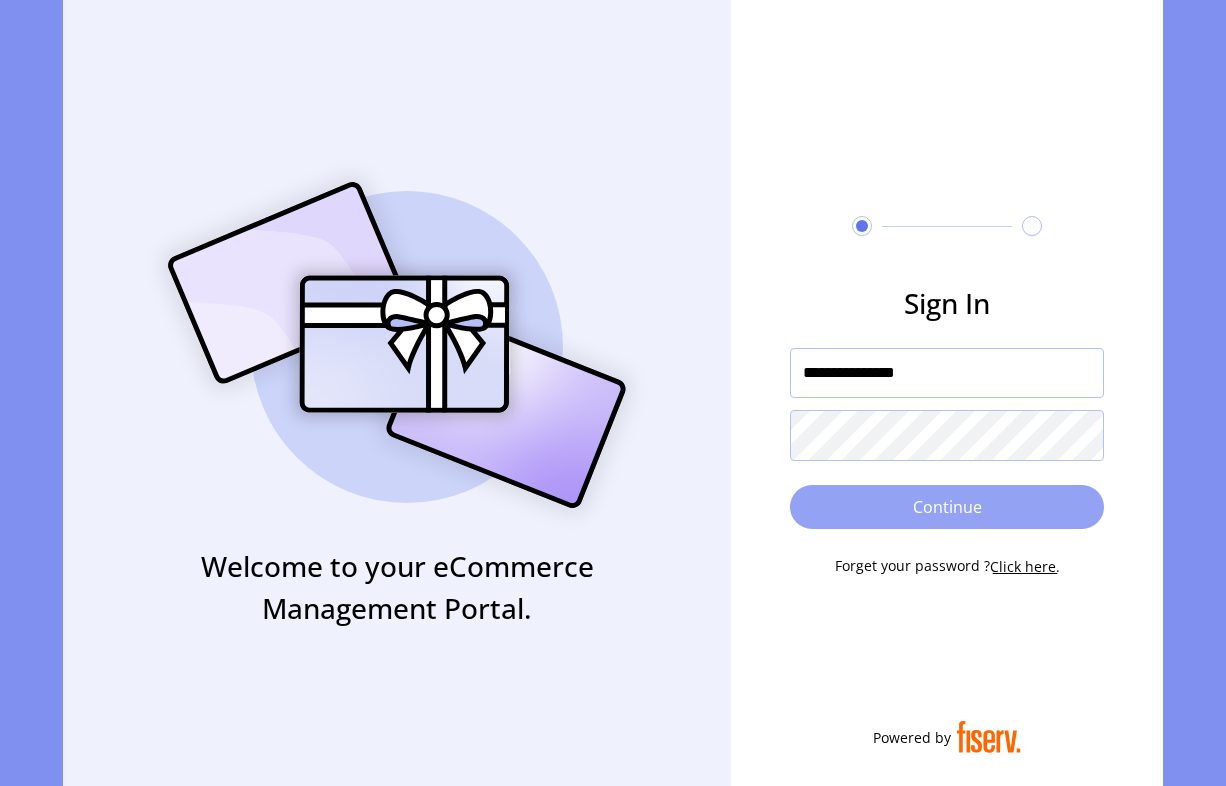 click on "Continue" at bounding box center (947, 507) 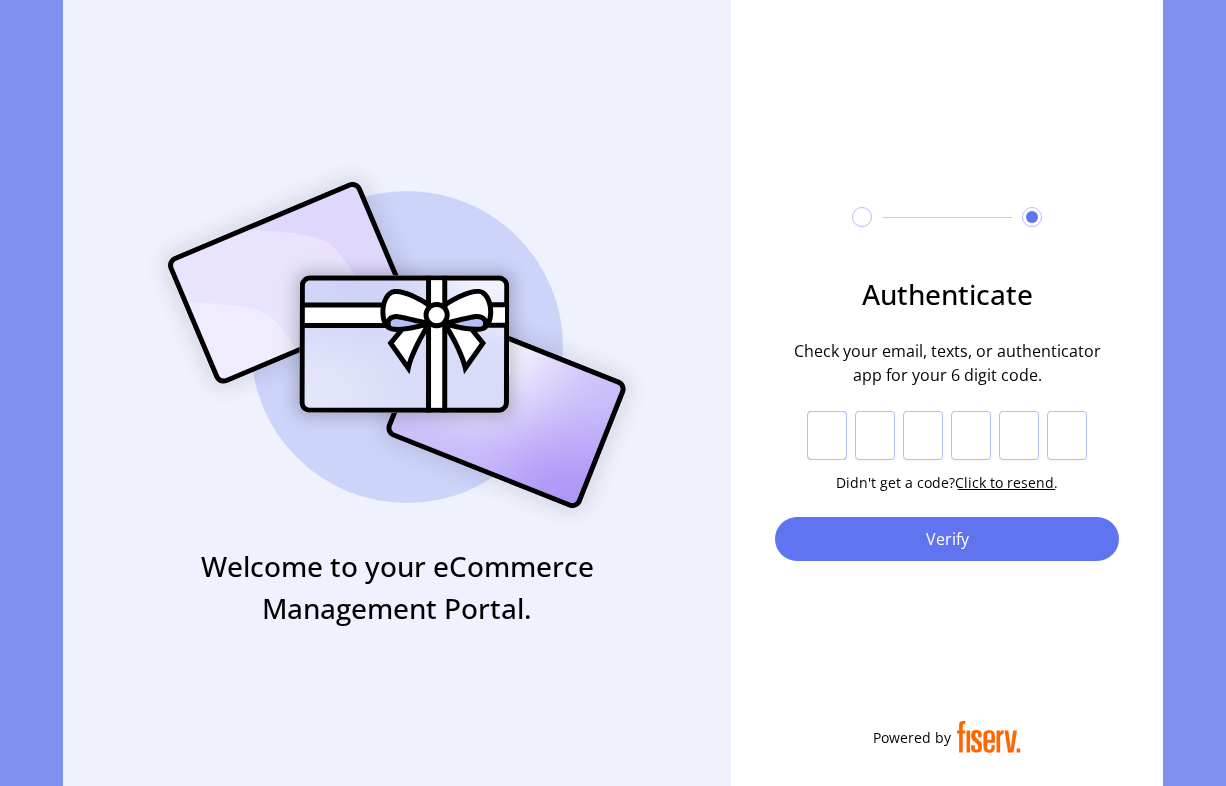 click at bounding box center (827, 436) 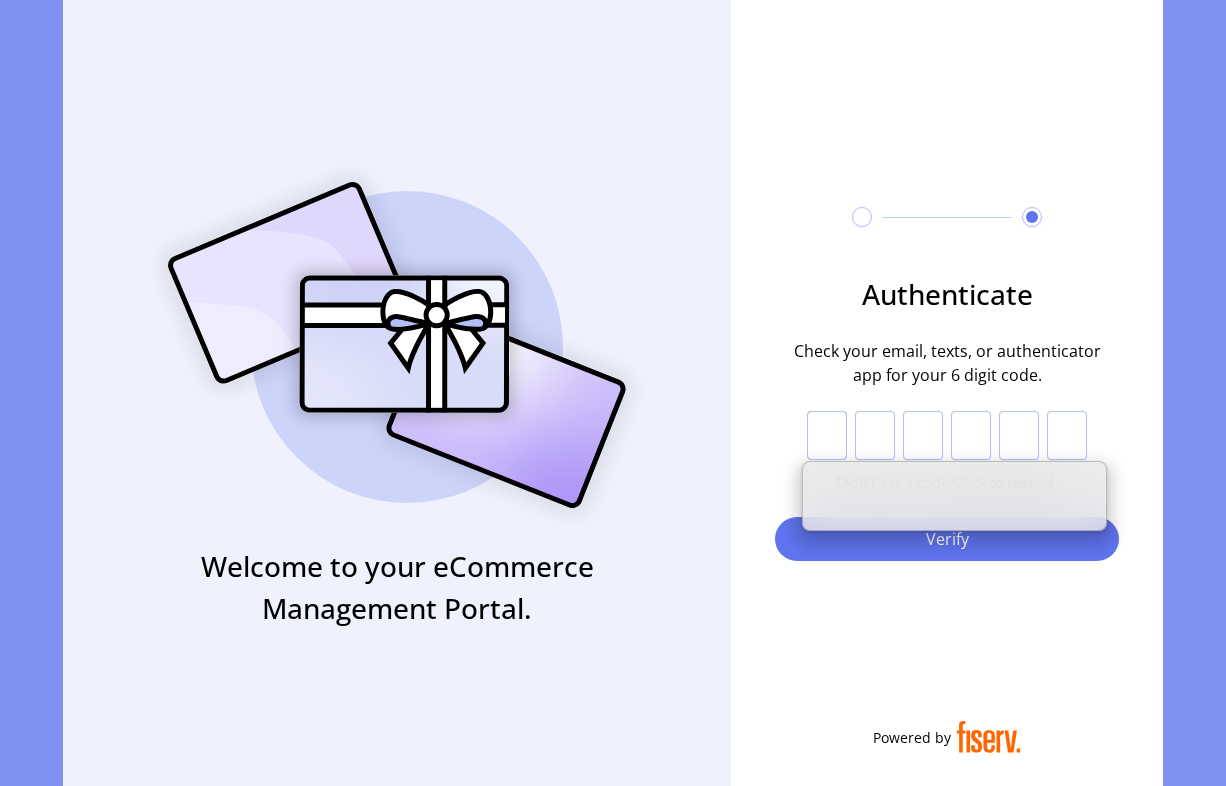 paste on "*" 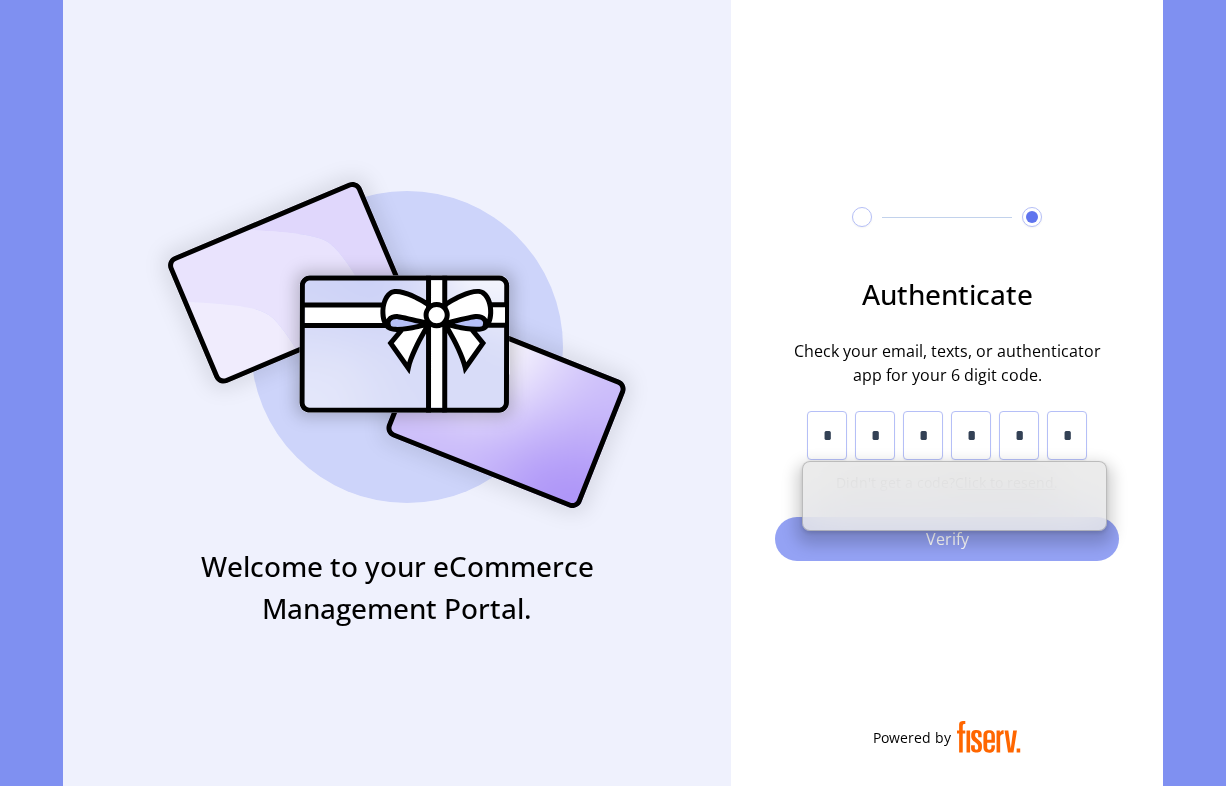 click on "Verify" at bounding box center [947, 539] 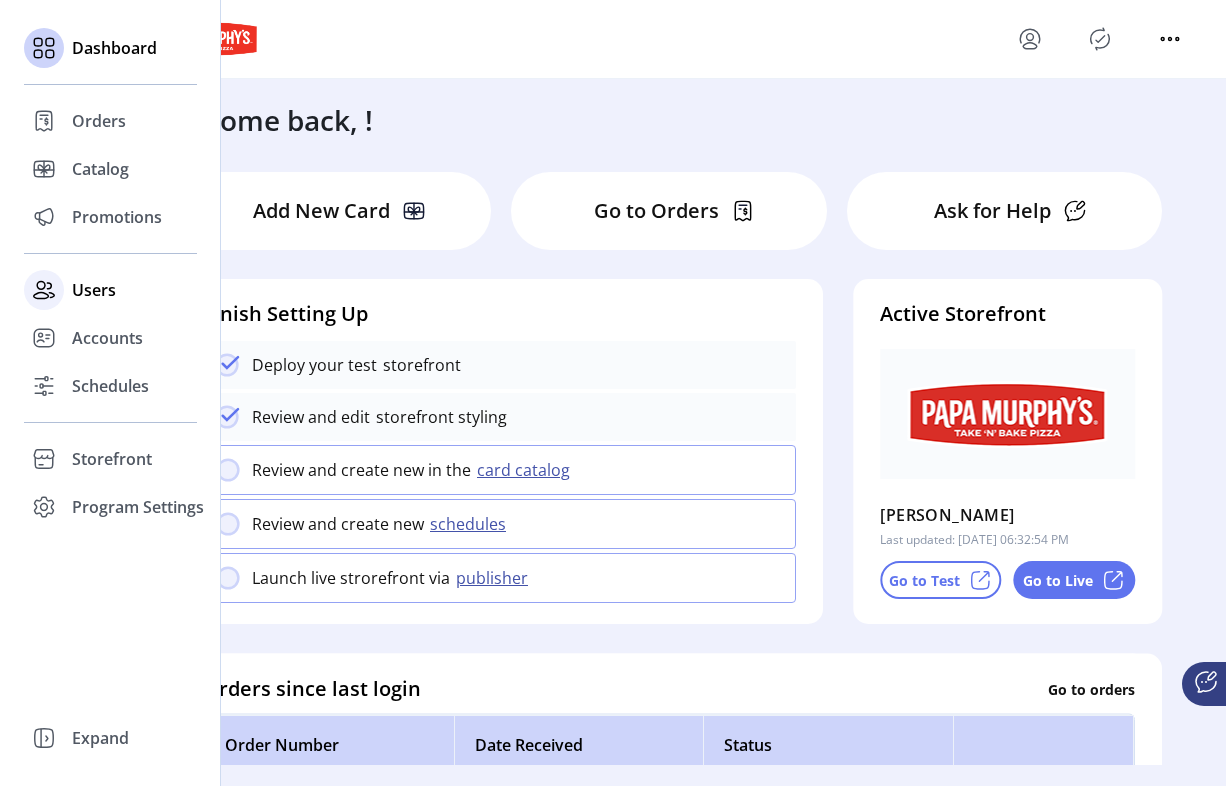 click 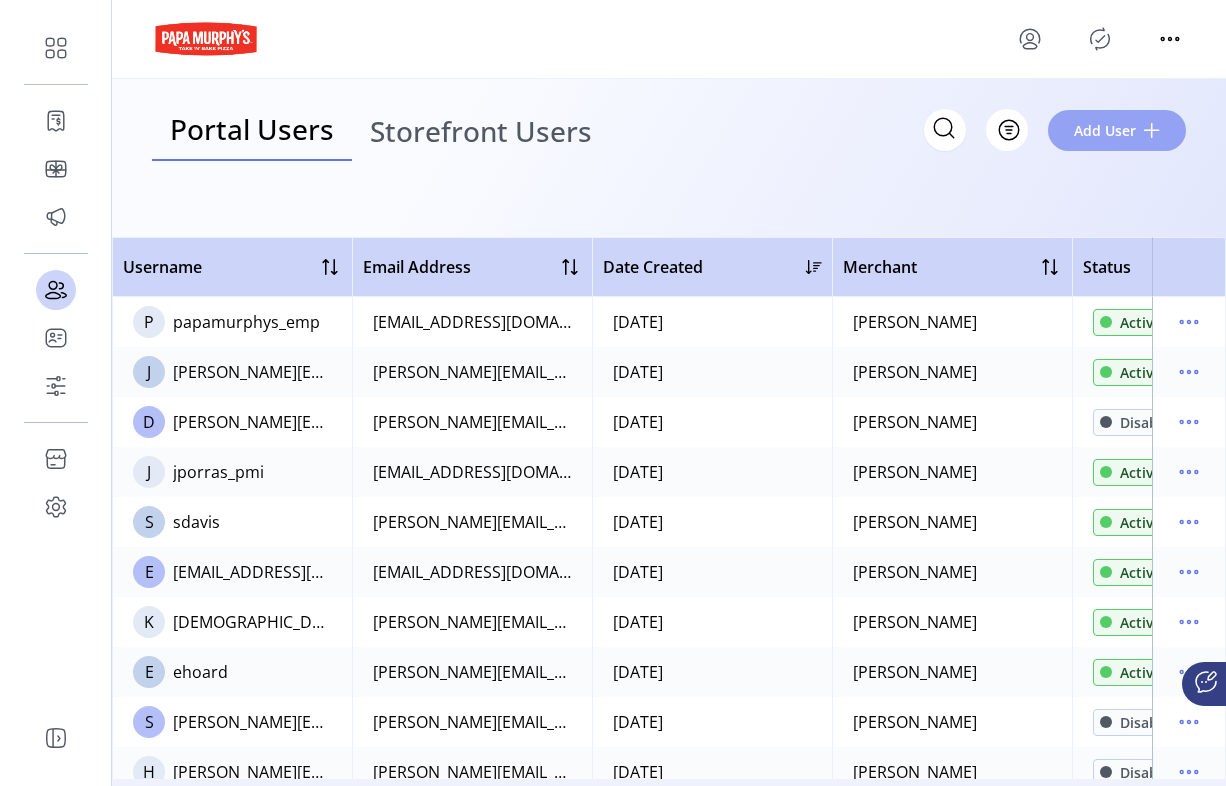 click on "Add User" 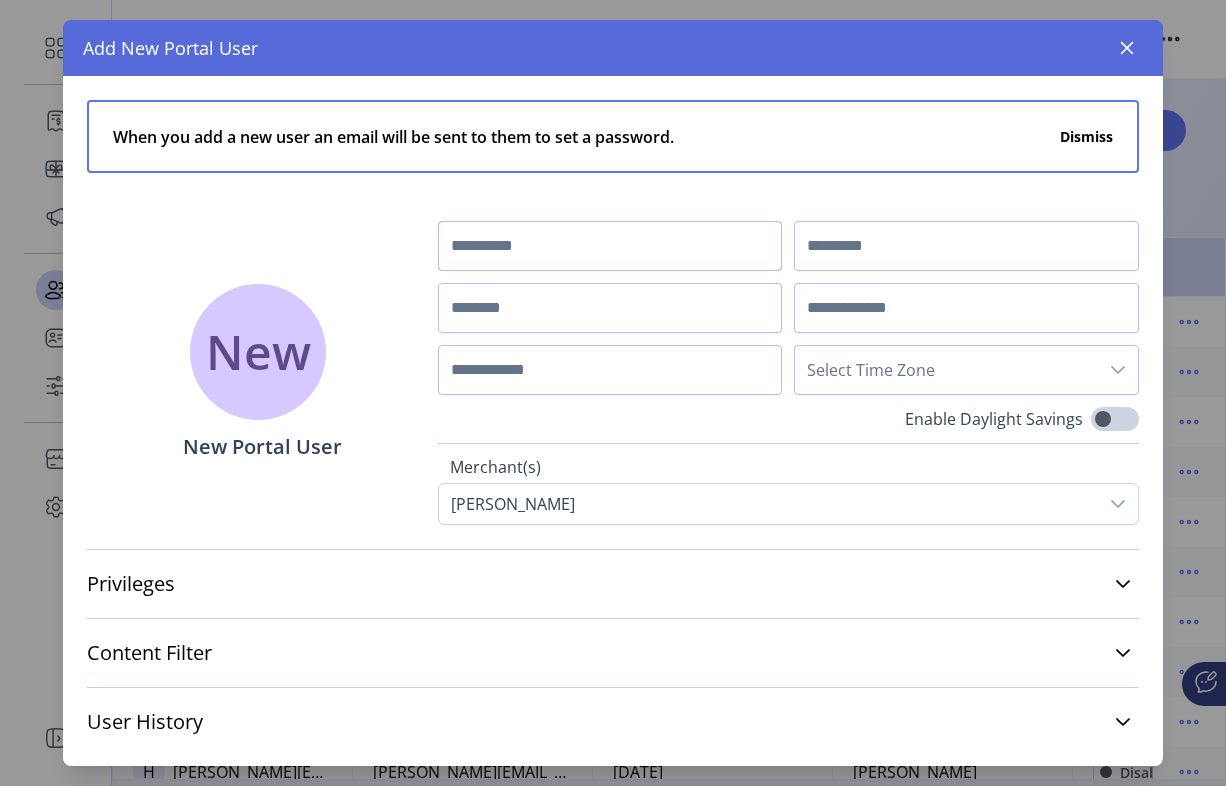 click at bounding box center (610, 246) 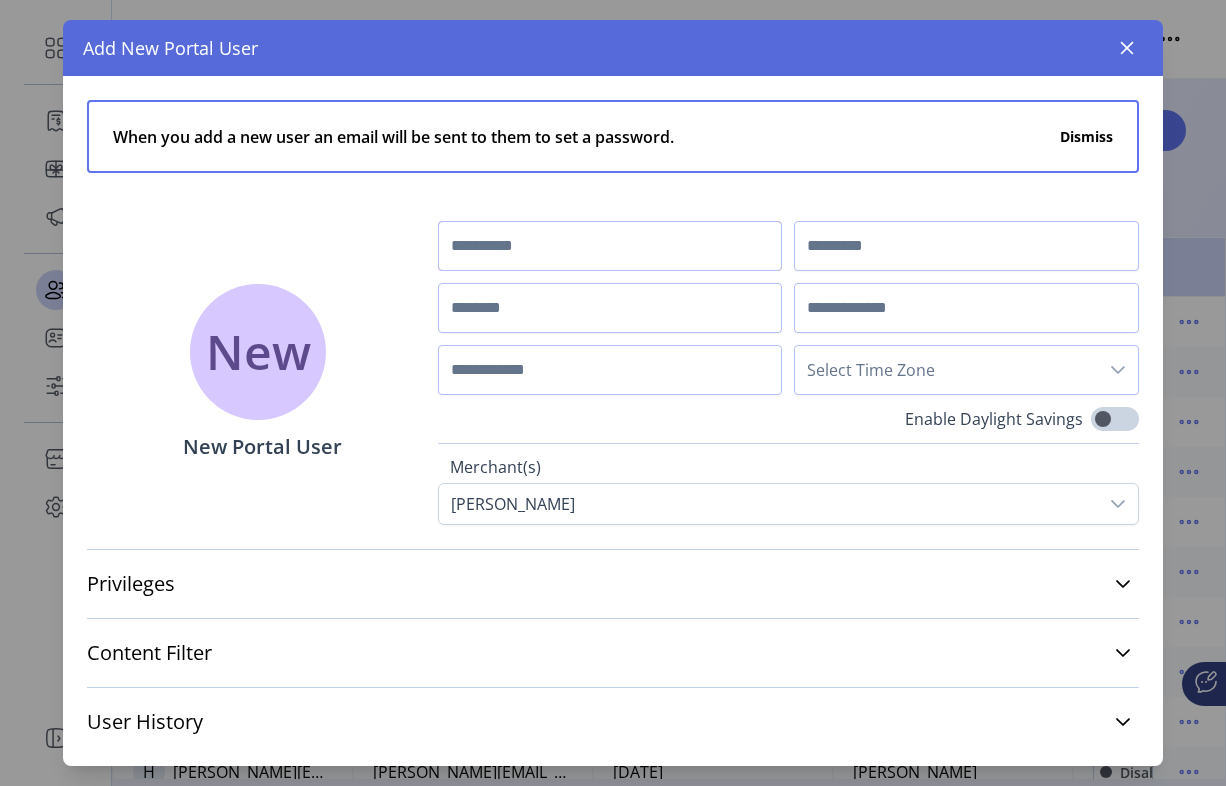 paste on "*****" 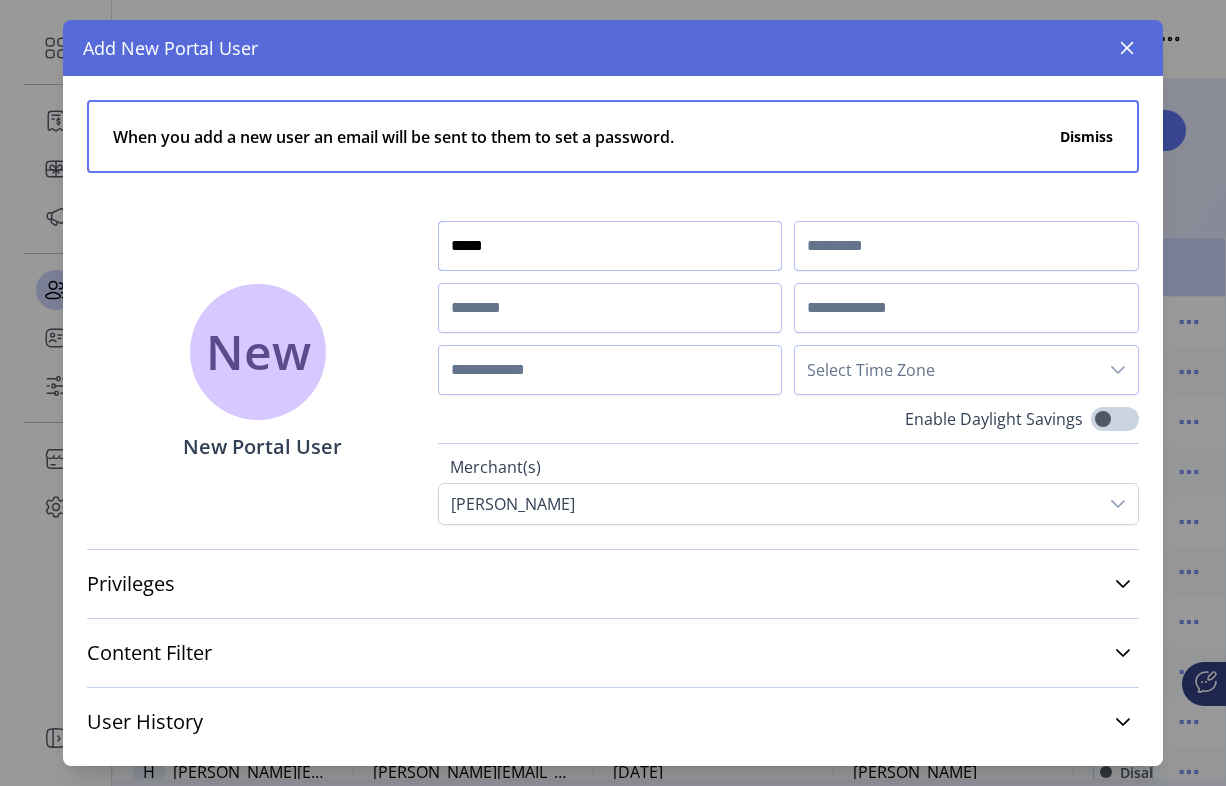 type on "*****" 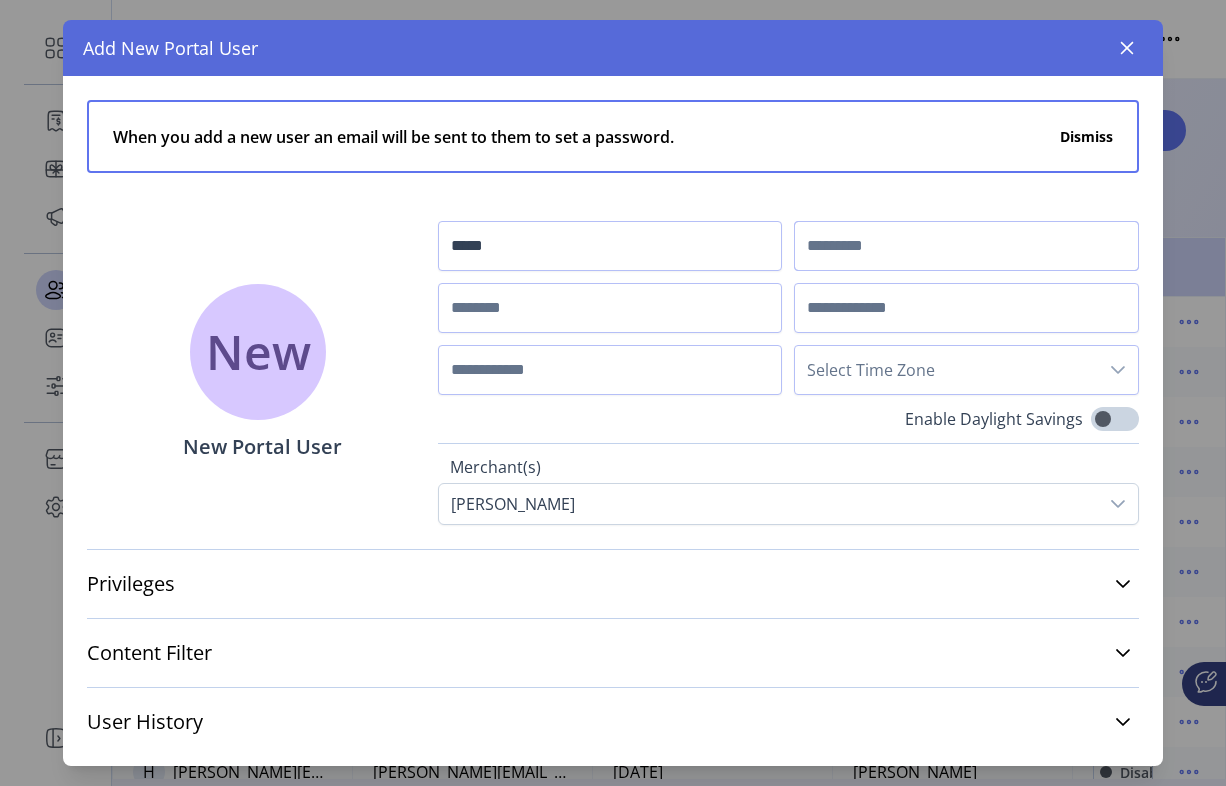 click at bounding box center [966, 246] 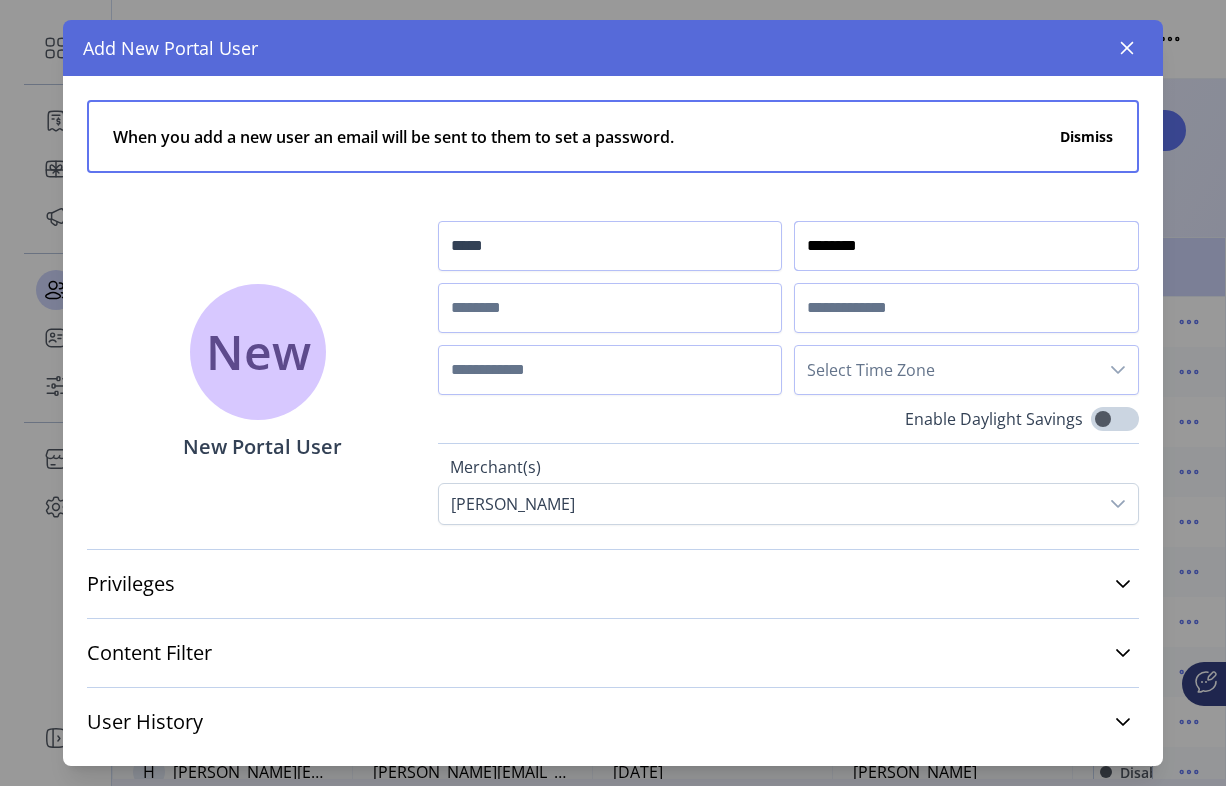 type on "********" 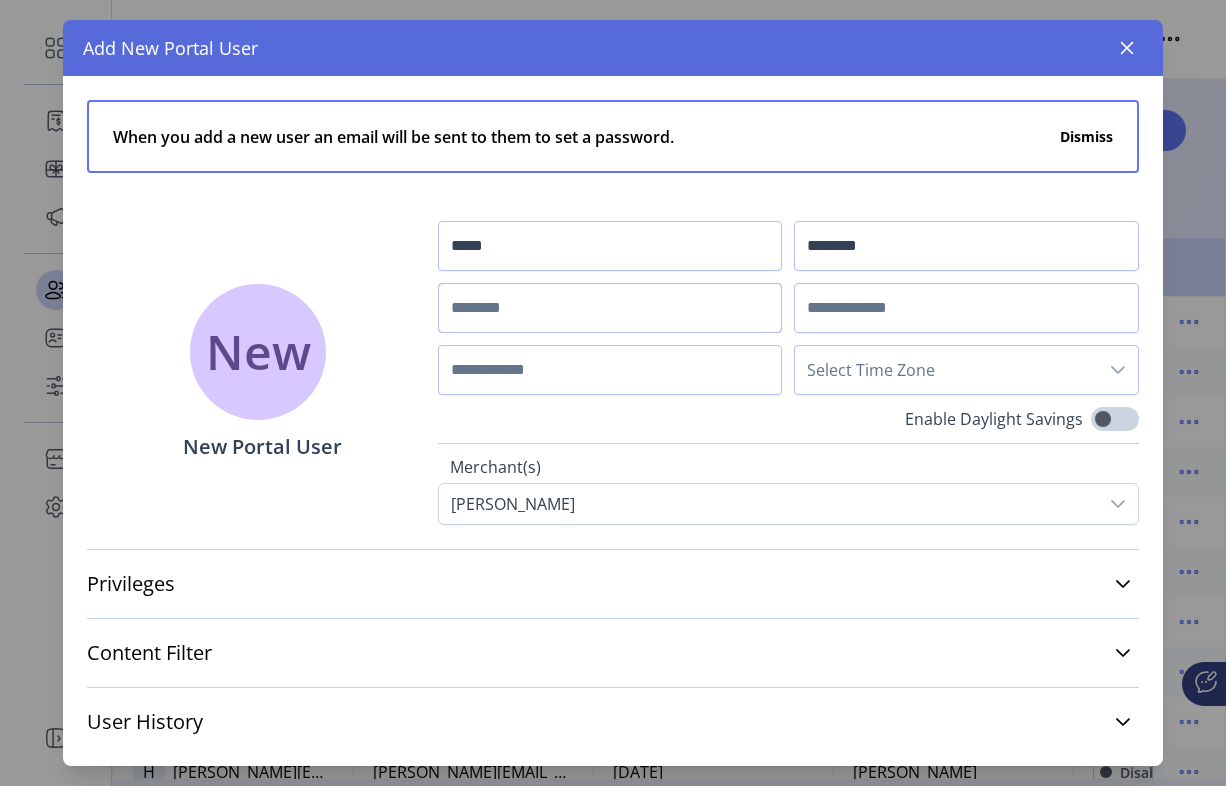click at bounding box center (610, 308) 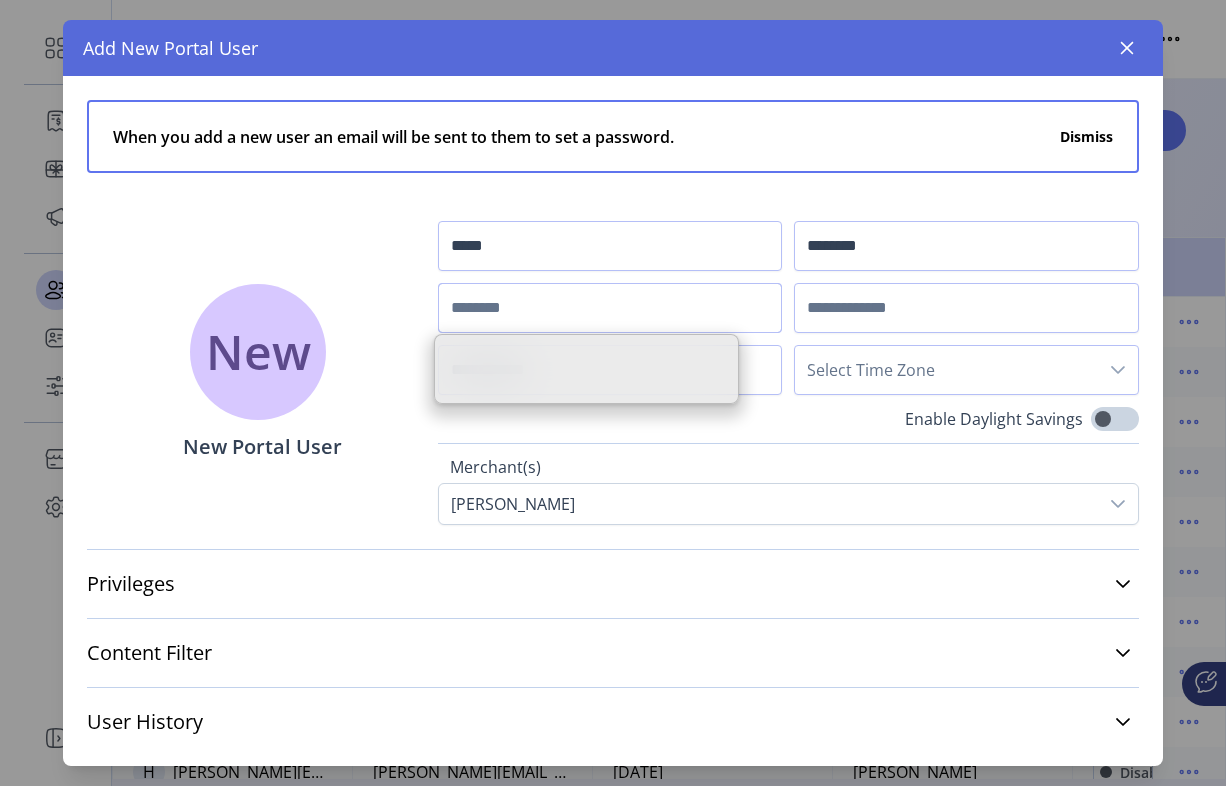 paste on "********" 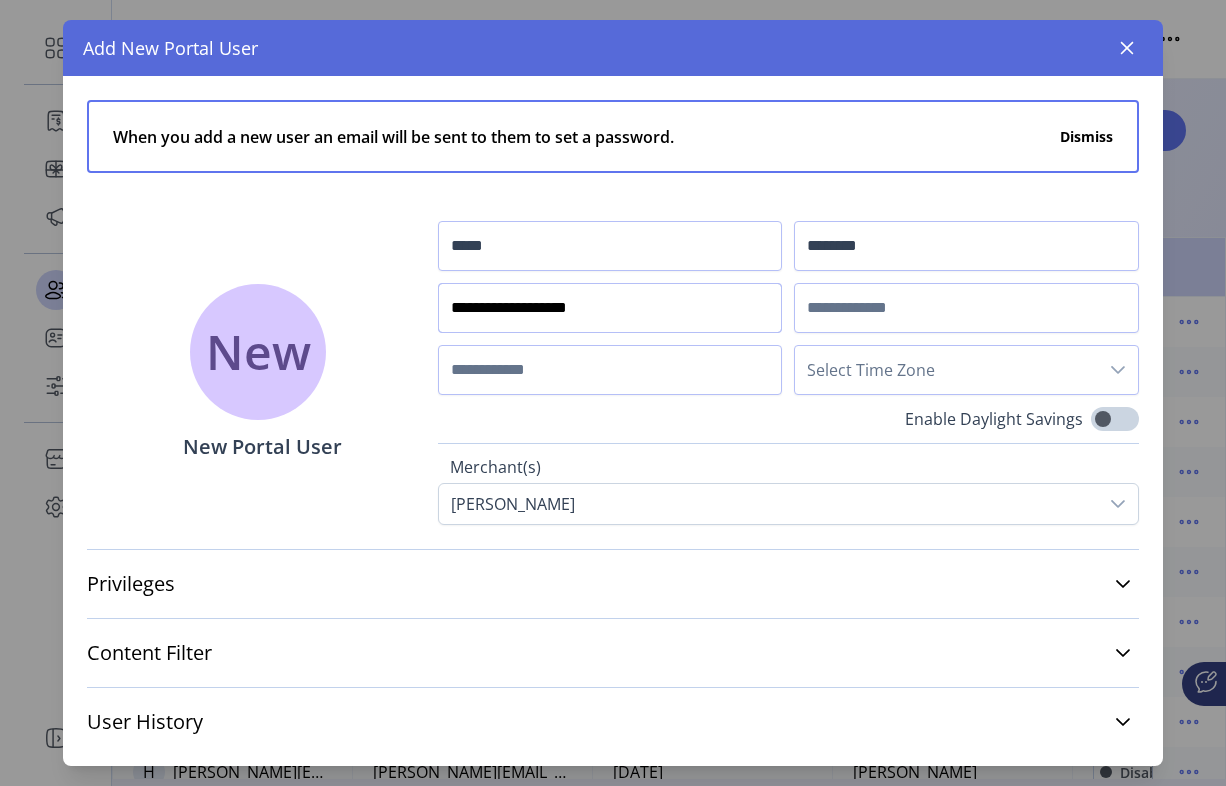 type on "**********" 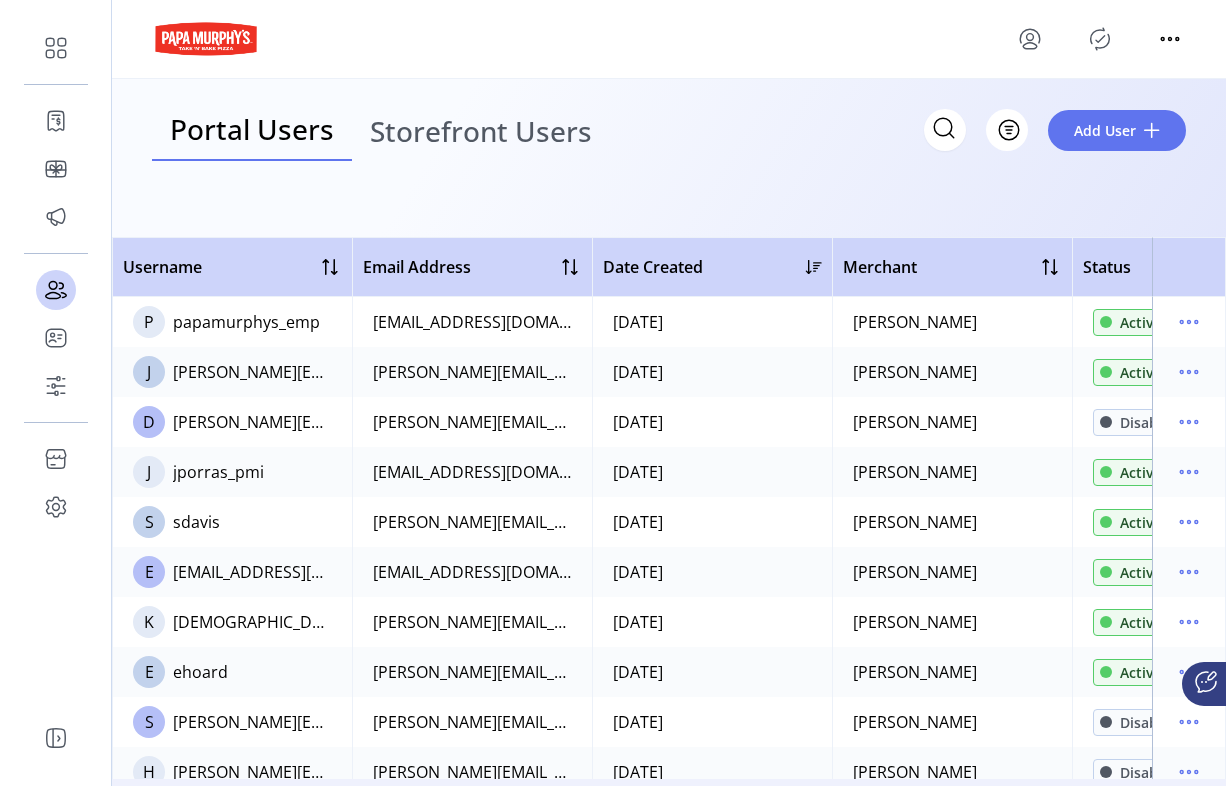click on "**********" 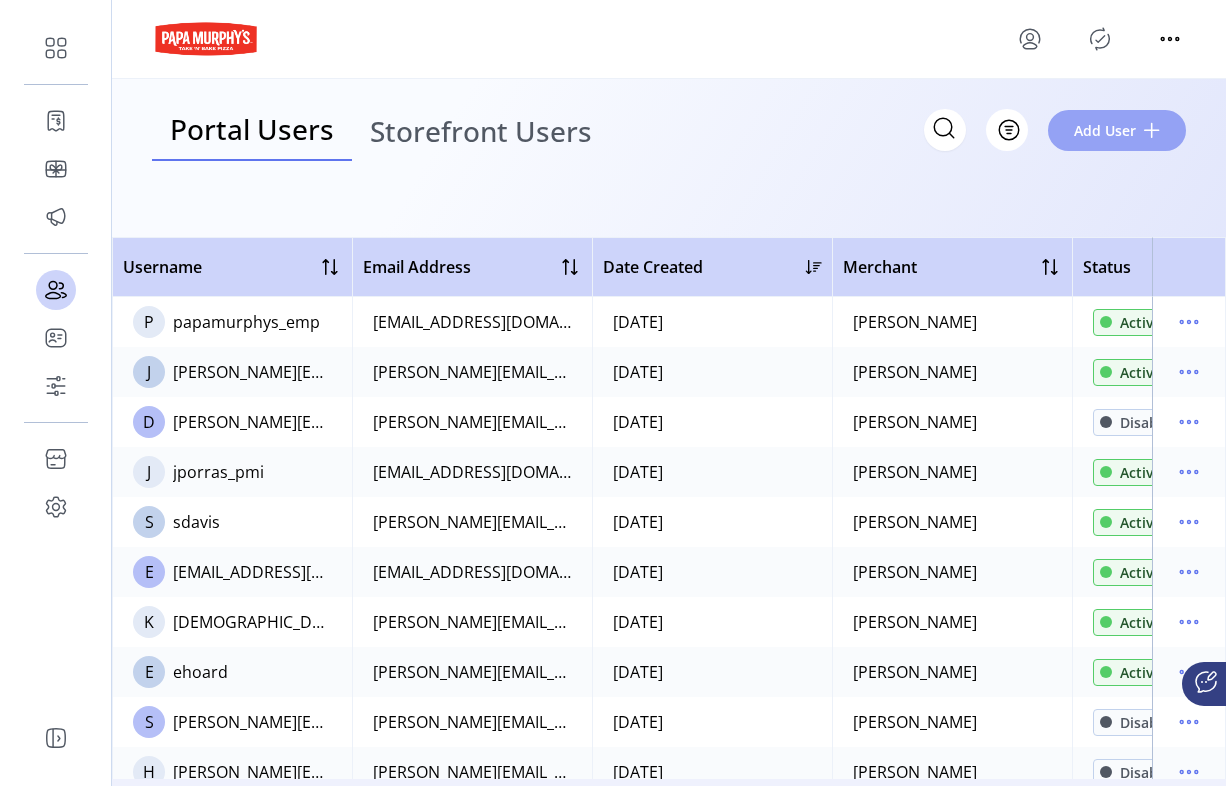 click on "Add User" 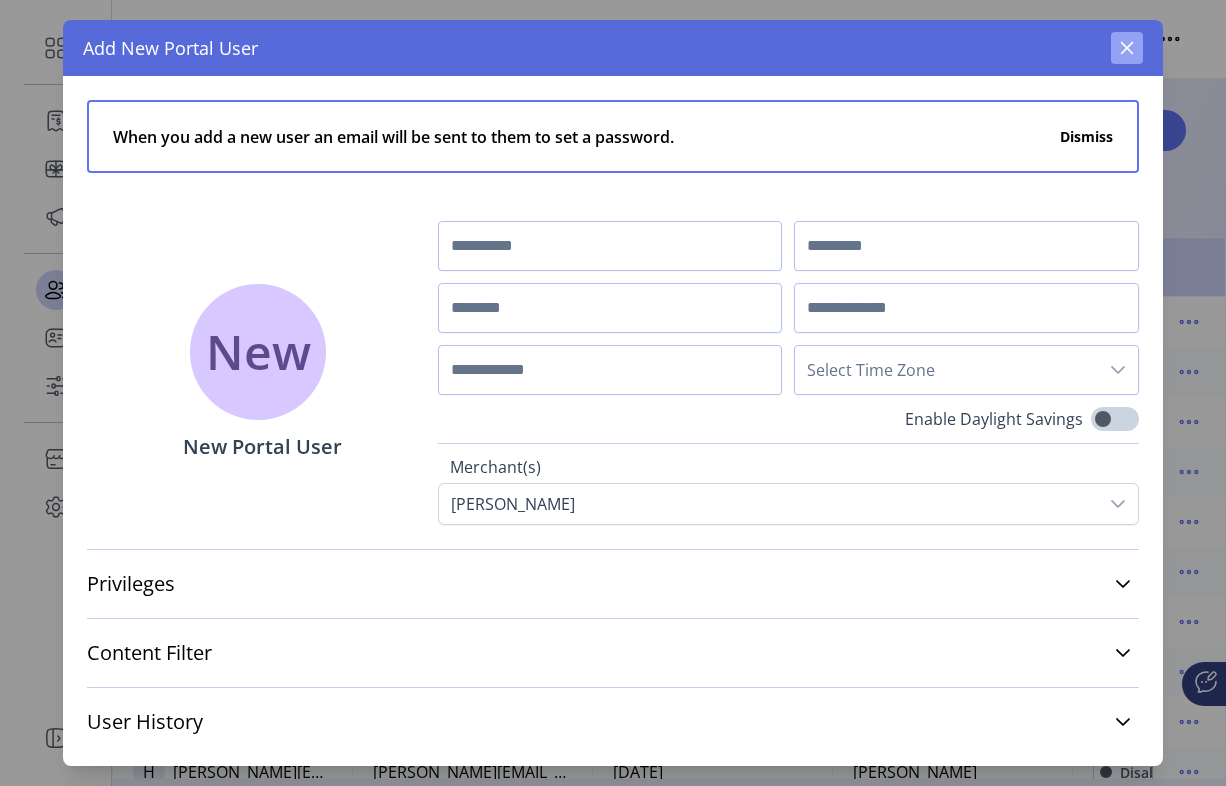 click 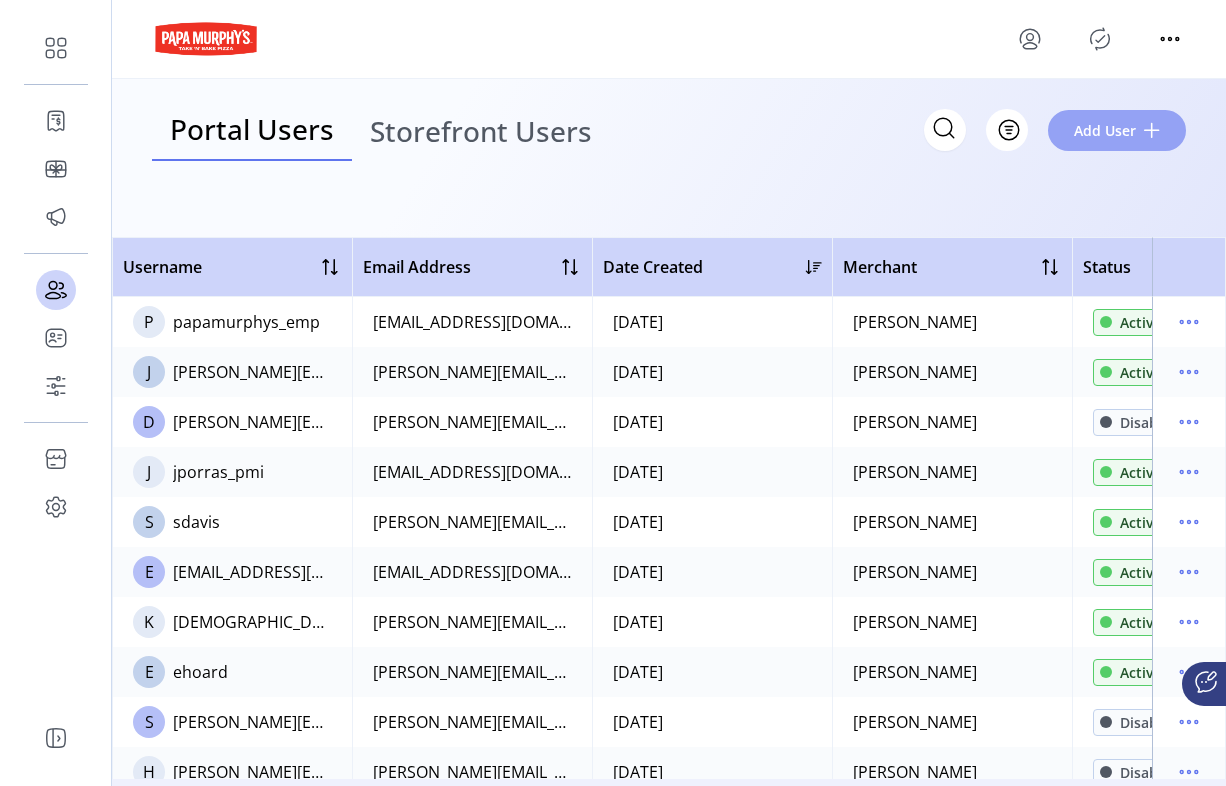 click on "Add User" 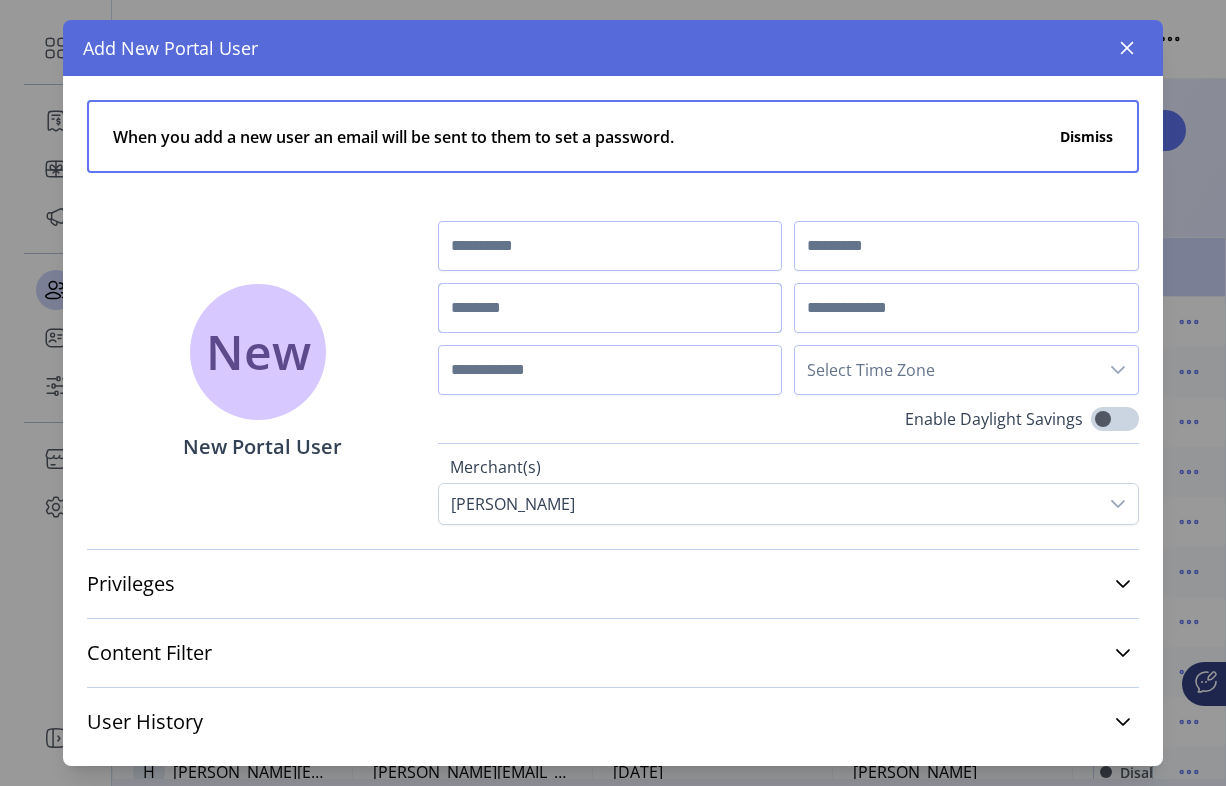 click at bounding box center (610, 308) 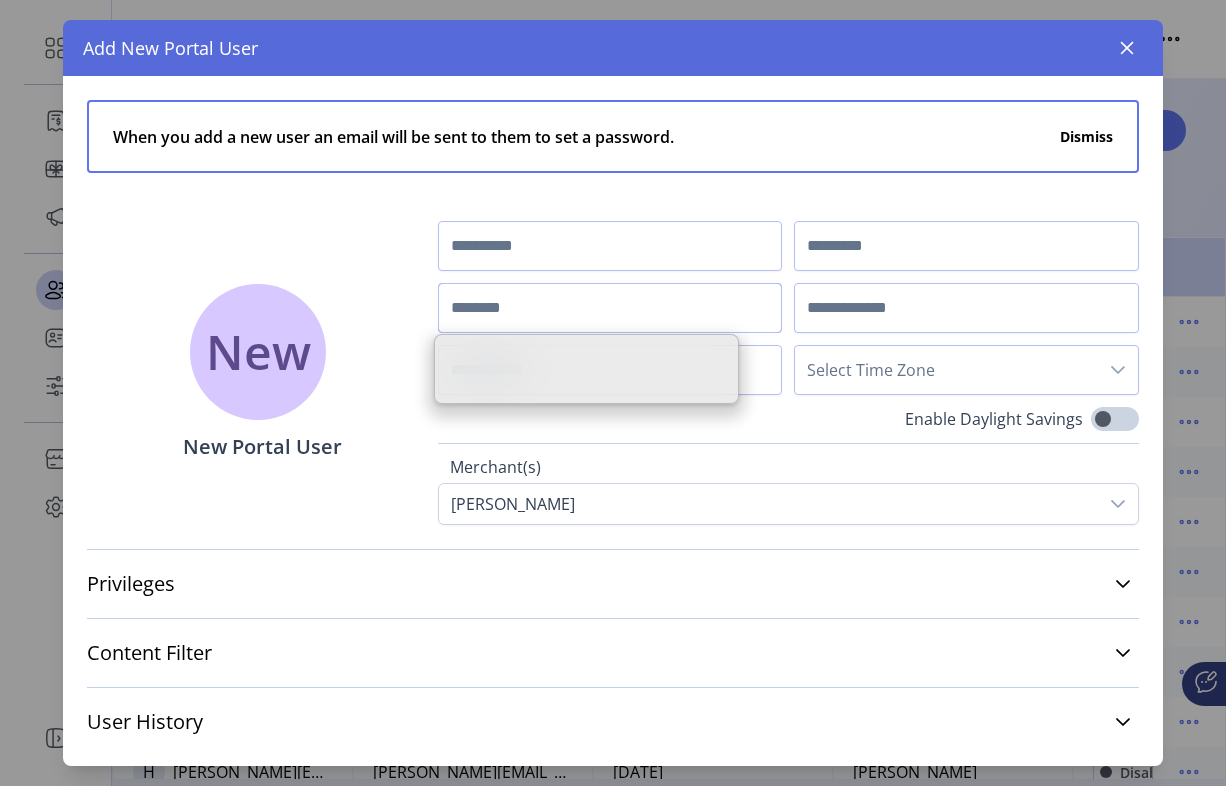 paste on "**********" 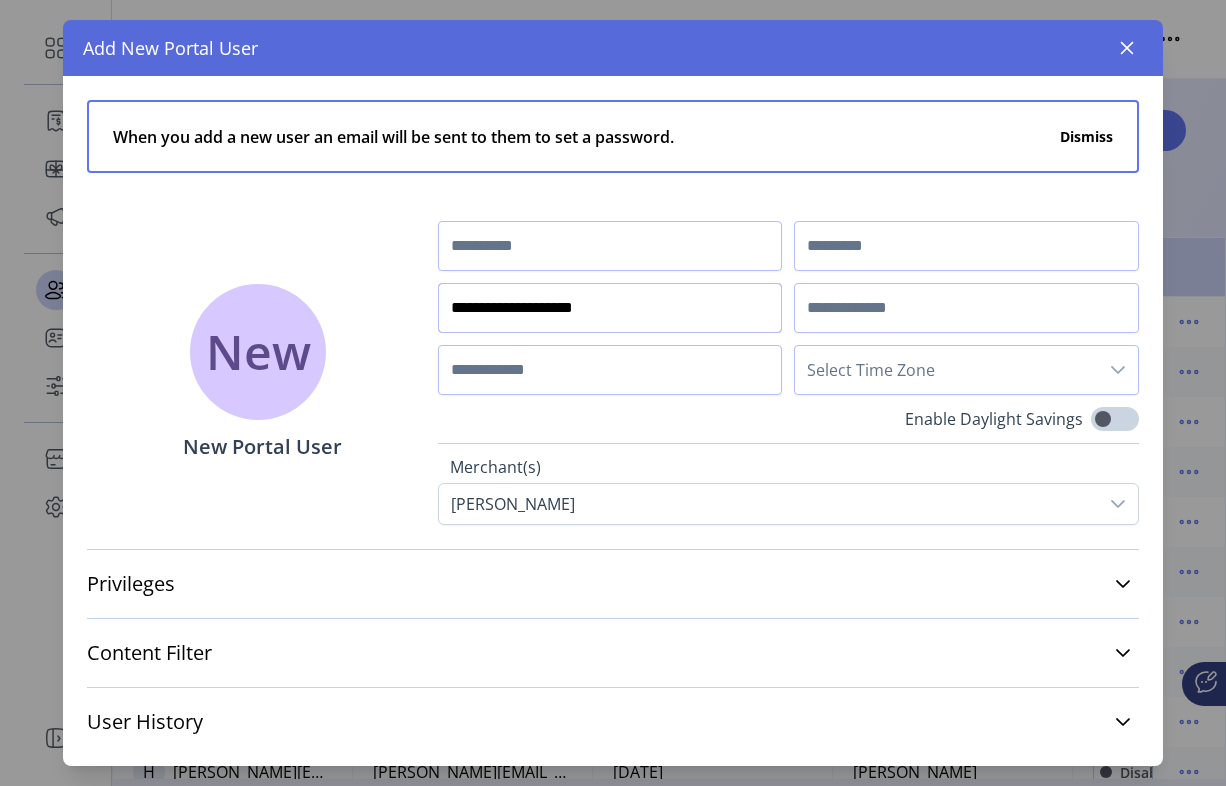 type on "**********" 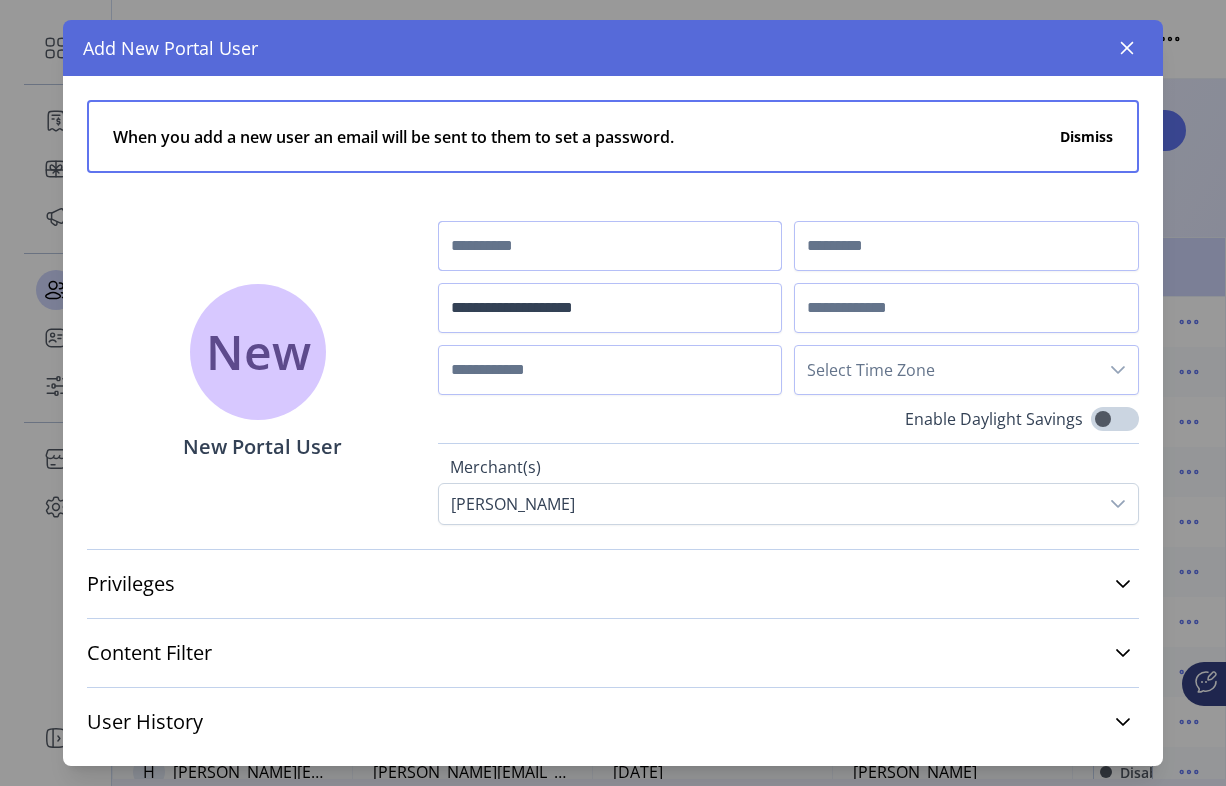 click at bounding box center [610, 246] 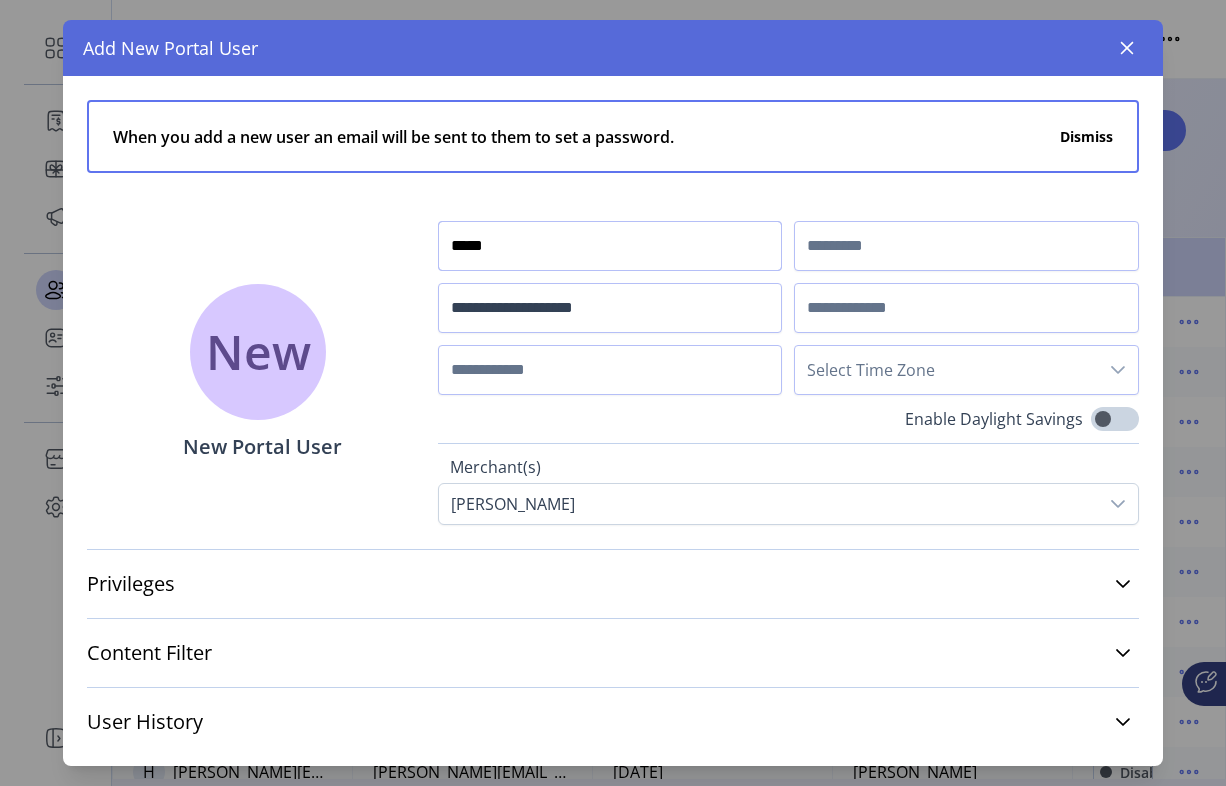 type on "*****" 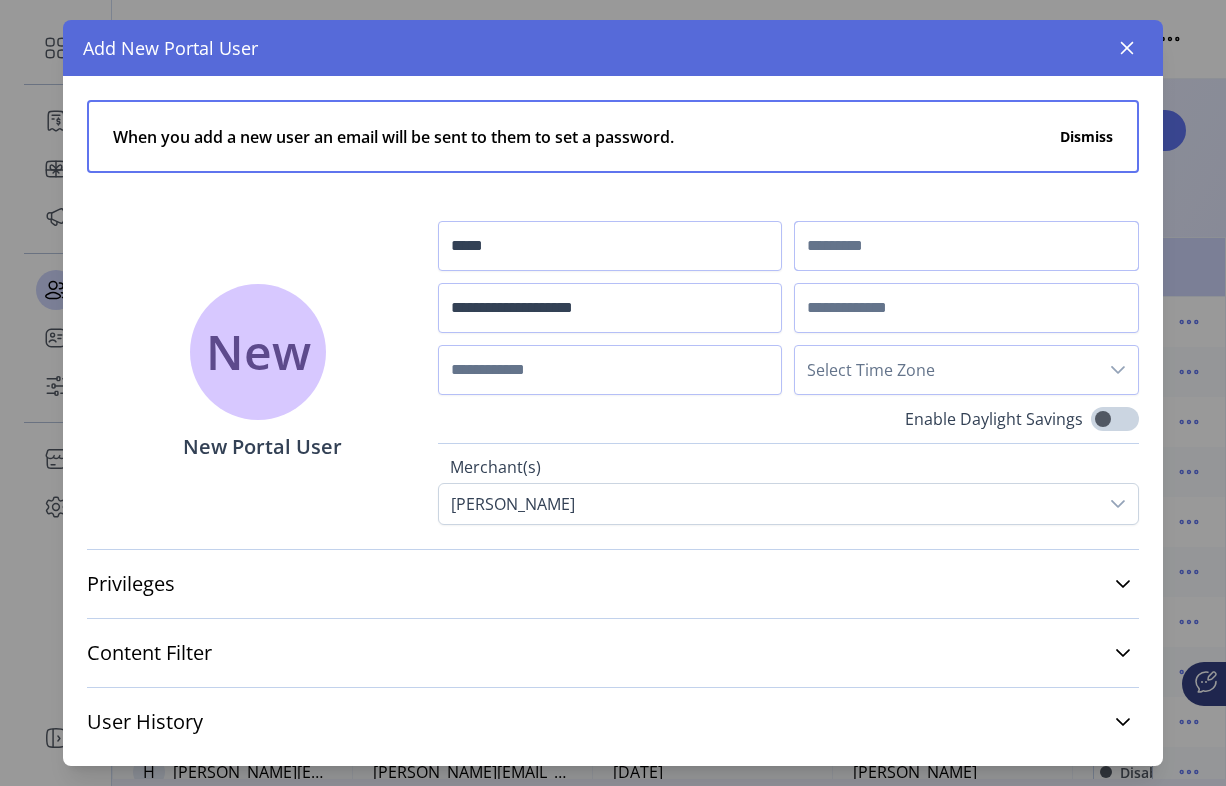 click at bounding box center [966, 246] 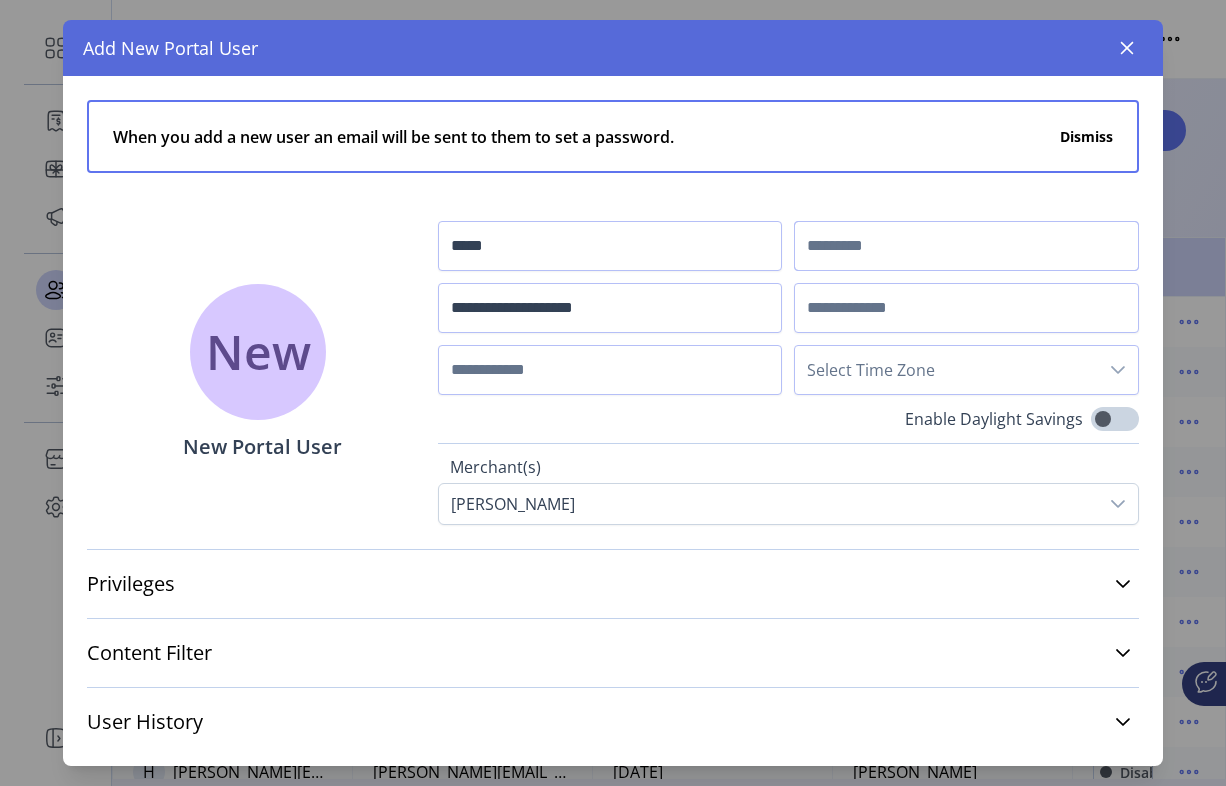 paste on "********" 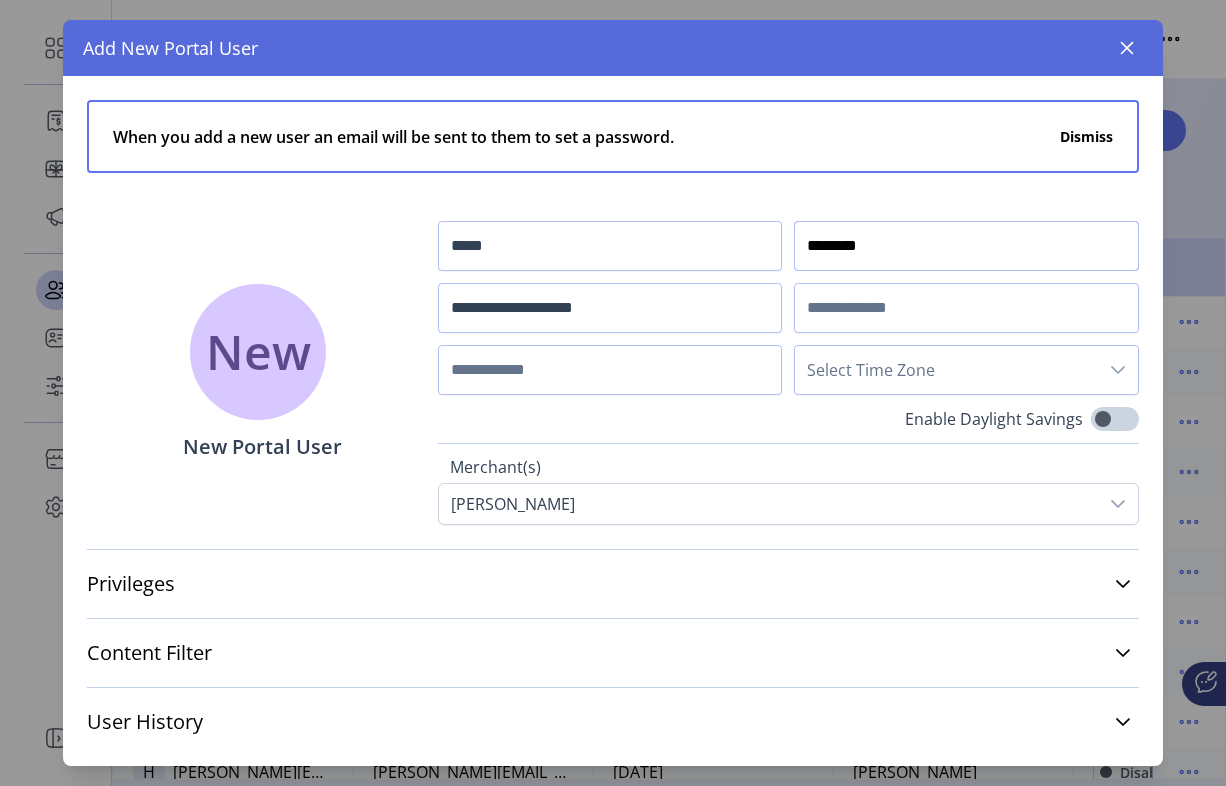 type on "********" 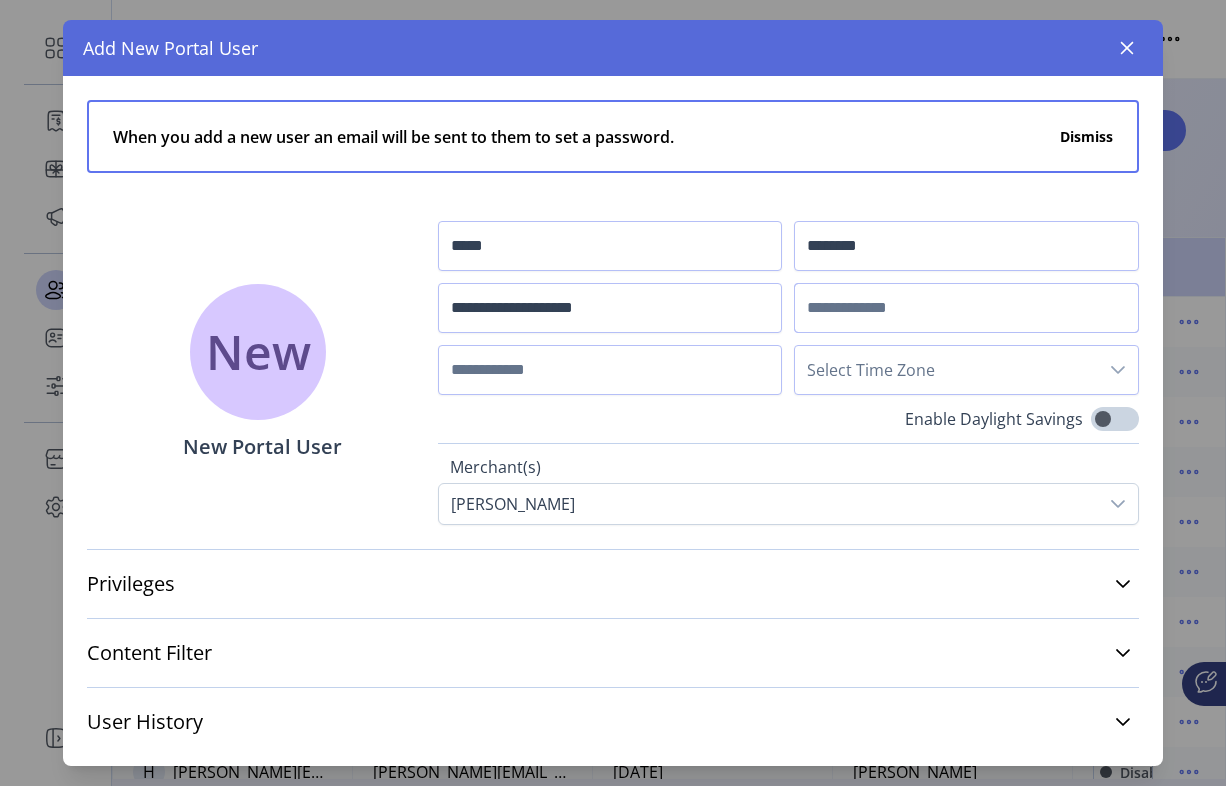 click at bounding box center (966, 308) 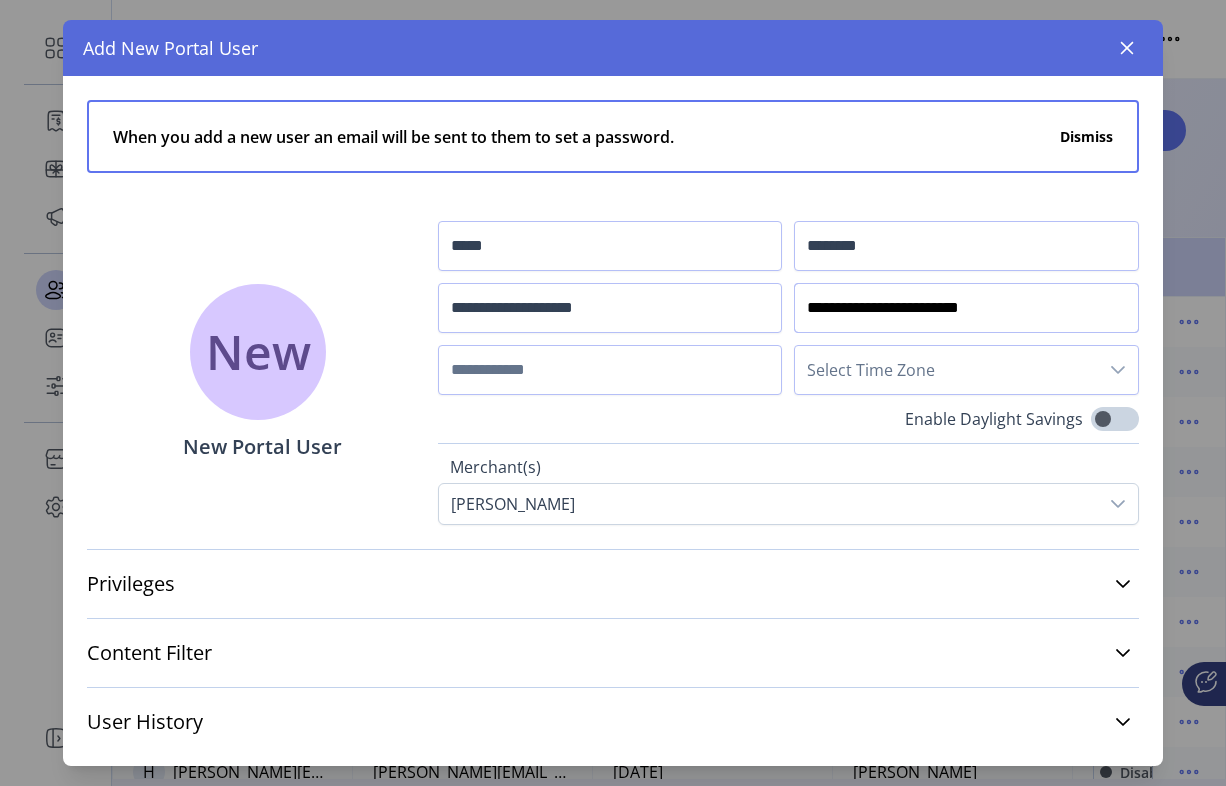 type on "**********" 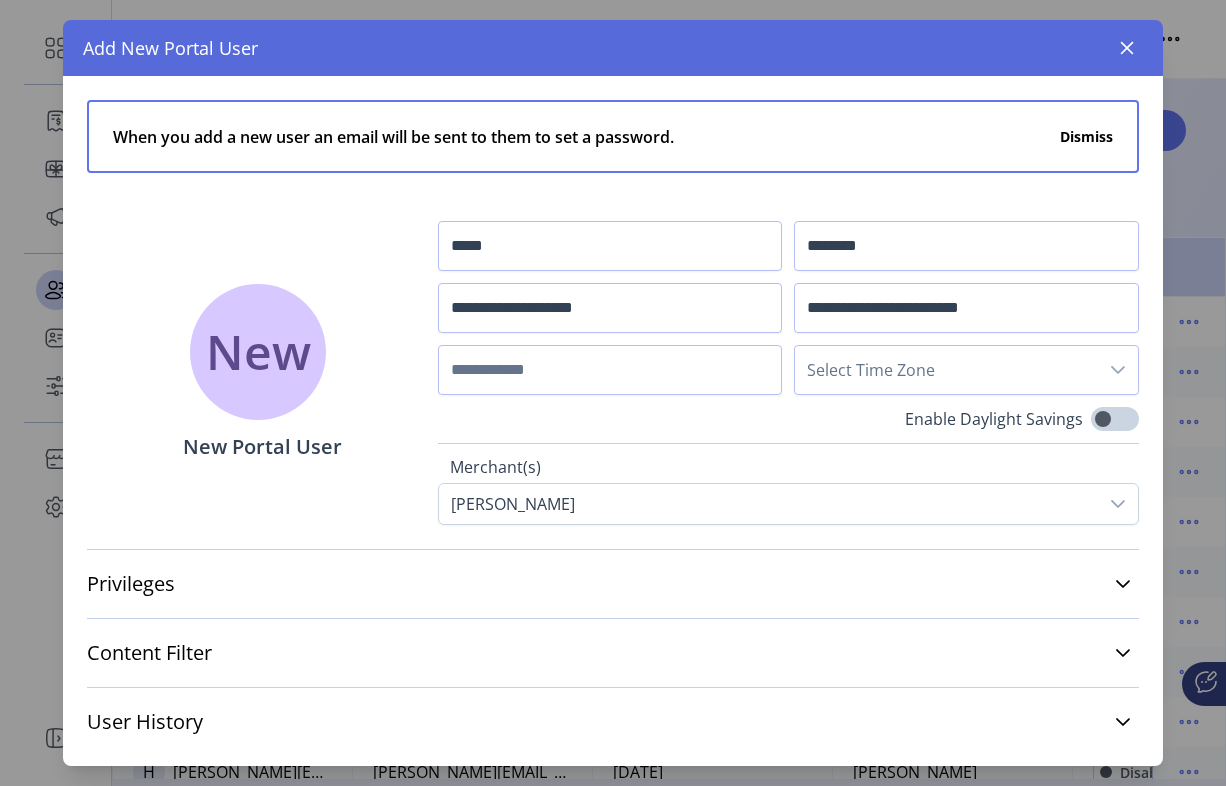click on "Select Time Zone" at bounding box center [946, 370] 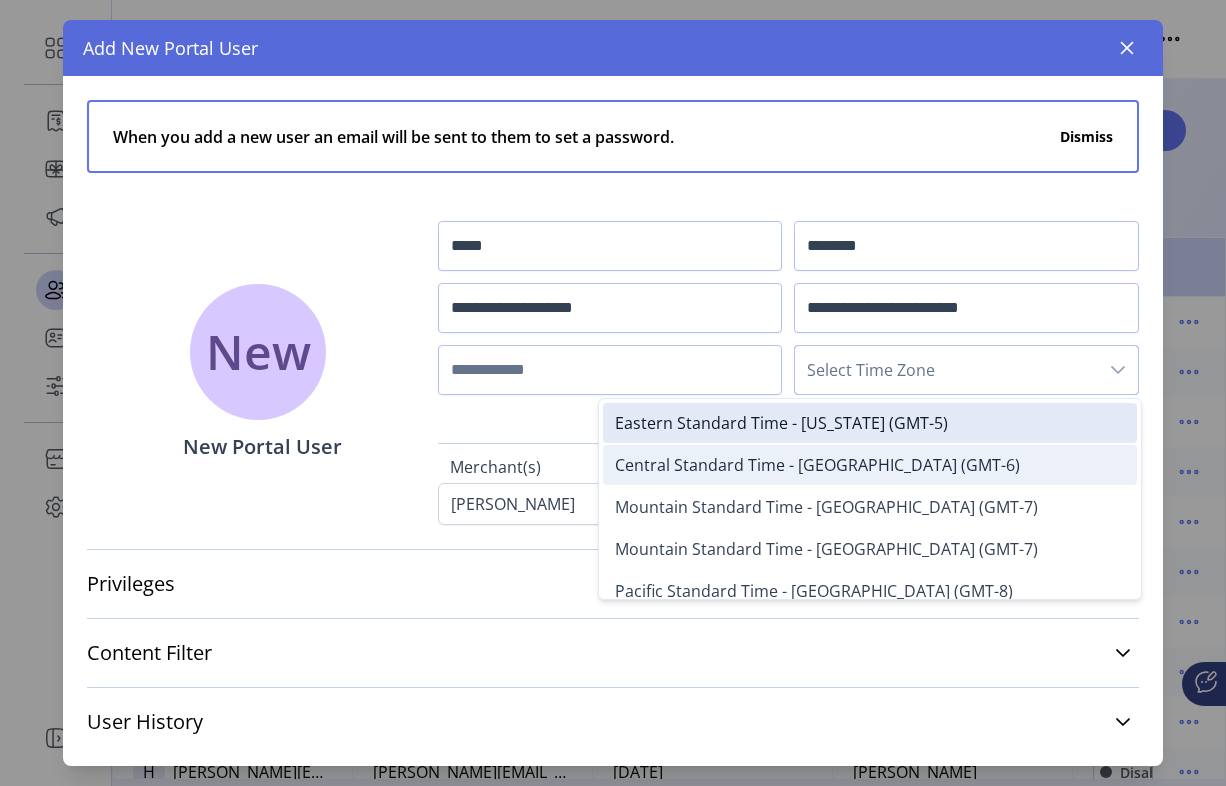 click on "Central Standard Time - [GEOGRAPHIC_DATA] (GMT-6)" at bounding box center (870, 465) 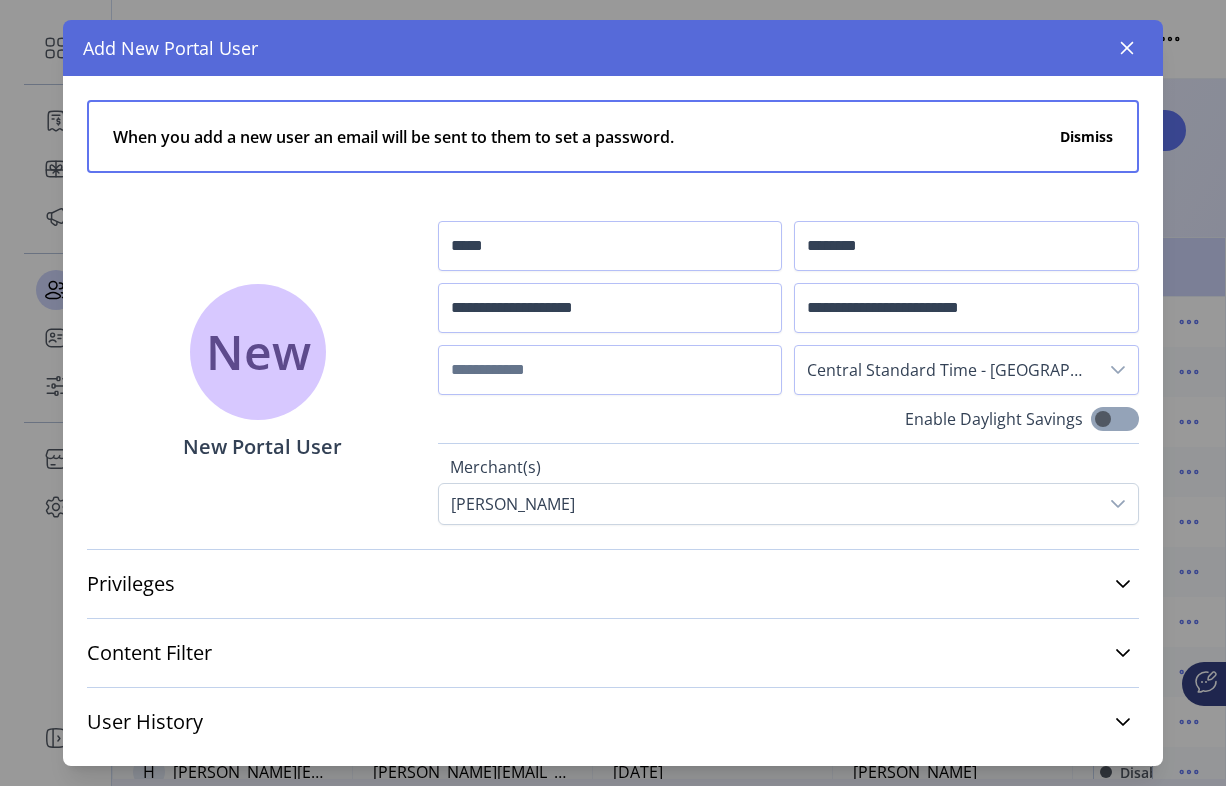 click at bounding box center [1115, 419] 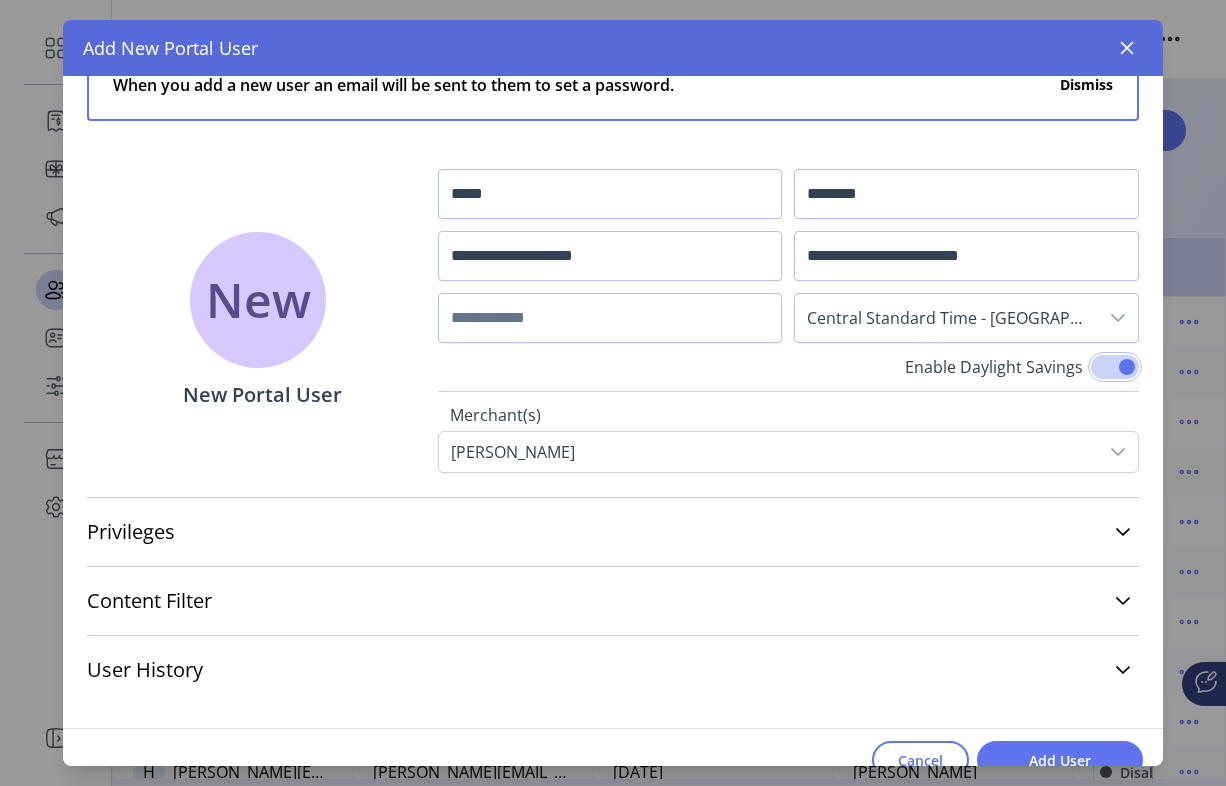 scroll, scrollTop: 77, scrollLeft: 0, axis: vertical 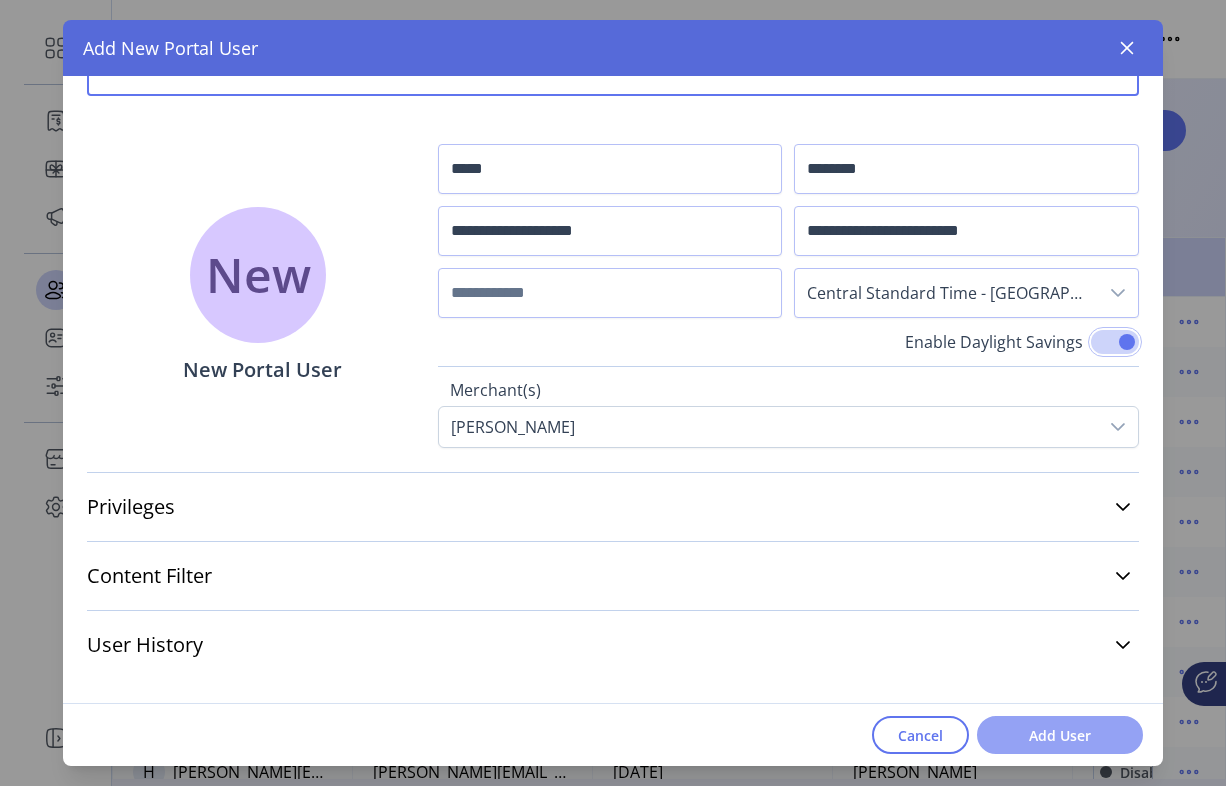 click on "Add User" at bounding box center [1060, 735] 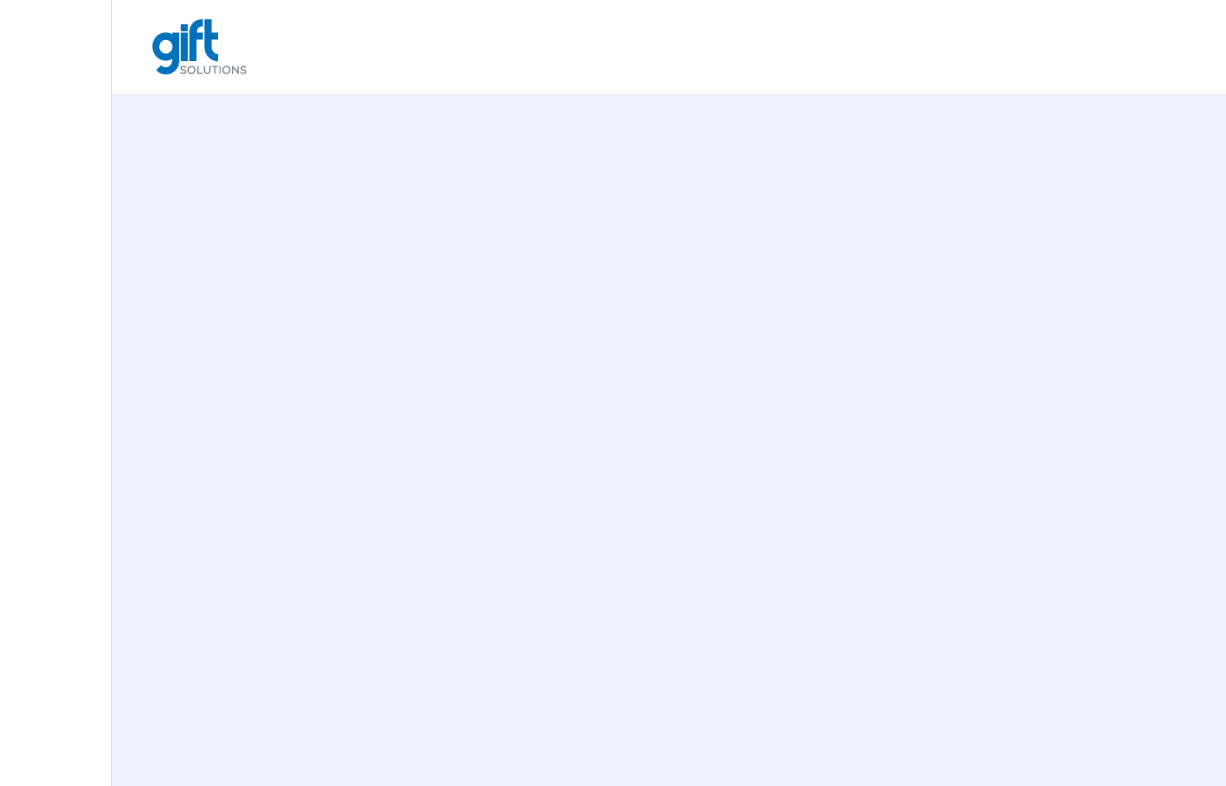 scroll, scrollTop: 0, scrollLeft: 0, axis: both 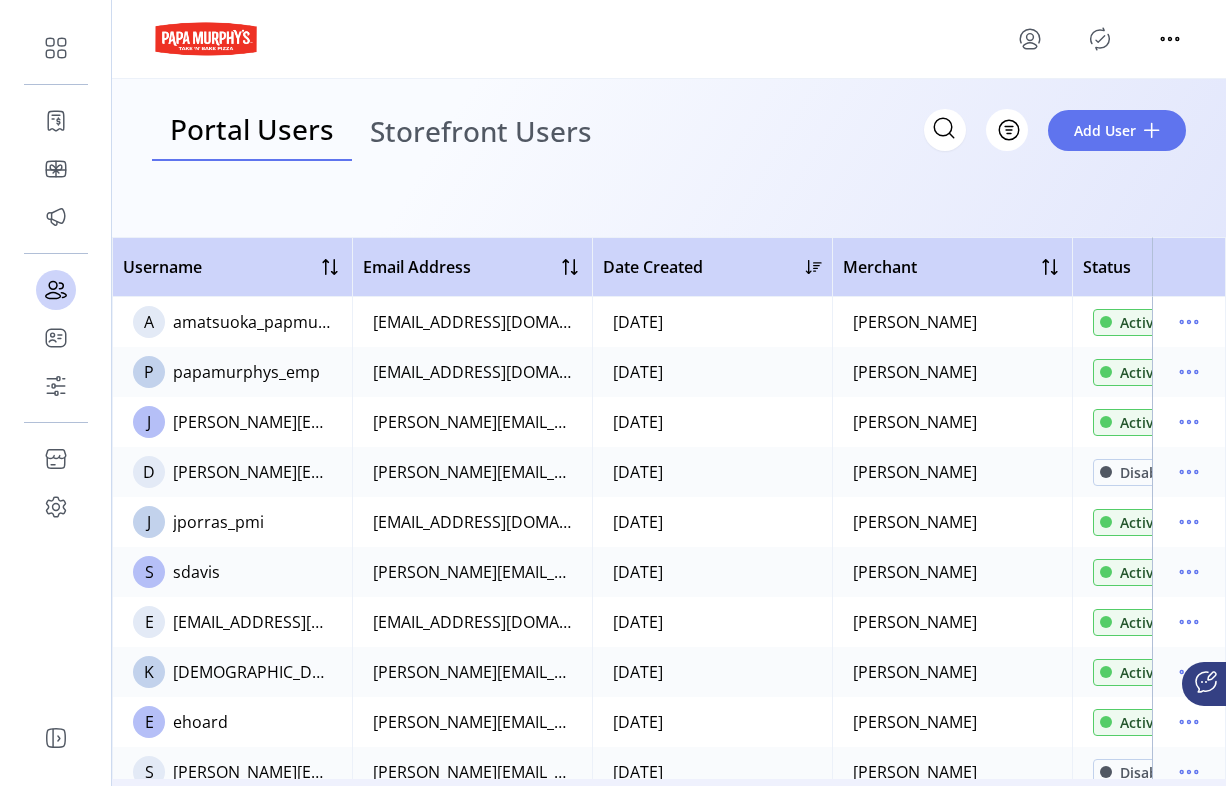 click on "amatsuoka_papmurphys" 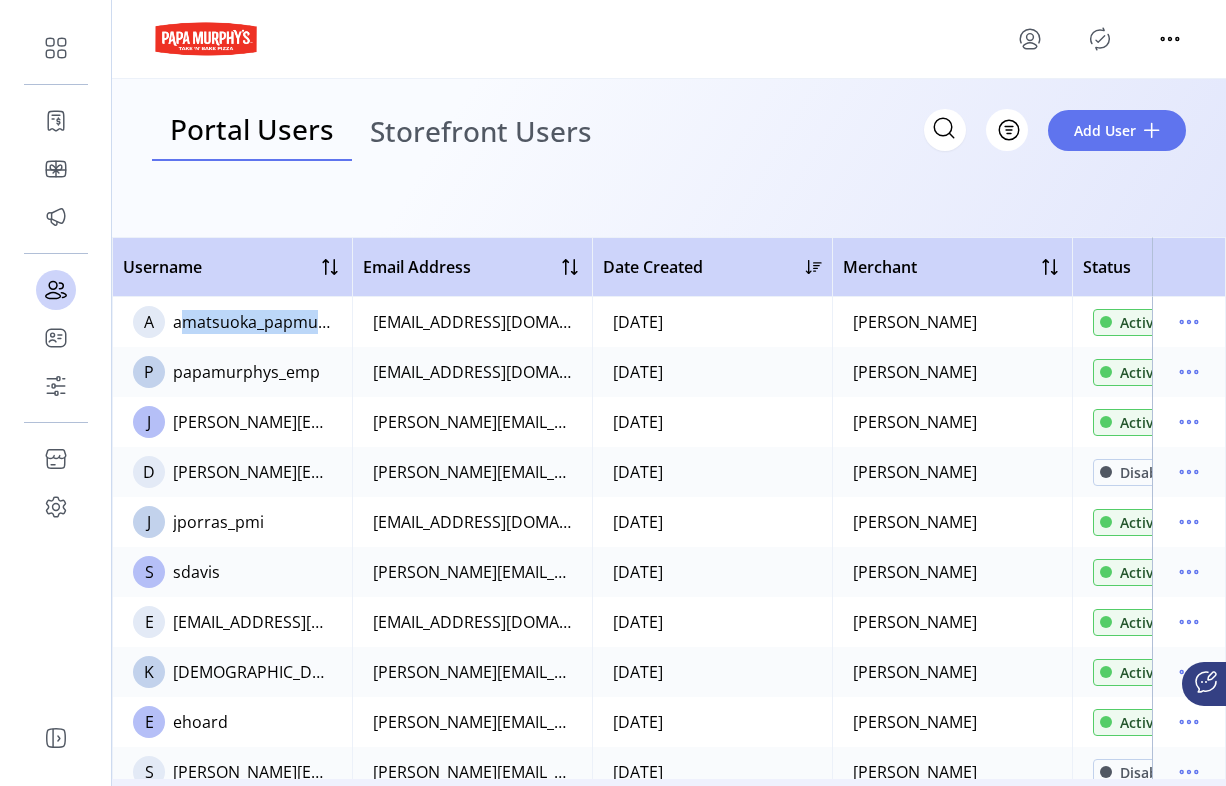click on "amatsuoka_papmurphys" 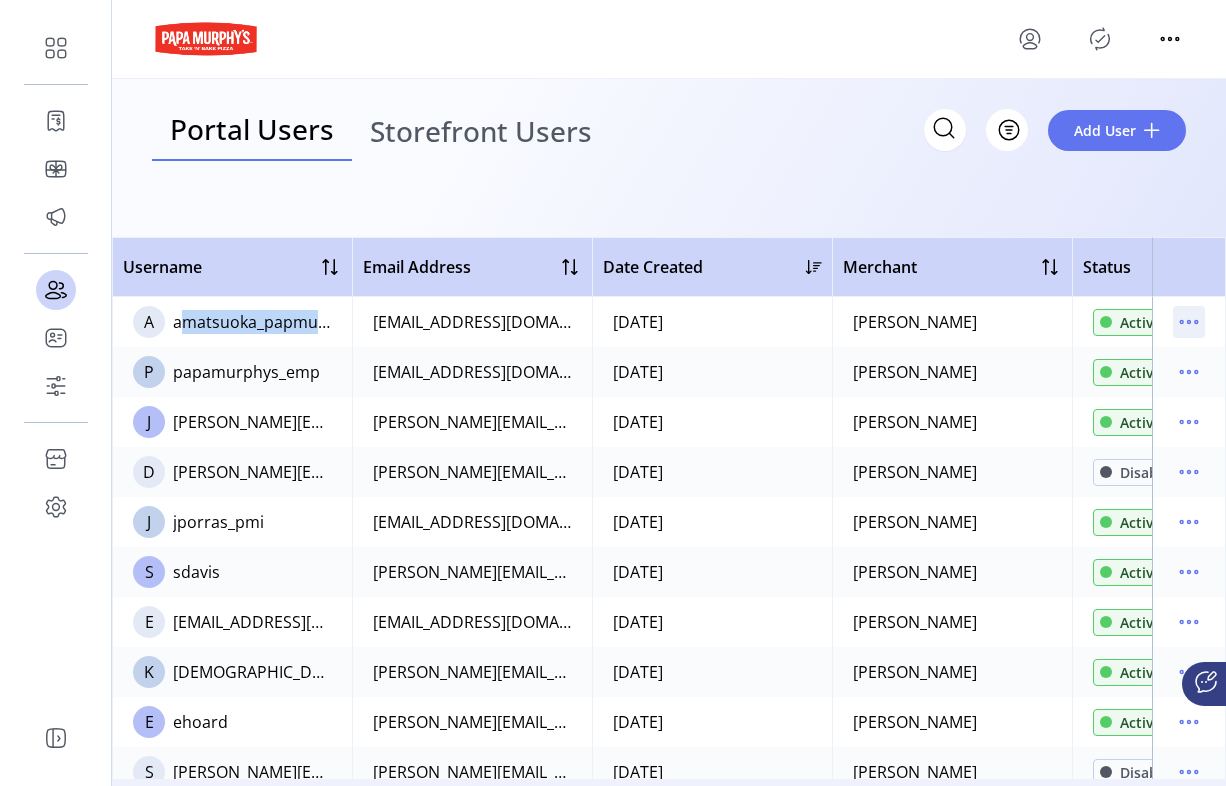 click 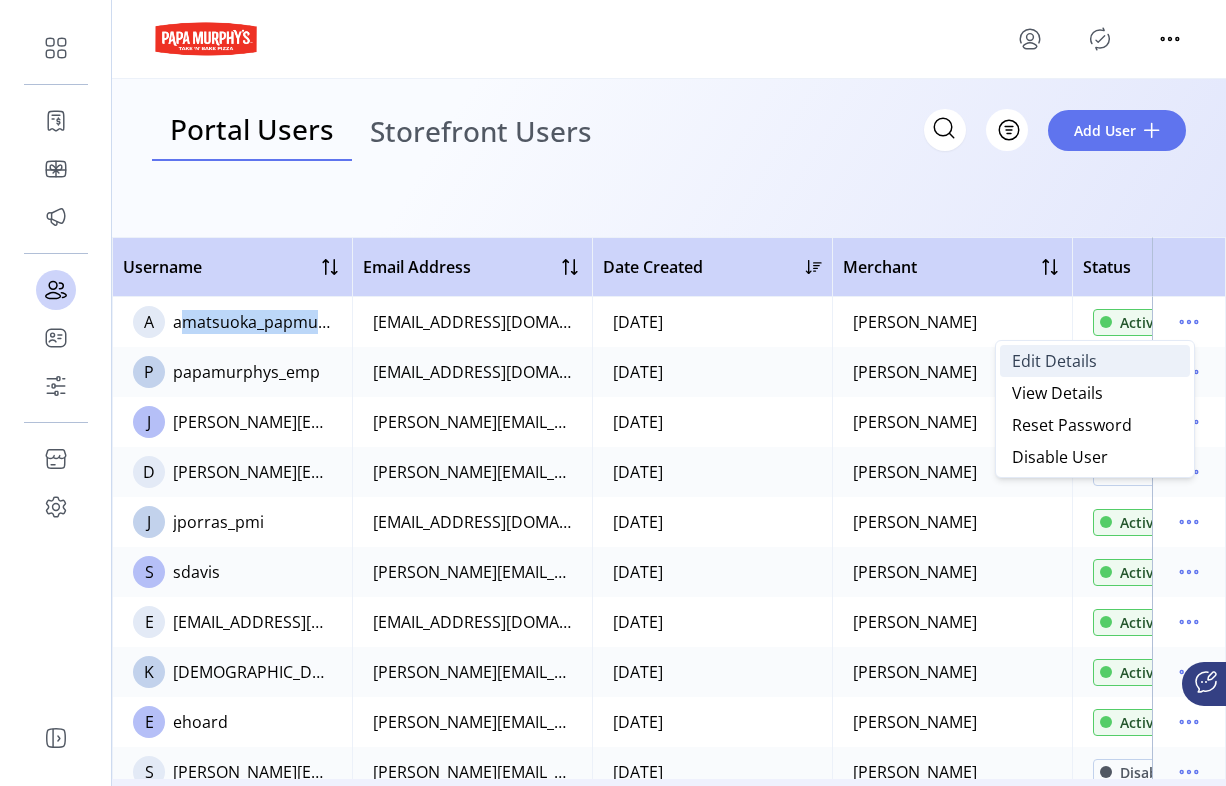 click on "Edit Details" at bounding box center [1095, 361] 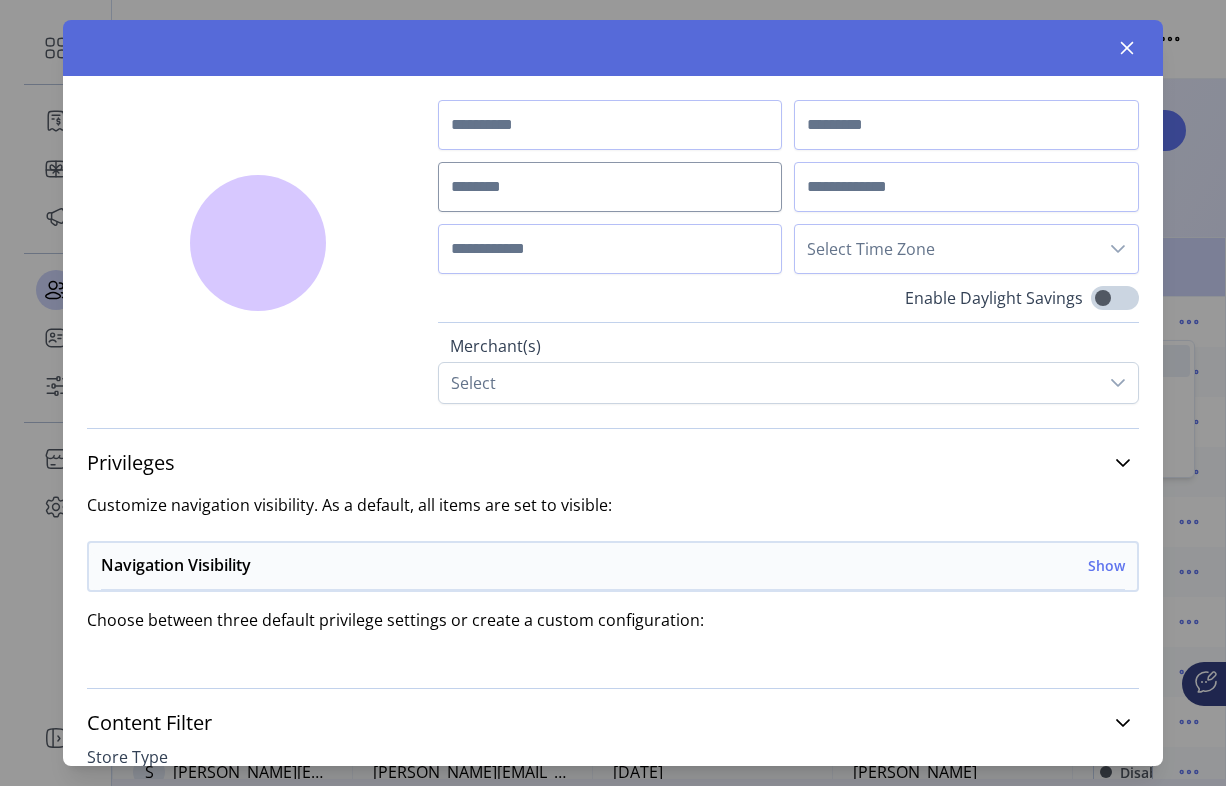 type on "*****" 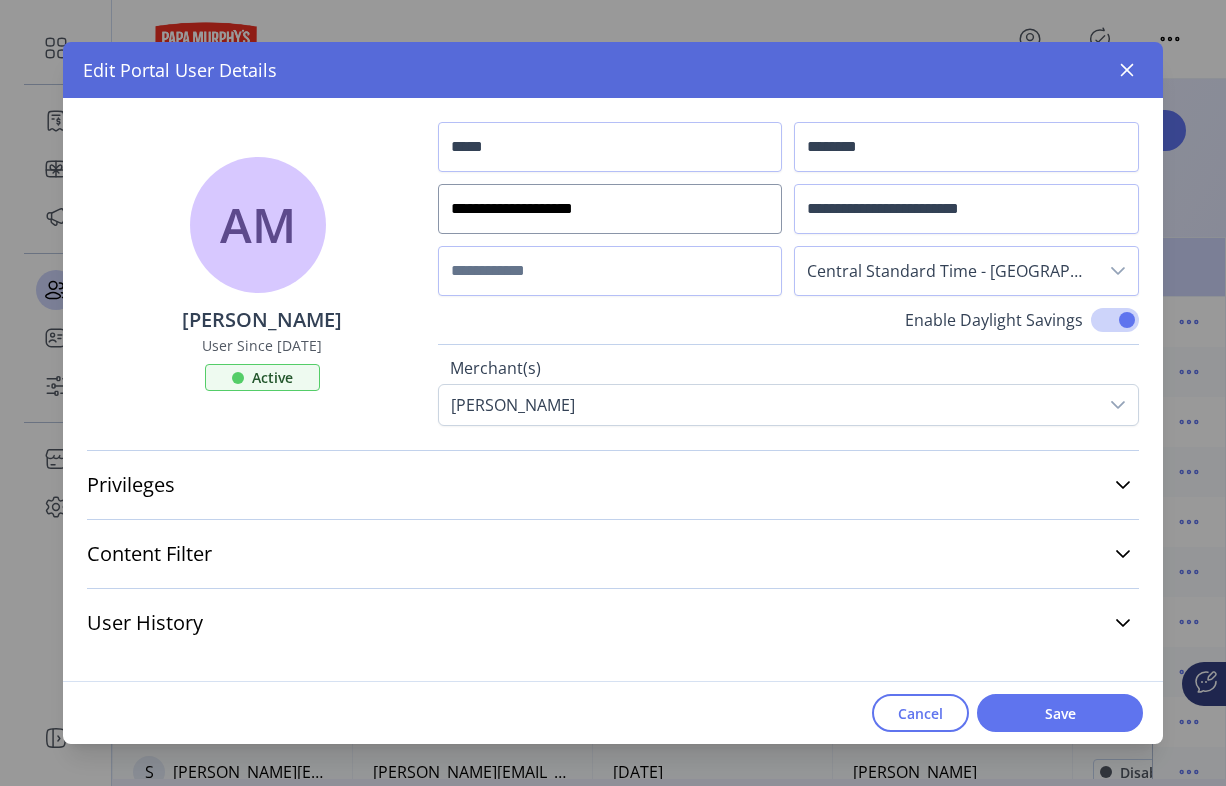 click on "**********" at bounding box center [610, 209] 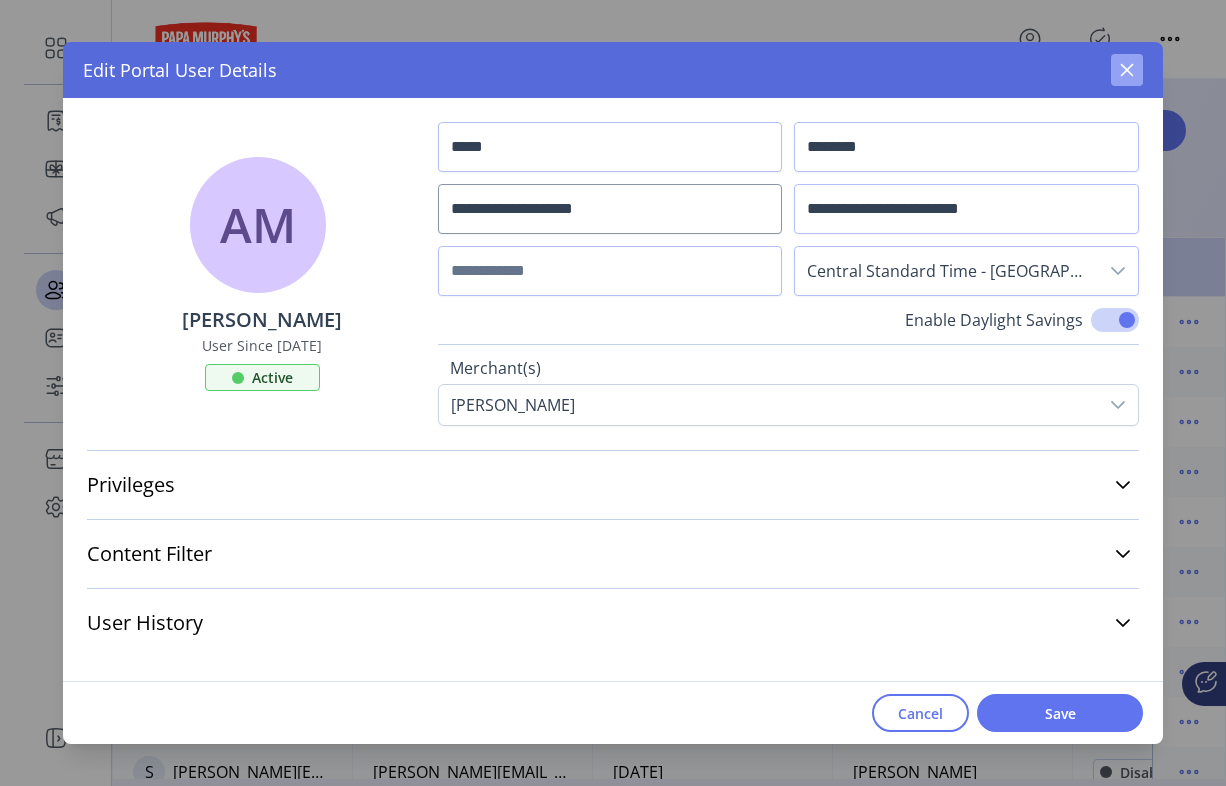 click 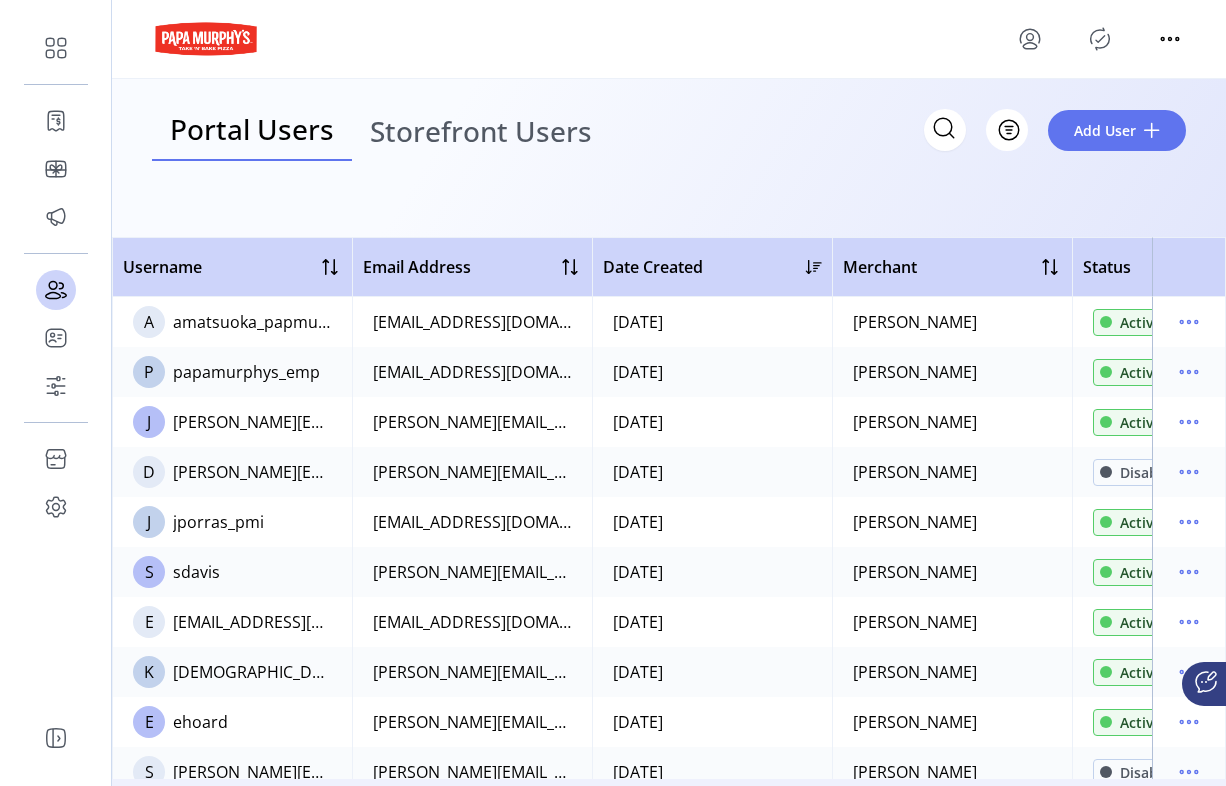 click 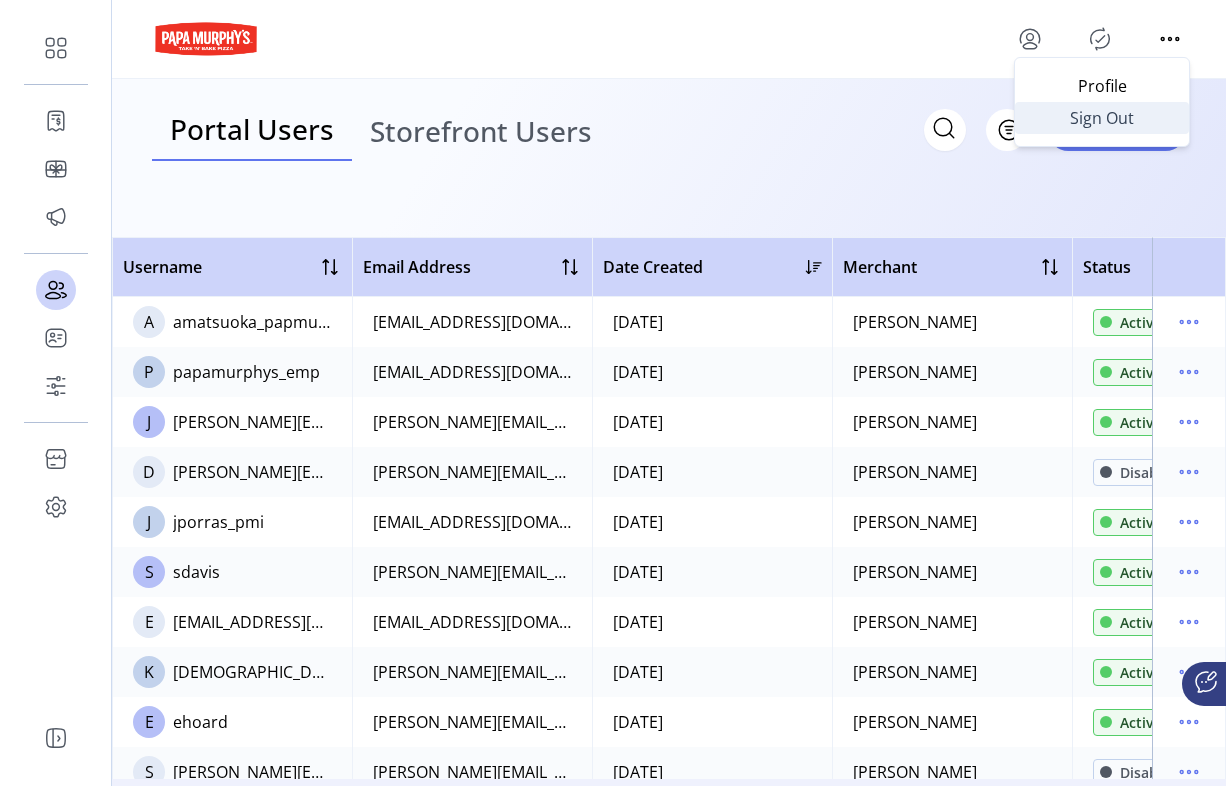 click on "Sign Out" at bounding box center [1102, 118] 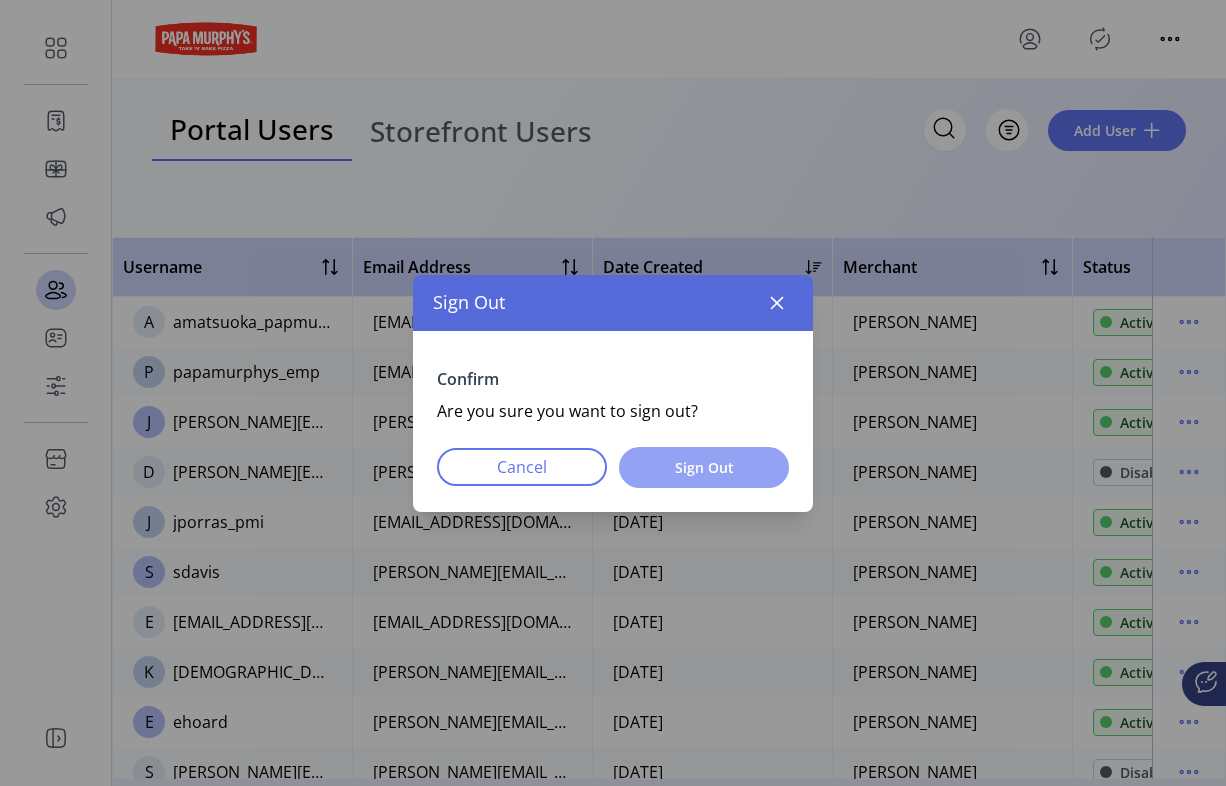 click on "Sign Out" at bounding box center [704, 467] 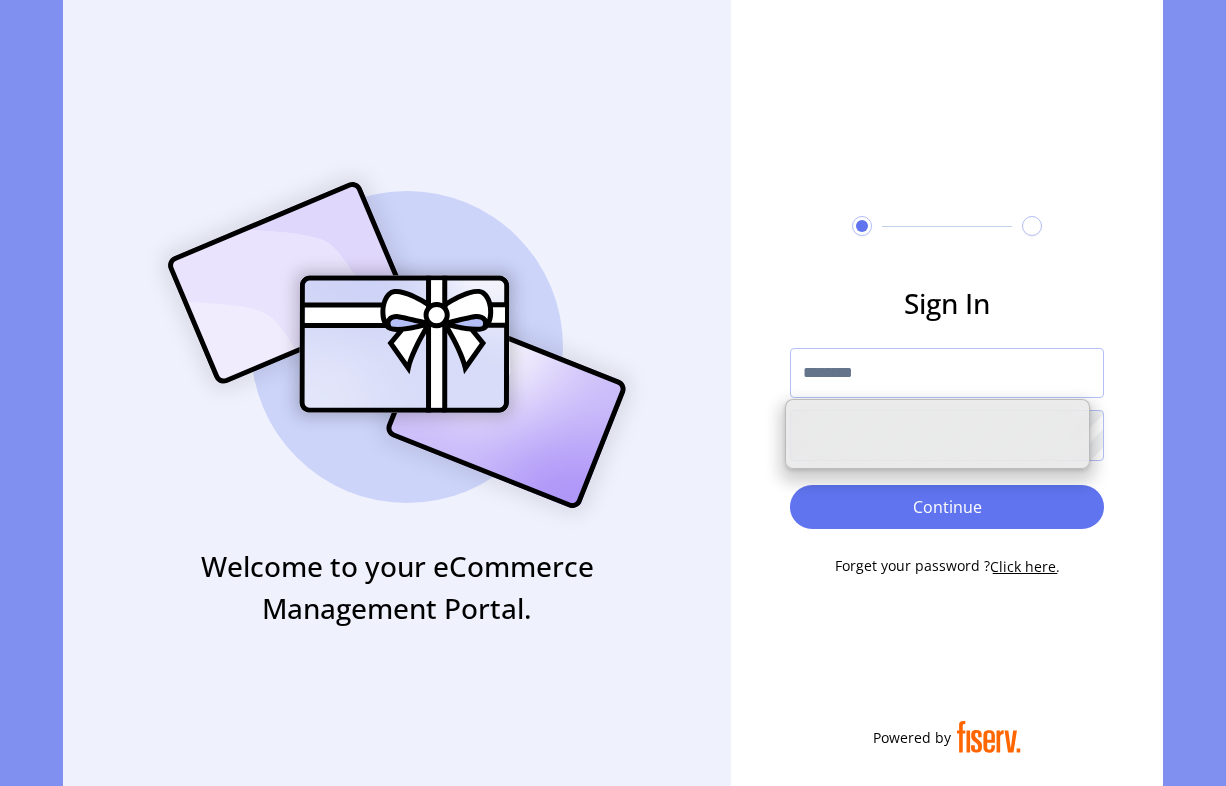 click at bounding box center (947, 373) 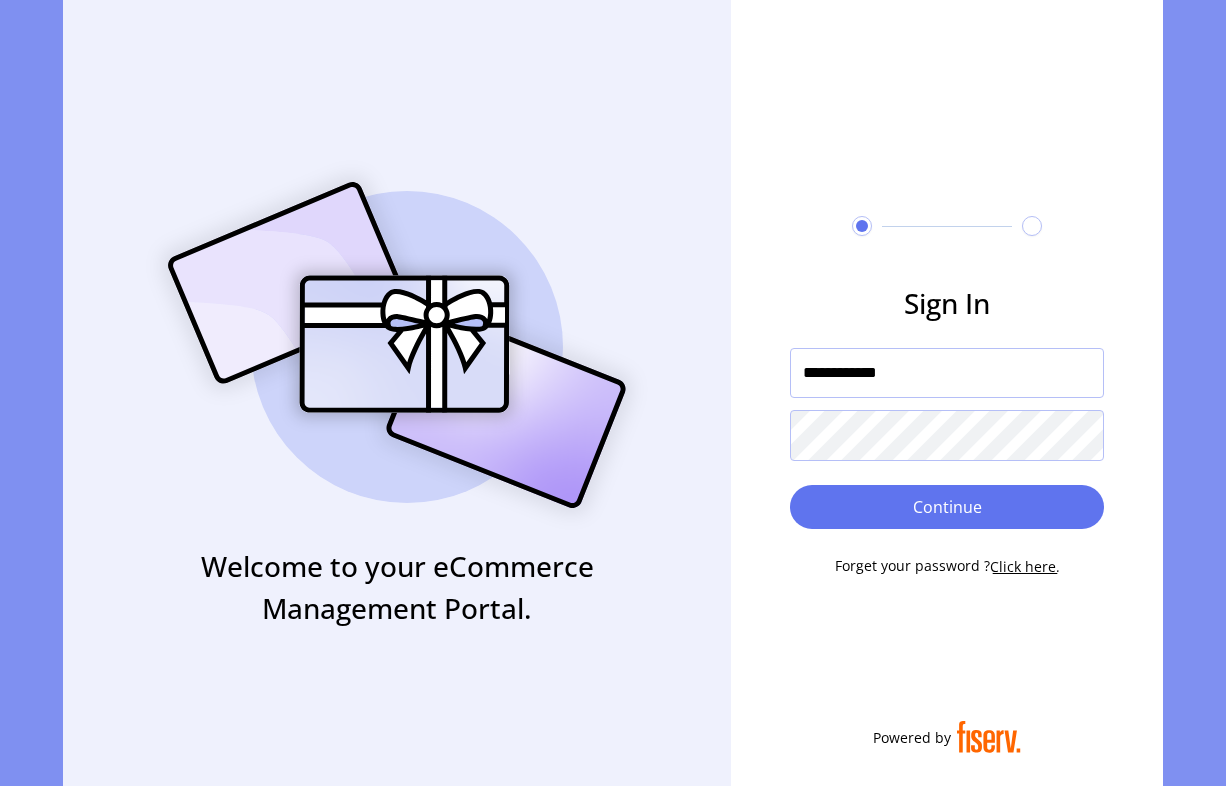 type on "**********" 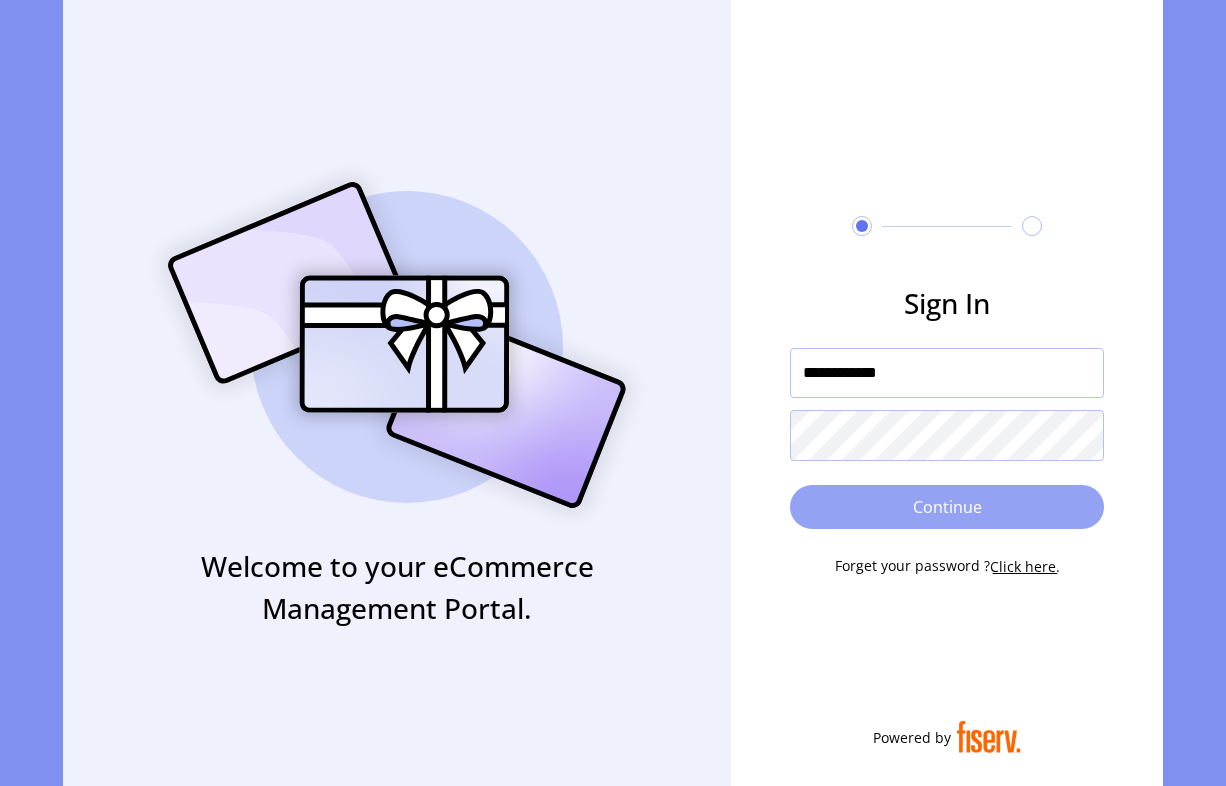 click on "Continue" at bounding box center (947, 507) 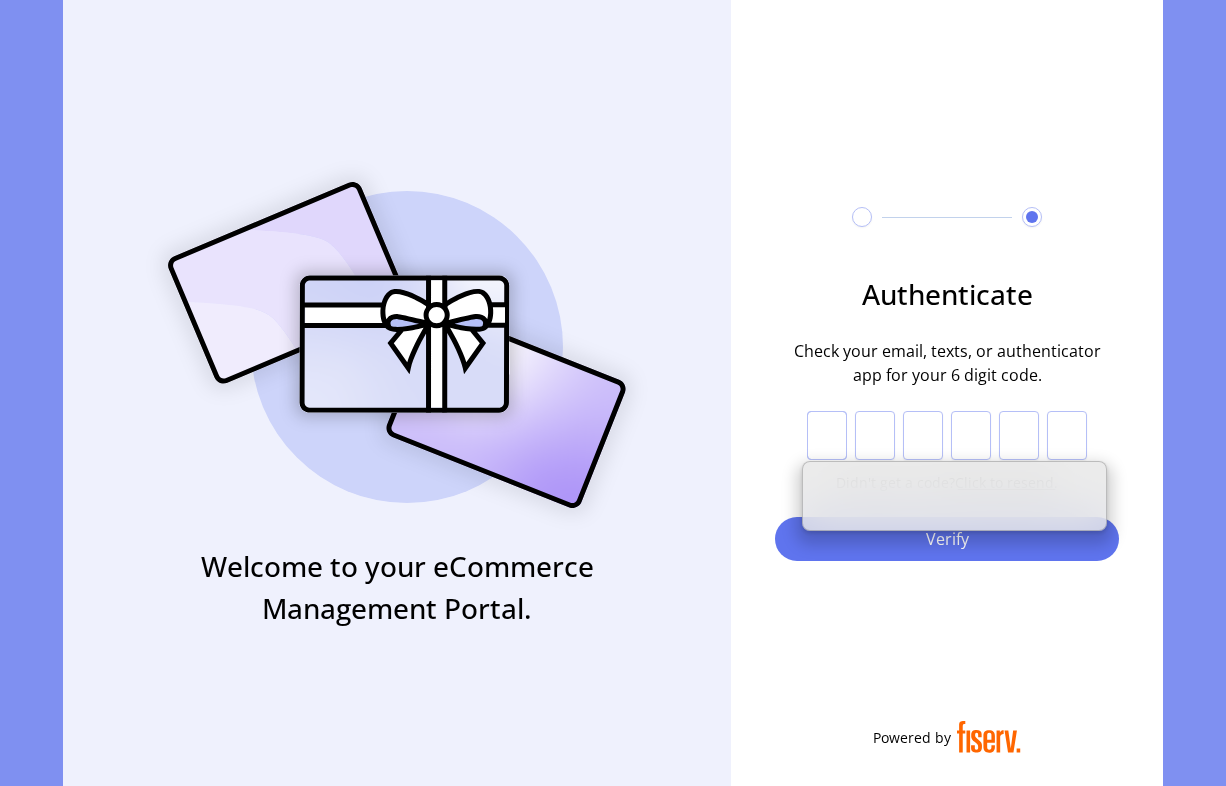 click at bounding box center [827, 436] 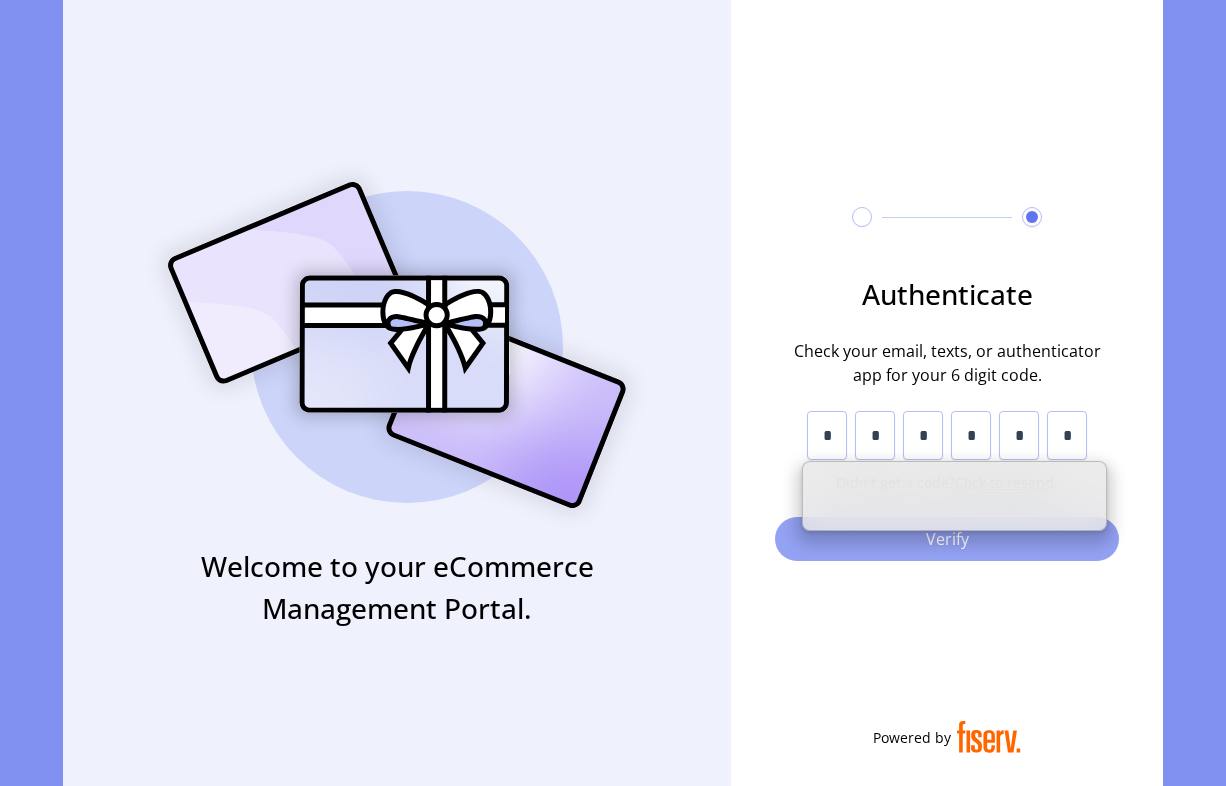 click on "Verify" at bounding box center [947, 539] 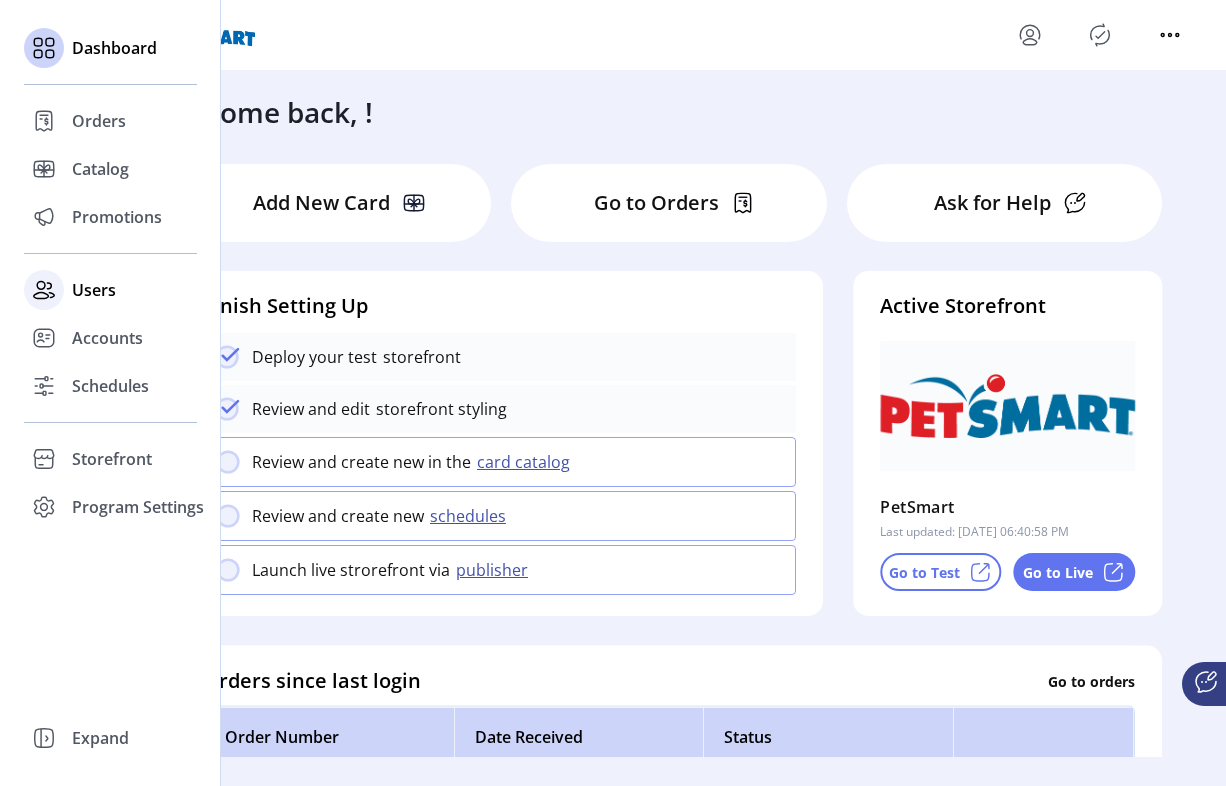 click 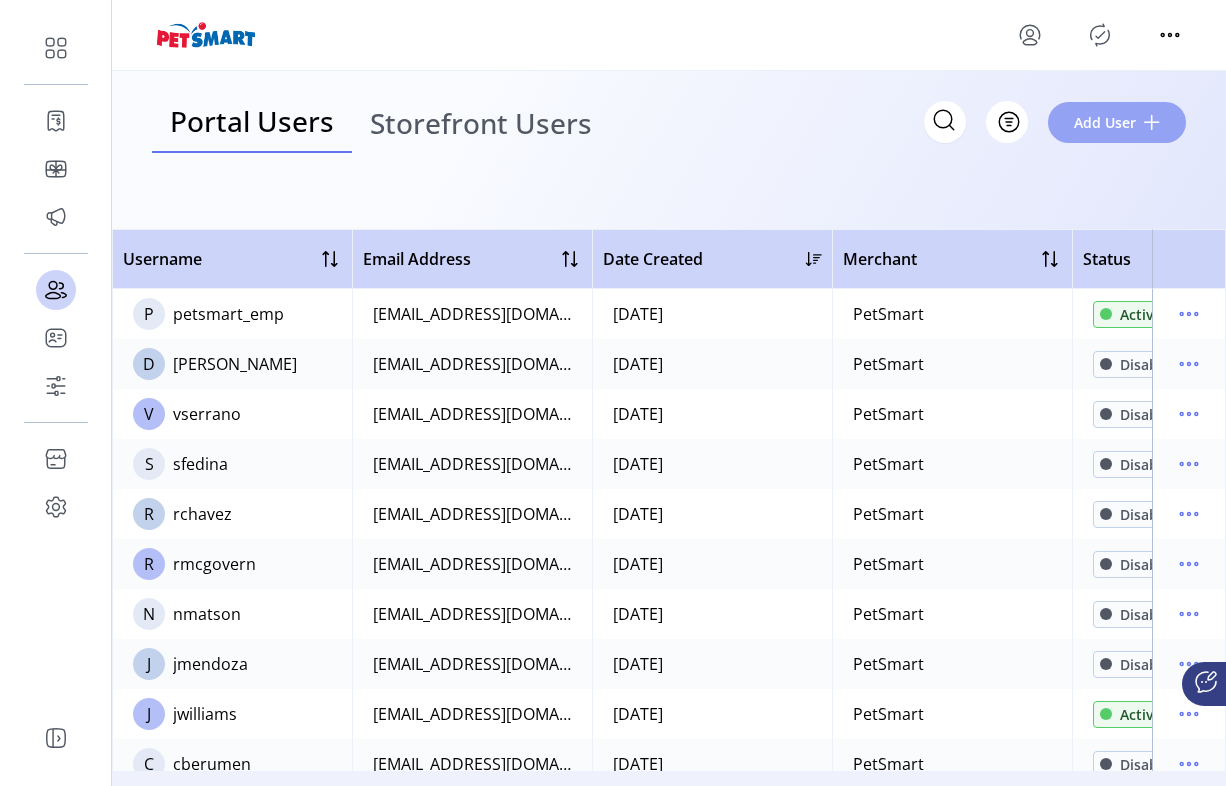 click on "Add User" 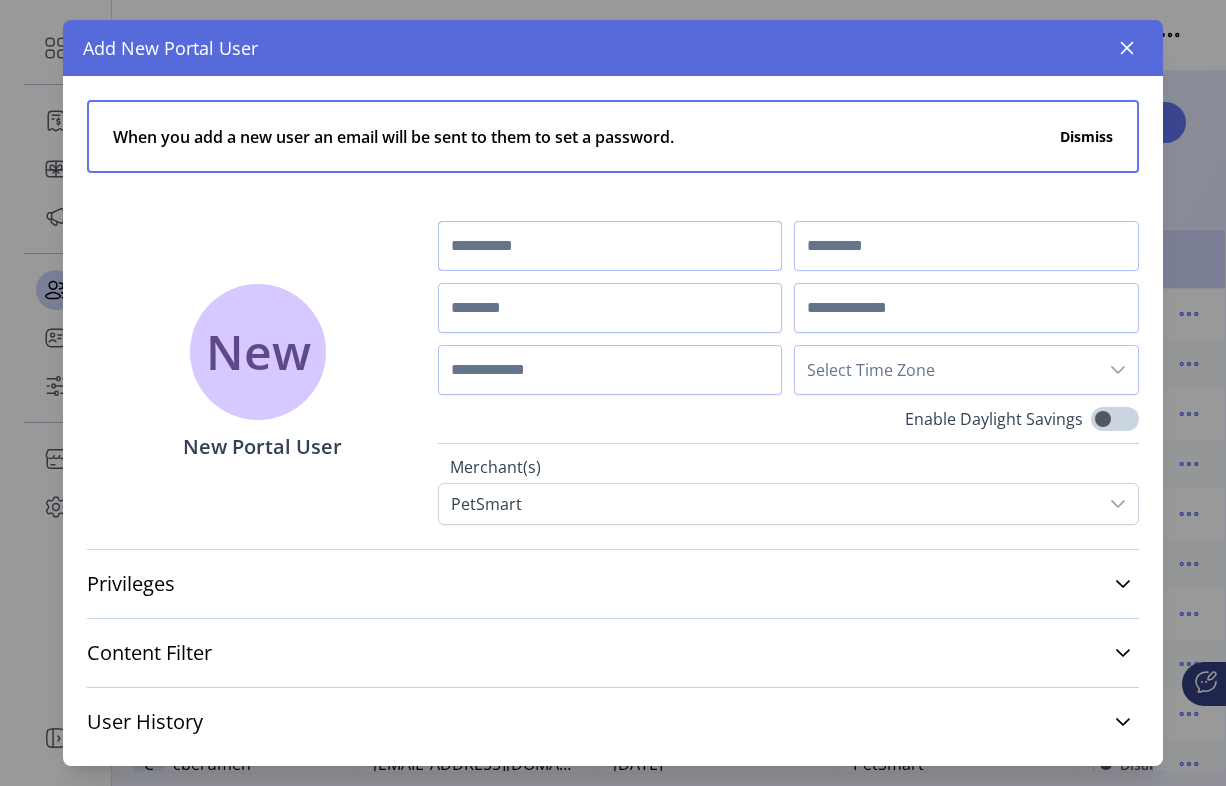 click at bounding box center (610, 246) 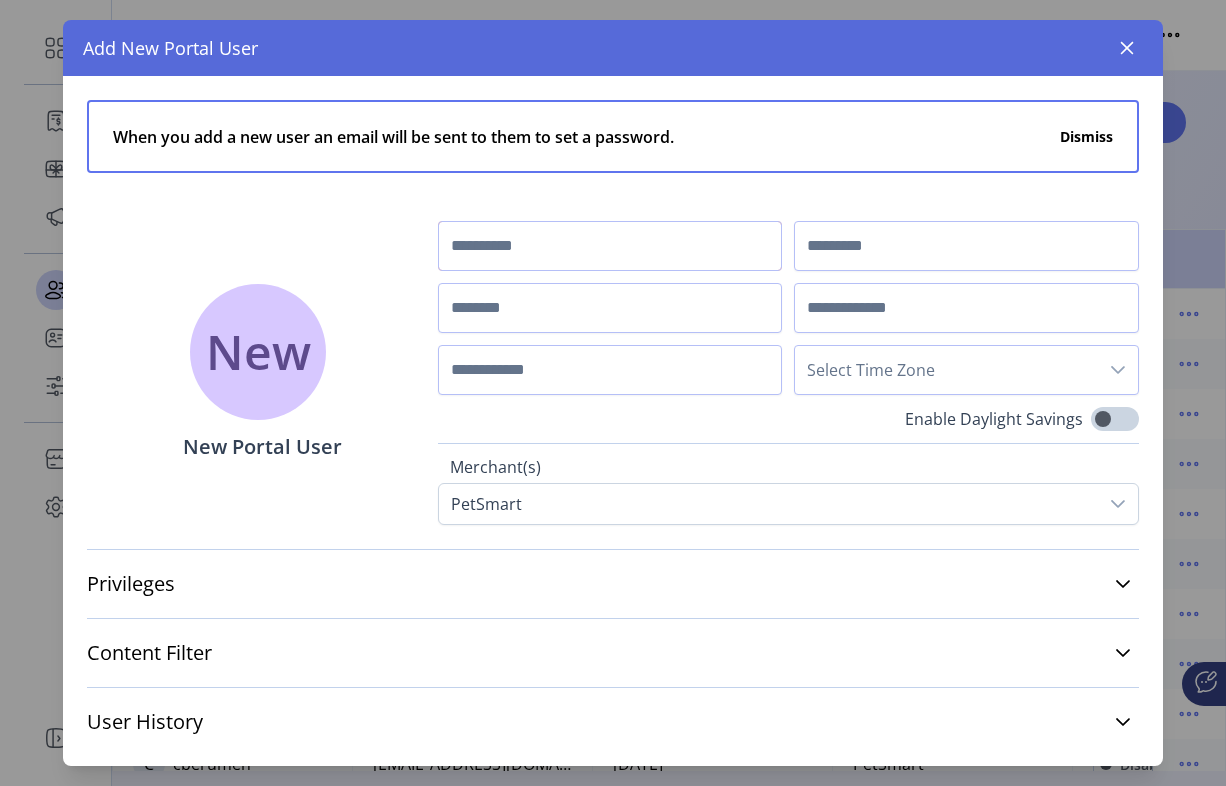 paste on "***" 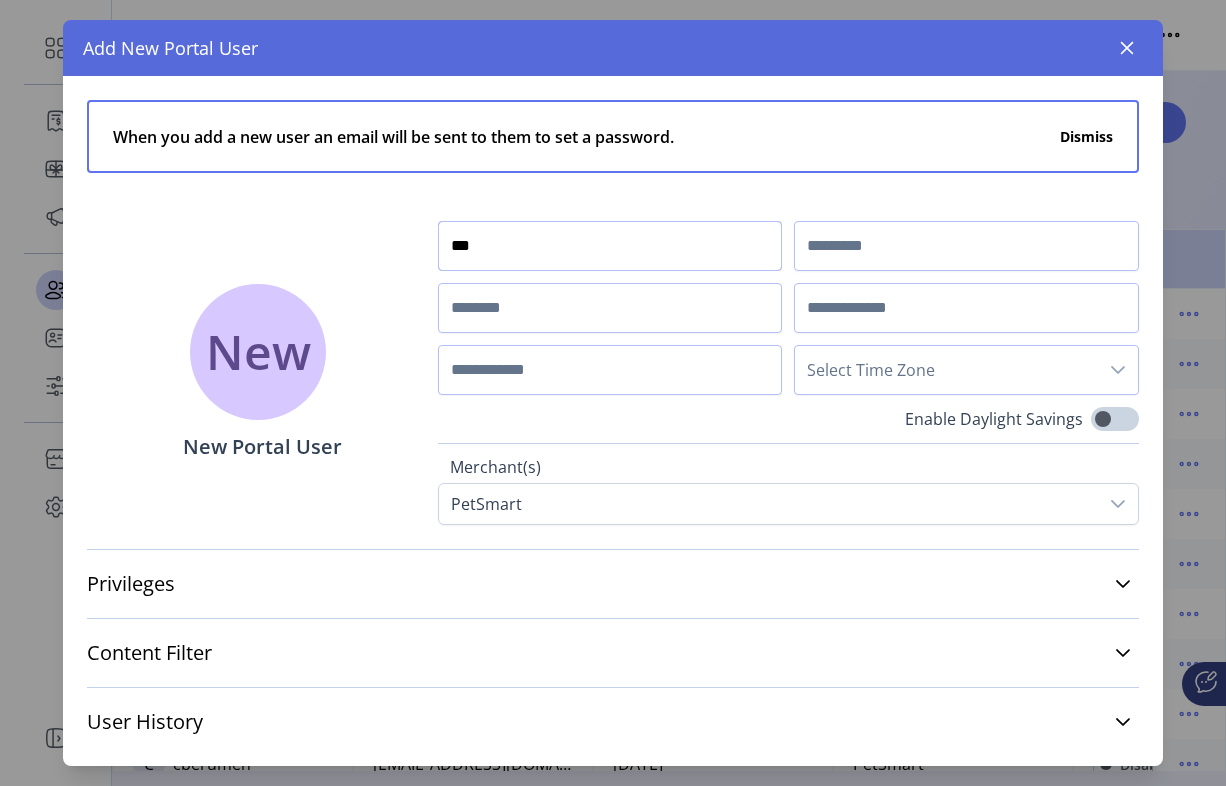 type on "***" 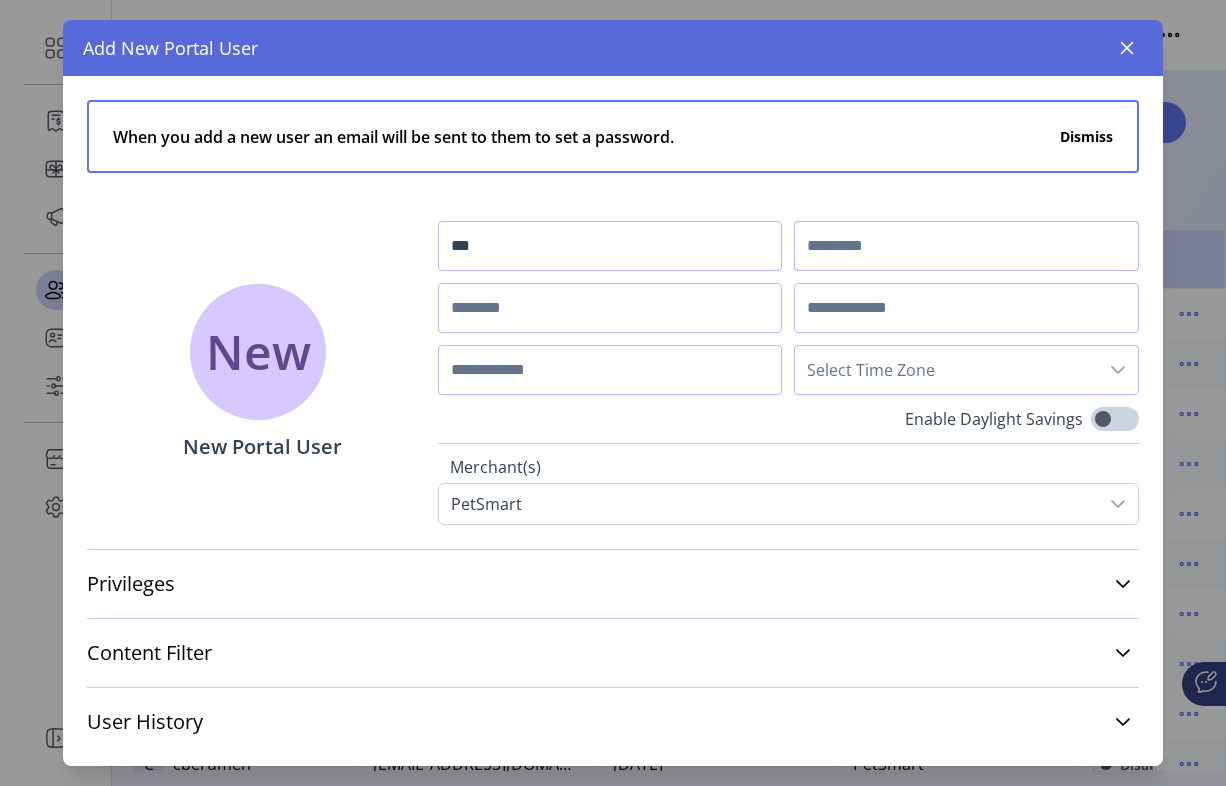 click at bounding box center (966, 246) 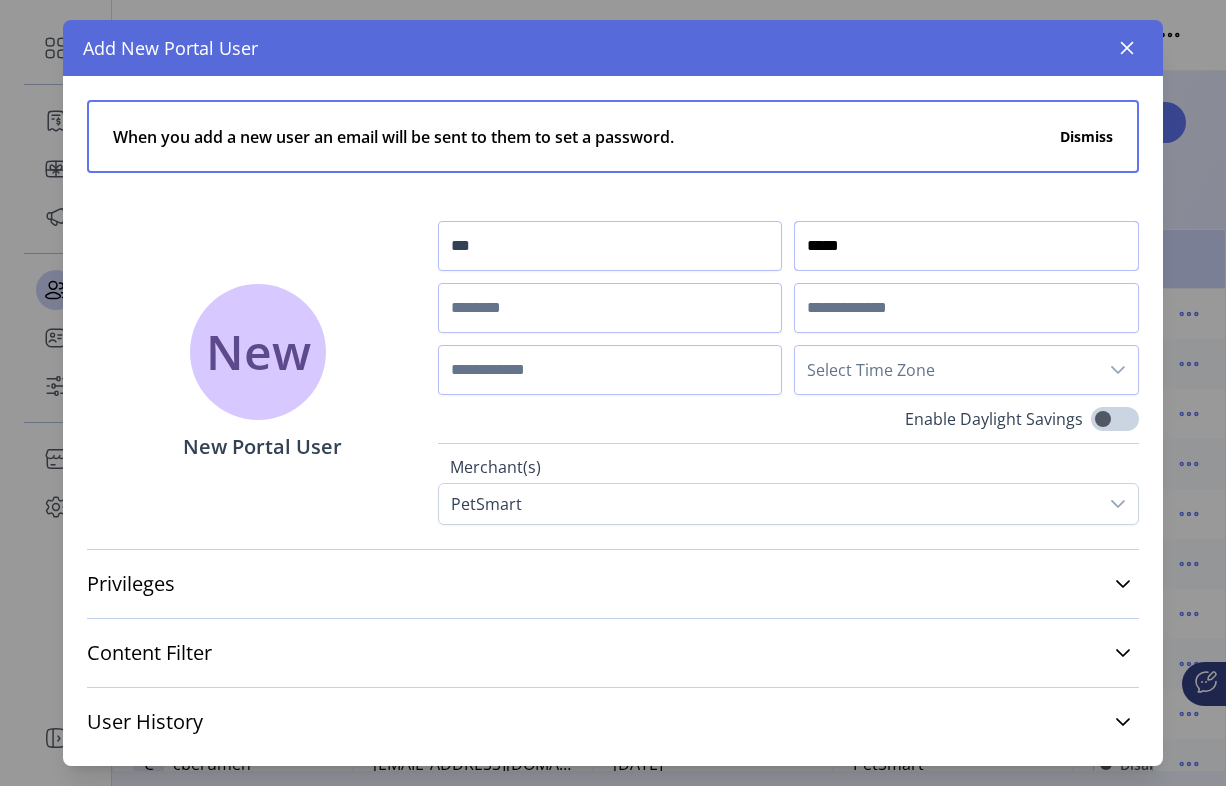 type on "*****" 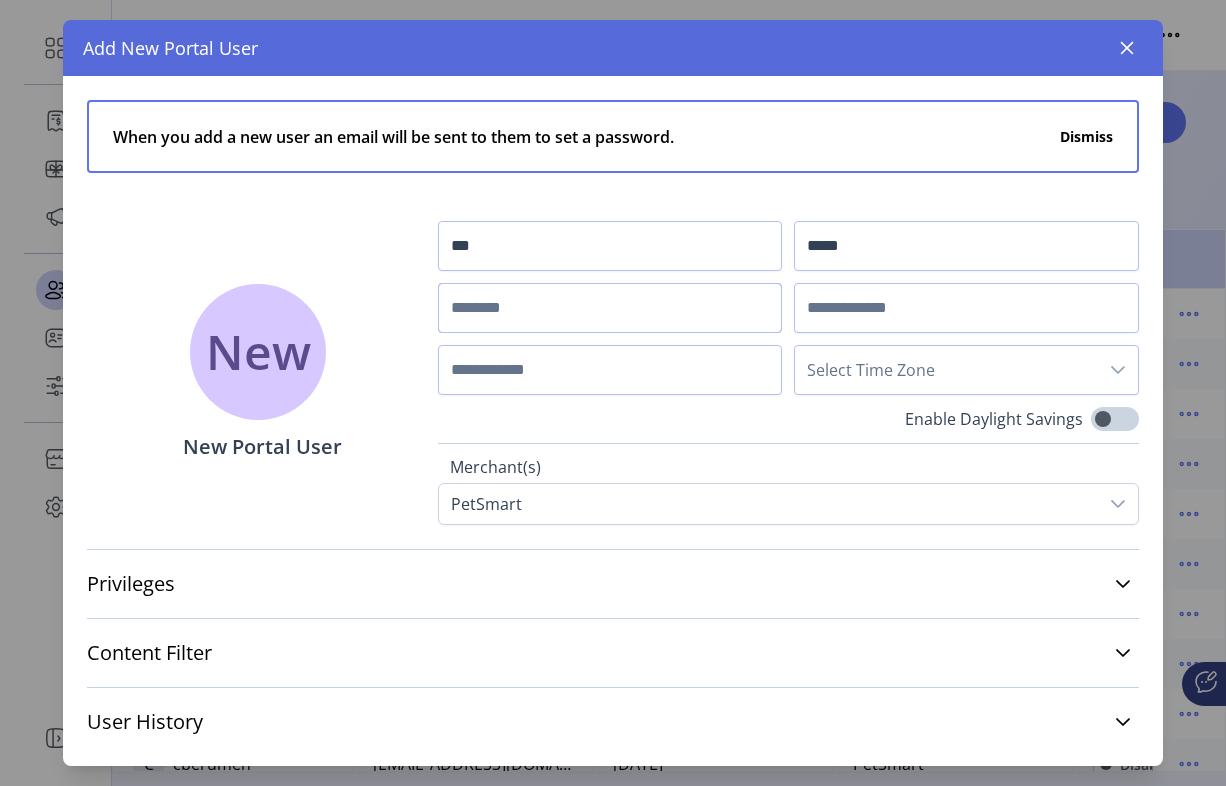 click at bounding box center [610, 308] 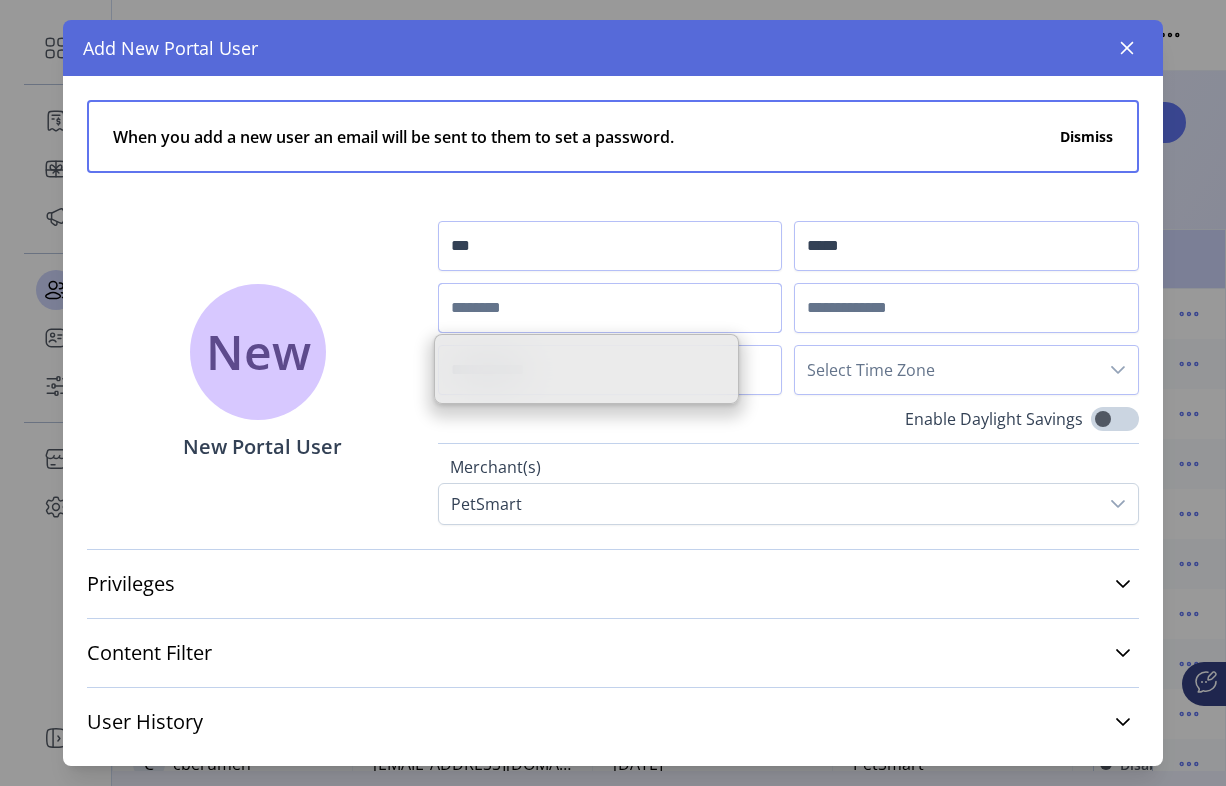 paste on "*****" 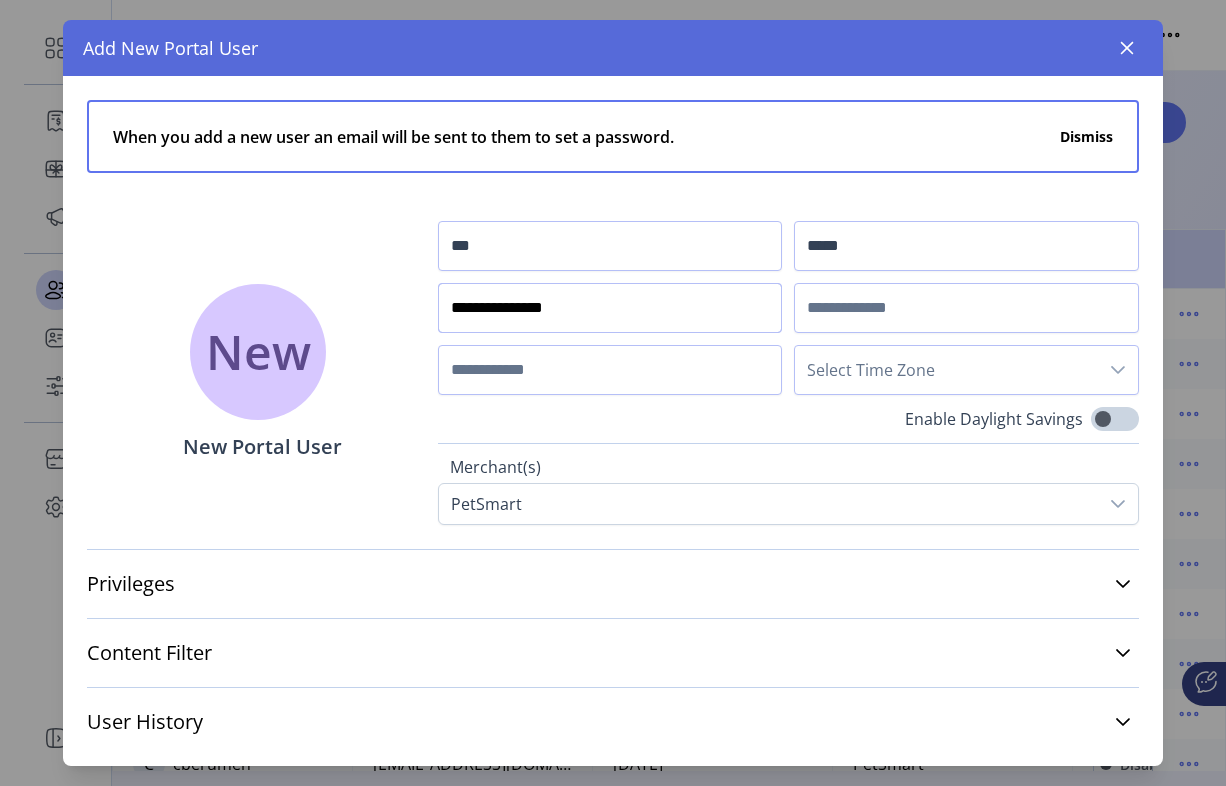 type on "**********" 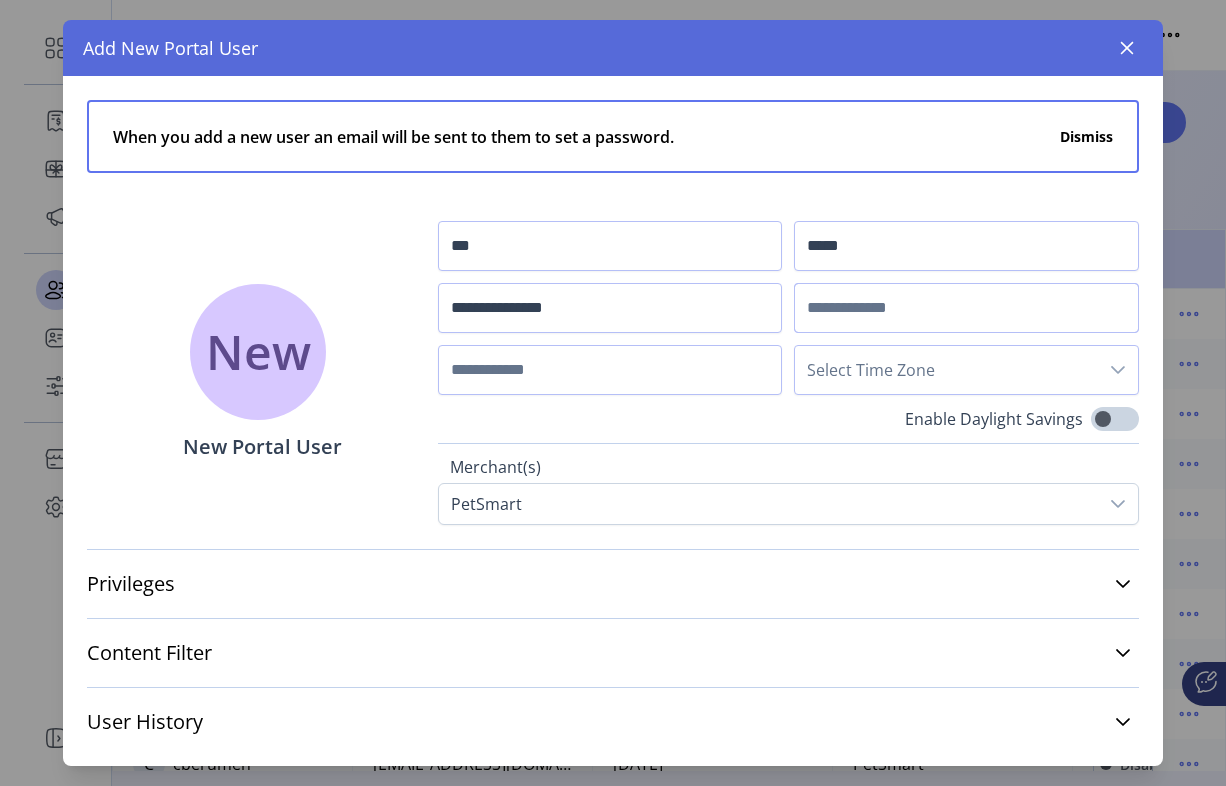 click at bounding box center (966, 308) 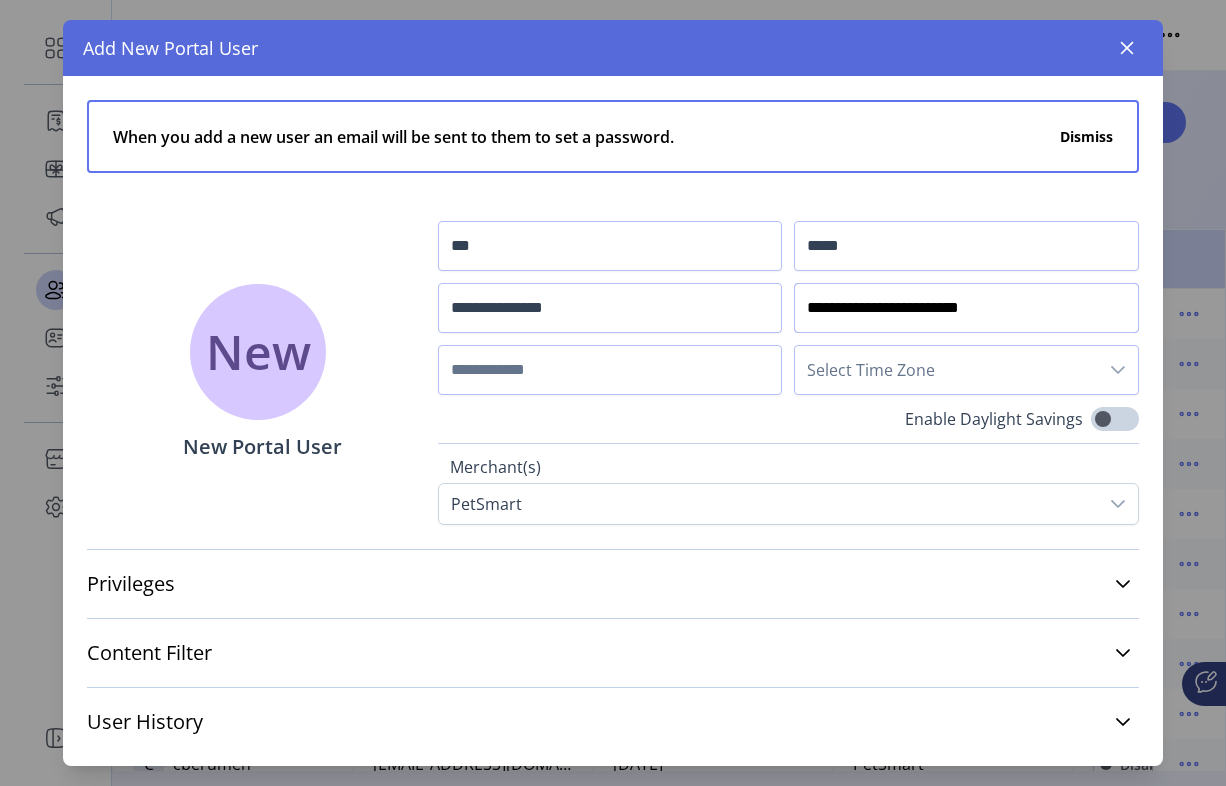 type on "**********" 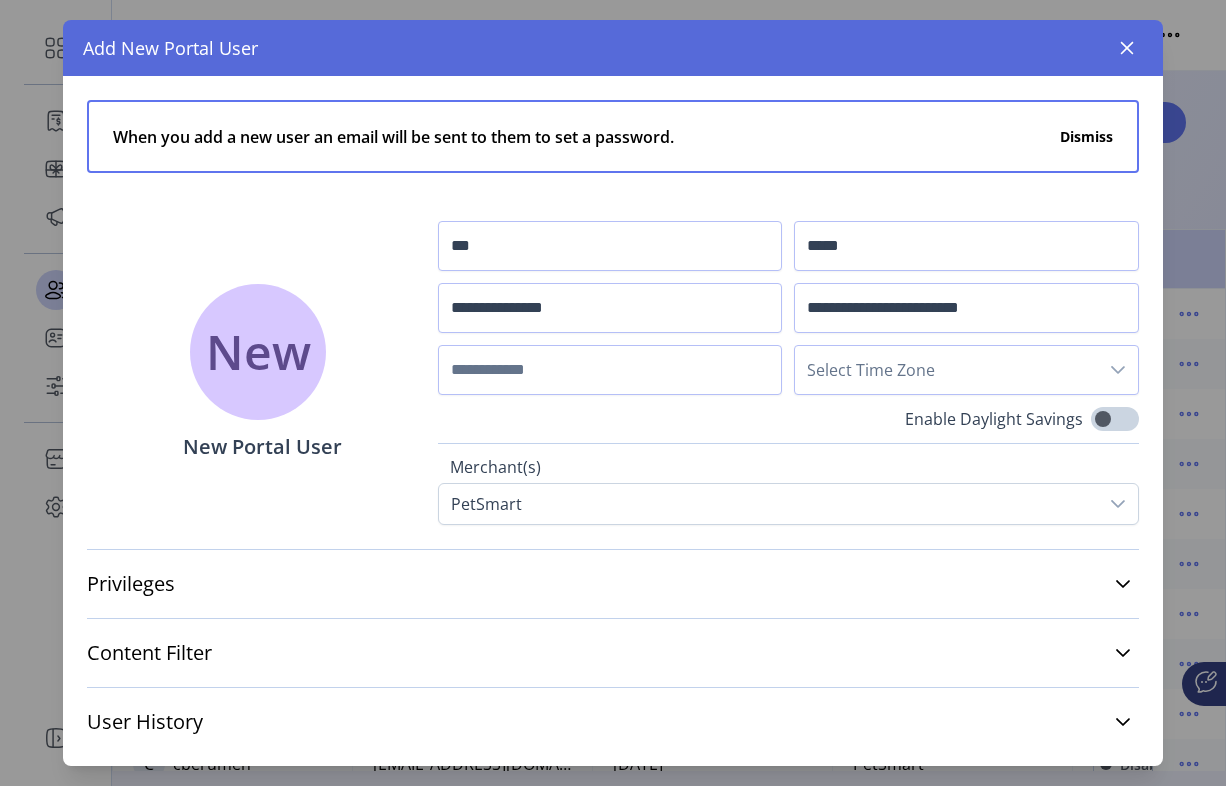 click on "Select Time Zone" at bounding box center (946, 370) 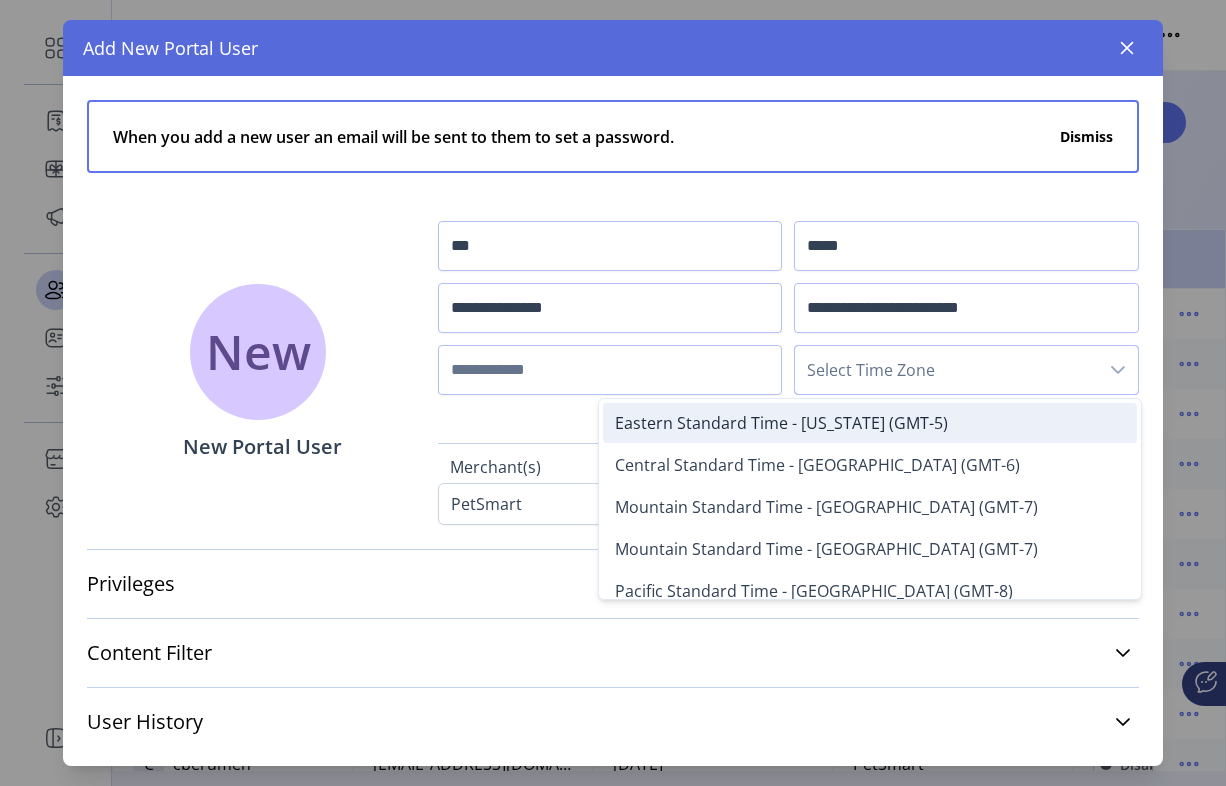 click on "Eastern Standard Time - [US_STATE] (GMT-5)" at bounding box center (781, 423) 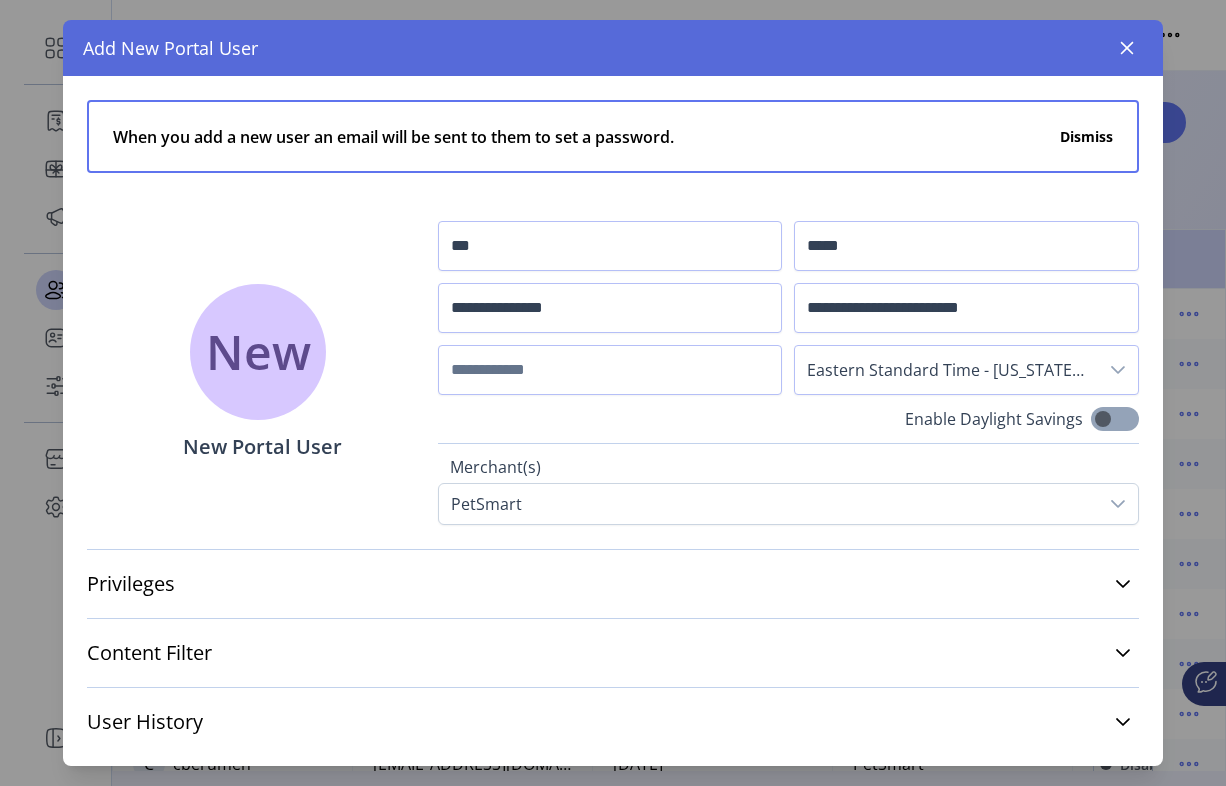 click at bounding box center [1115, 419] 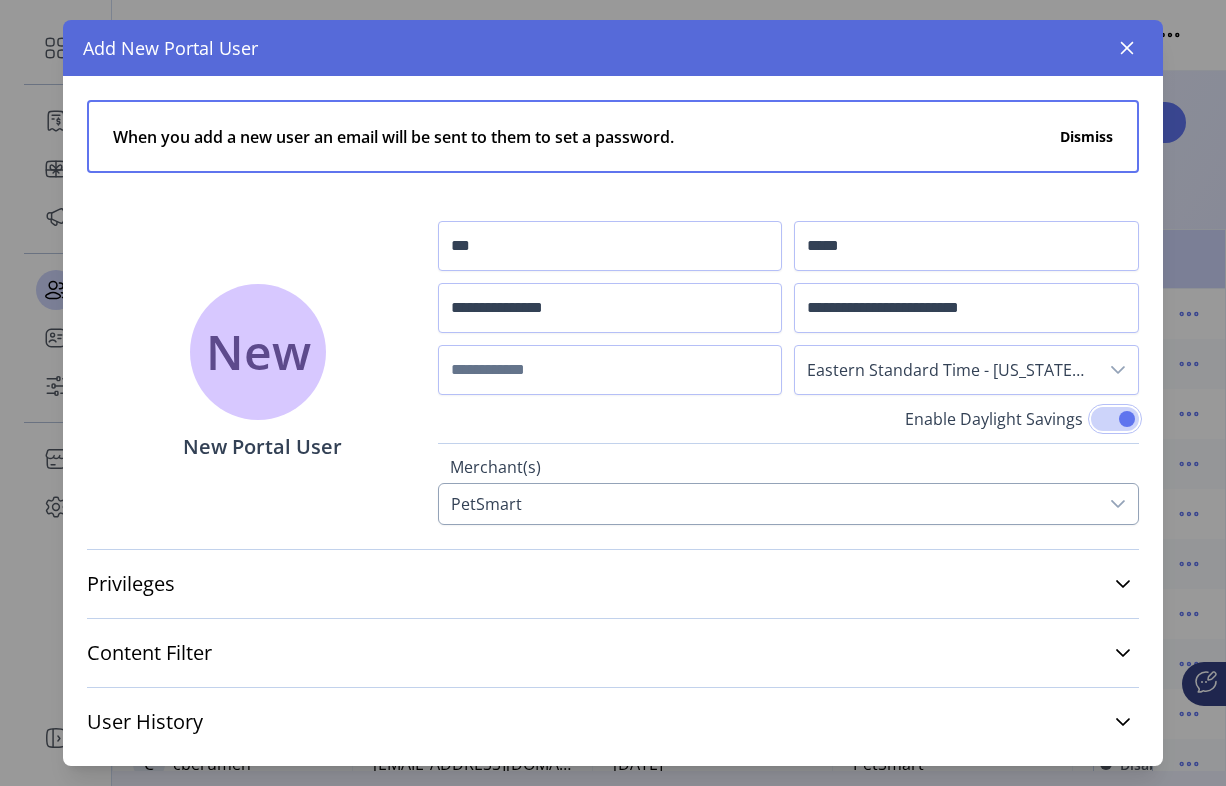 scroll, scrollTop: 77, scrollLeft: 0, axis: vertical 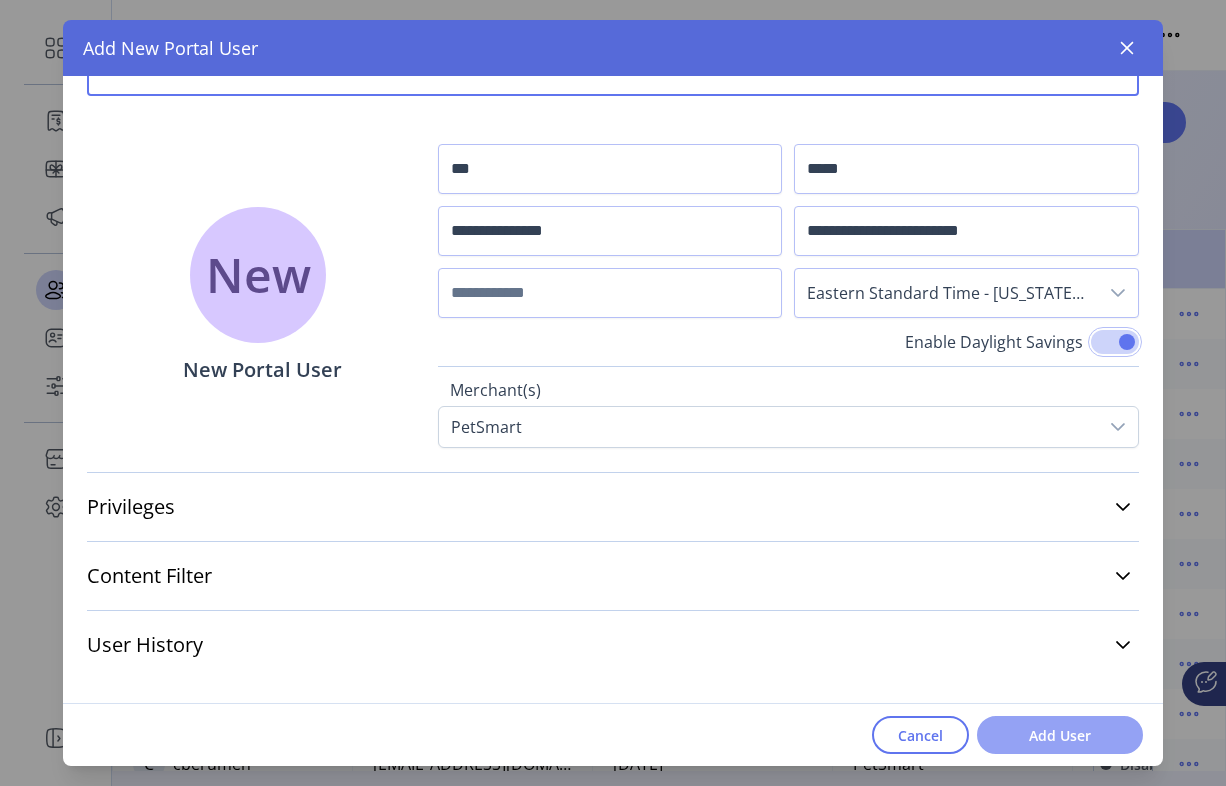 click on "Add User" at bounding box center (1060, 735) 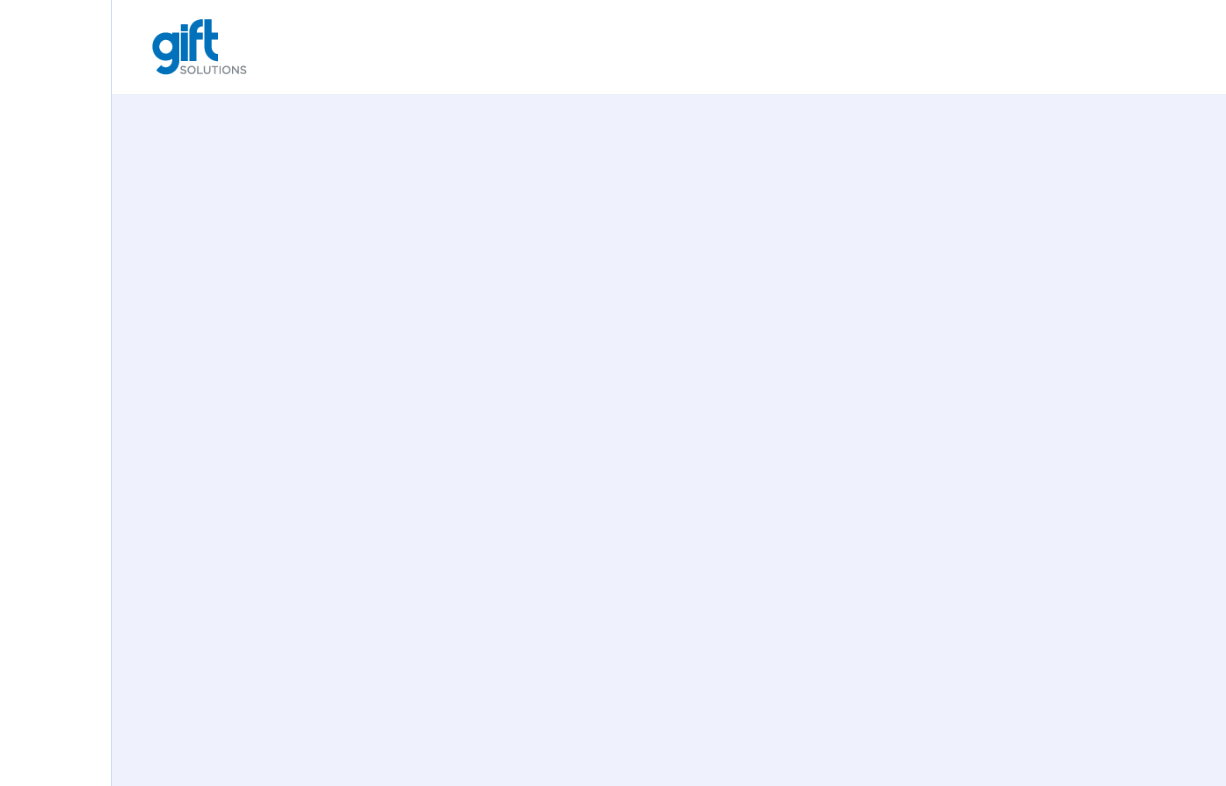 scroll, scrollTop: 0, scrollLeft: 0, axis: both 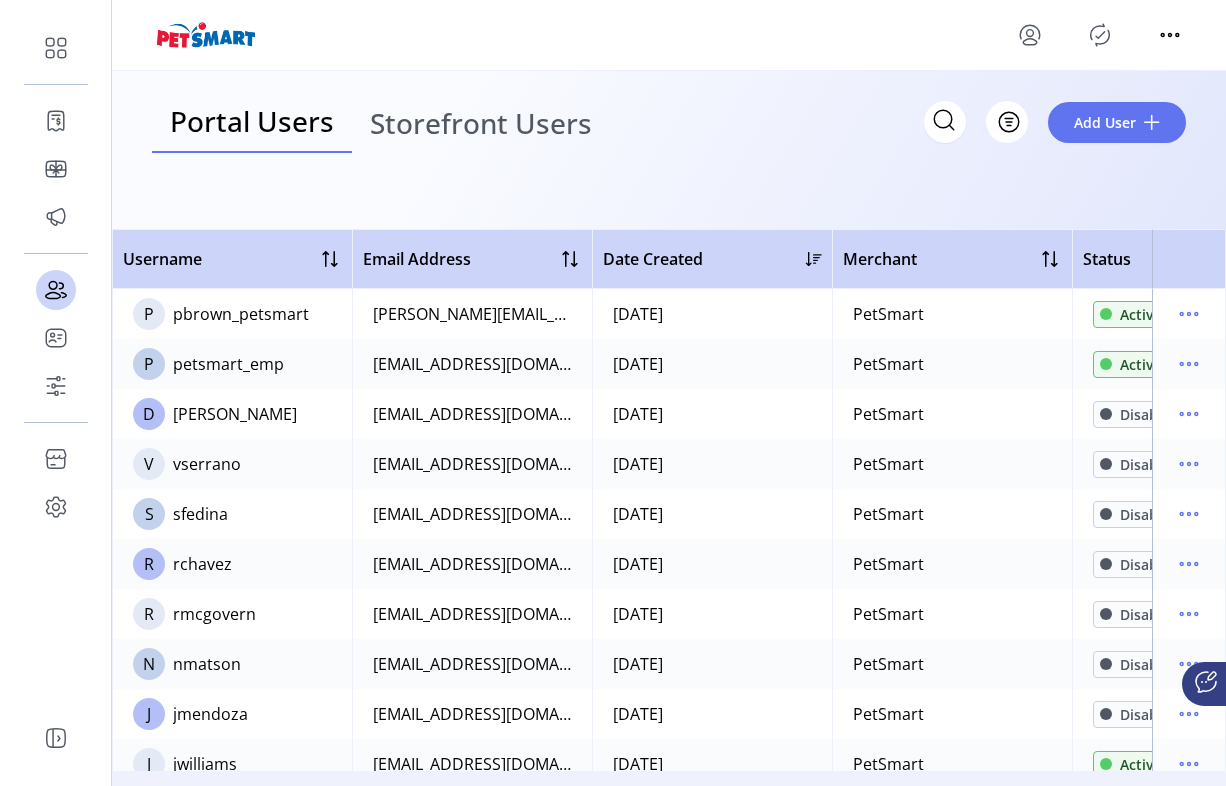 click 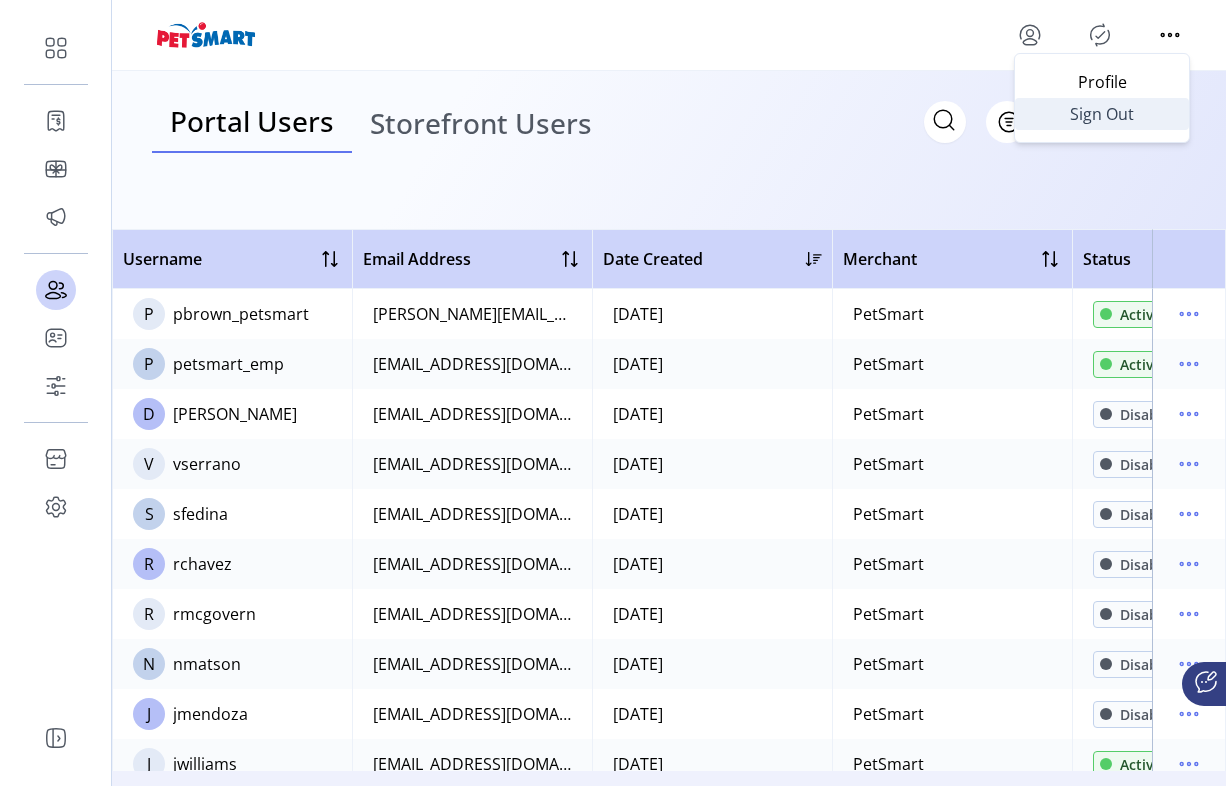 click on "Sign Out" at bounding box center (1102, 114) 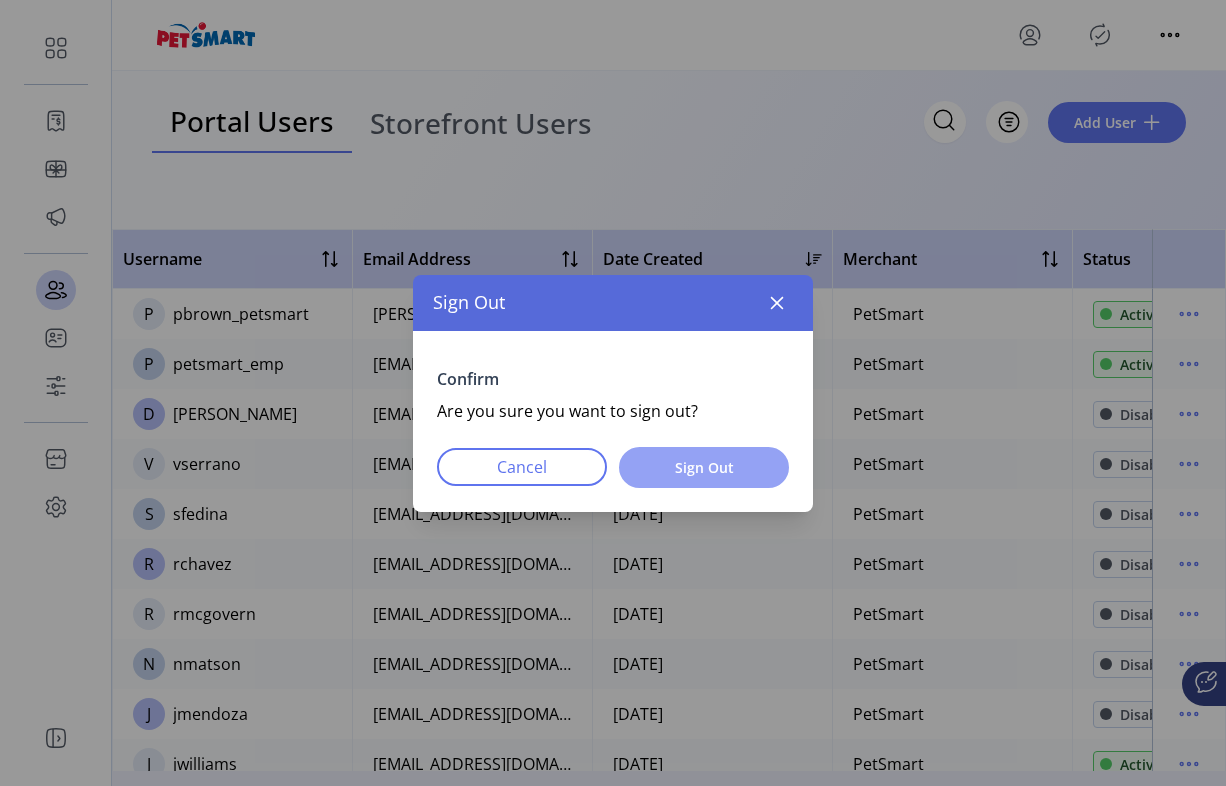 click on "Sign Out" at bounding box center [704, 467] 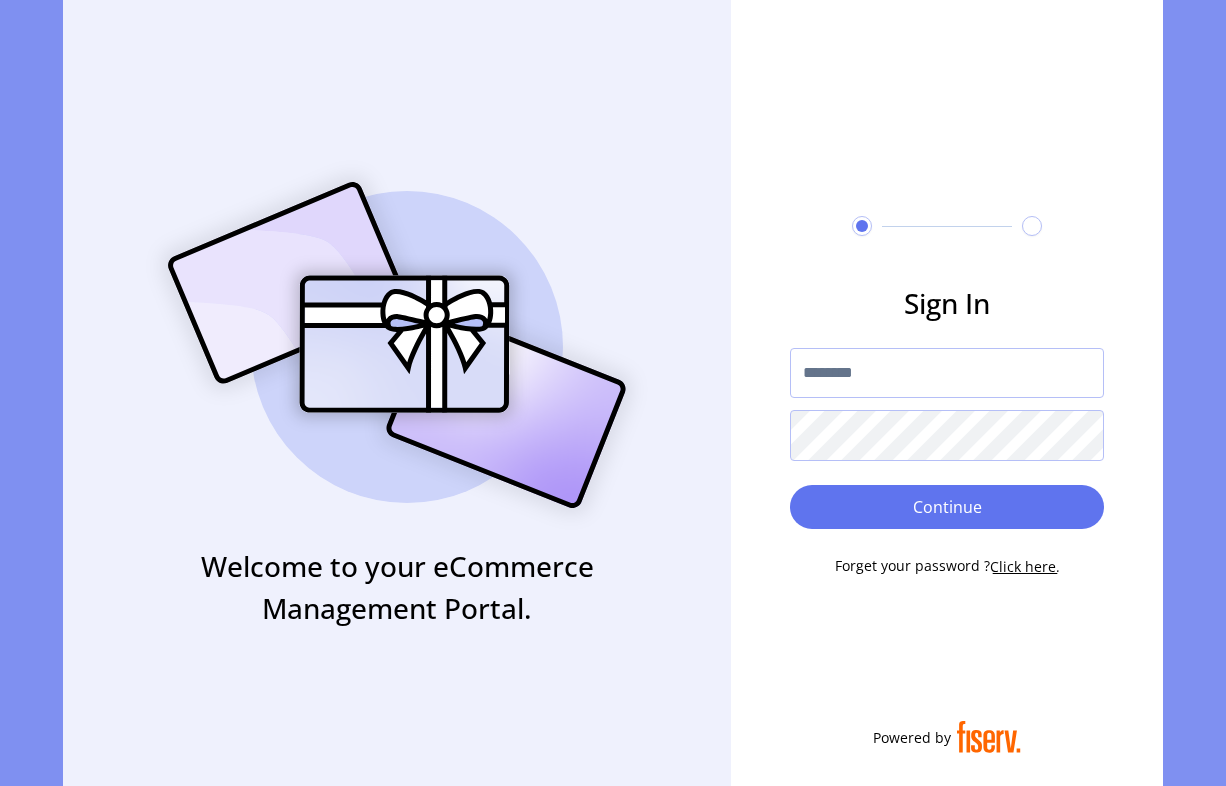 click at bounding box center [947, 373] 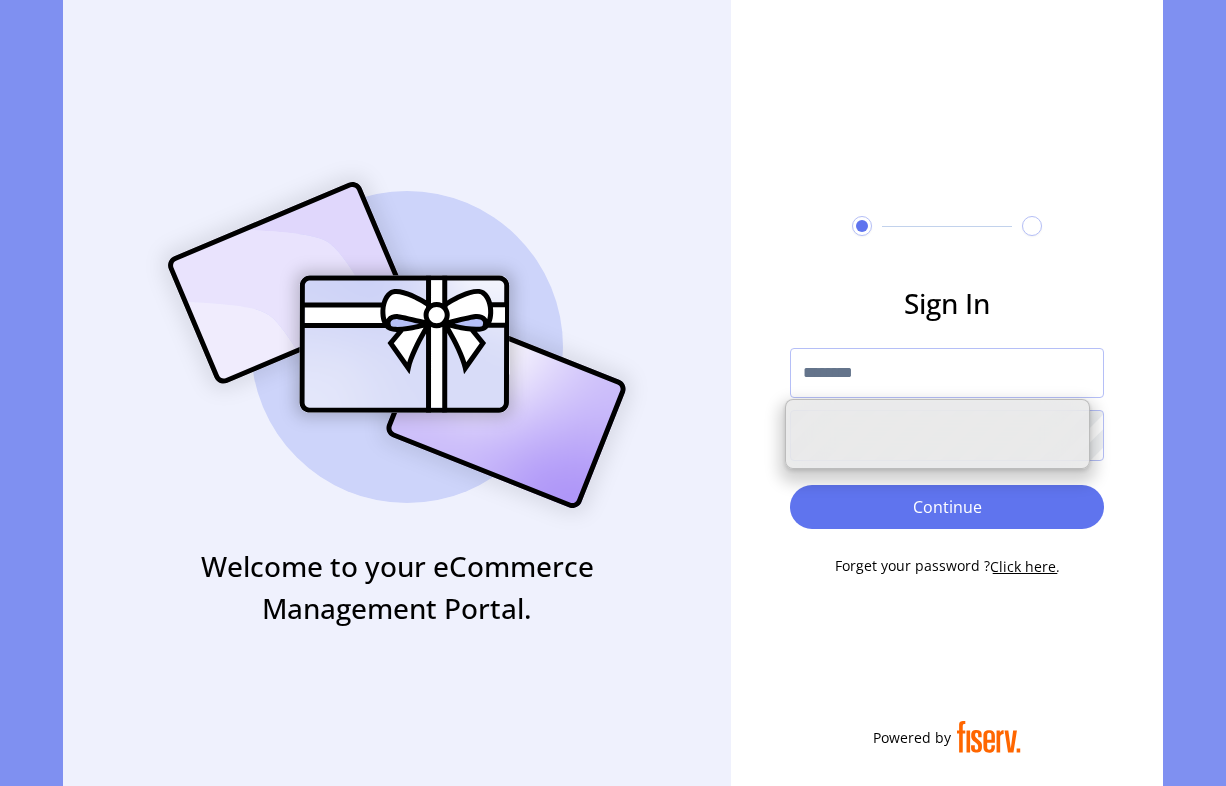 paste on "**********" 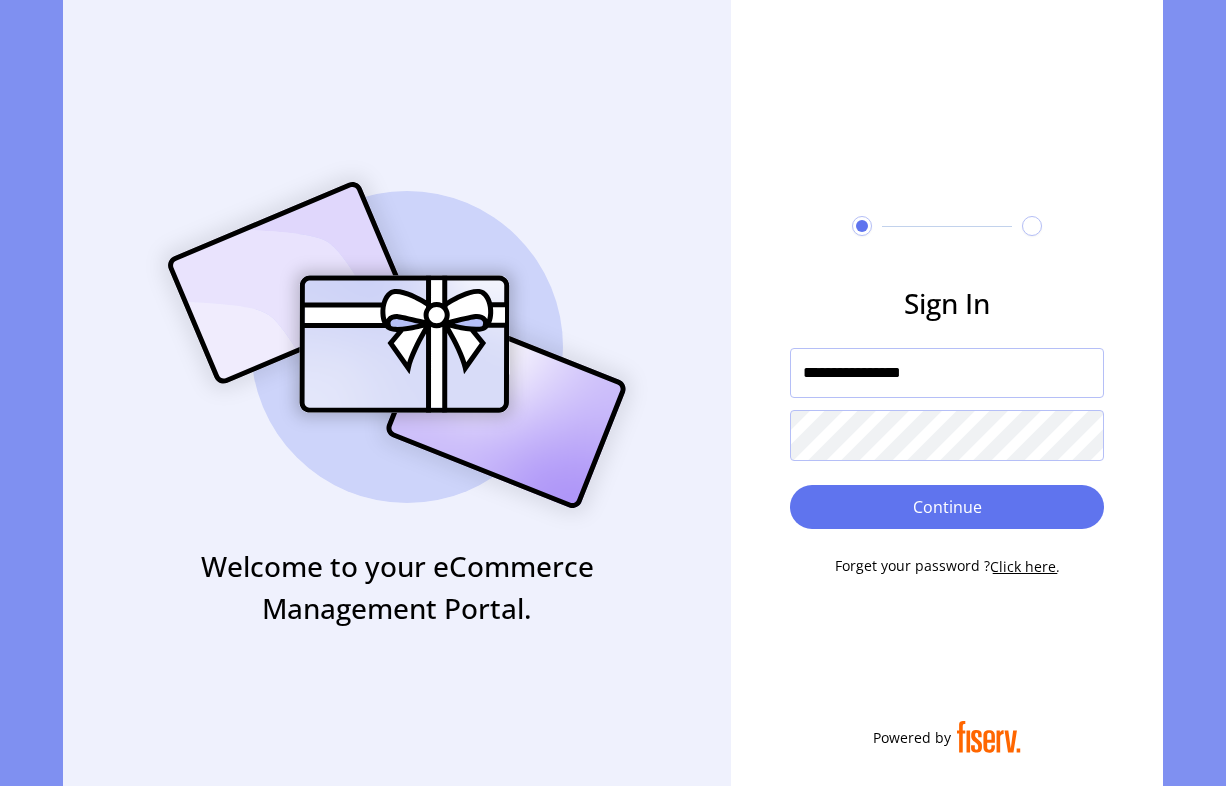 type on "**********" 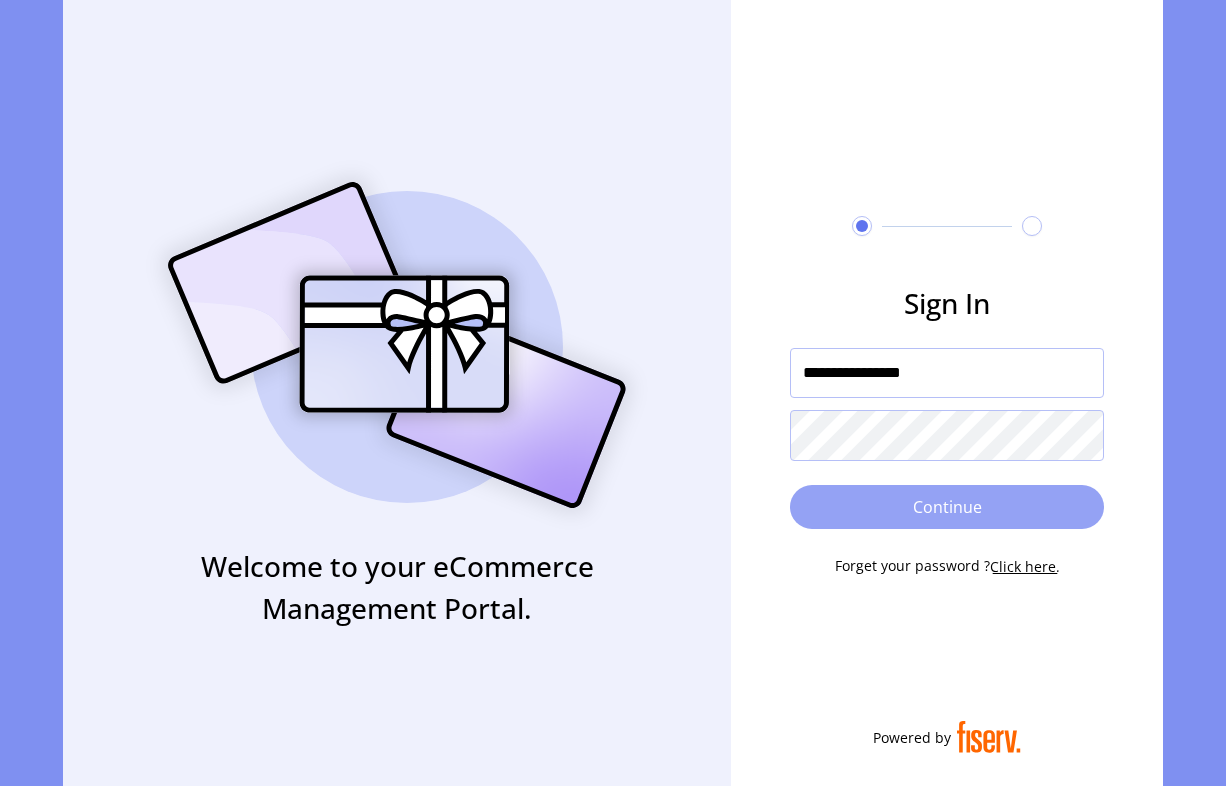 click on "Continue" at bounding box center [947, 507] 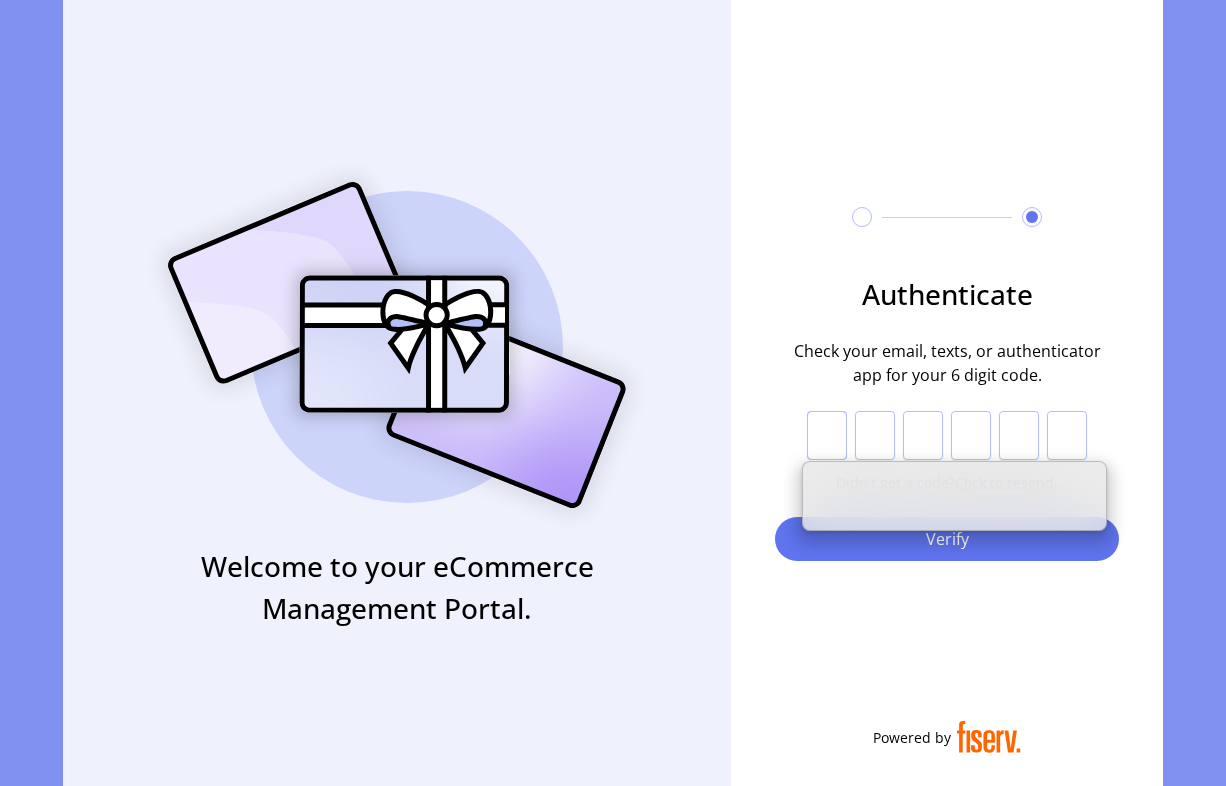 click at bounding box center (827, 436) 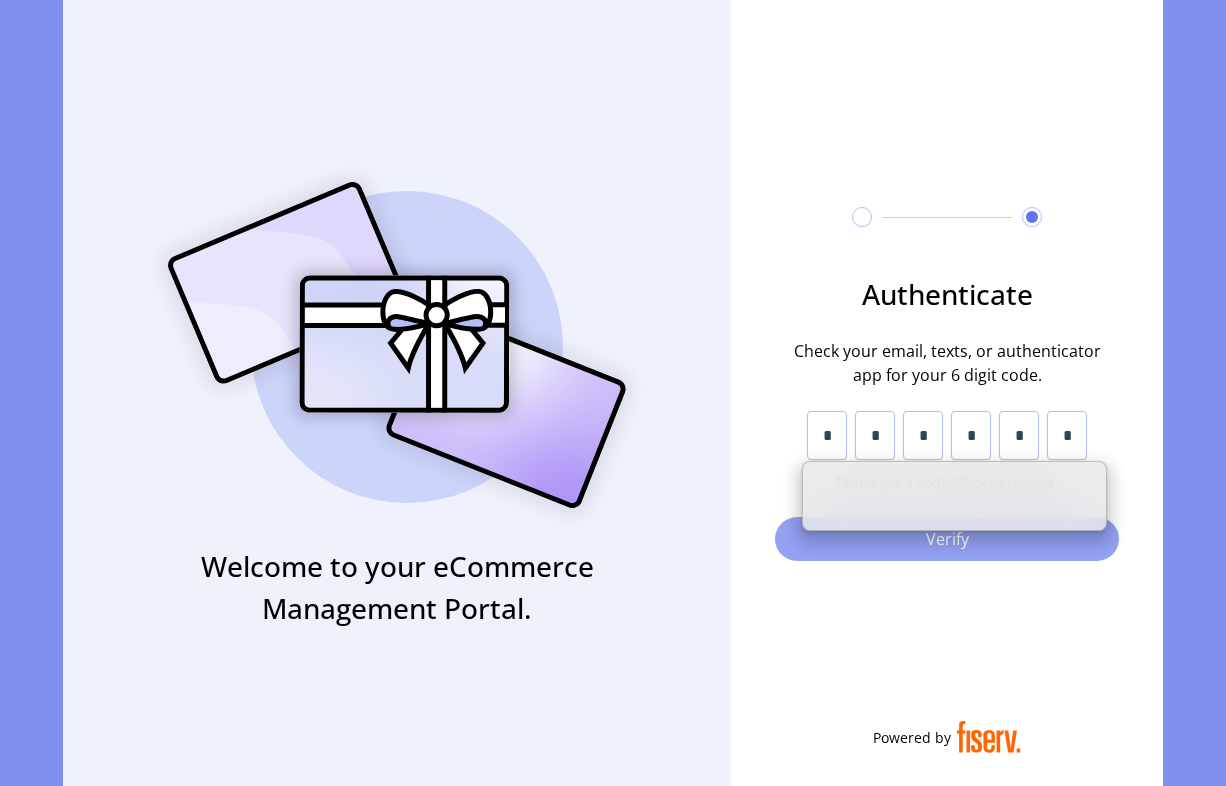 click on "Verify" at bounding box center (947, 539) 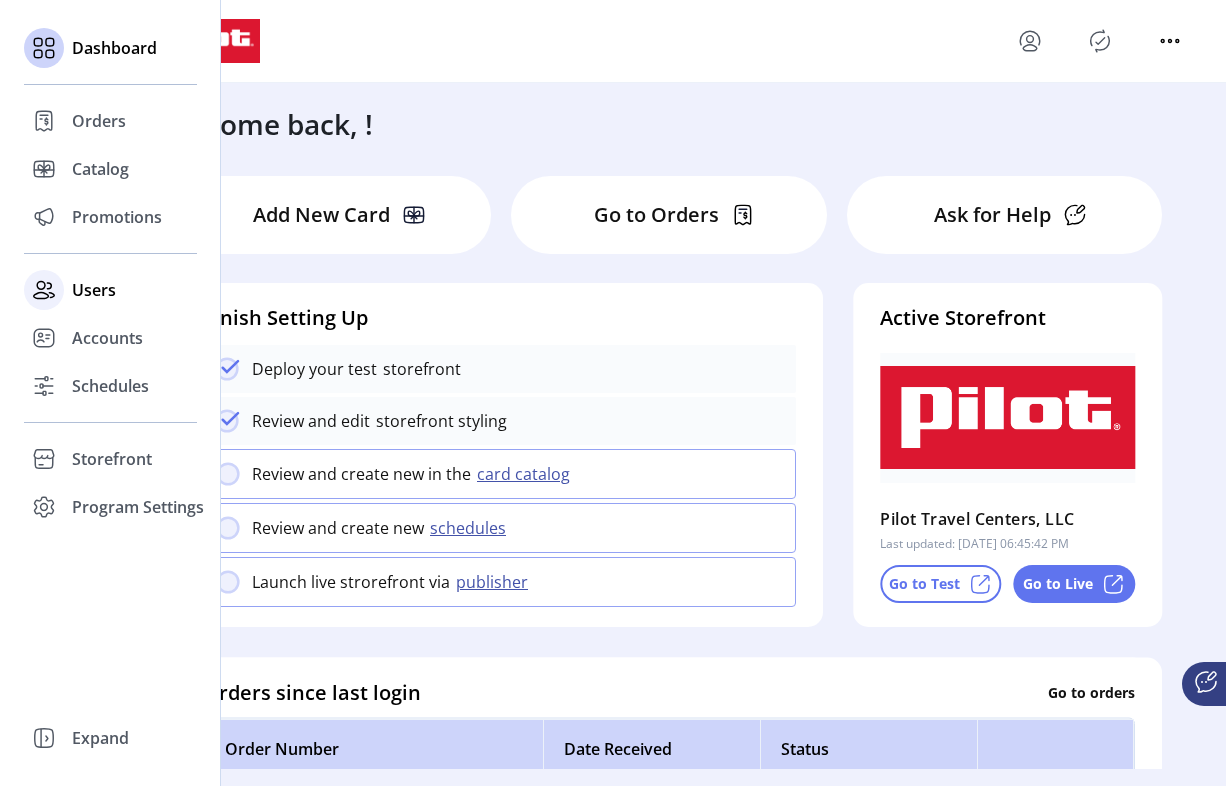 click 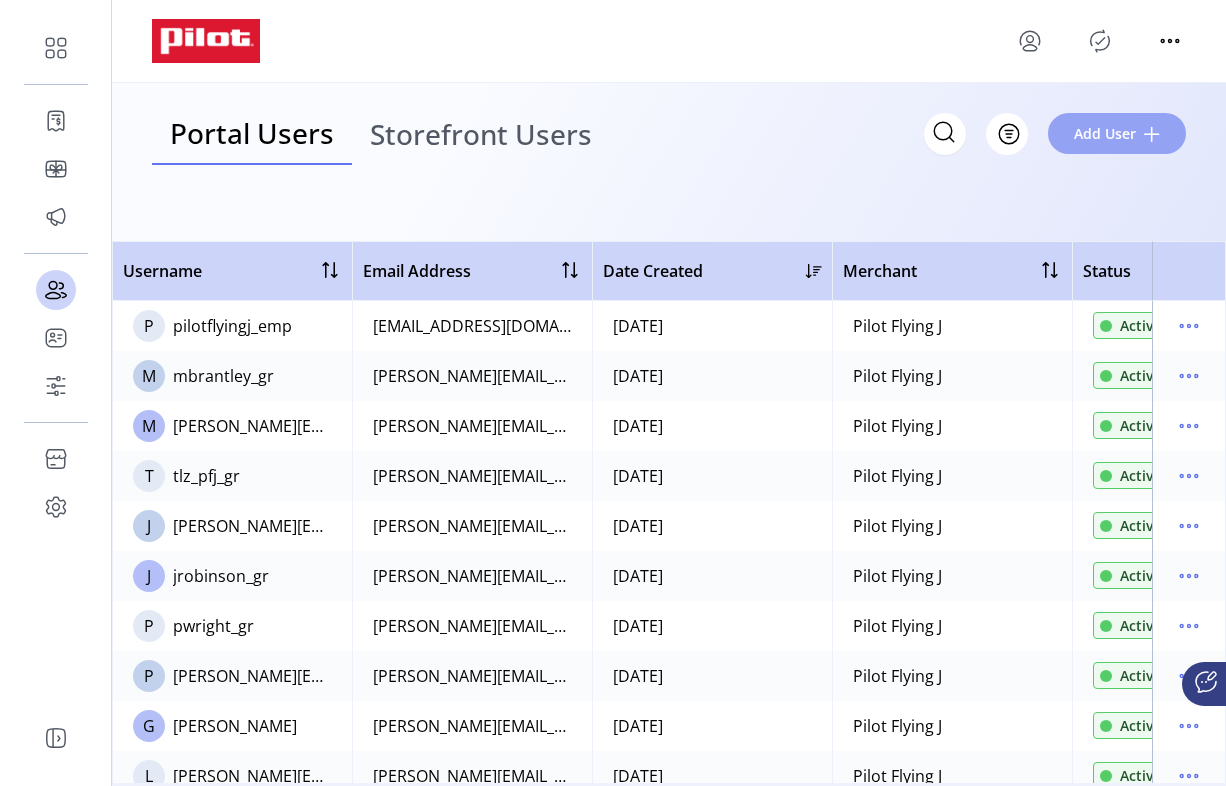 click on "Add User" 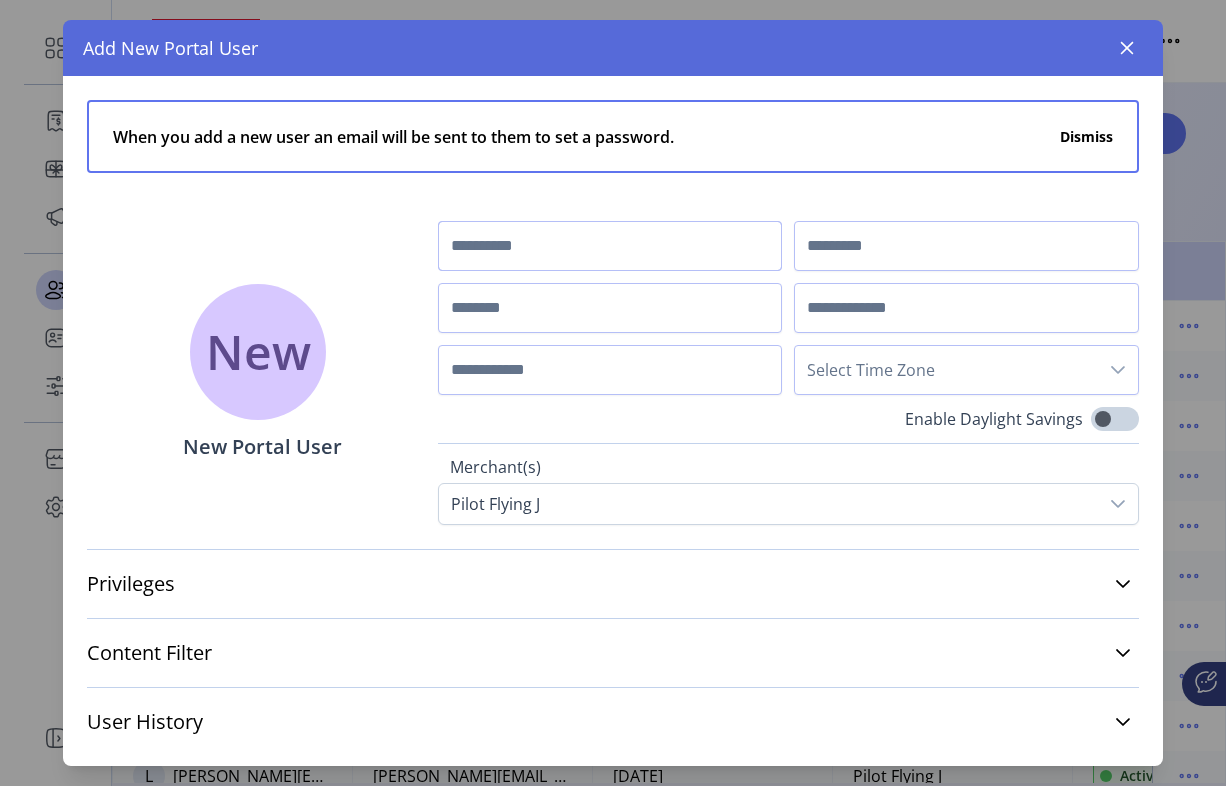 click at bounding box center (610, 246) 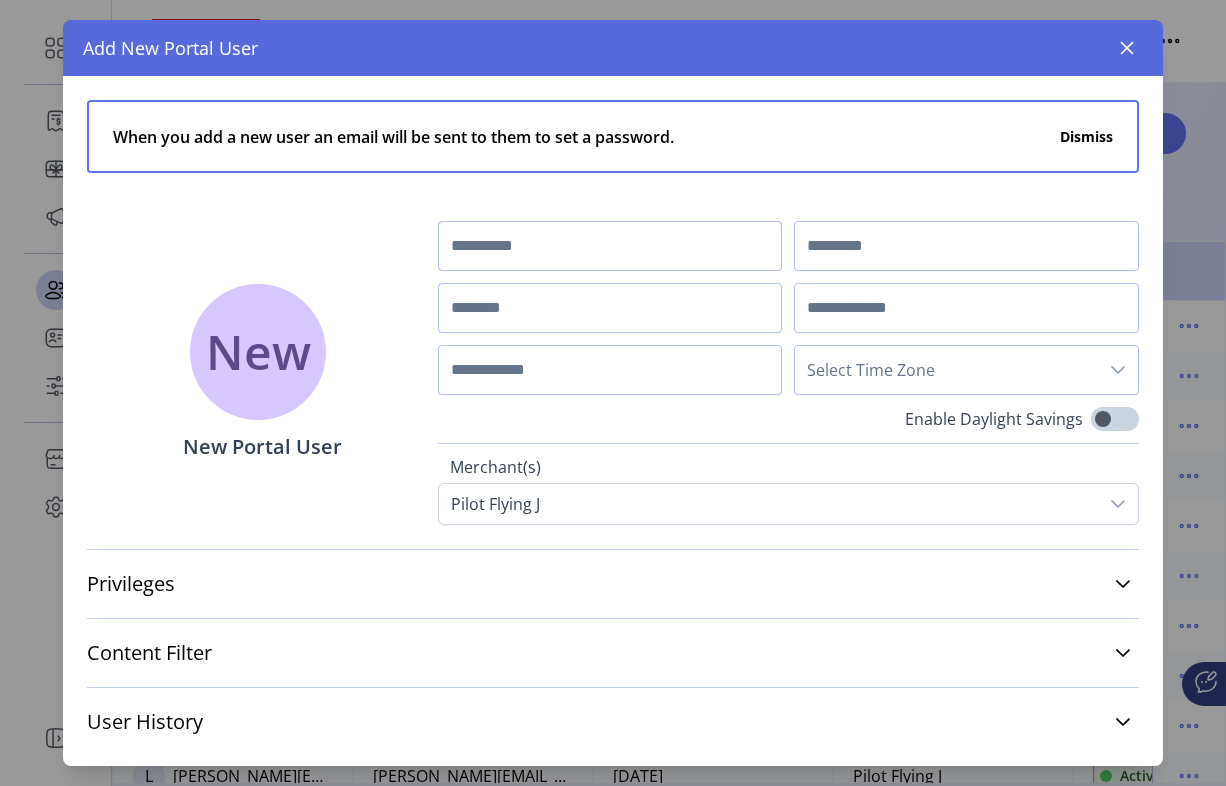 paste on "*****" 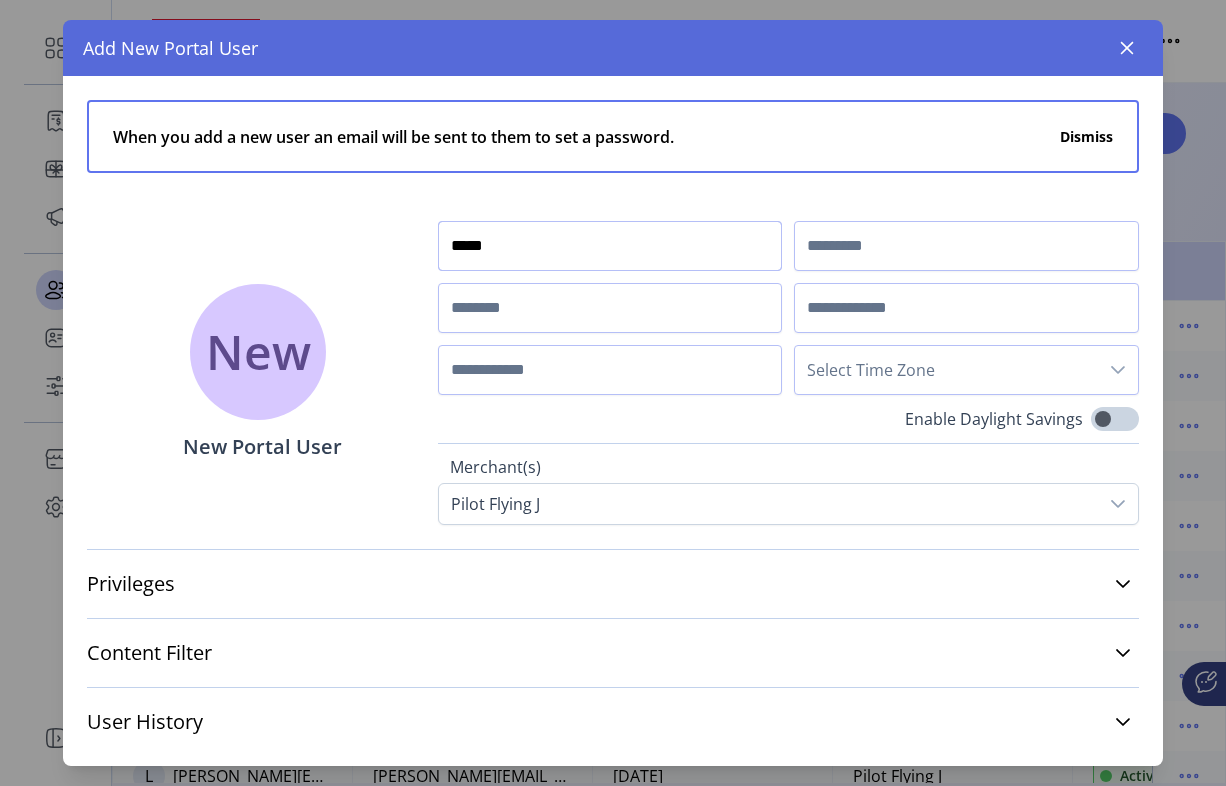 type on "*****" 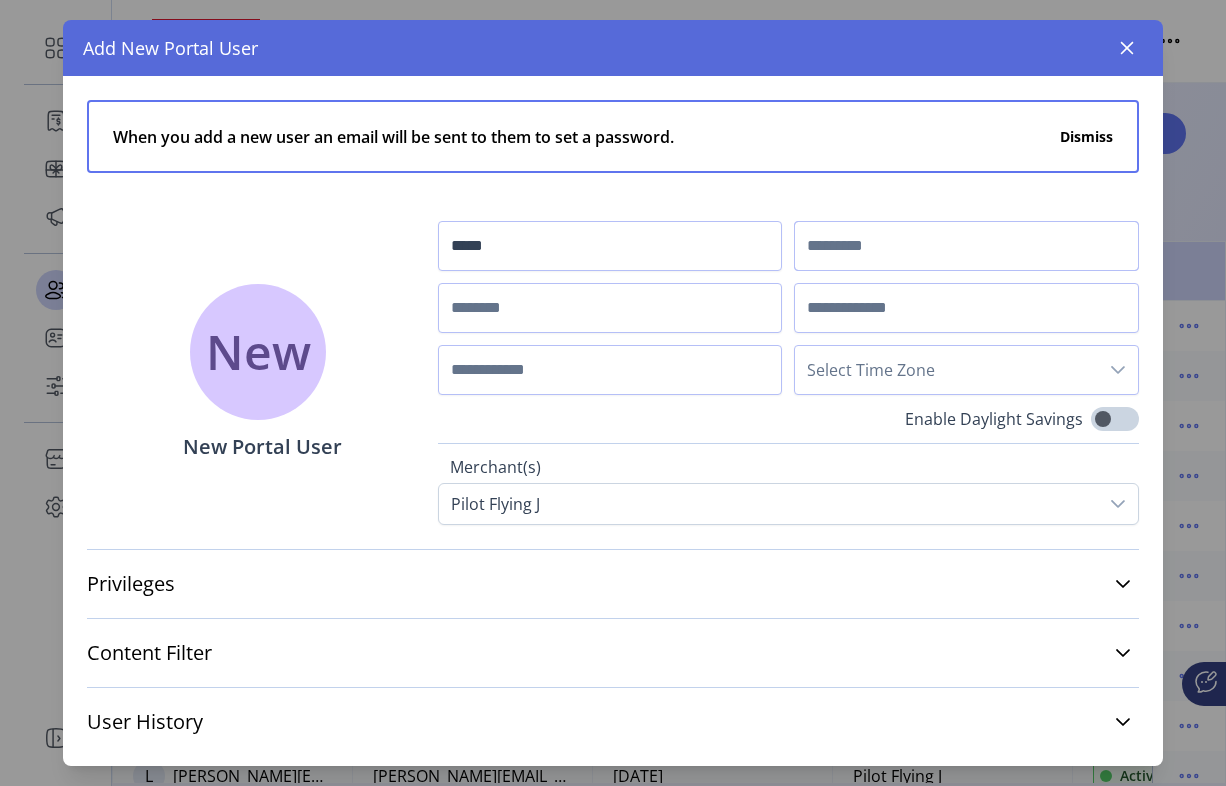click at bounding box center [966, 246] 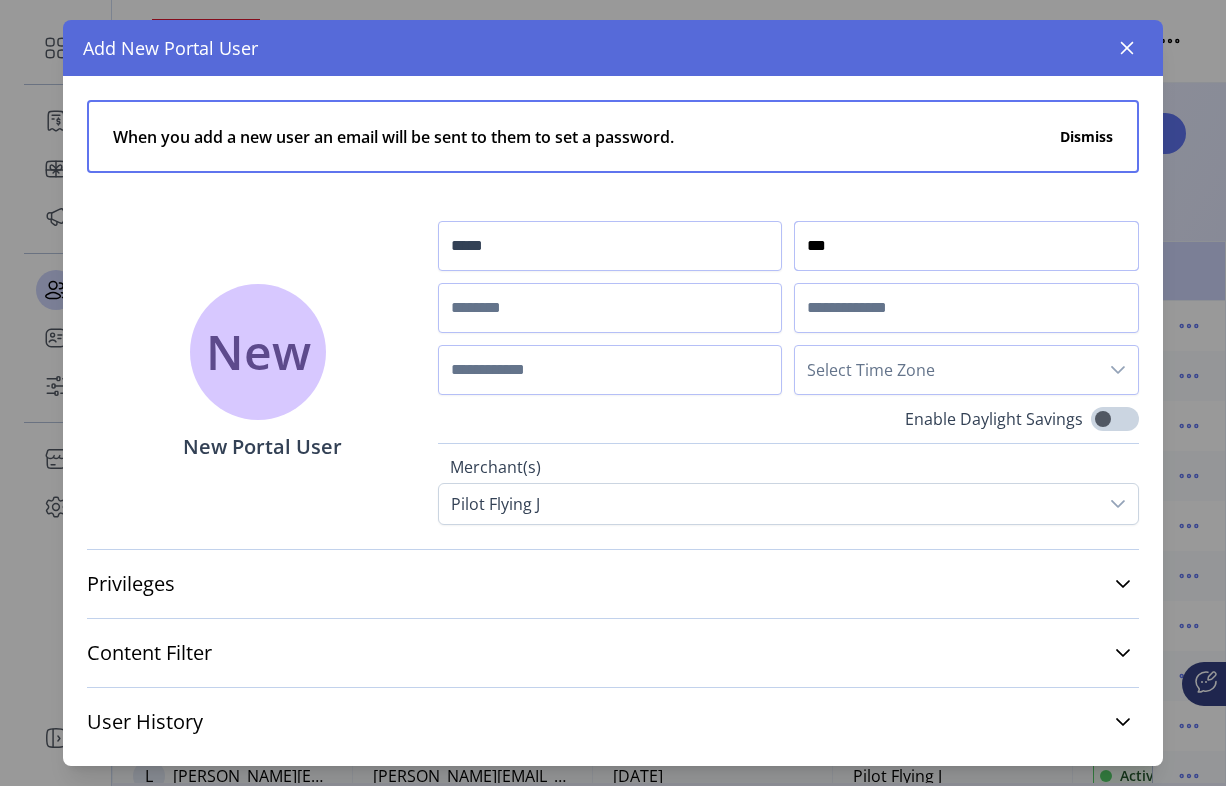 type on "***" 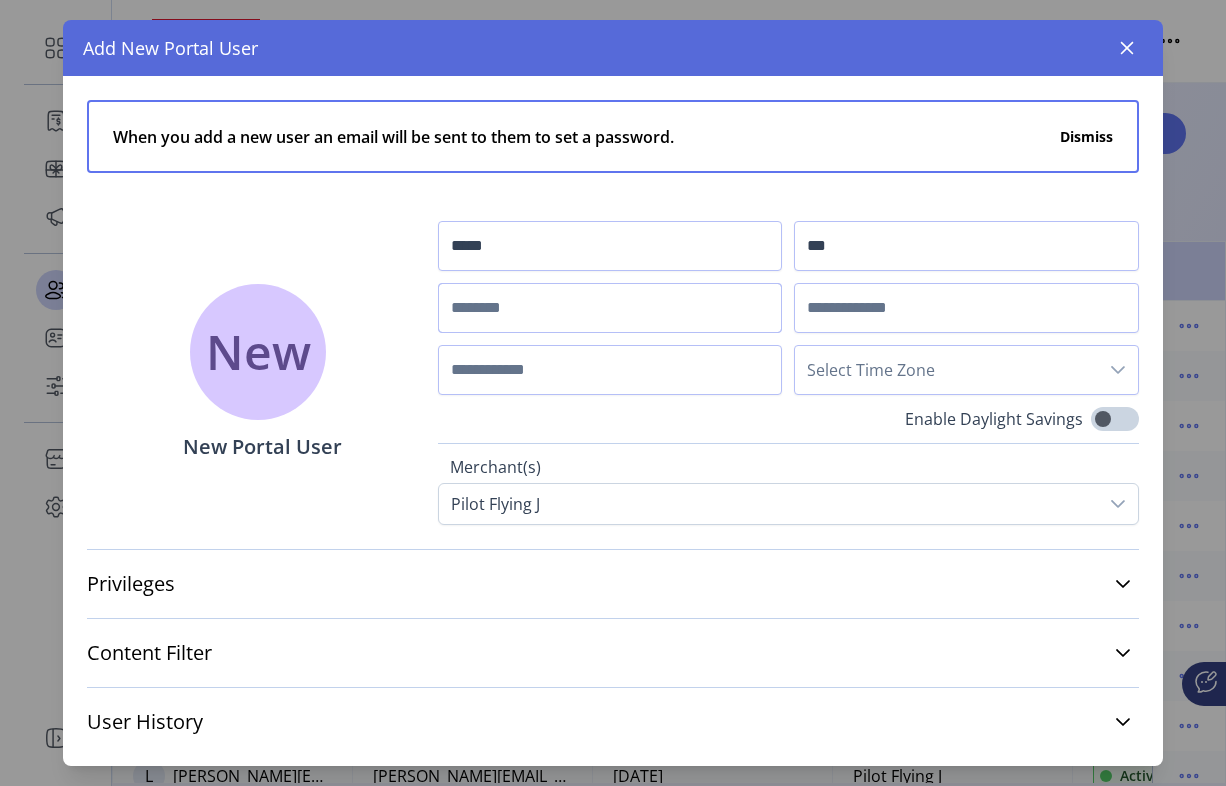 click at bounding box center (610, 308) 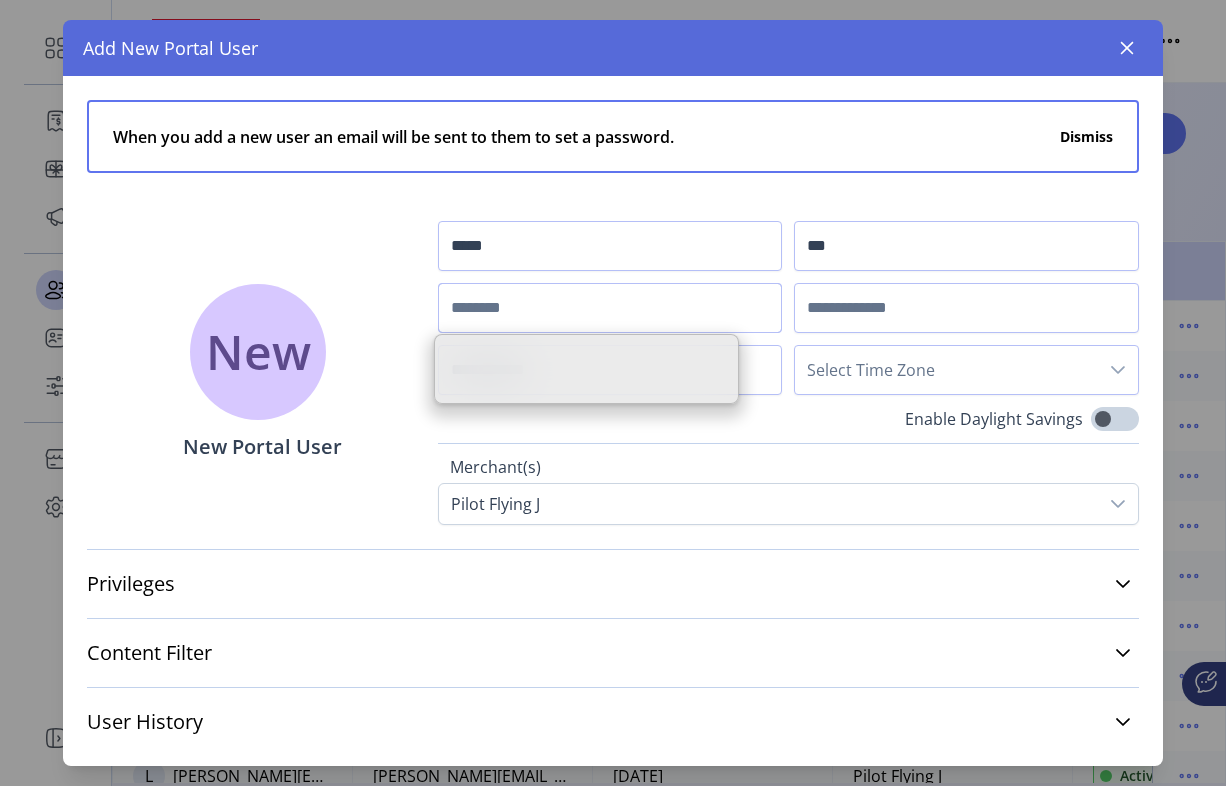paste on "***" 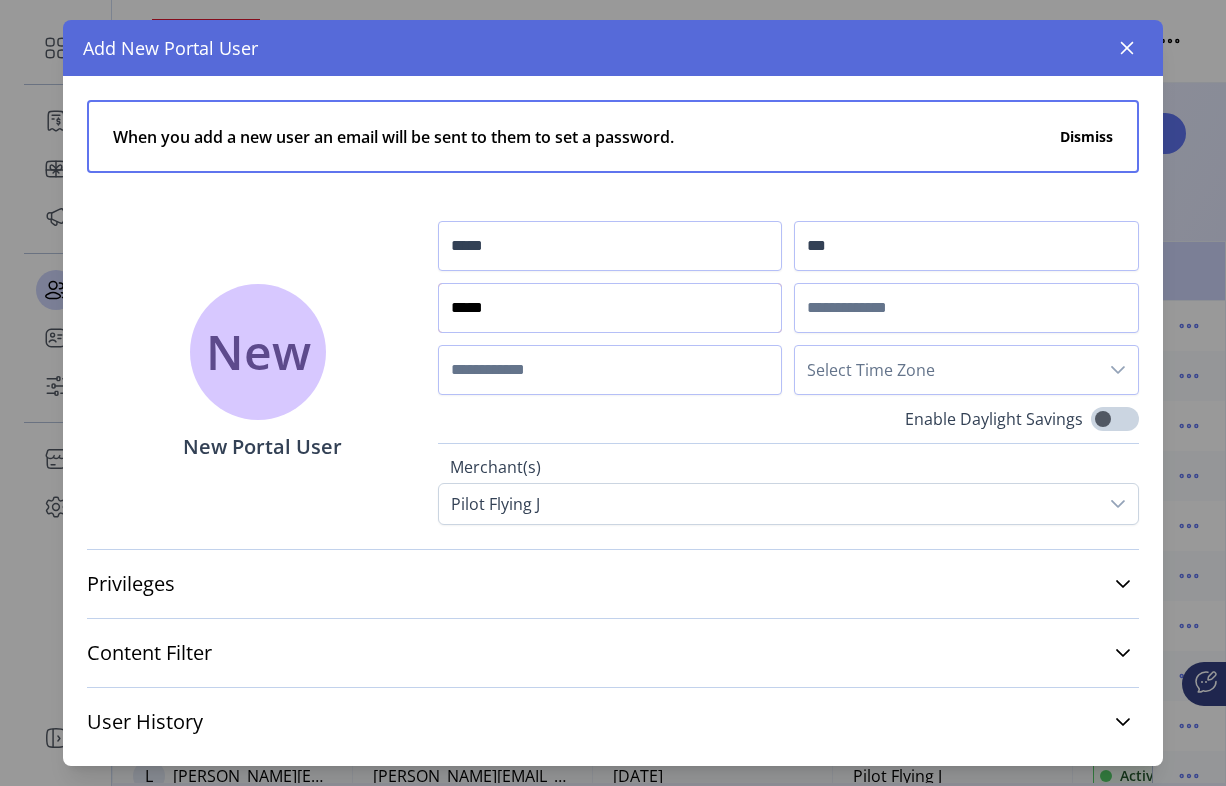 click on "*****" at bounding box center [610, 308] 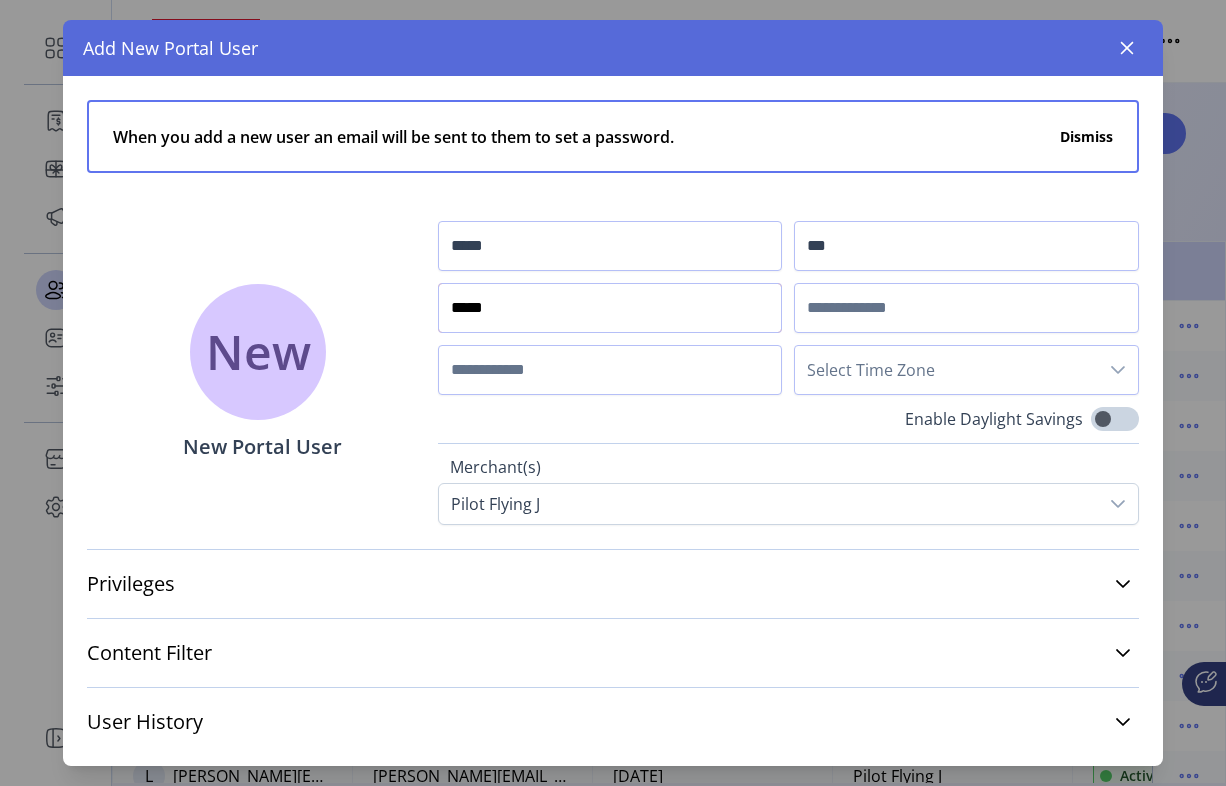 paste on "**********" 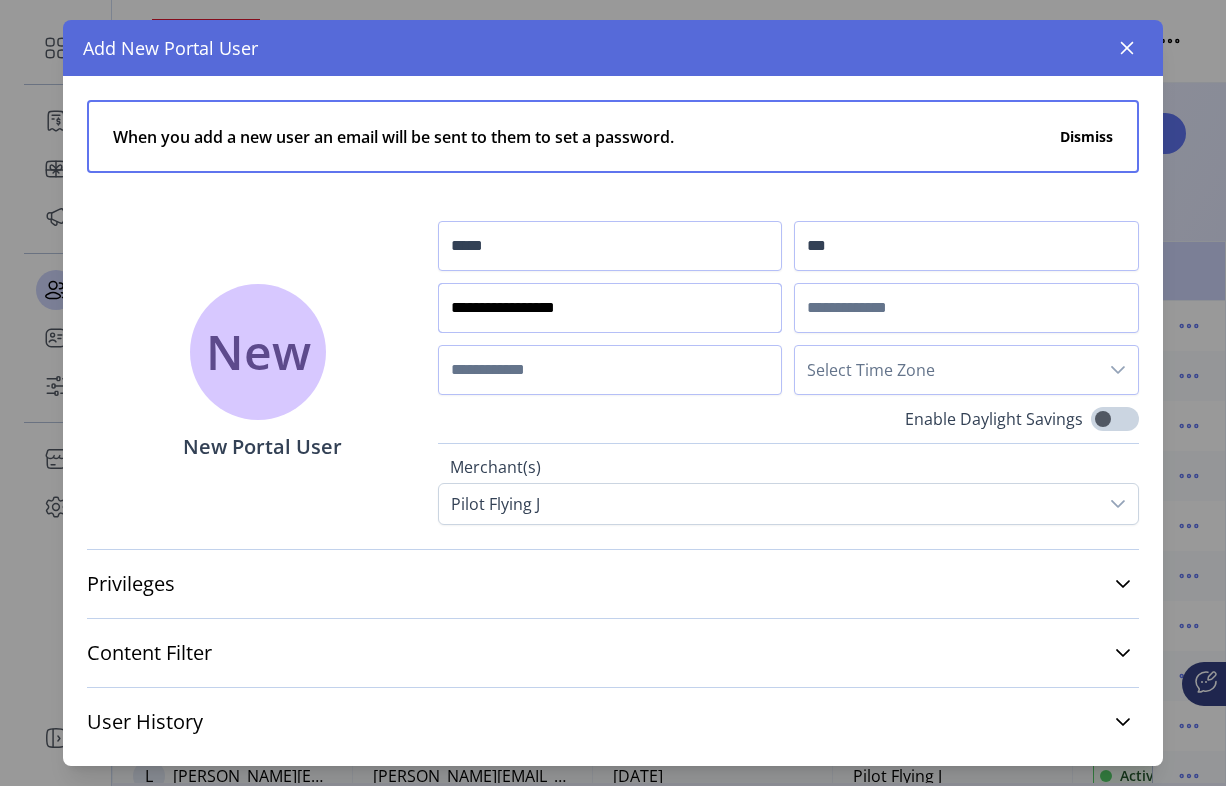 type on "**********" 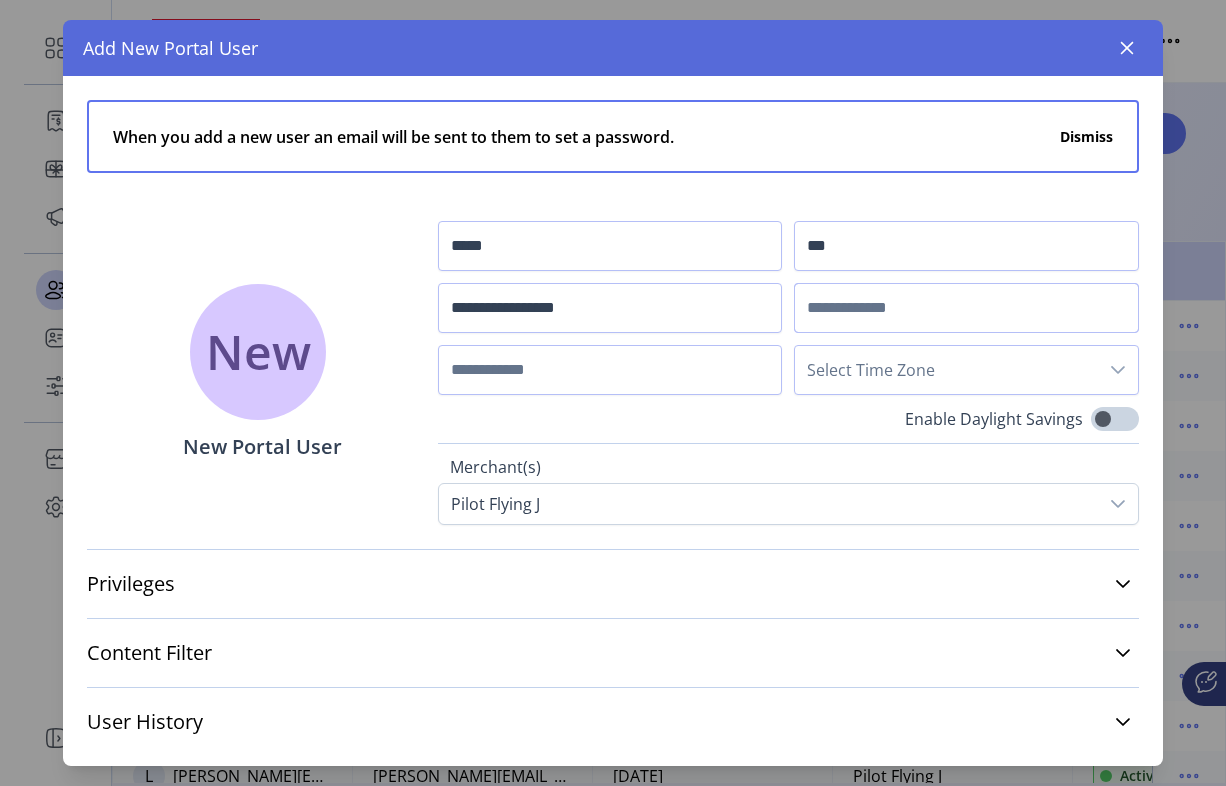 click at bounding box center [966, 308] 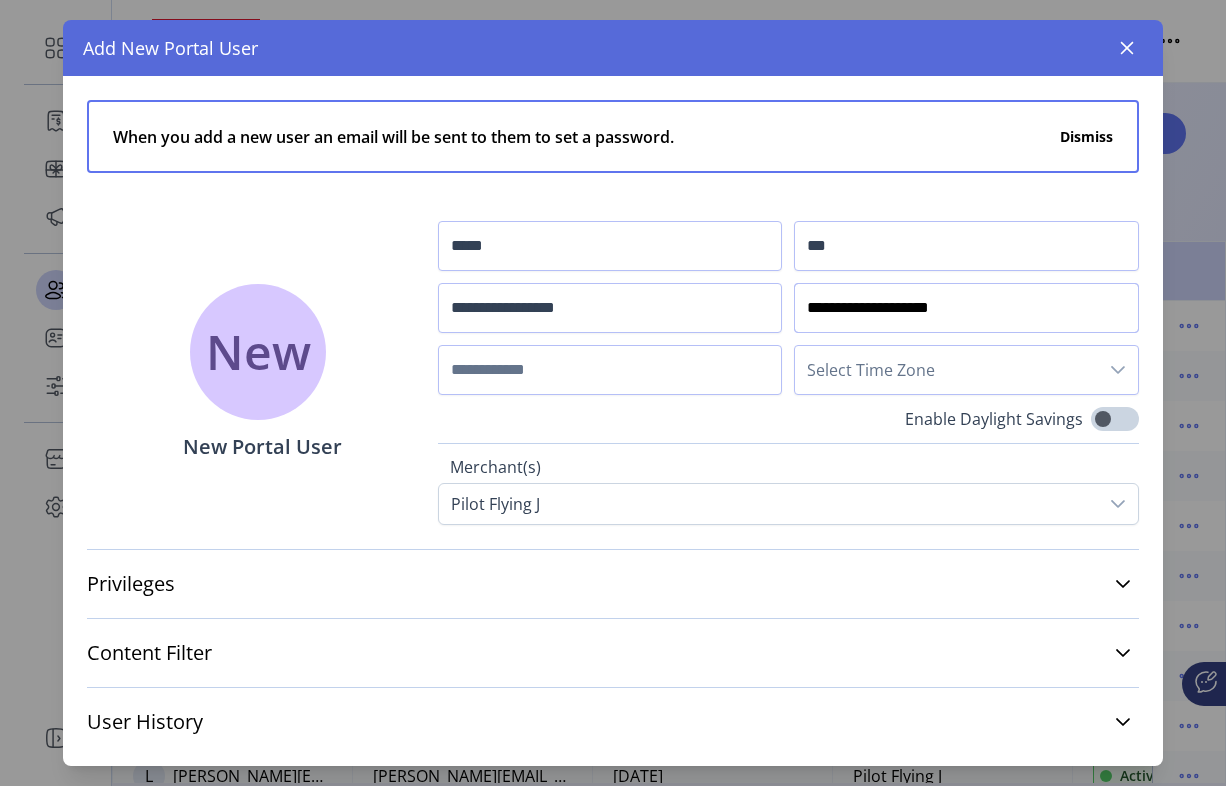 type on "**********" 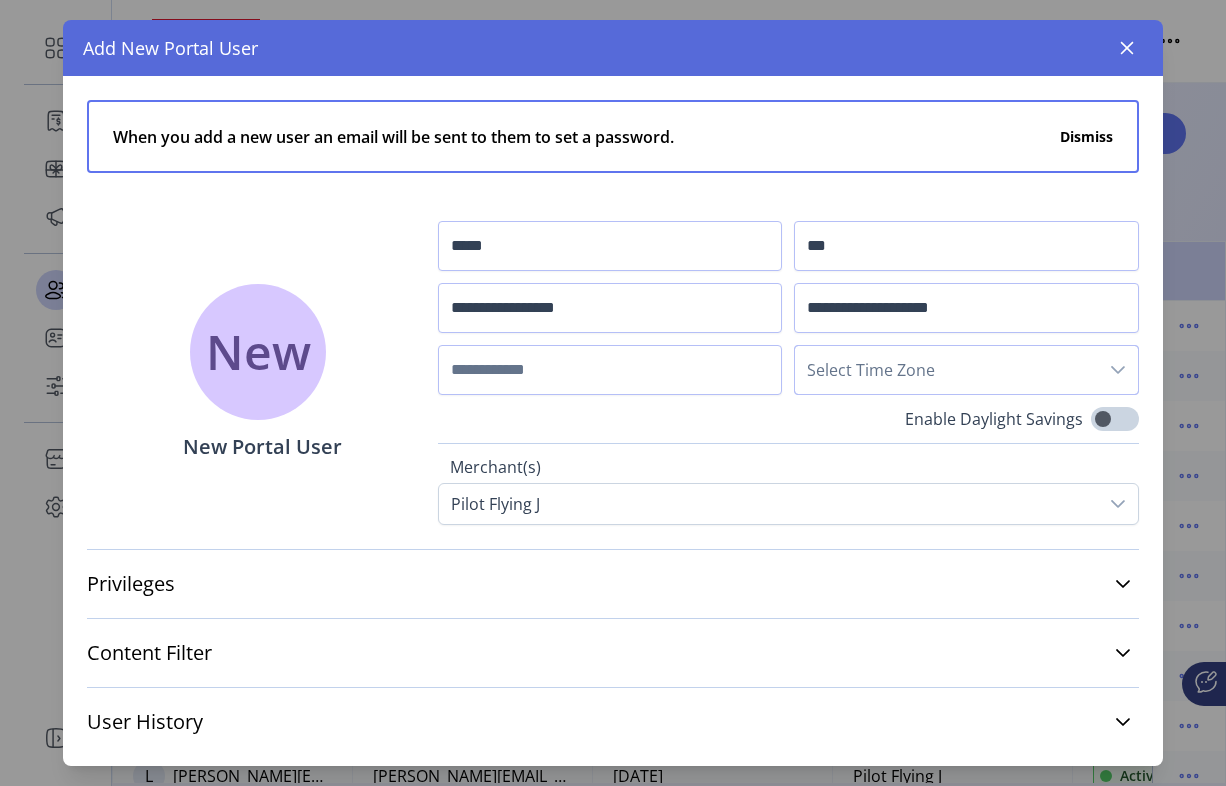 click on "Select Time Zone" at bounding box center (946, 370) 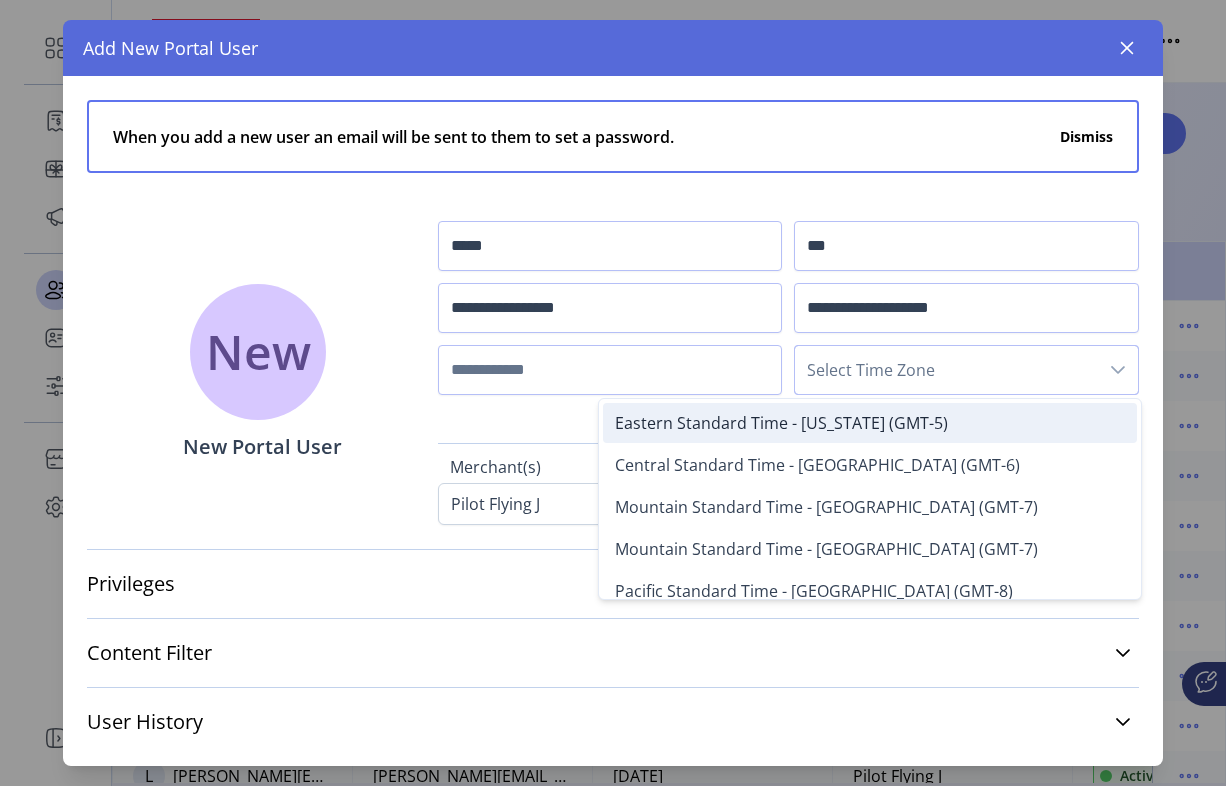 click on "Eastern Standard Time - [US_STATE] (GMT-5)" at bounding box center (781, 423) 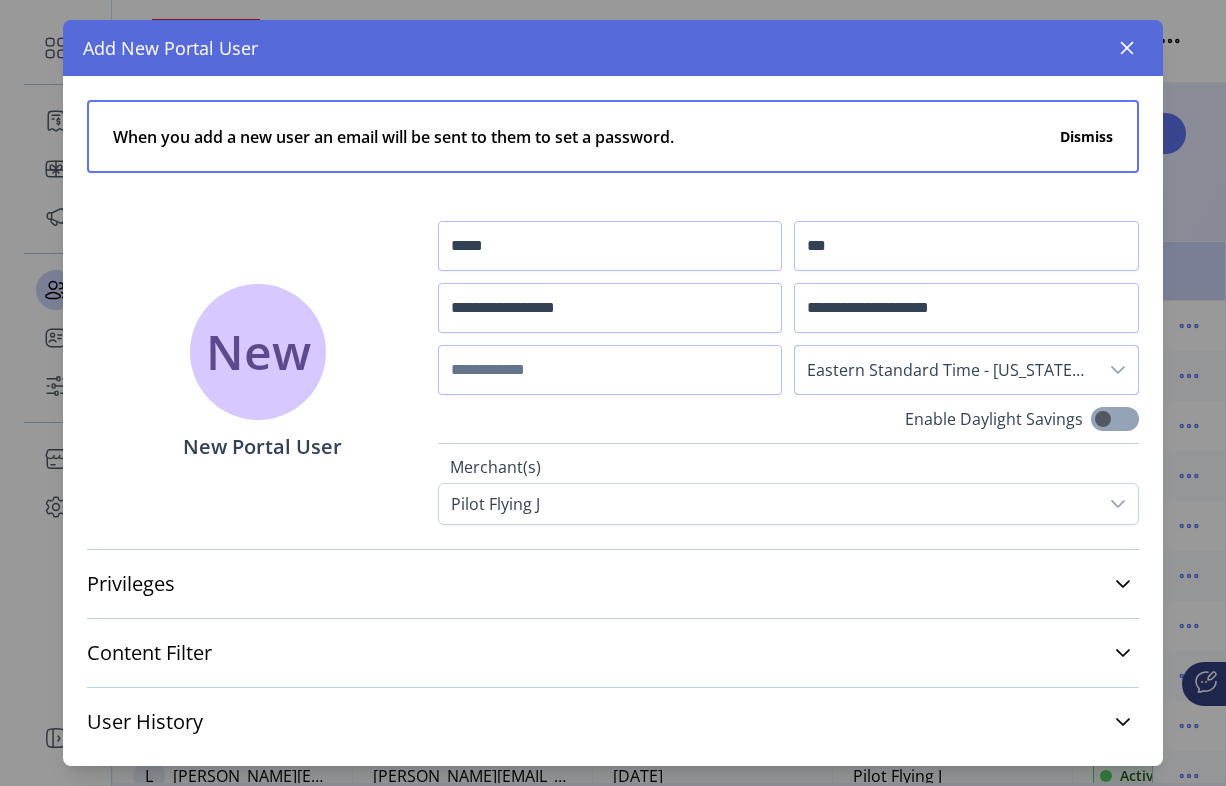click at bounding box center (1115, 419) 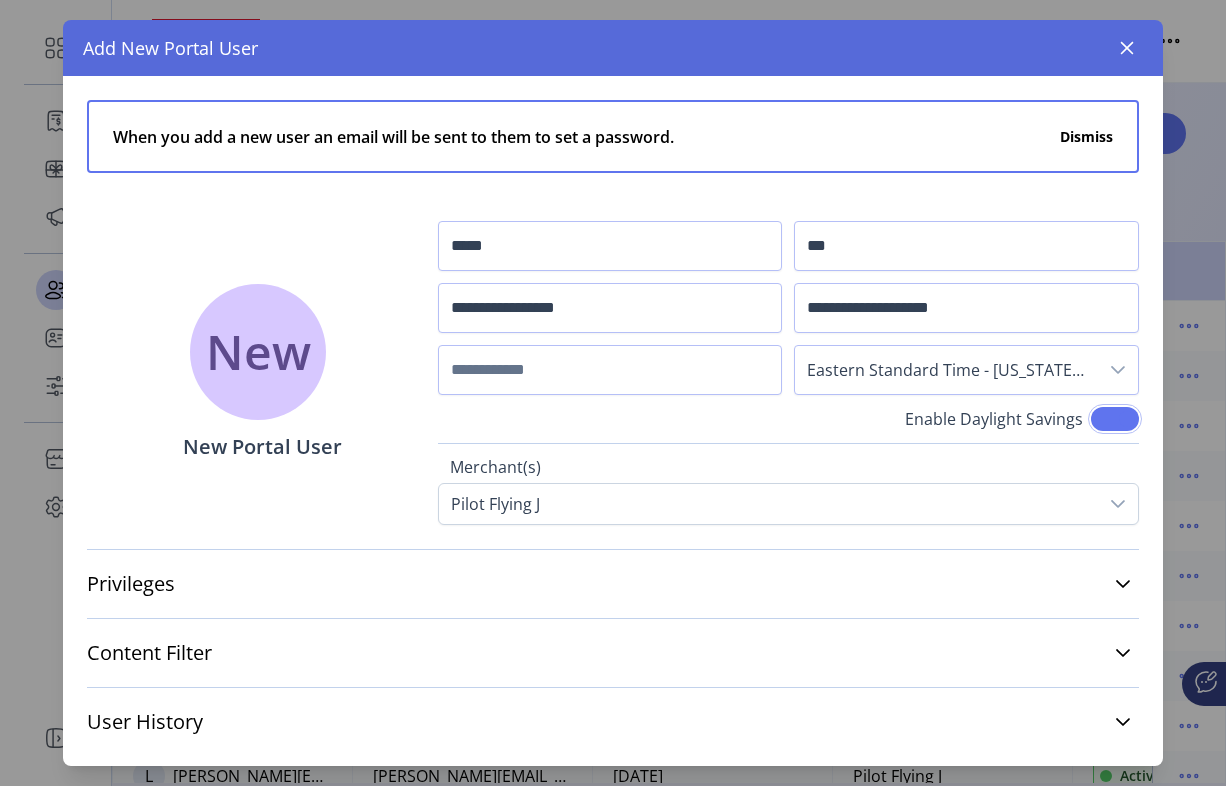 scroll, scrollTop: 11, scrollLeft: 6, axis: both 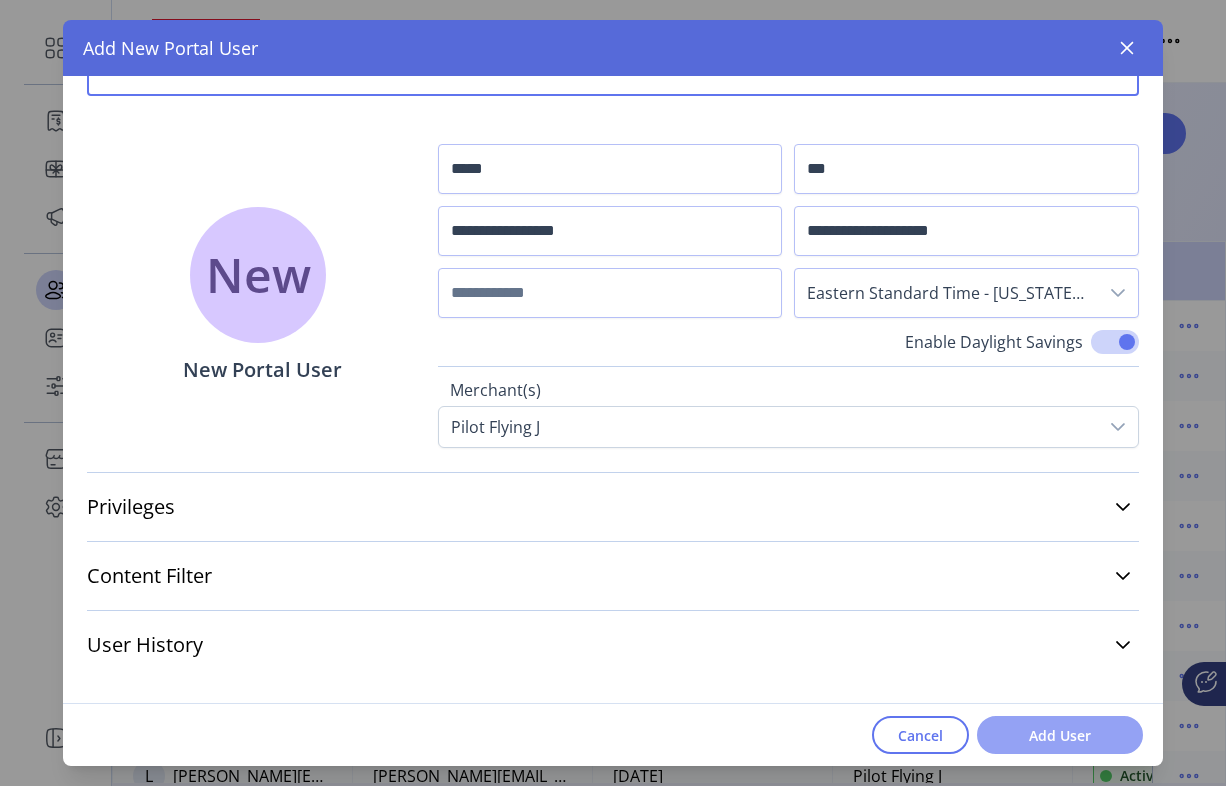 click on "Add User" at bounding box center [1060, 735] 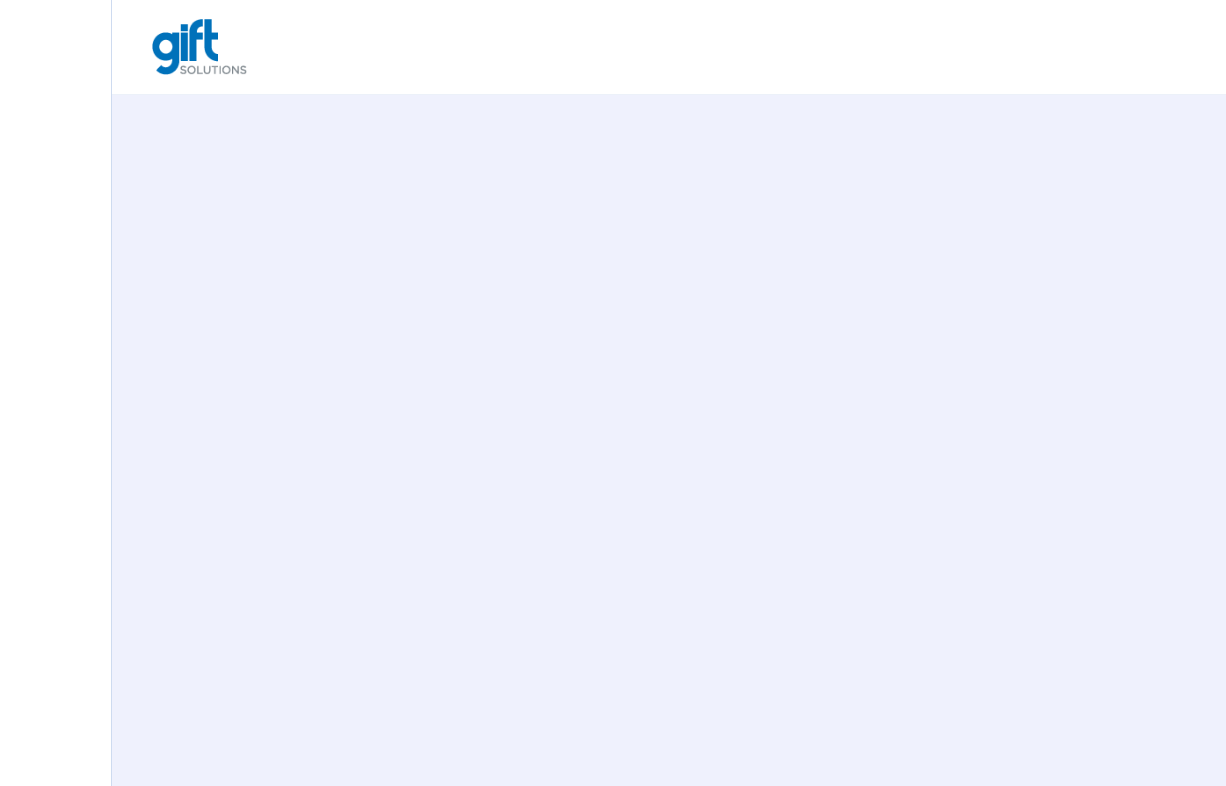 scroll, scrollTop: 0, scrollLeft: 0, axis: both 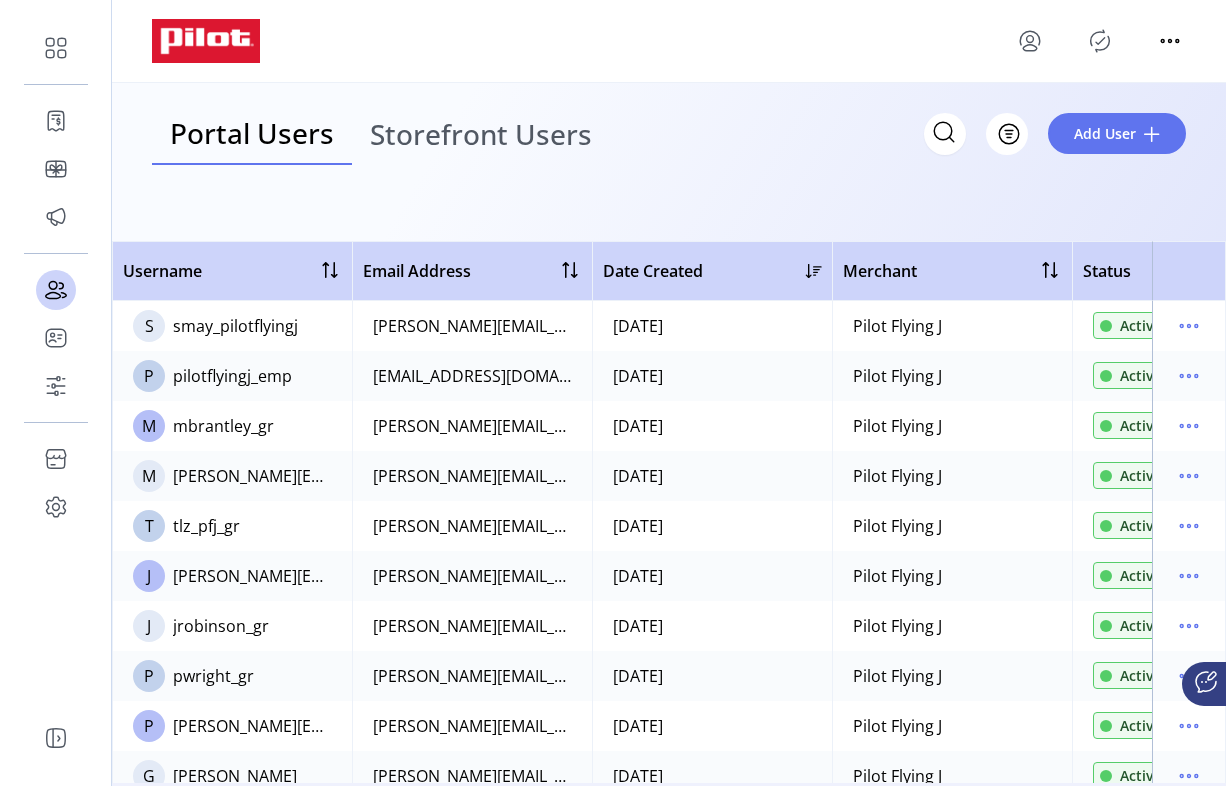 click on "smay_pilotflyingj" 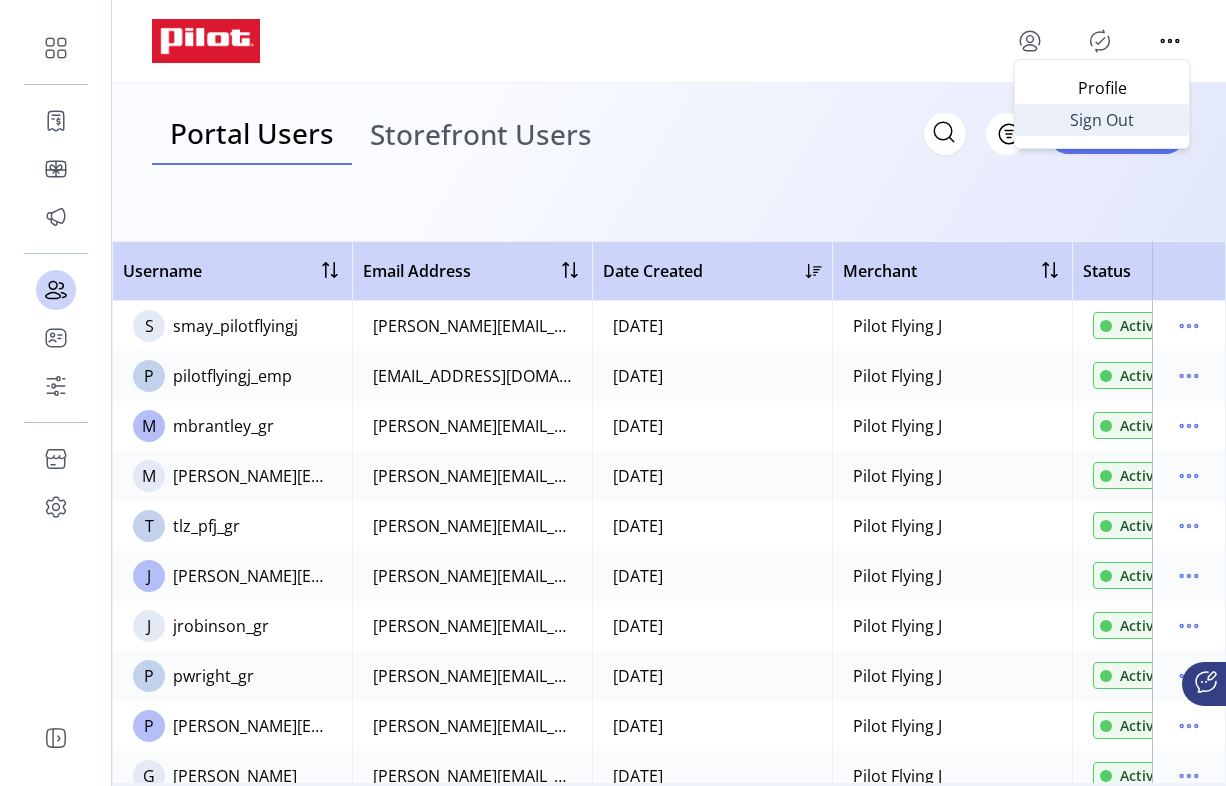 click on "Sign Out" at bounding box center [1102, 120] 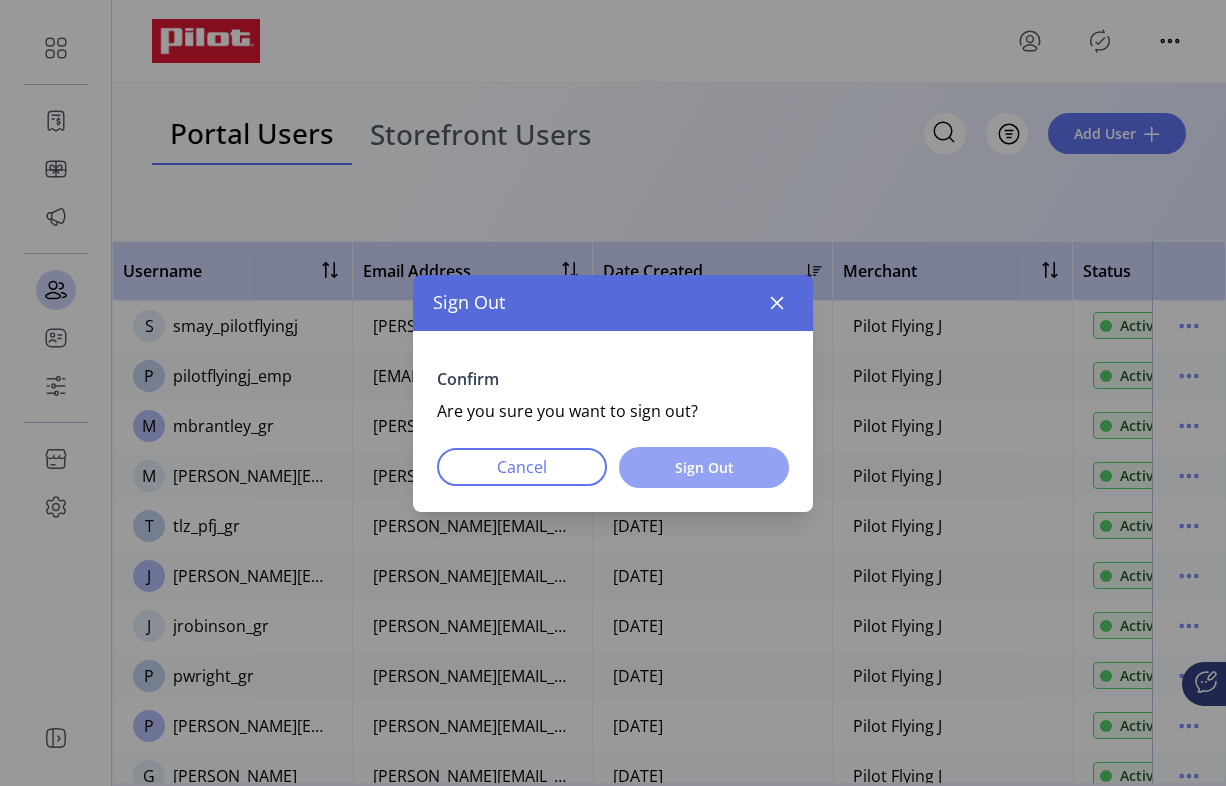click on "Sign Out" at bounding box center (704, 467) 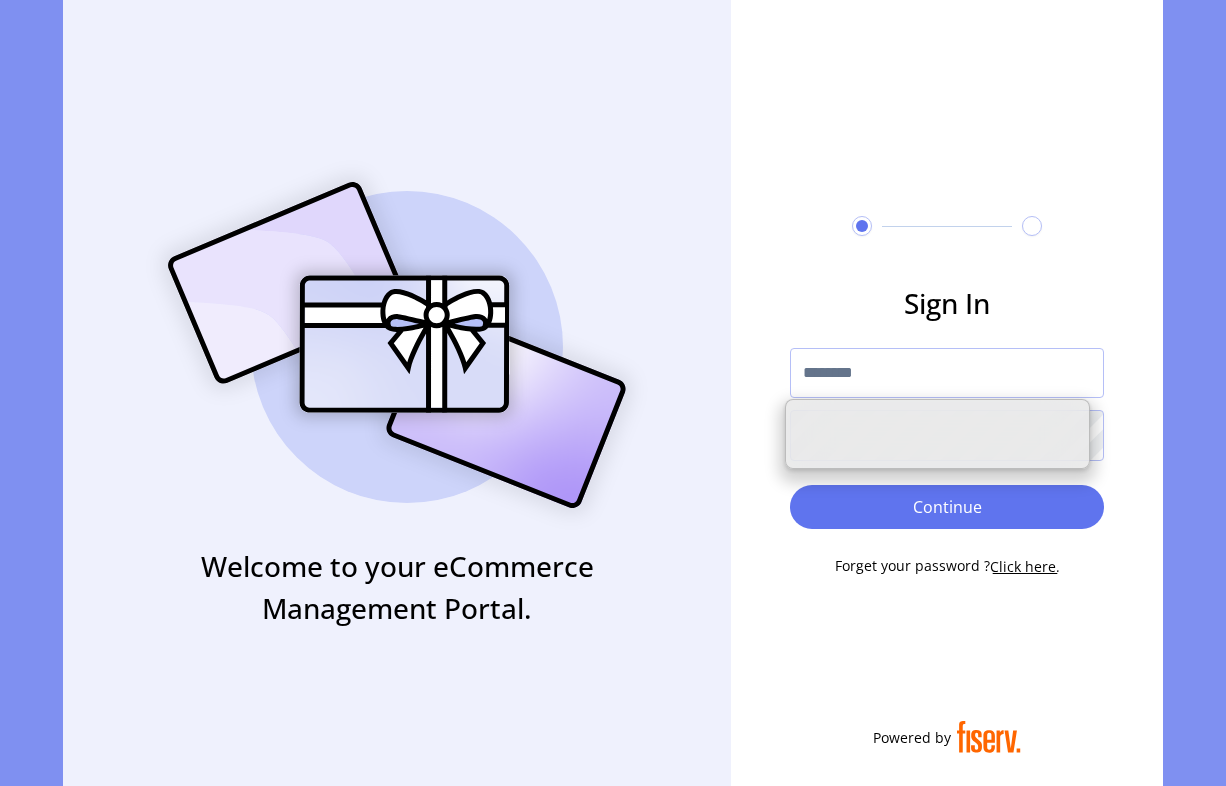 click at bounding box center [947, 373] 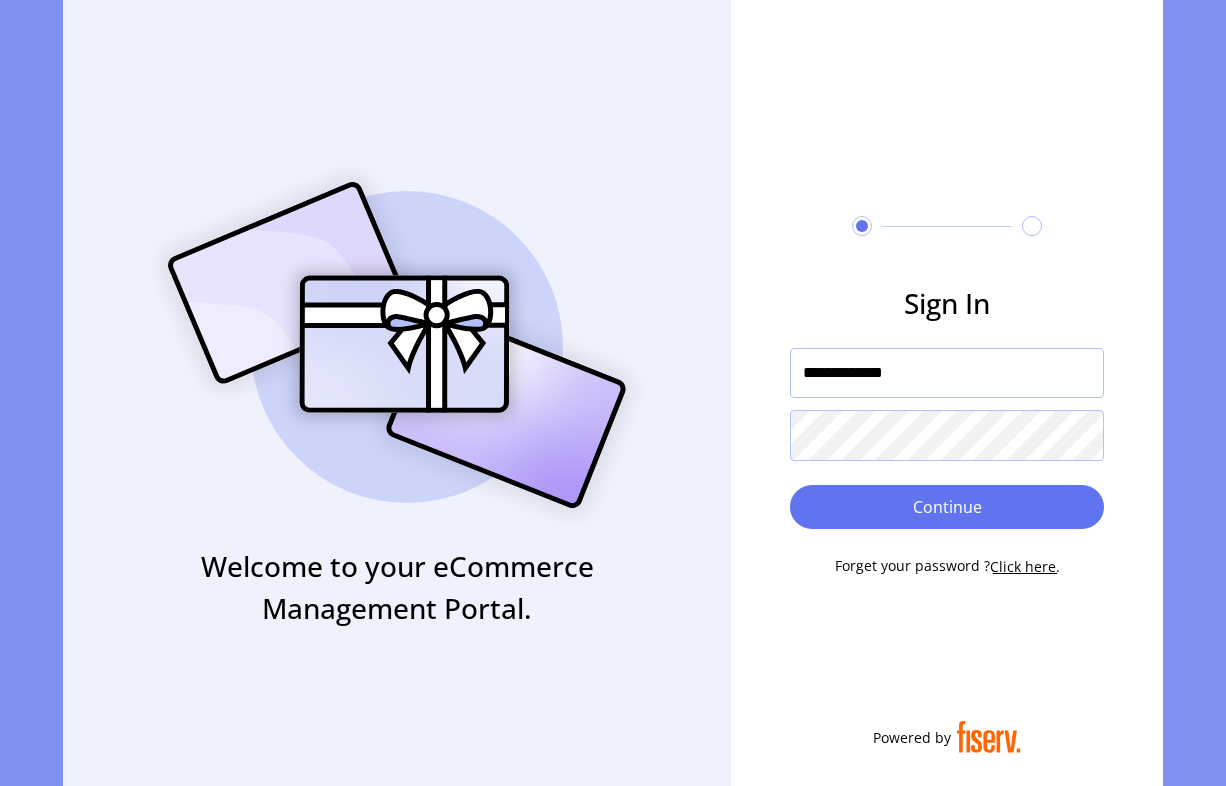 type on "**********" 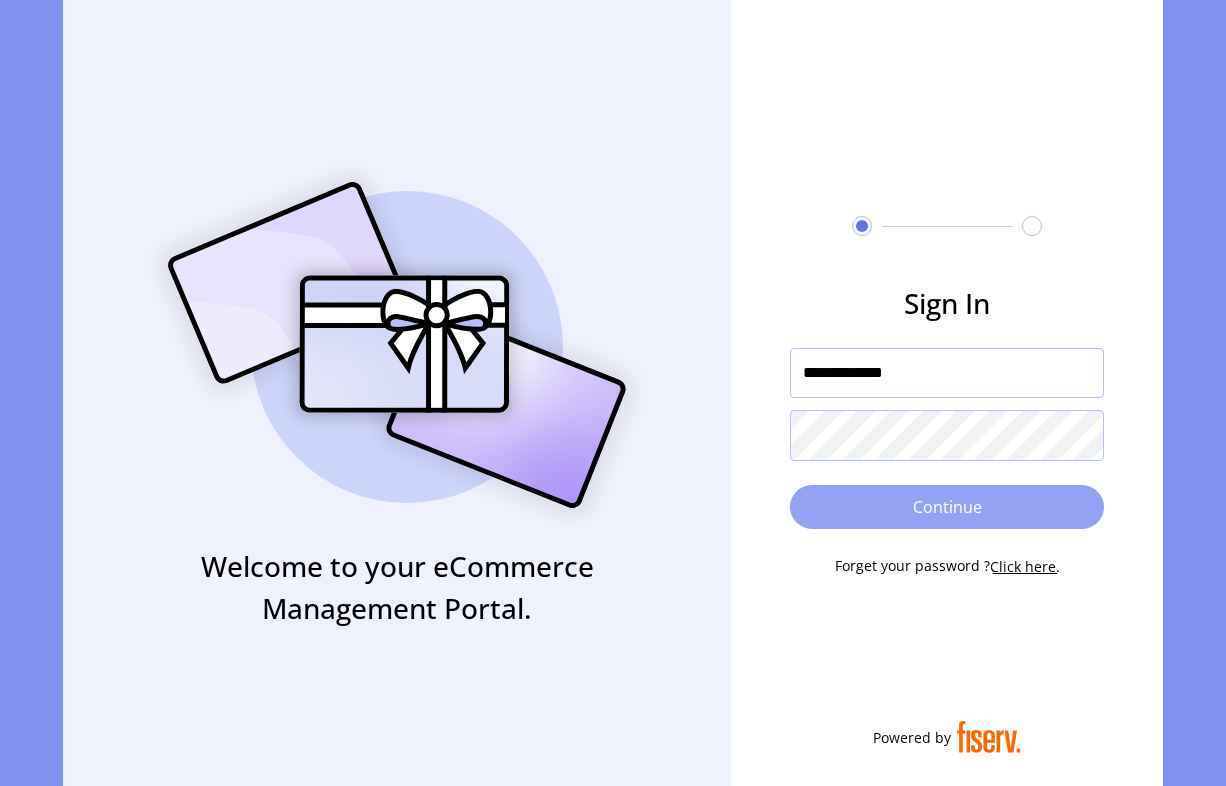 click on "Continue" at bounding box center [947, 507] 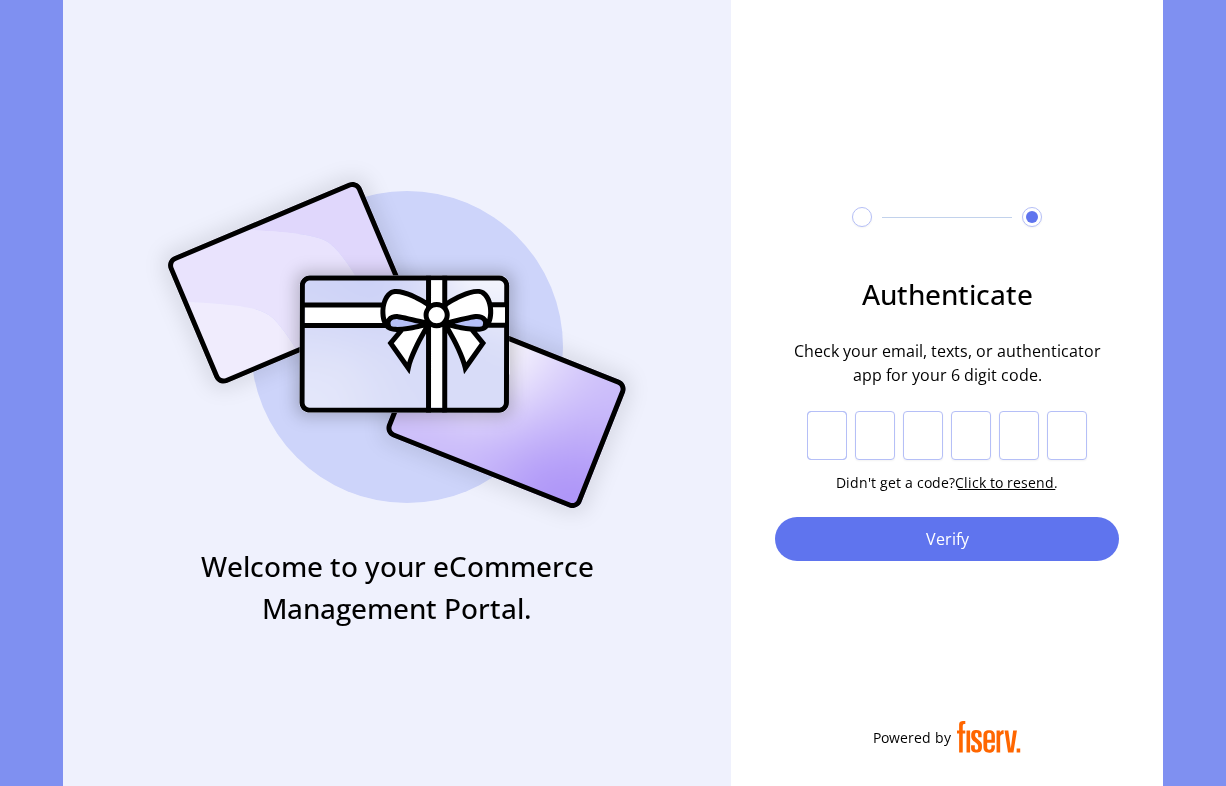 click at bounding box center [827, 436] 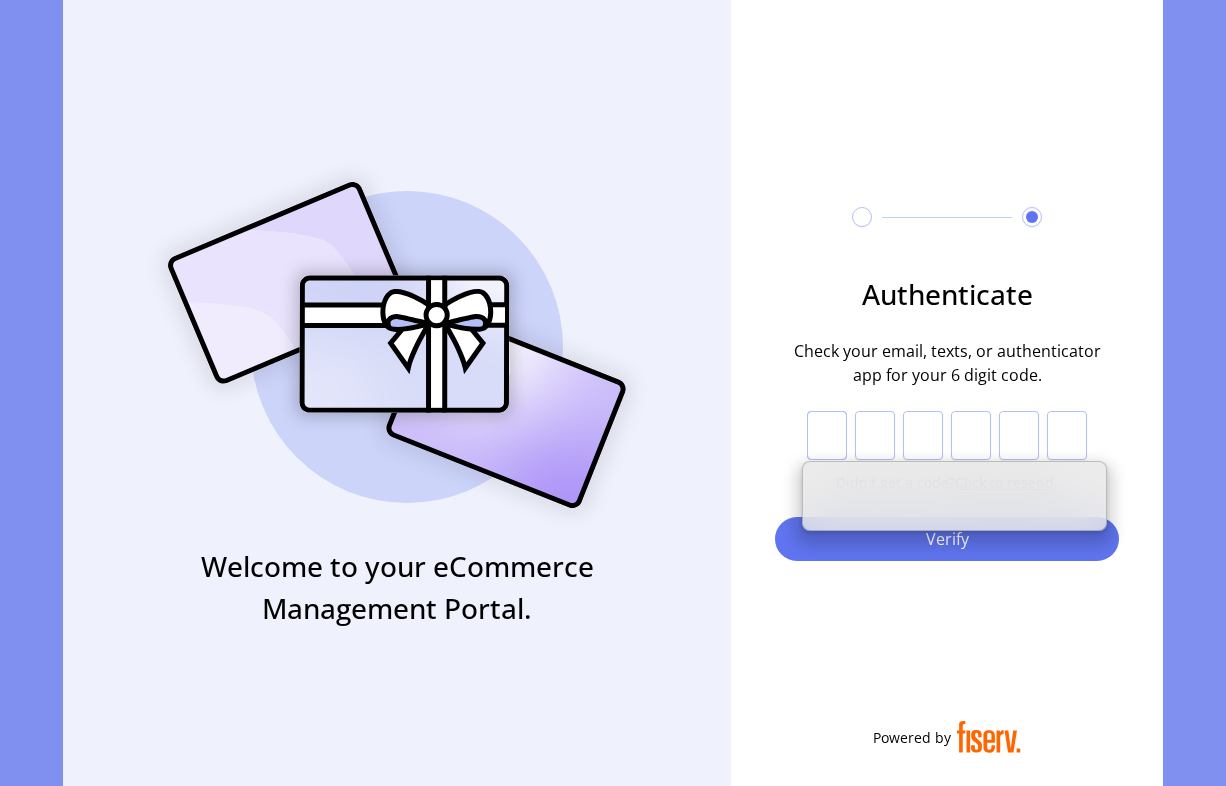 paste on "*" 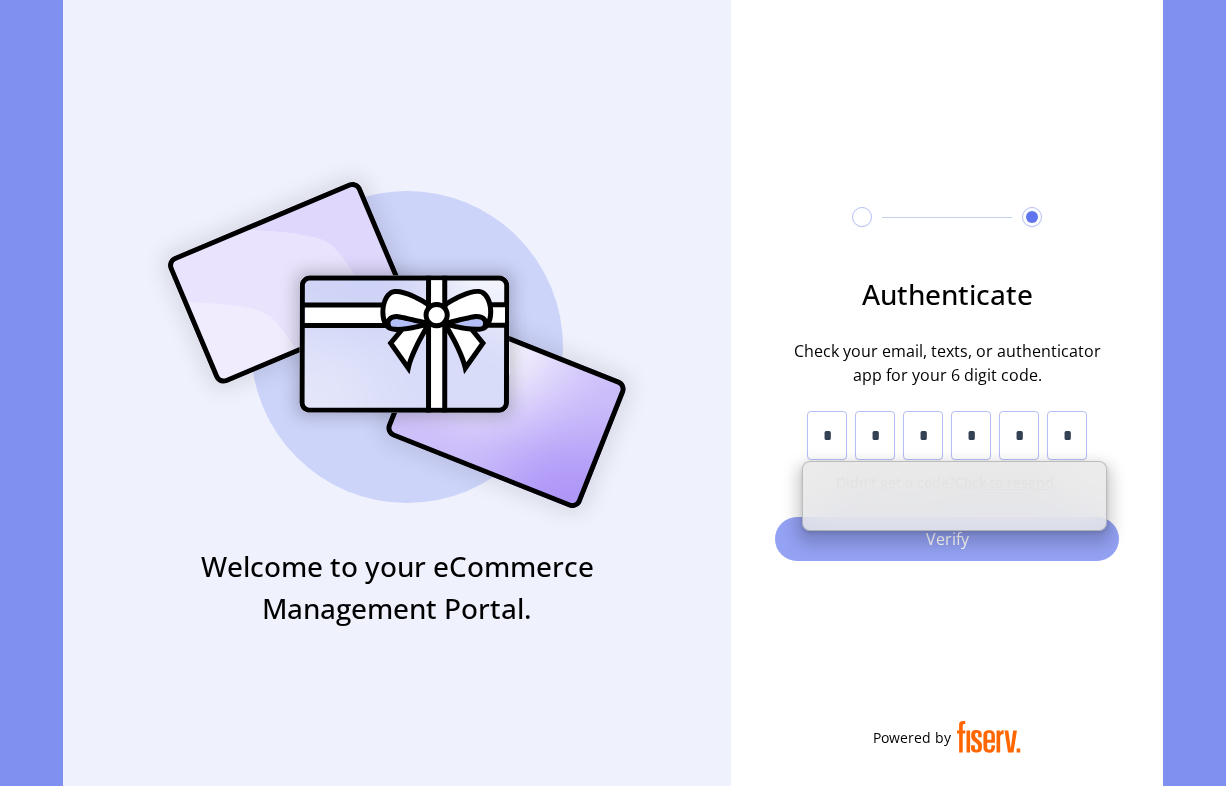 click on "Verify" at bounding box center (947, 539) 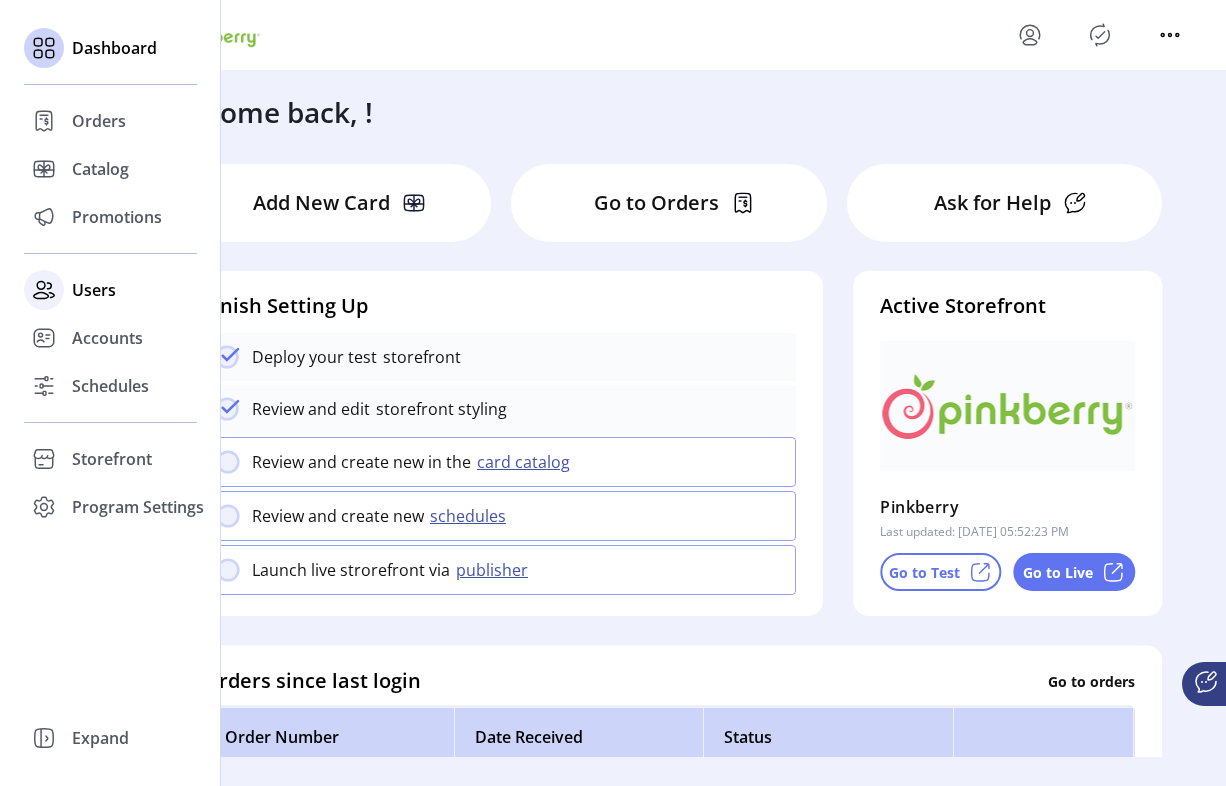 click 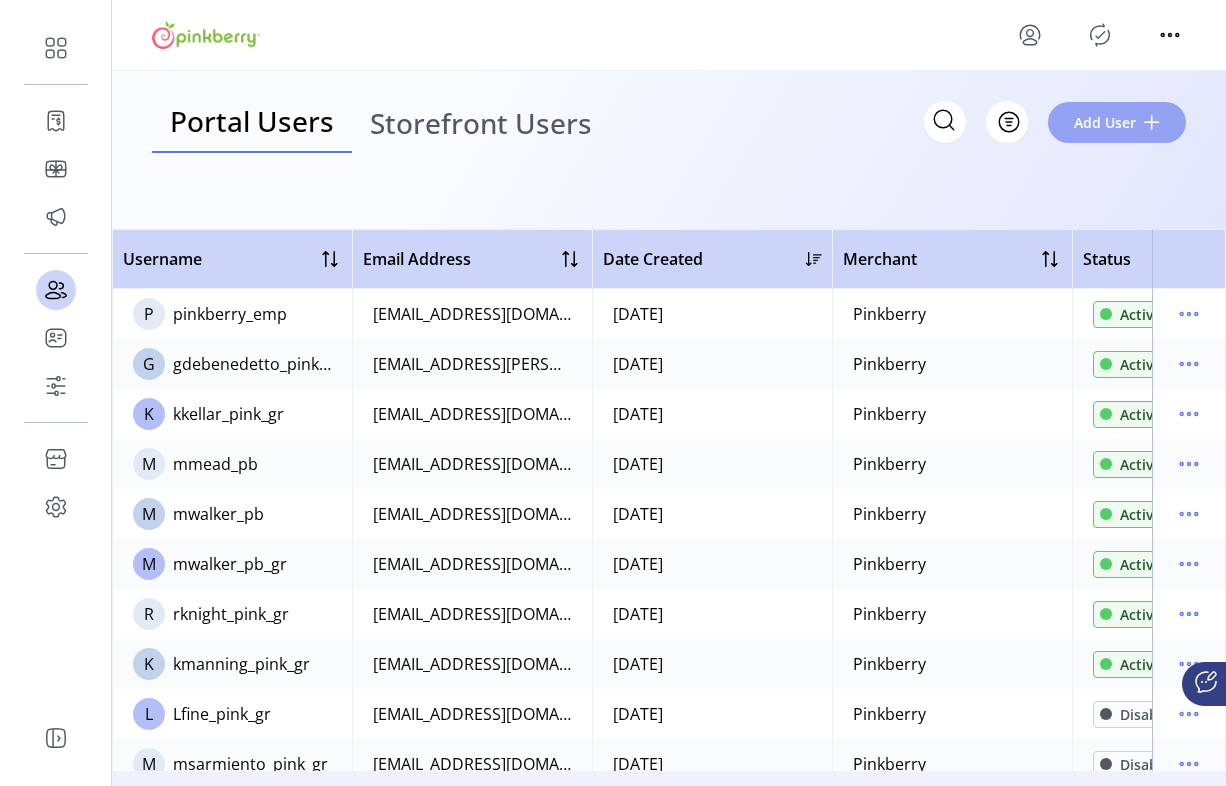 click on "Add User" 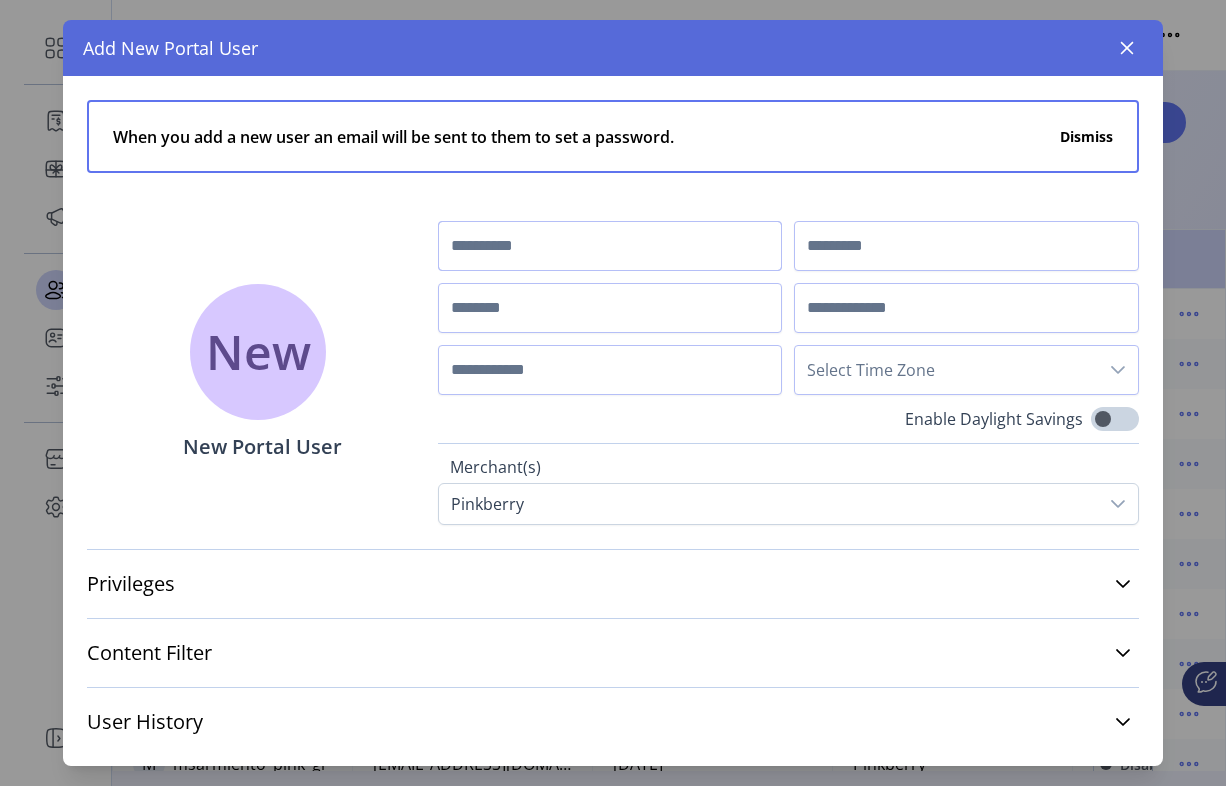 click at bounding box center (610, 246) 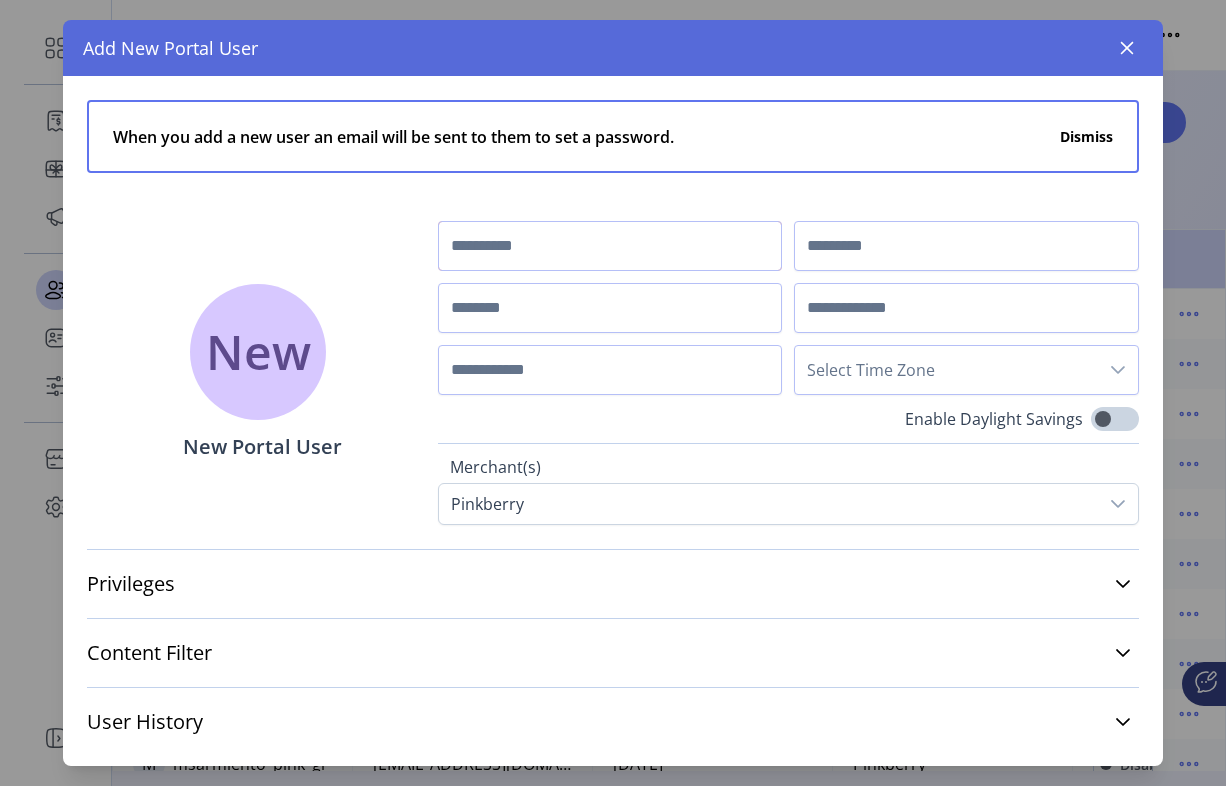 paste on "*****" 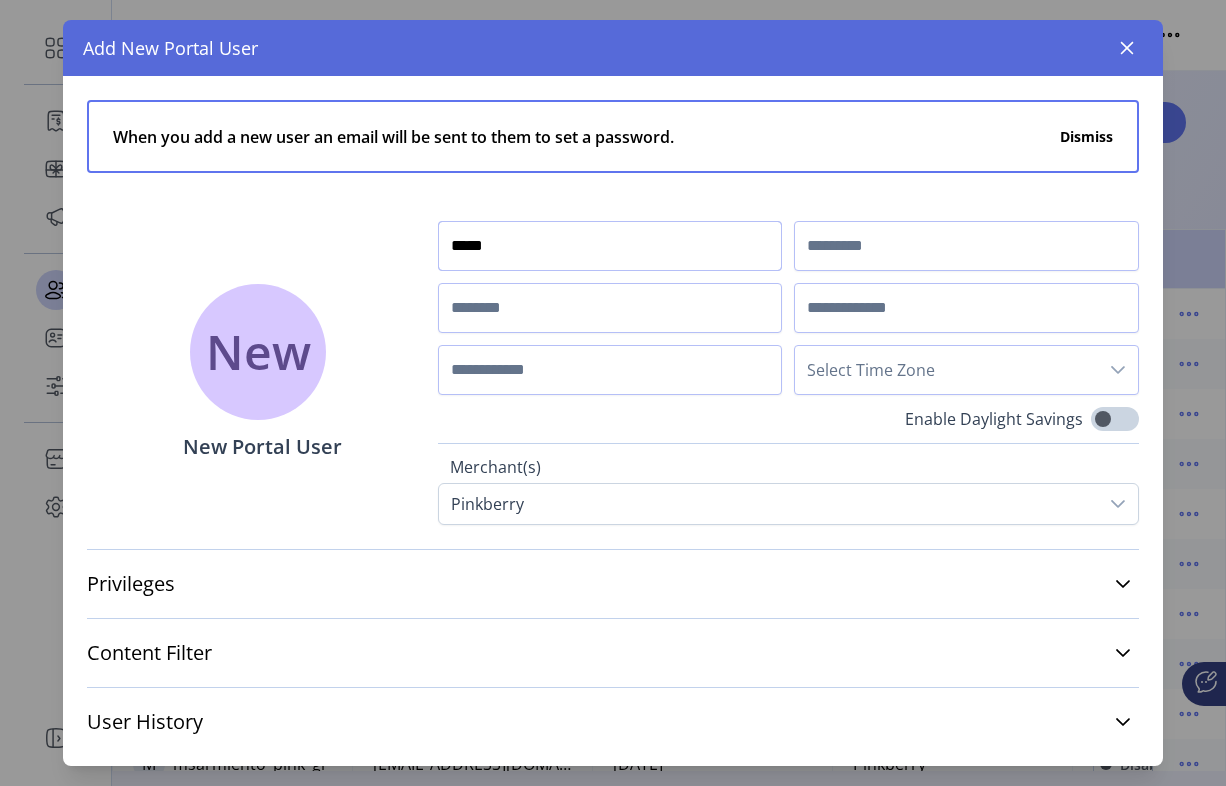 type on "*****" 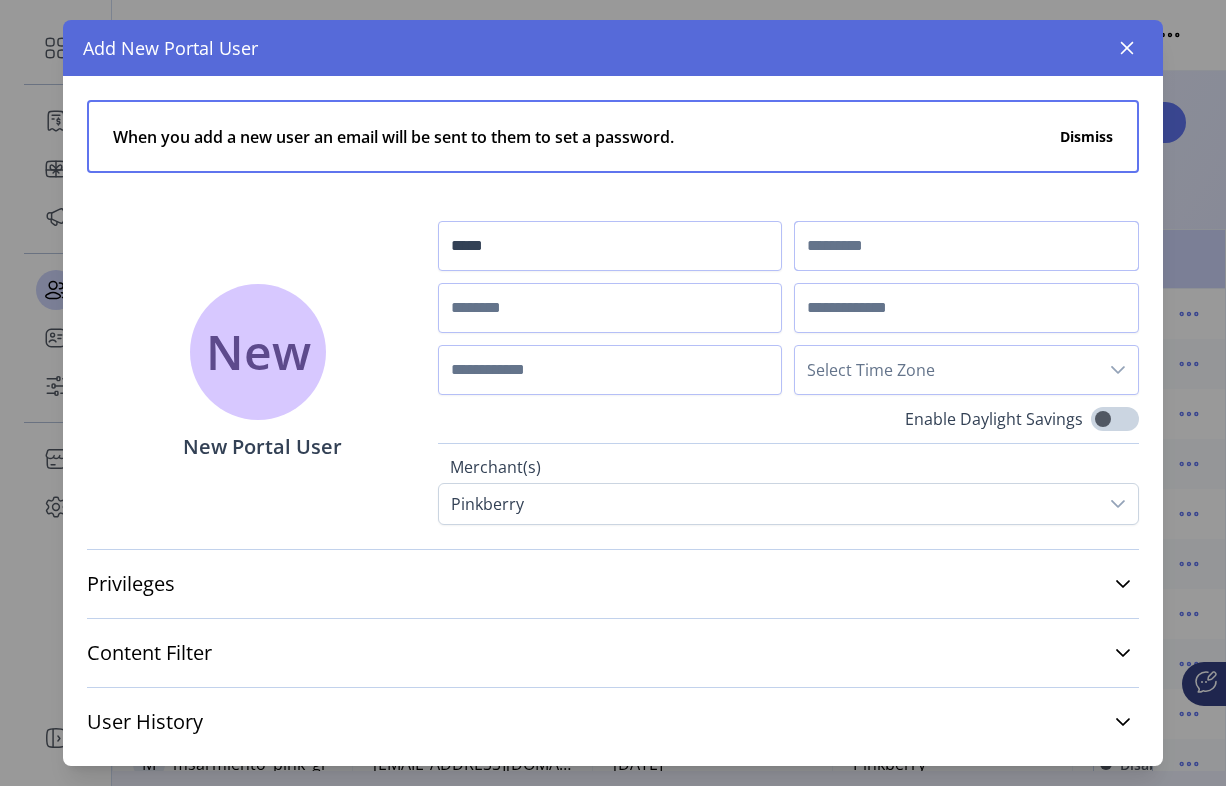 click at bounding box center [966, 246] 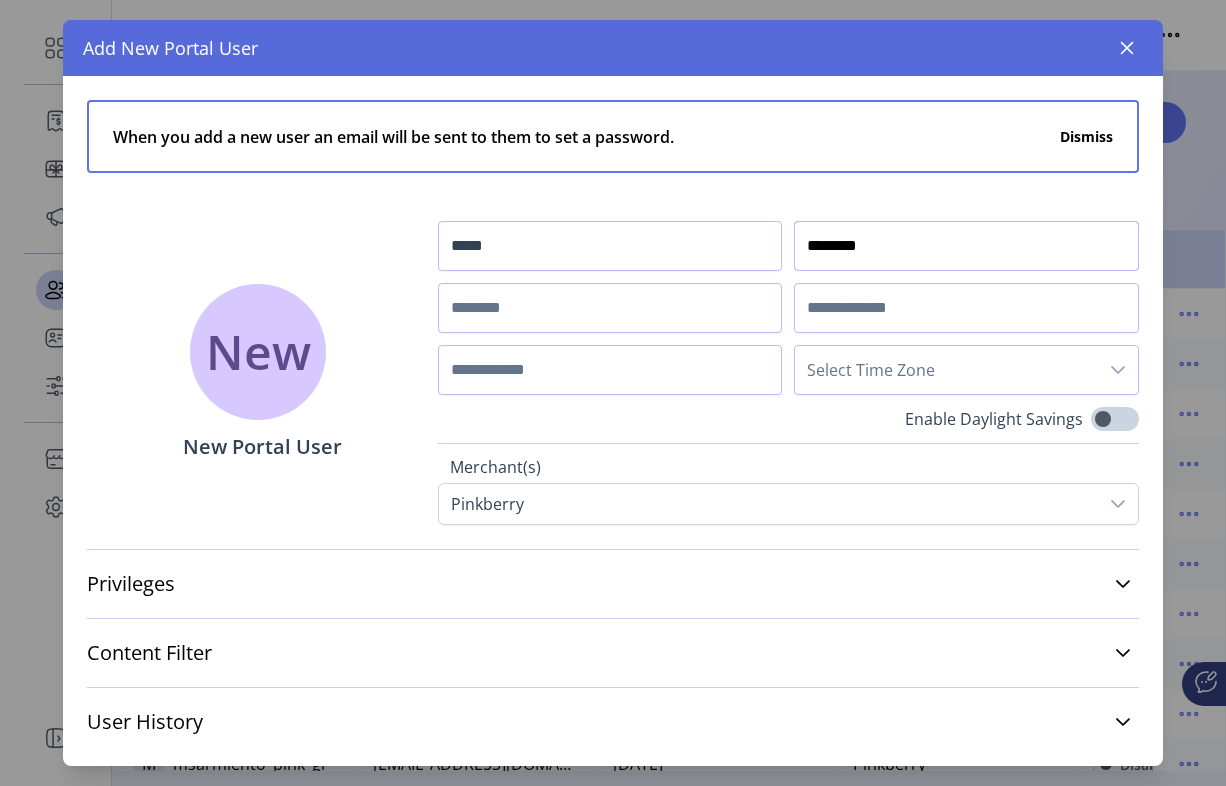 type on "********" 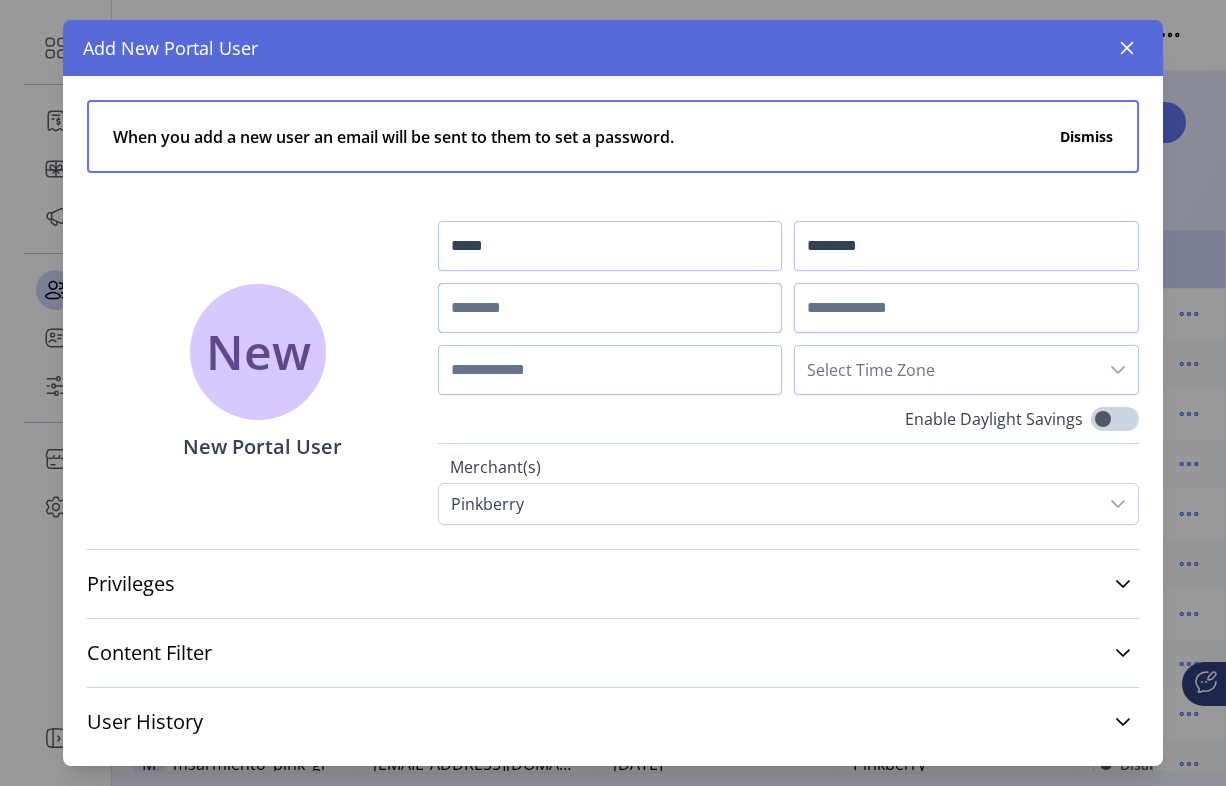 click at bounding box center [610, 308] 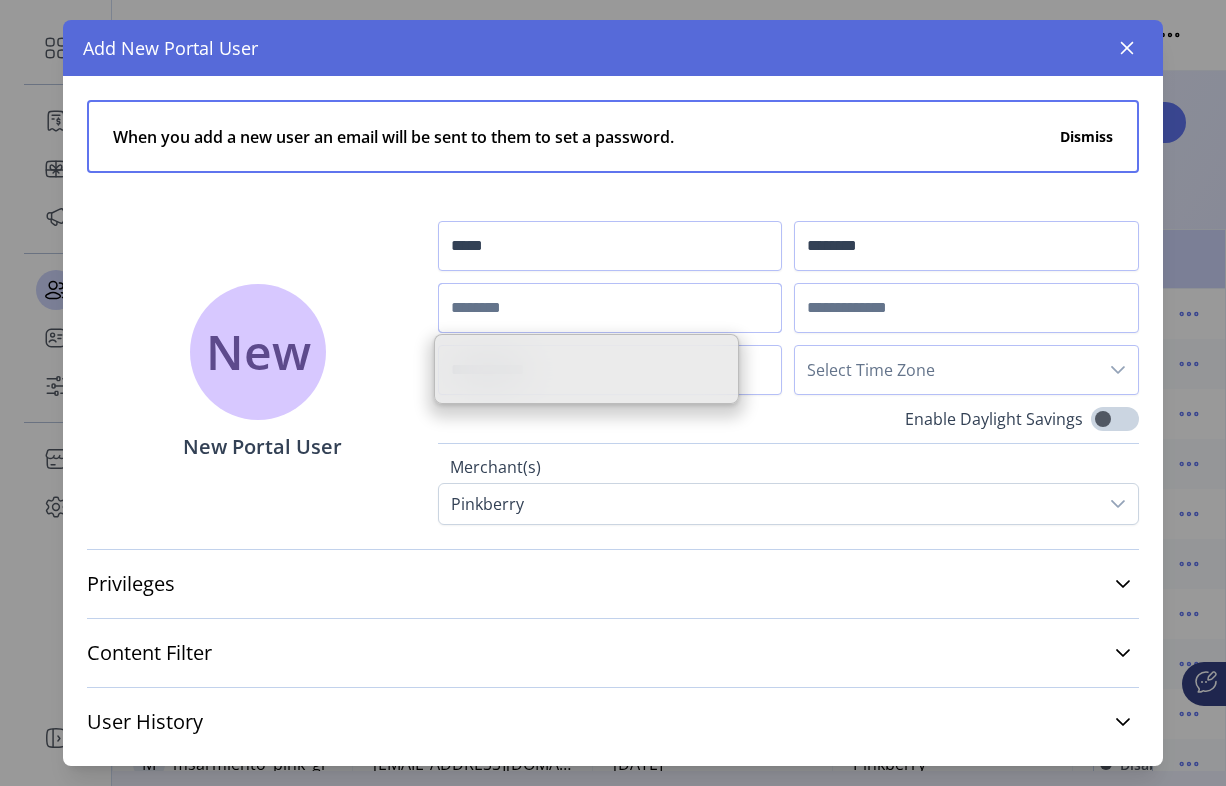 paste on "********" 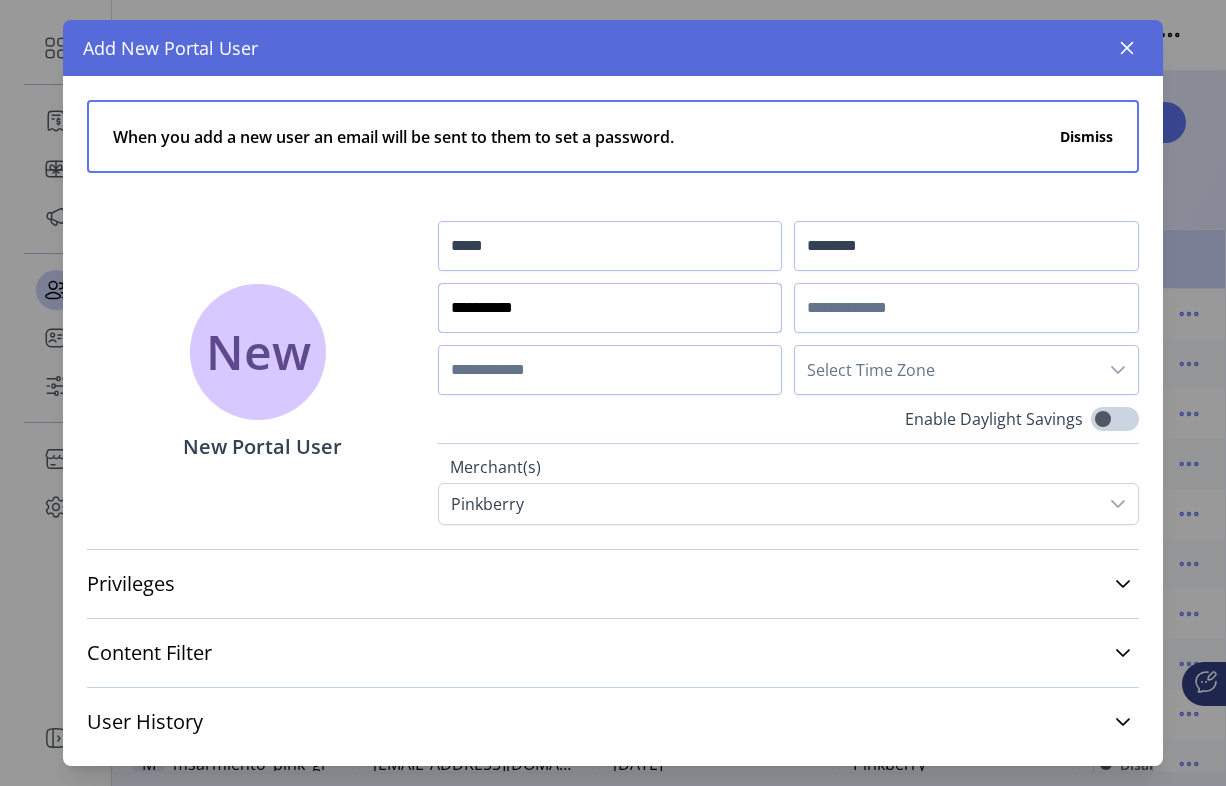 paste on "*********" 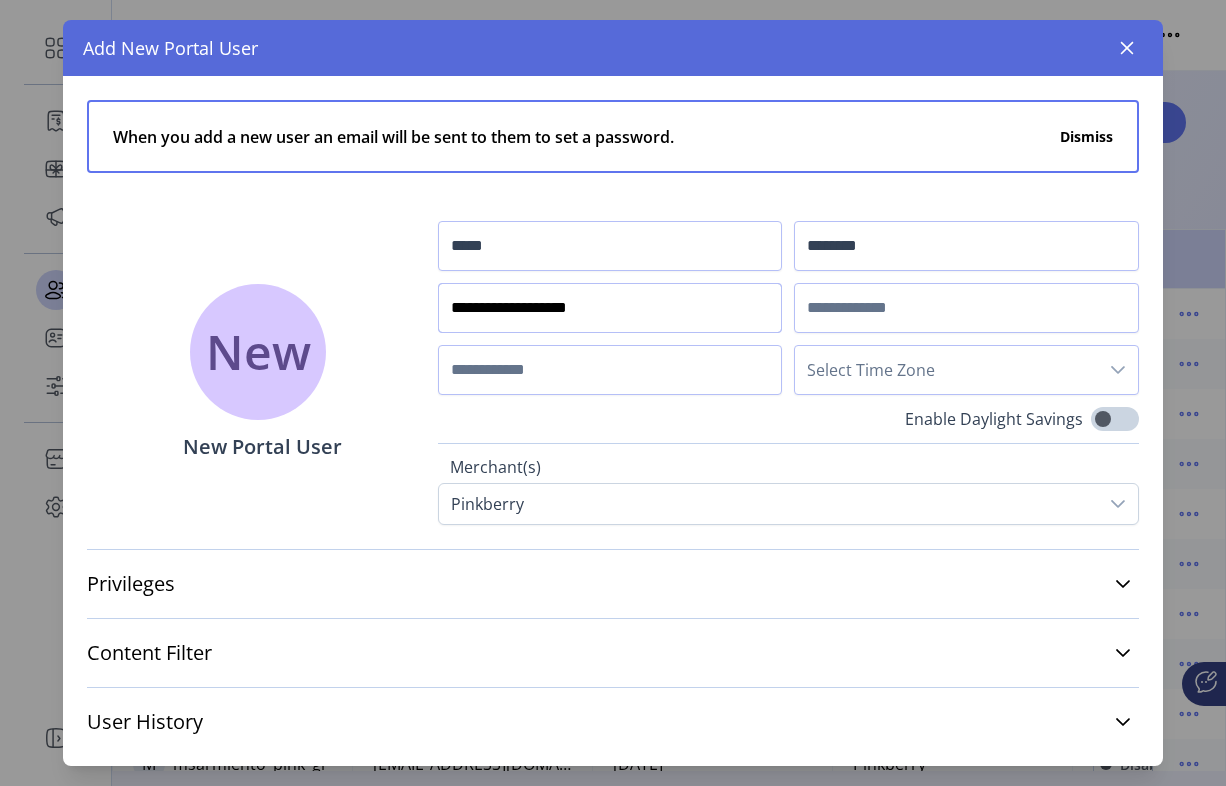 type on "**********" 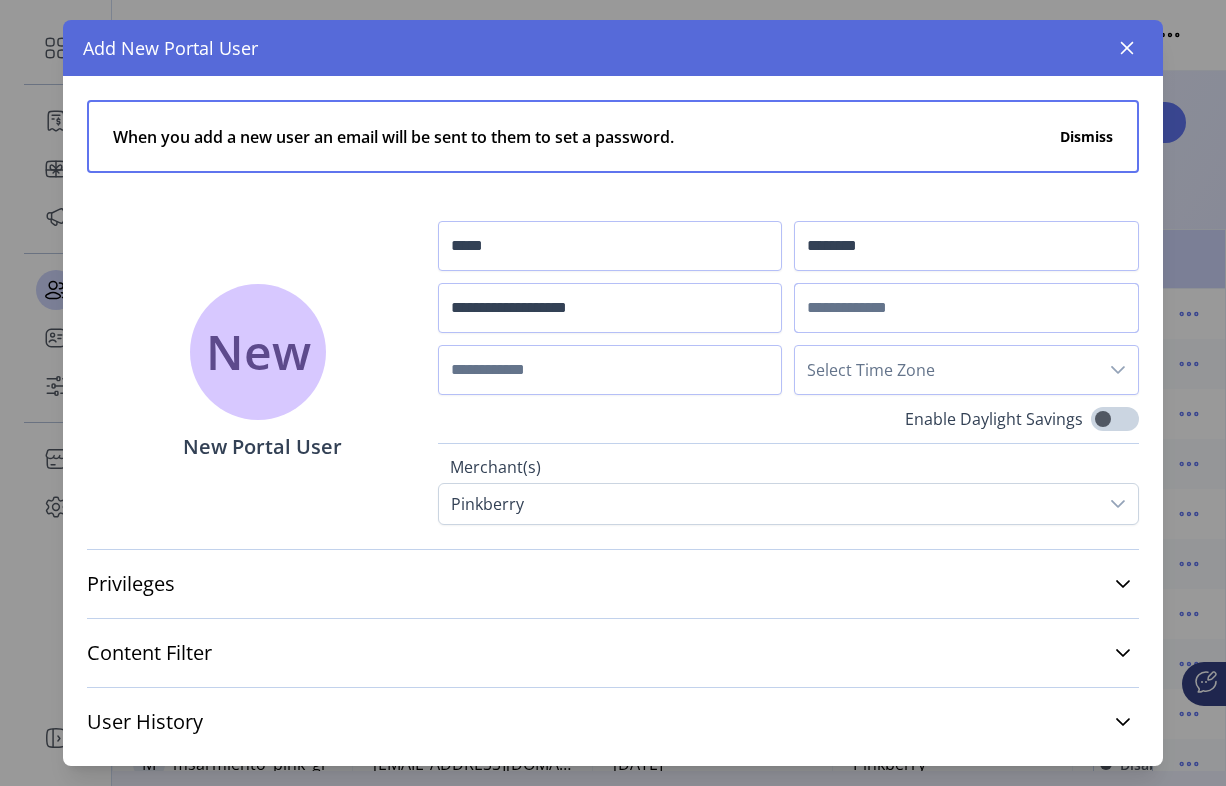 click at bounding box center [966, 308] 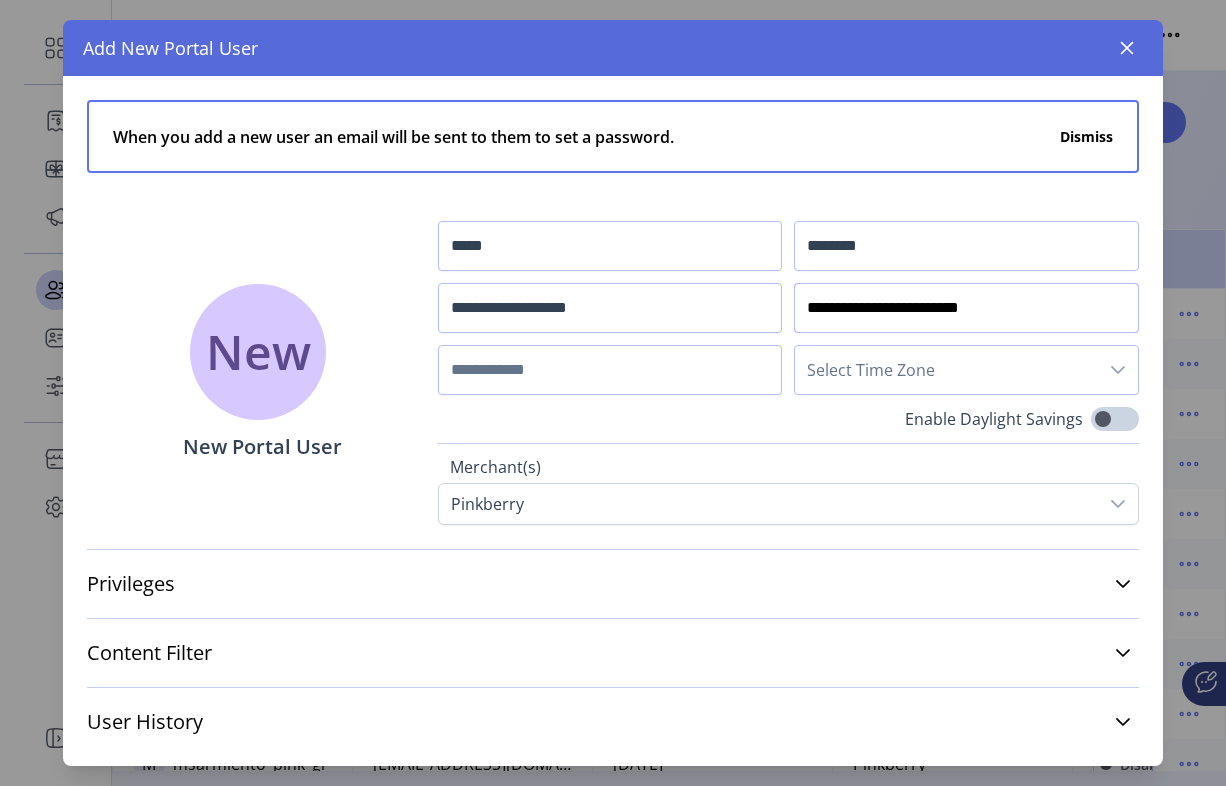 type on "**********" 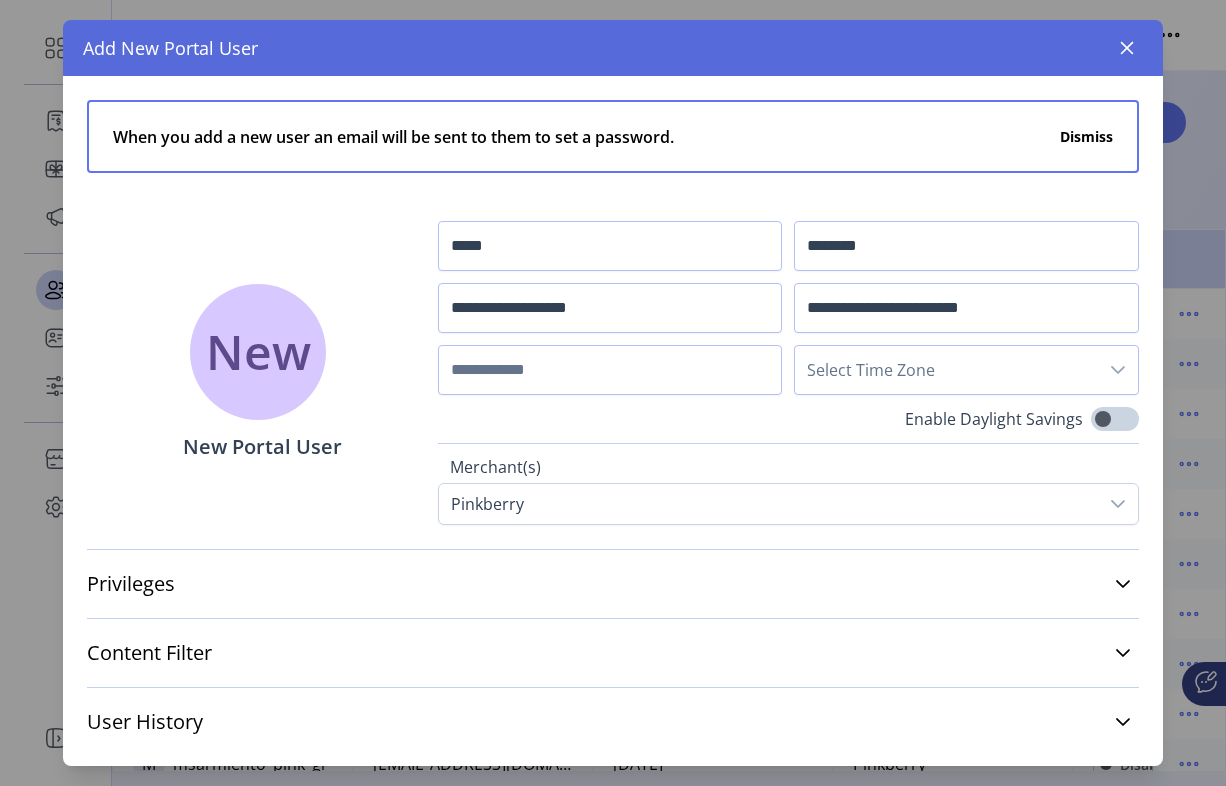 click on "Select Time Zone" at bounding box center [946, 370] 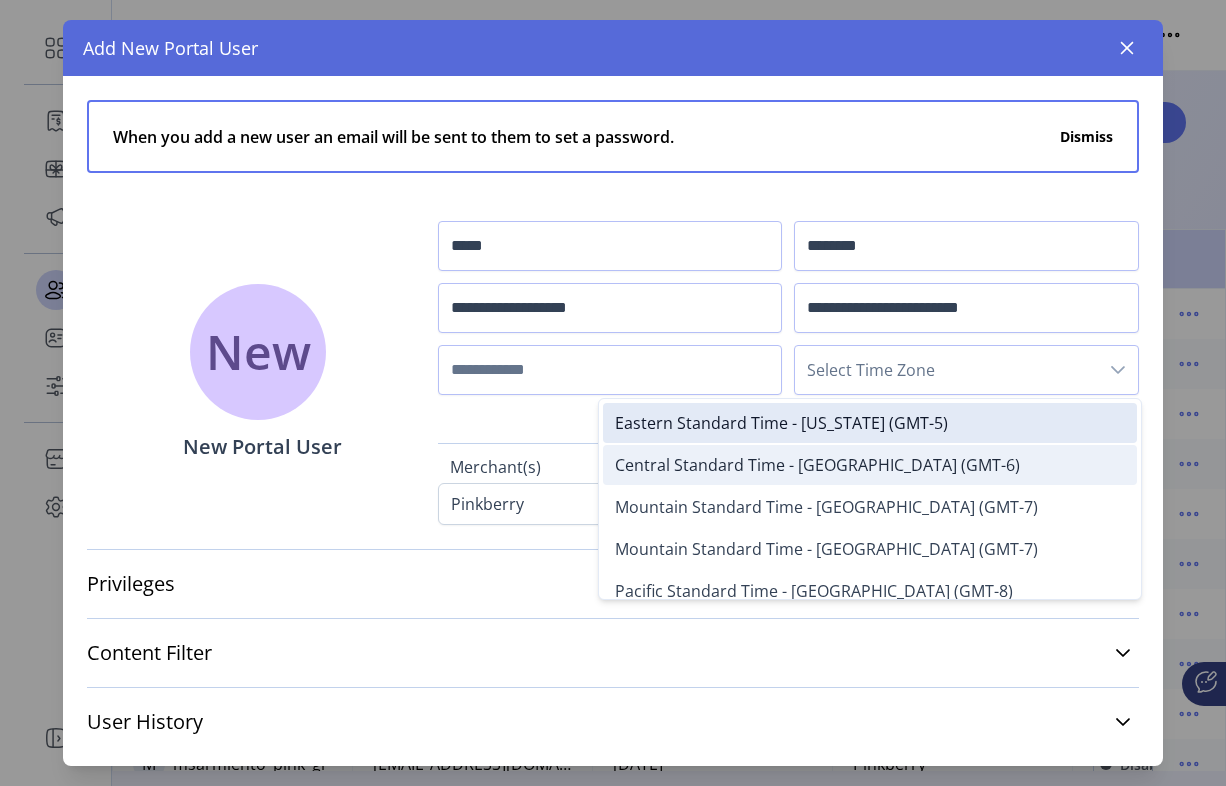 click on "Central Standard Time - Chicago (GMT-6)" at bounding box center (870, 465) 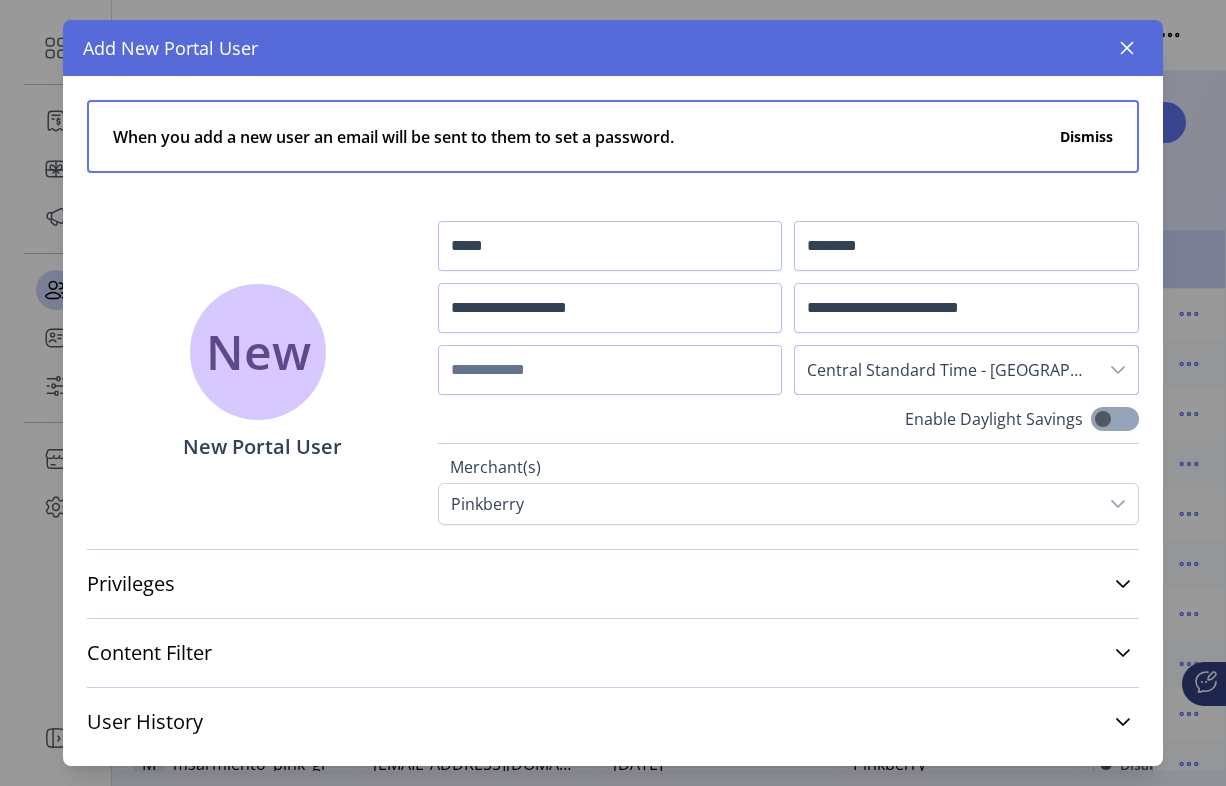 click at bounding box center (1115, 419) 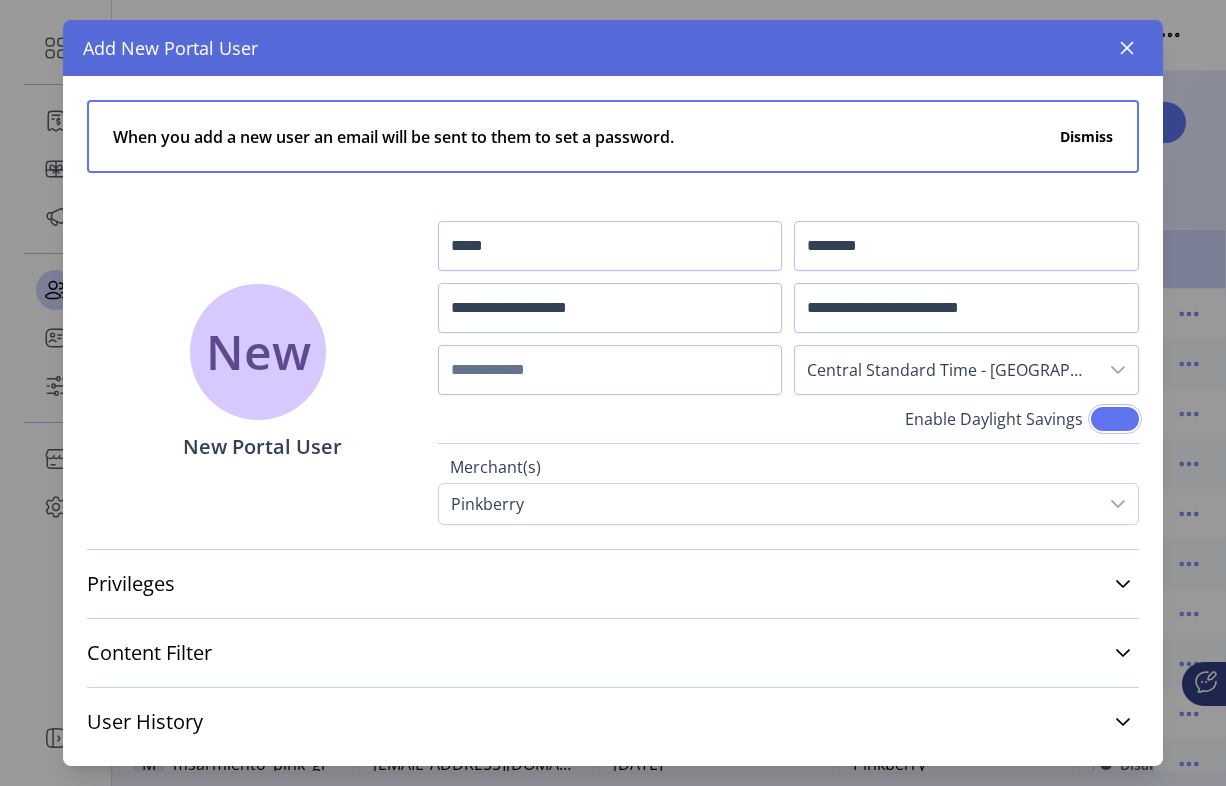 scroll, scrollTop: 11, scrollLeft: 6, axis: both 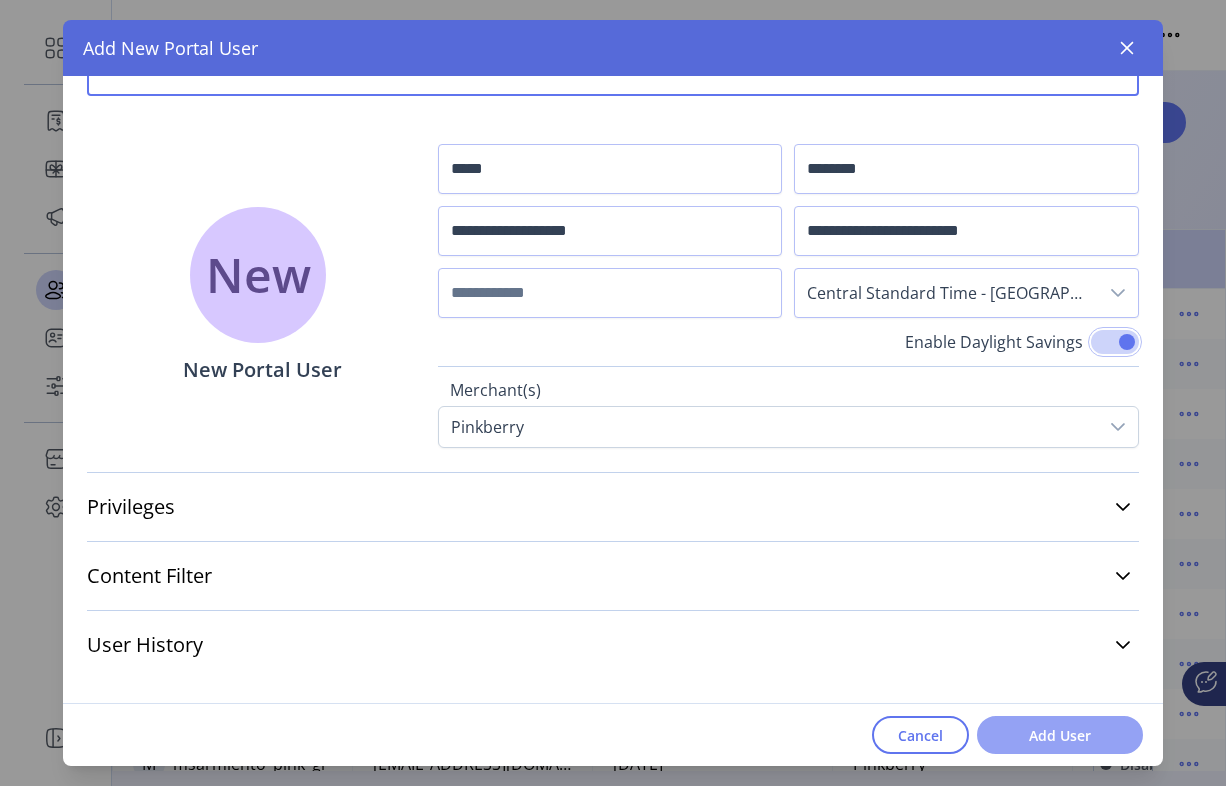 click on "Add User" at bounding box center [1060, 735] 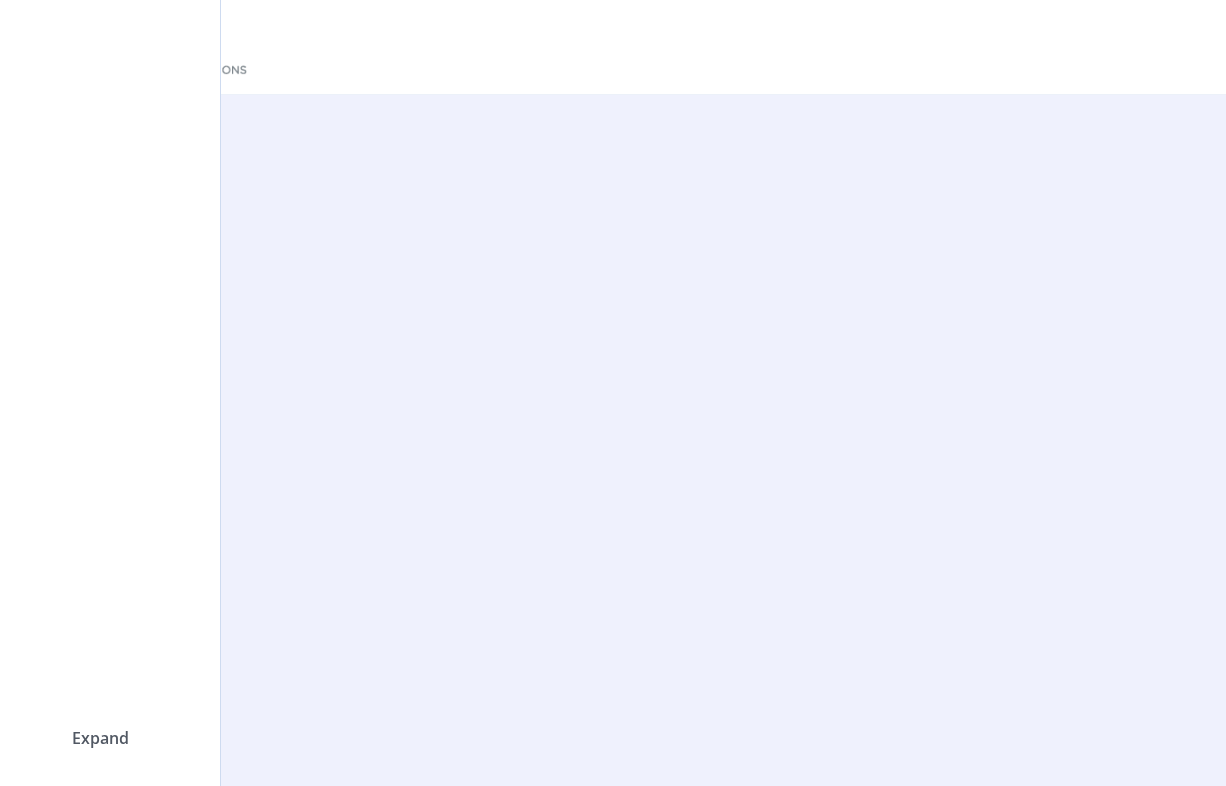 scroll, scrollTop: 0, scrollLeft: 0, axis: both 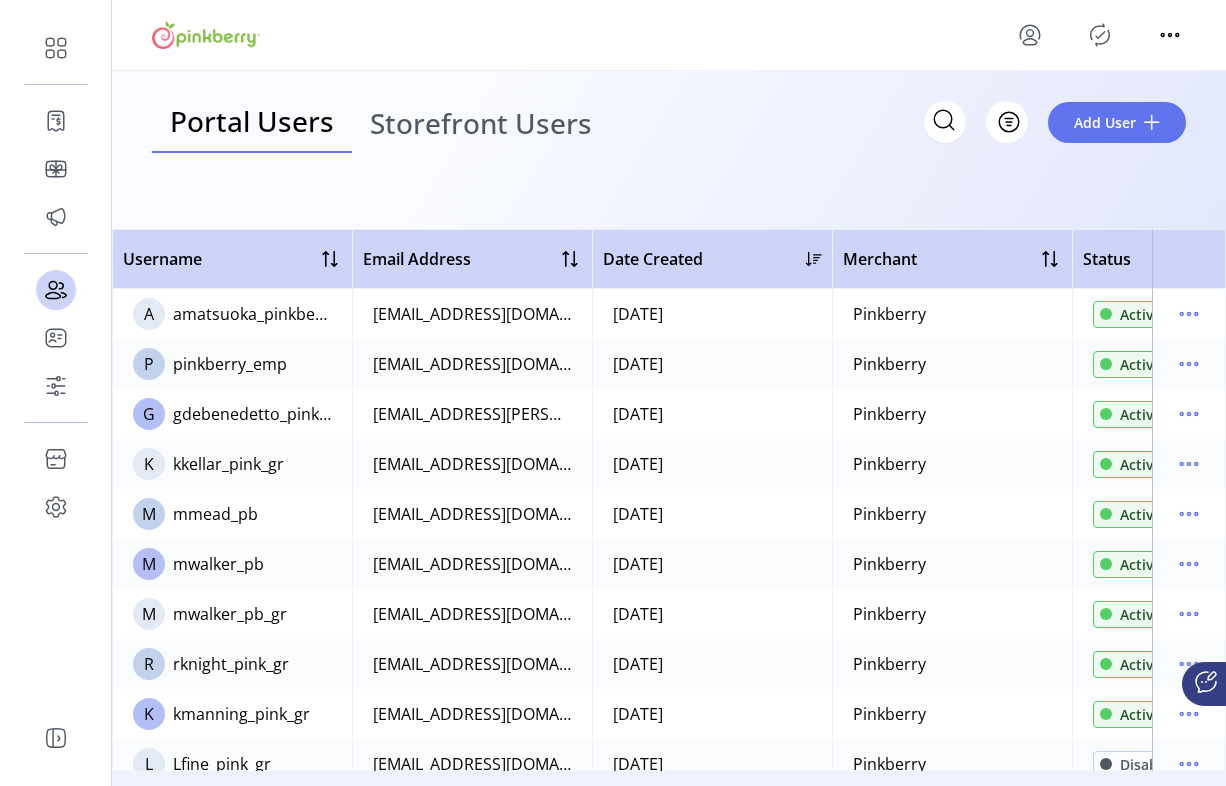 click on "amatsuoka_pinkberry" 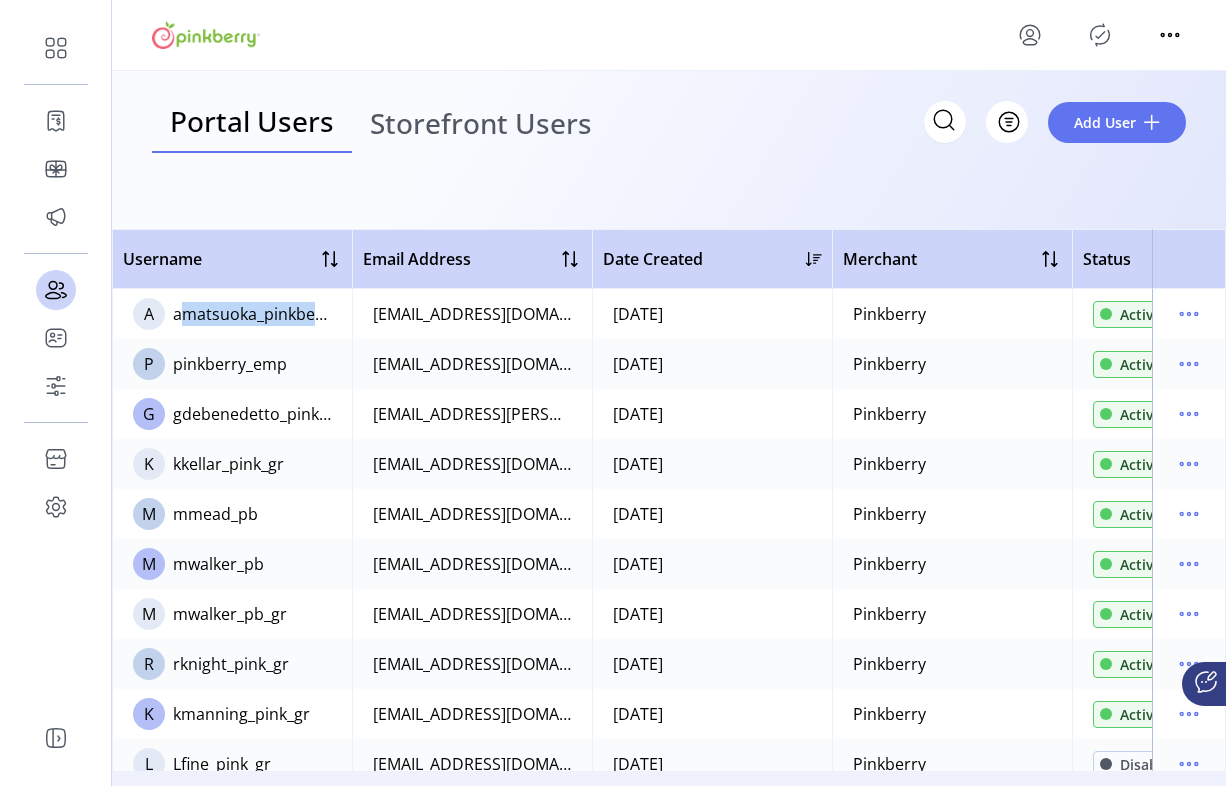 click on "amatsuoka_pinkberry" 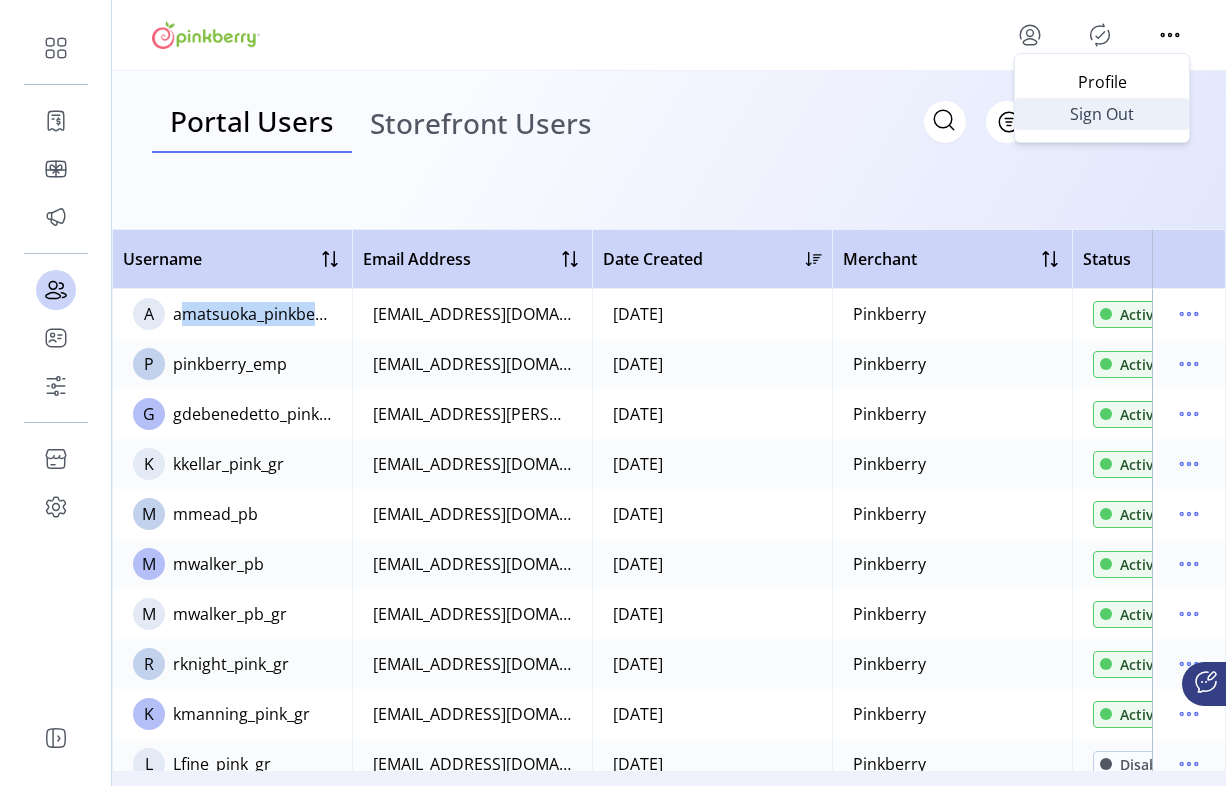 click on "Sign Out" at bounding box center [1102, 114] 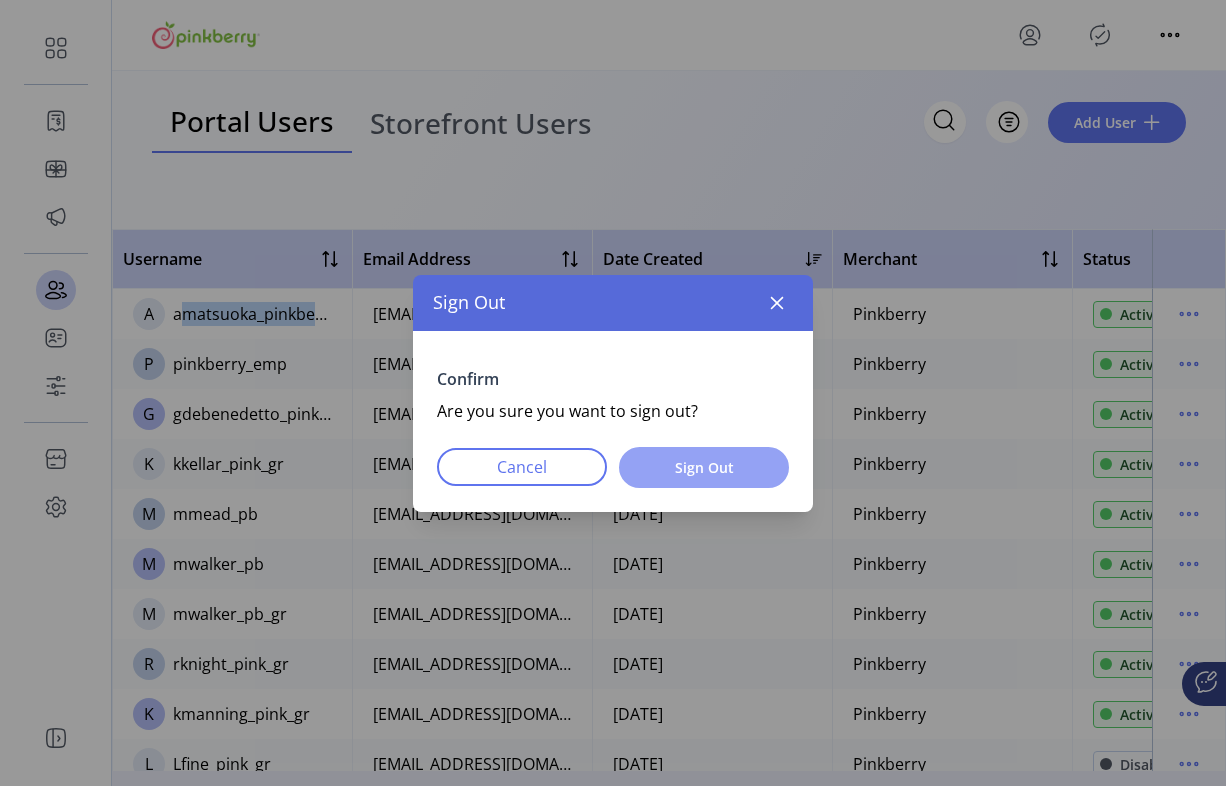 click on "Sign Out" at bounding box center (704, 467) 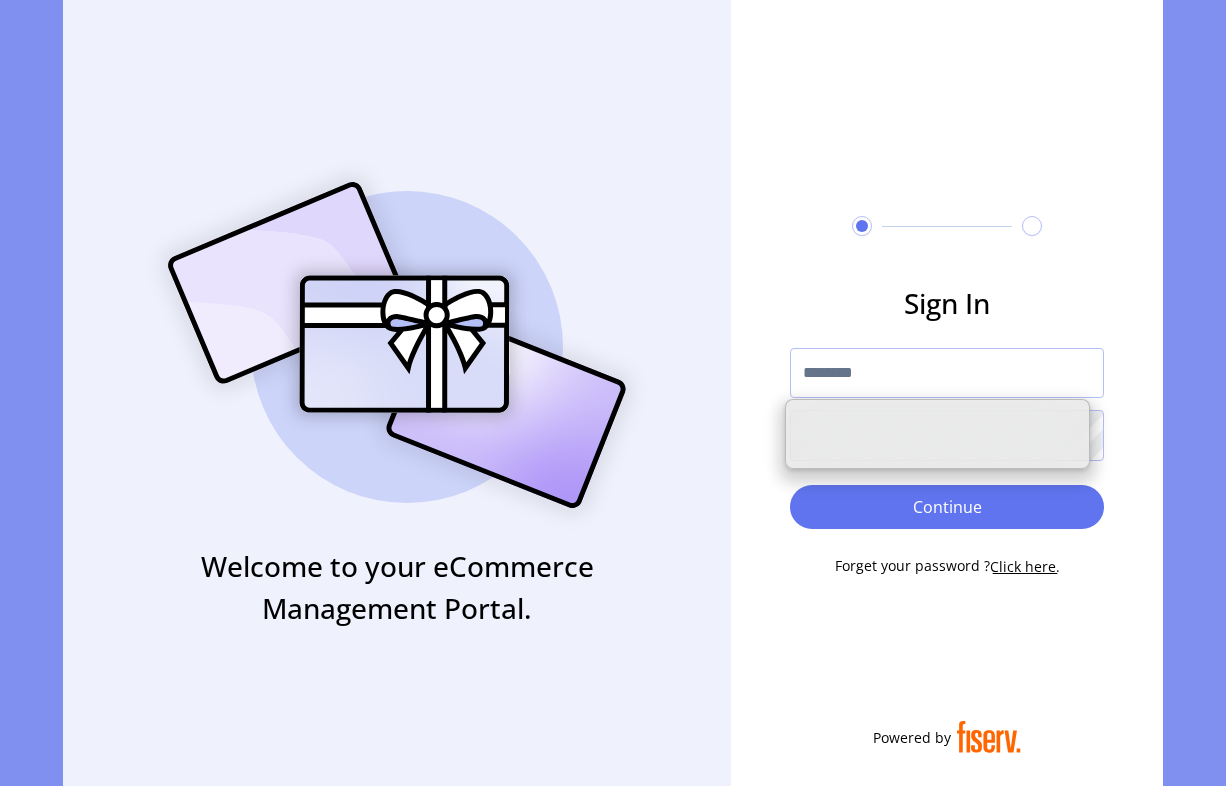 click at bounding box center (947, 373) 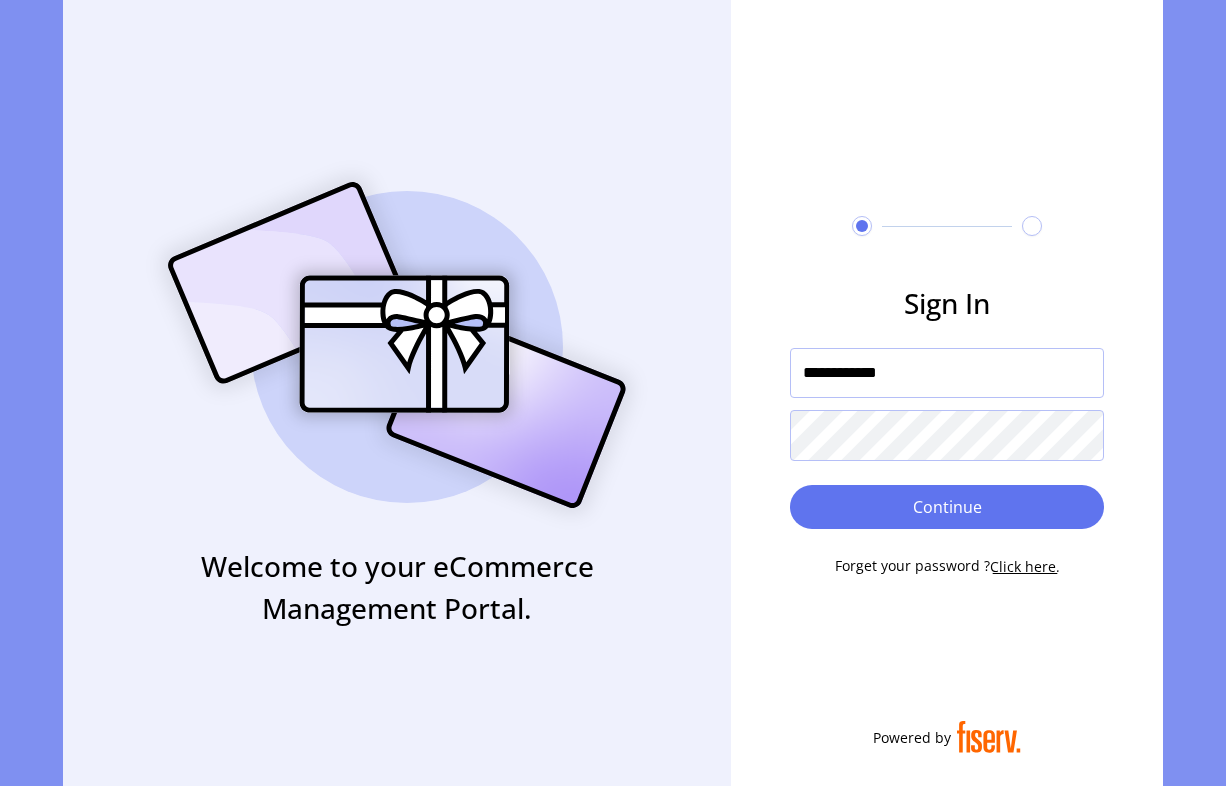 type on "**********" 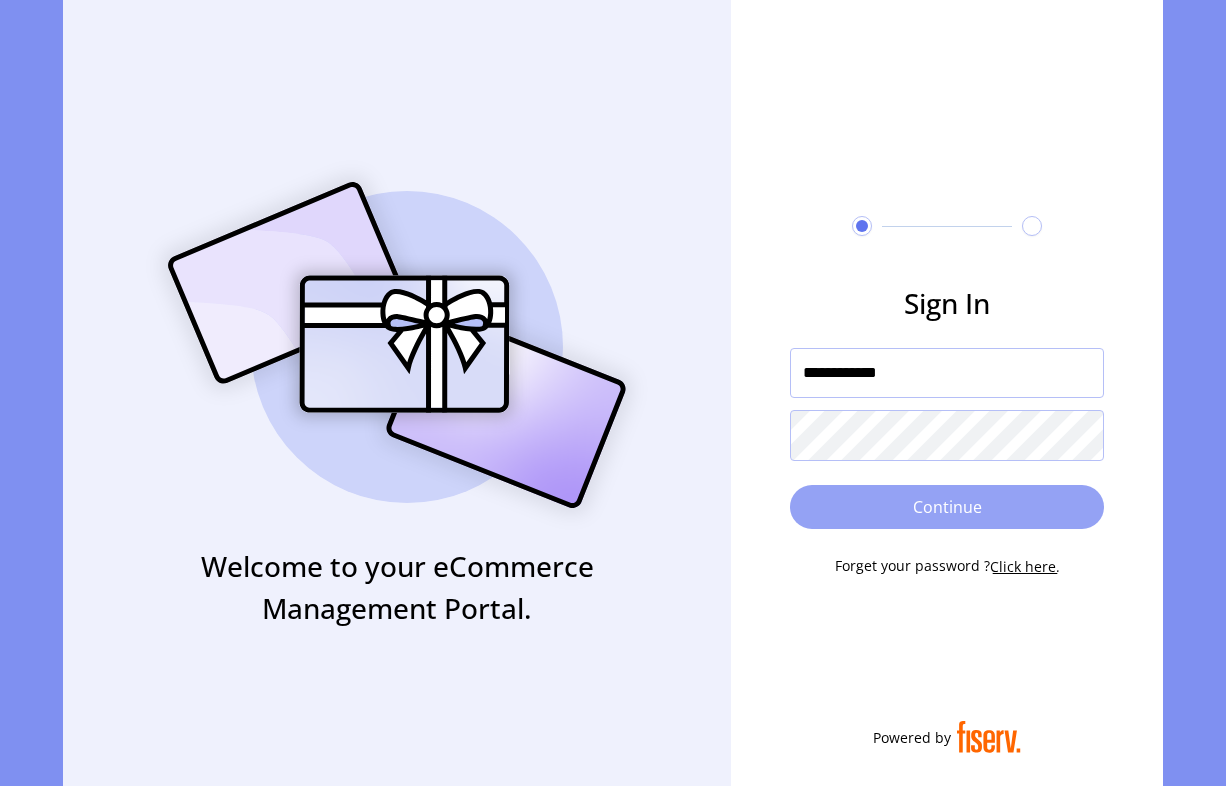 click on "Continue" at bounding box center (947, 507) 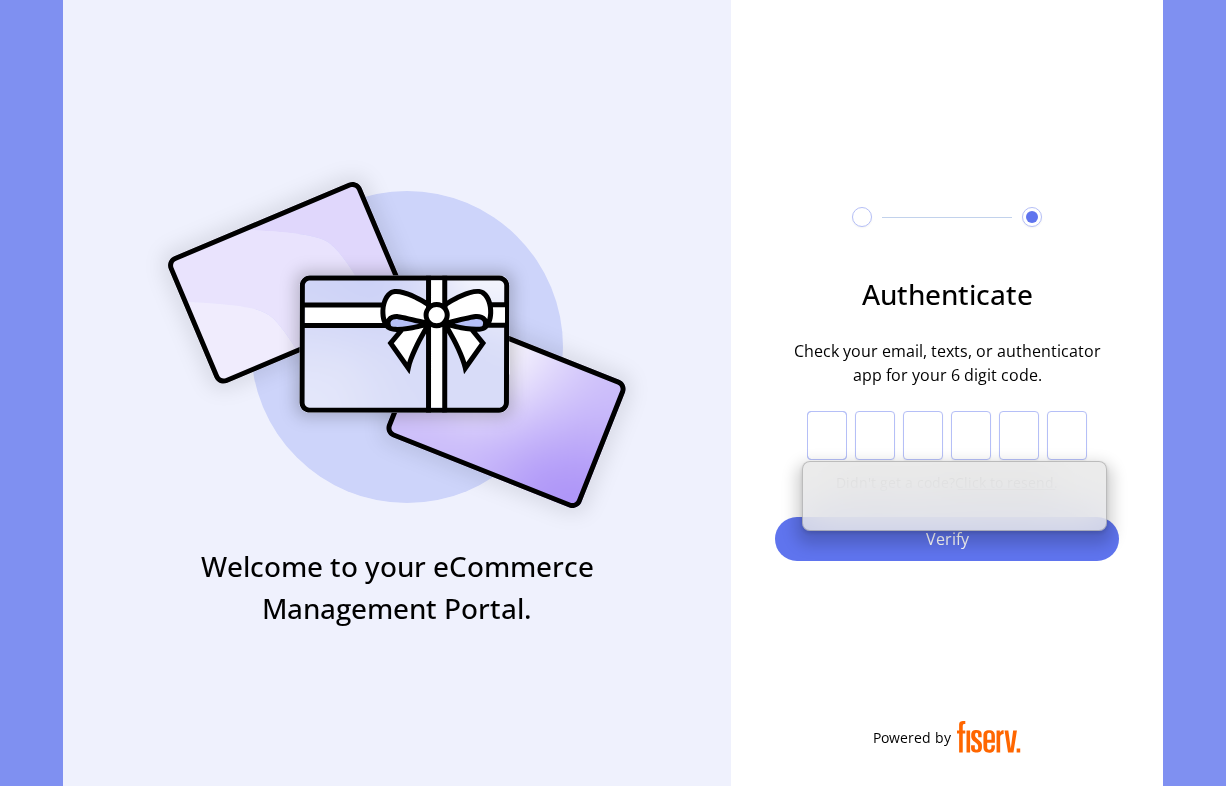 click at bounding box center [827, 436] 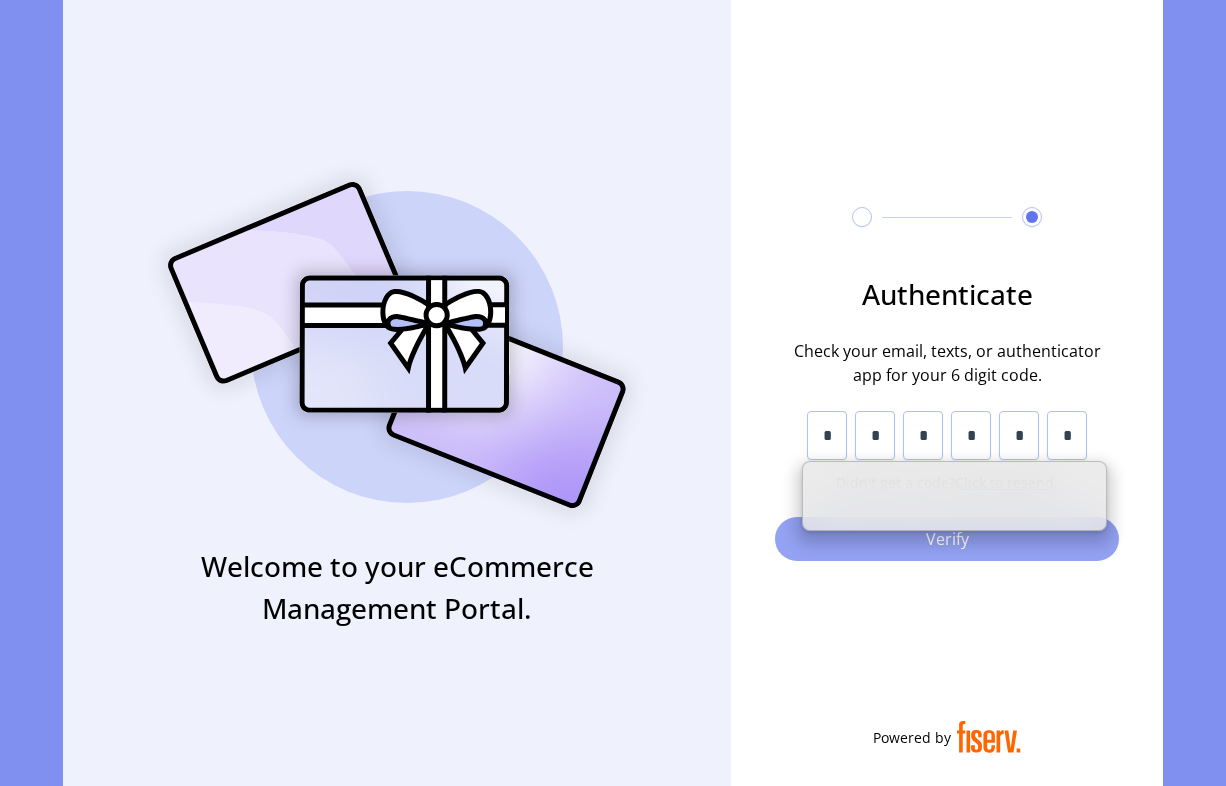 click on "Verify" at bounding box center [947, 539] 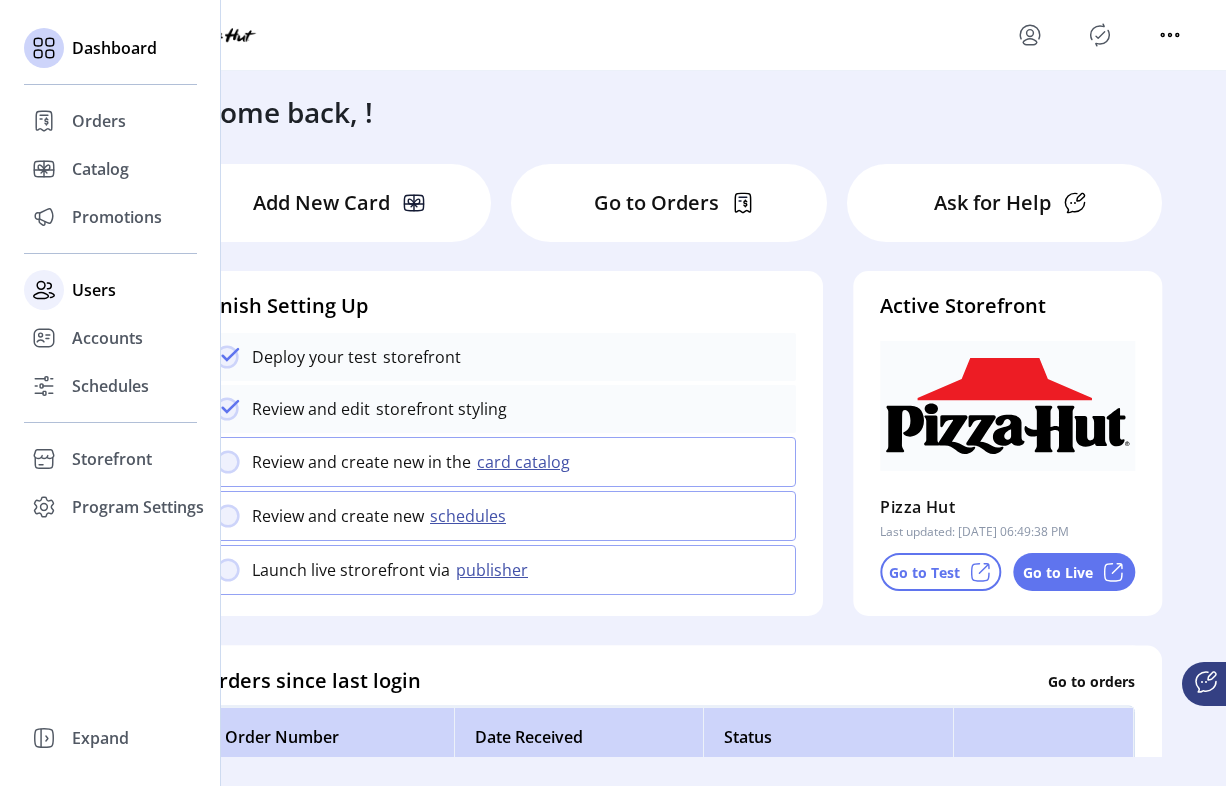 click 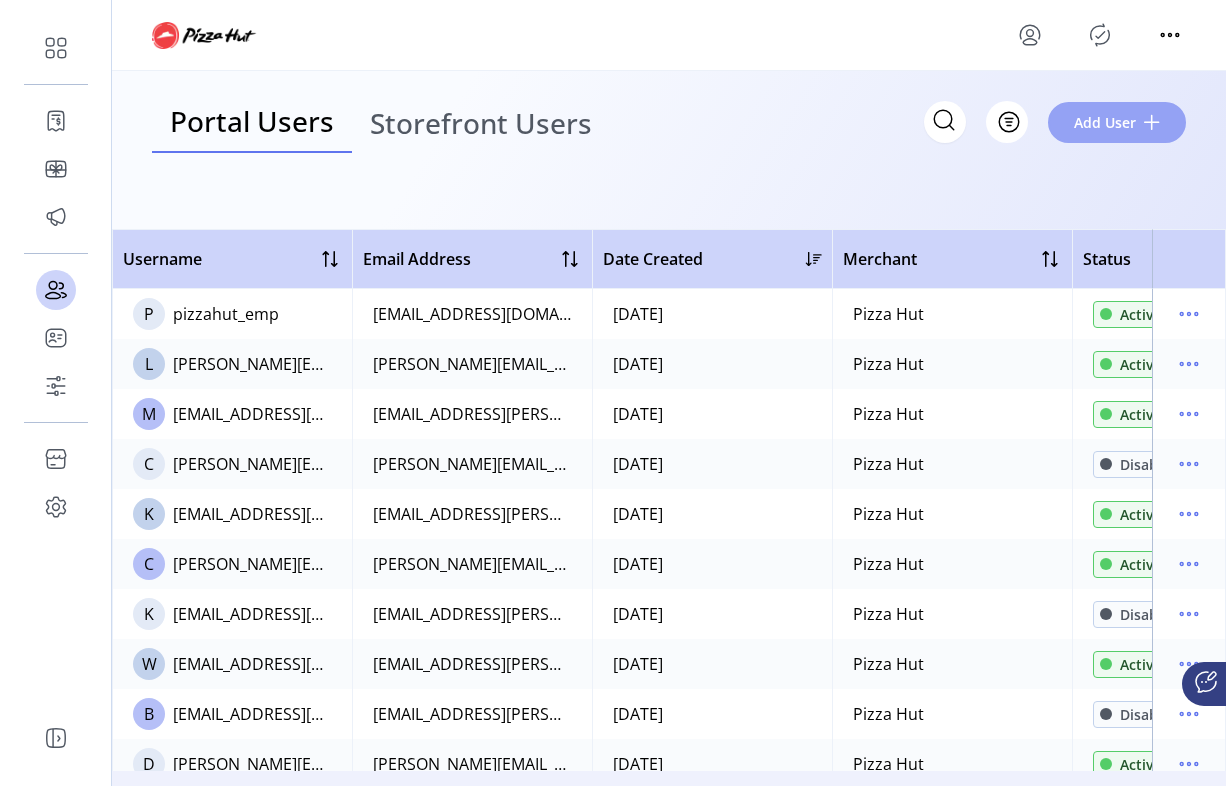 click on "Add User" 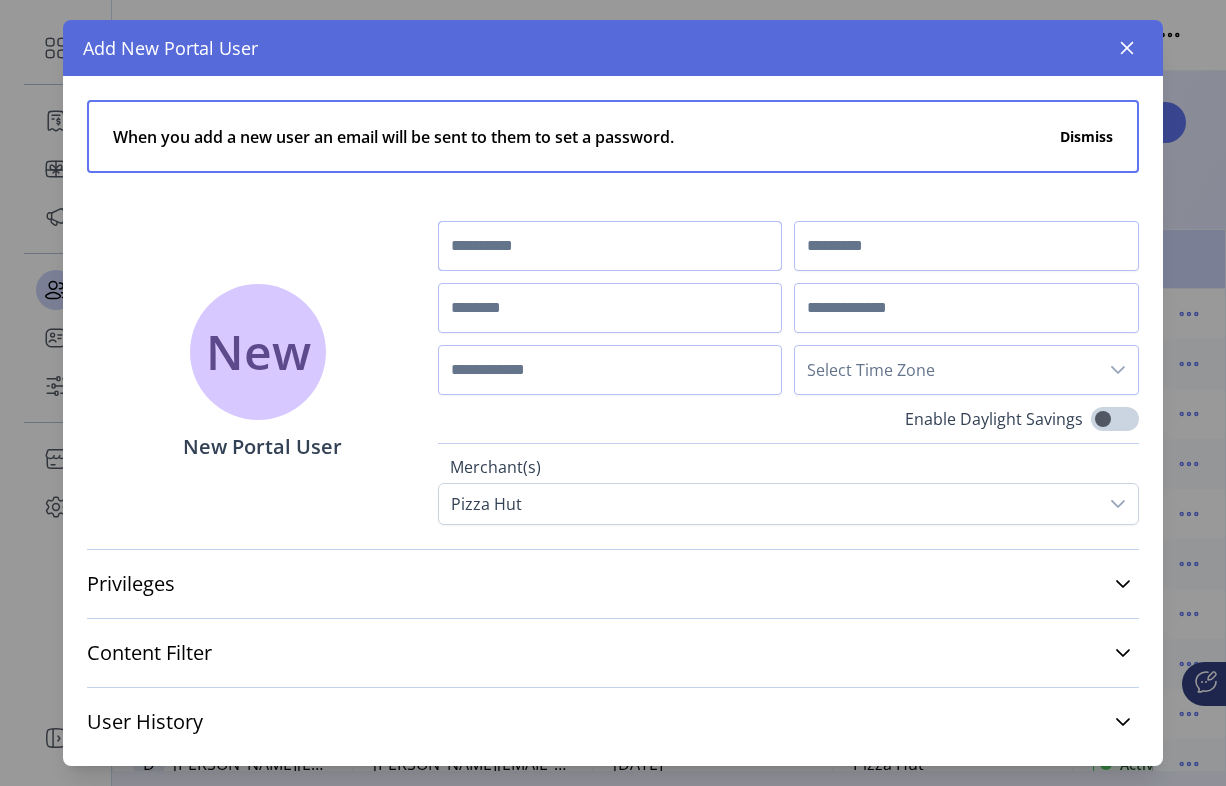 click at bounding box center (610, 246) 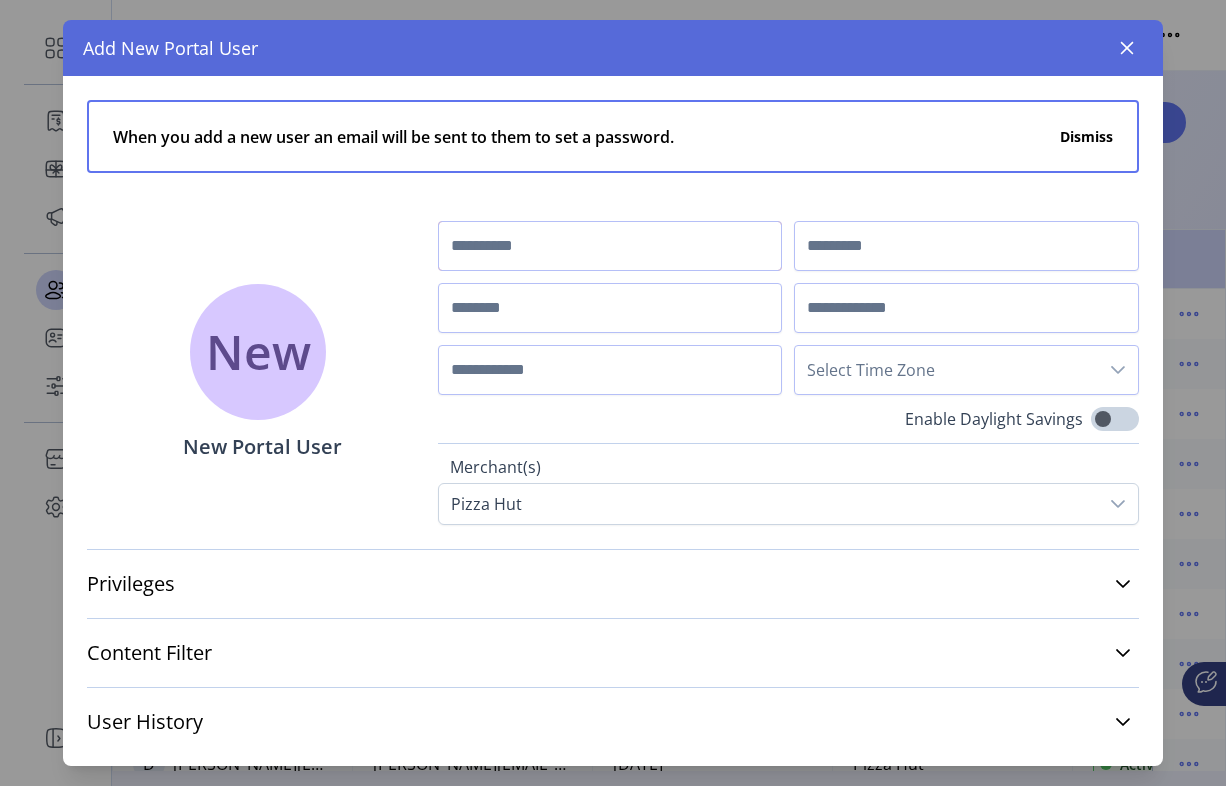 click at bounding box center [610, 246] 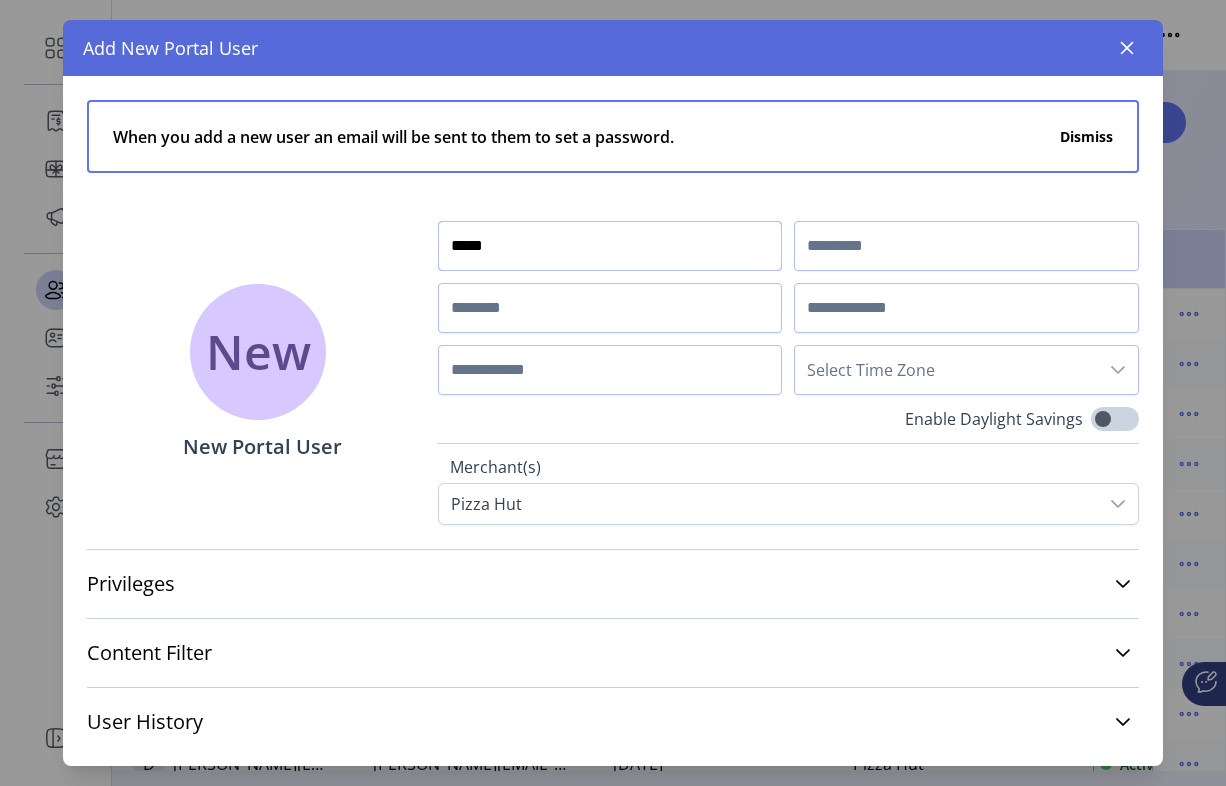 type on "*****" 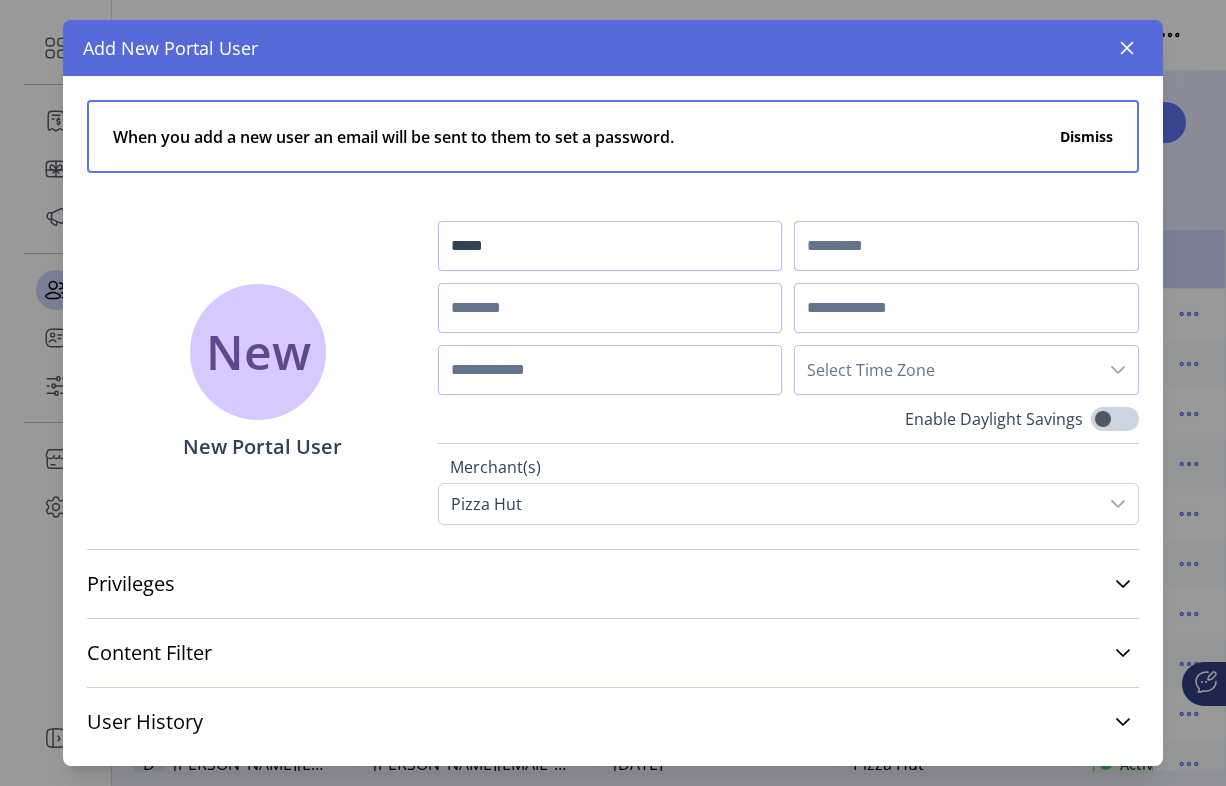 click at bounding box center [966, 246] 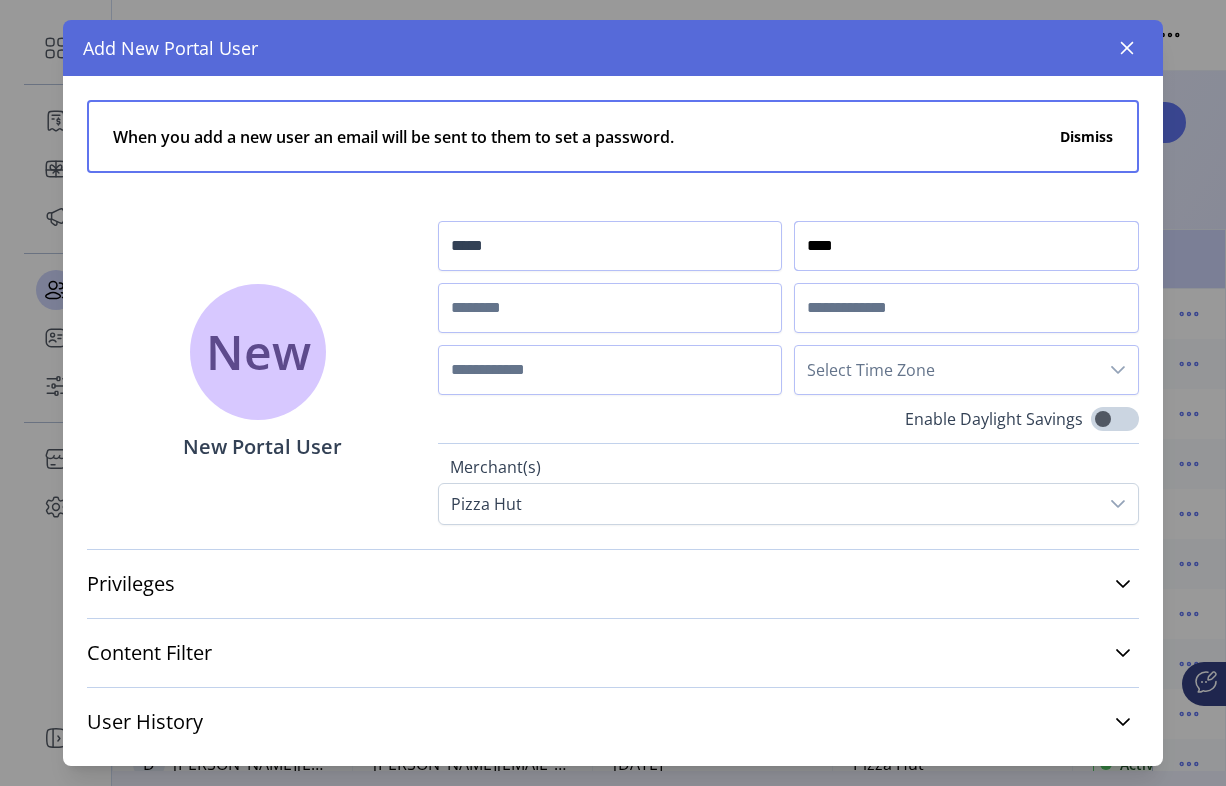 type on "****" 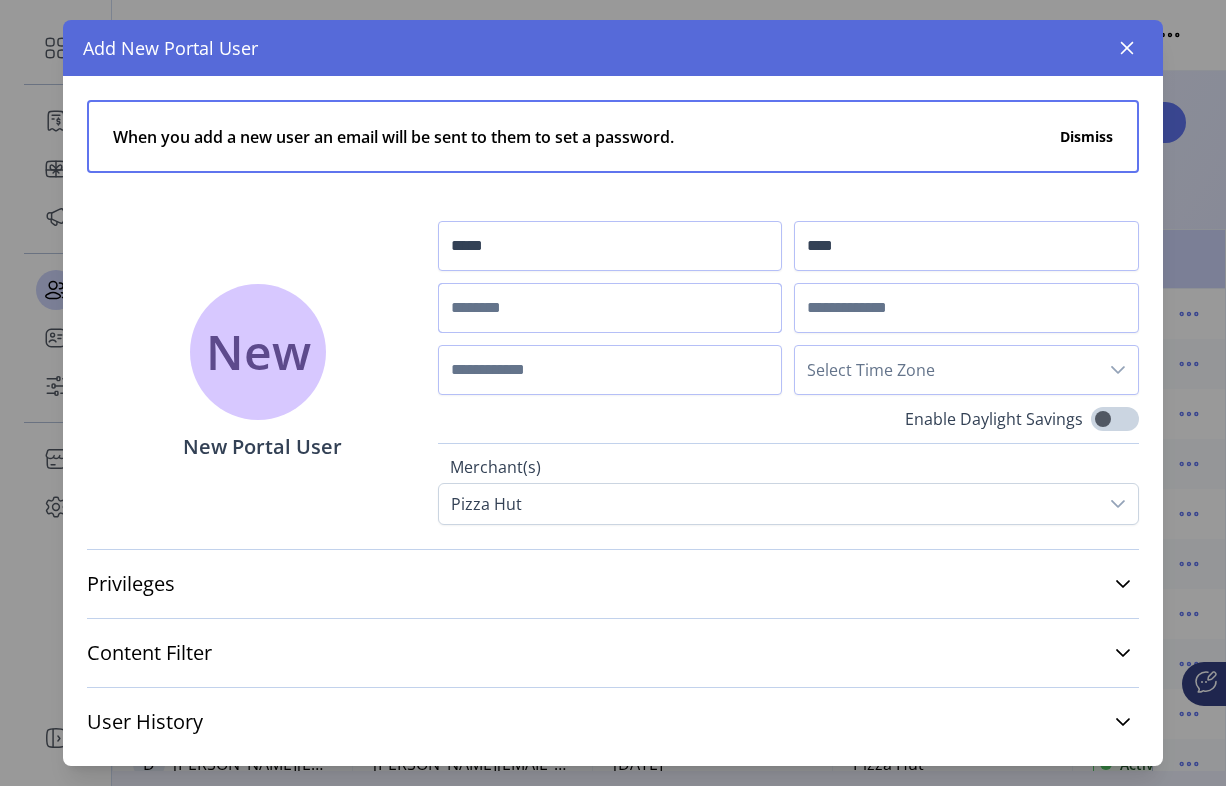 click at bounding box center [610, 308] 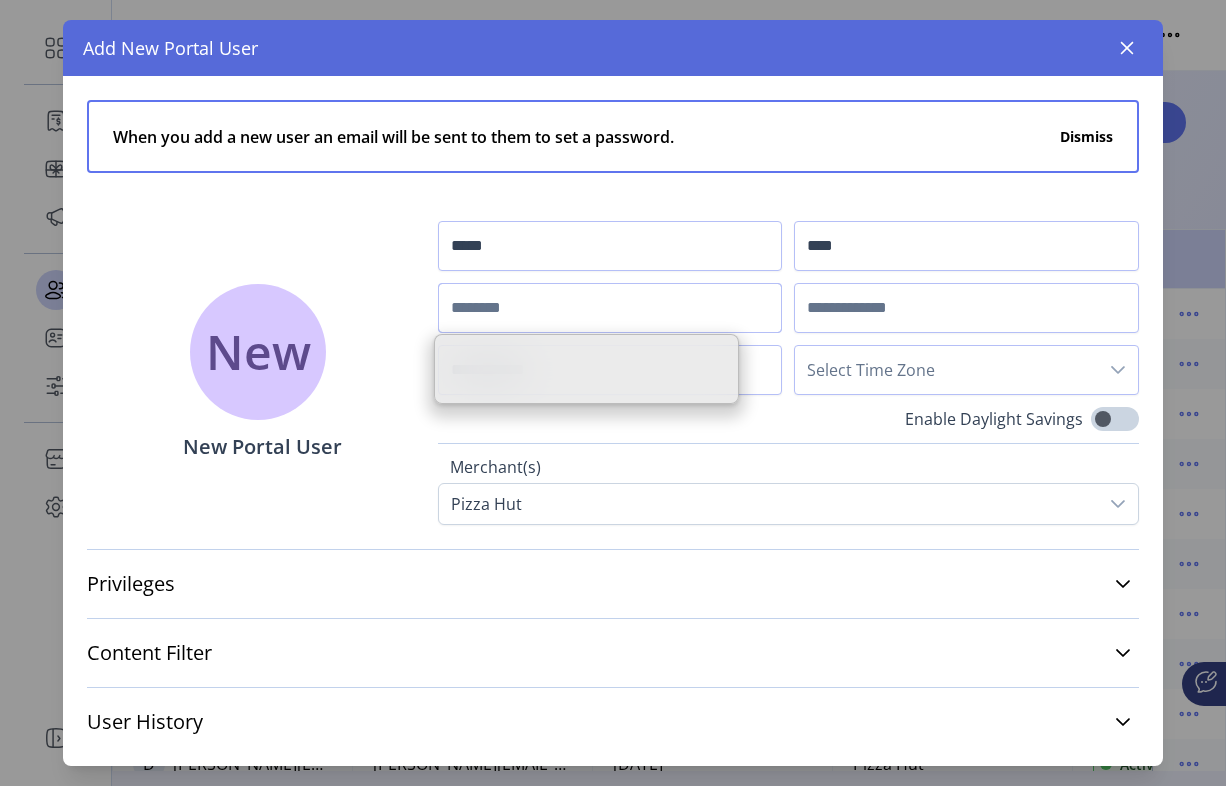 paste on "****" 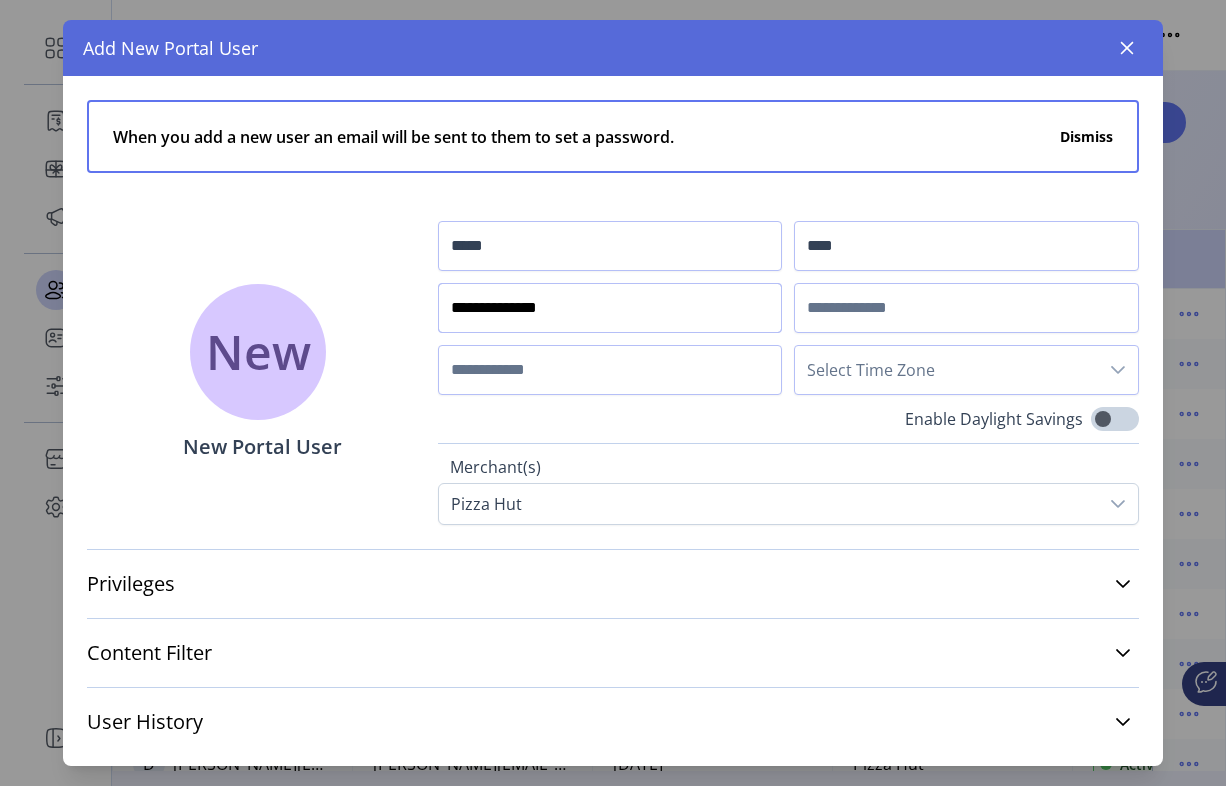 type on "**********" 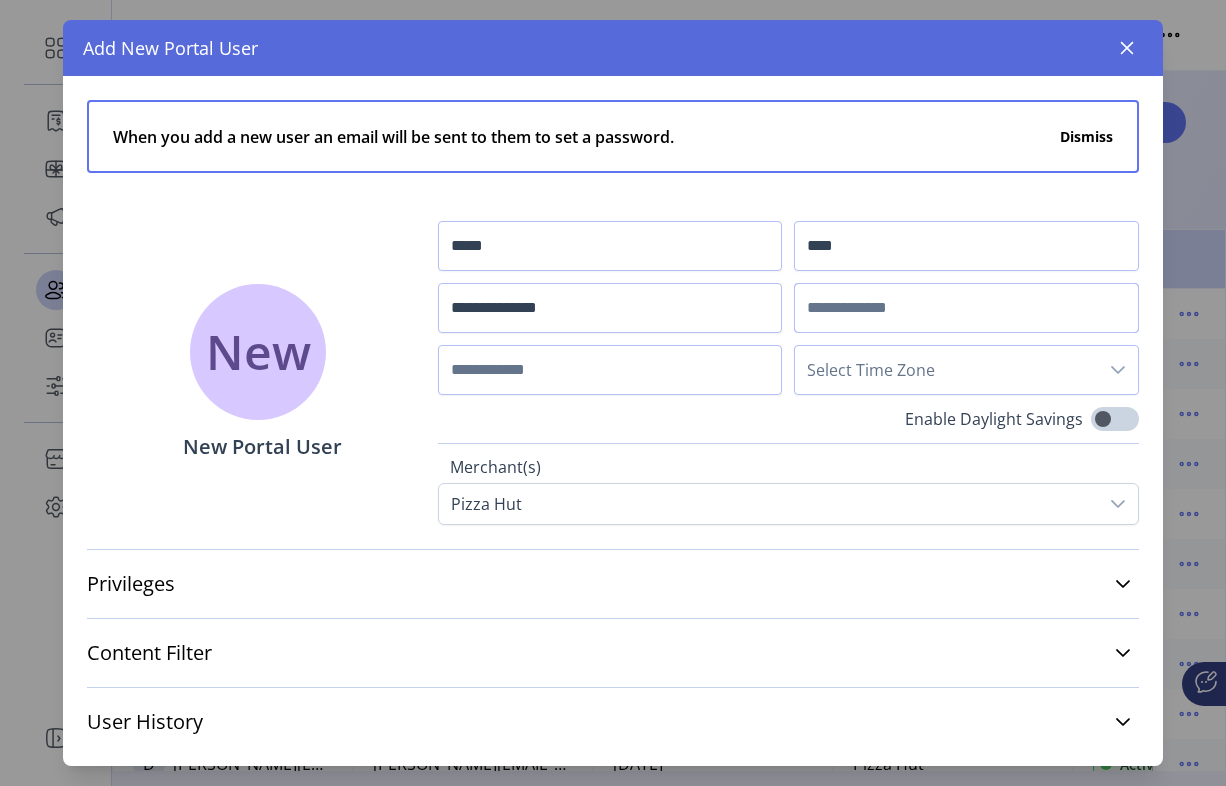 click at bounding box center [966, 308] 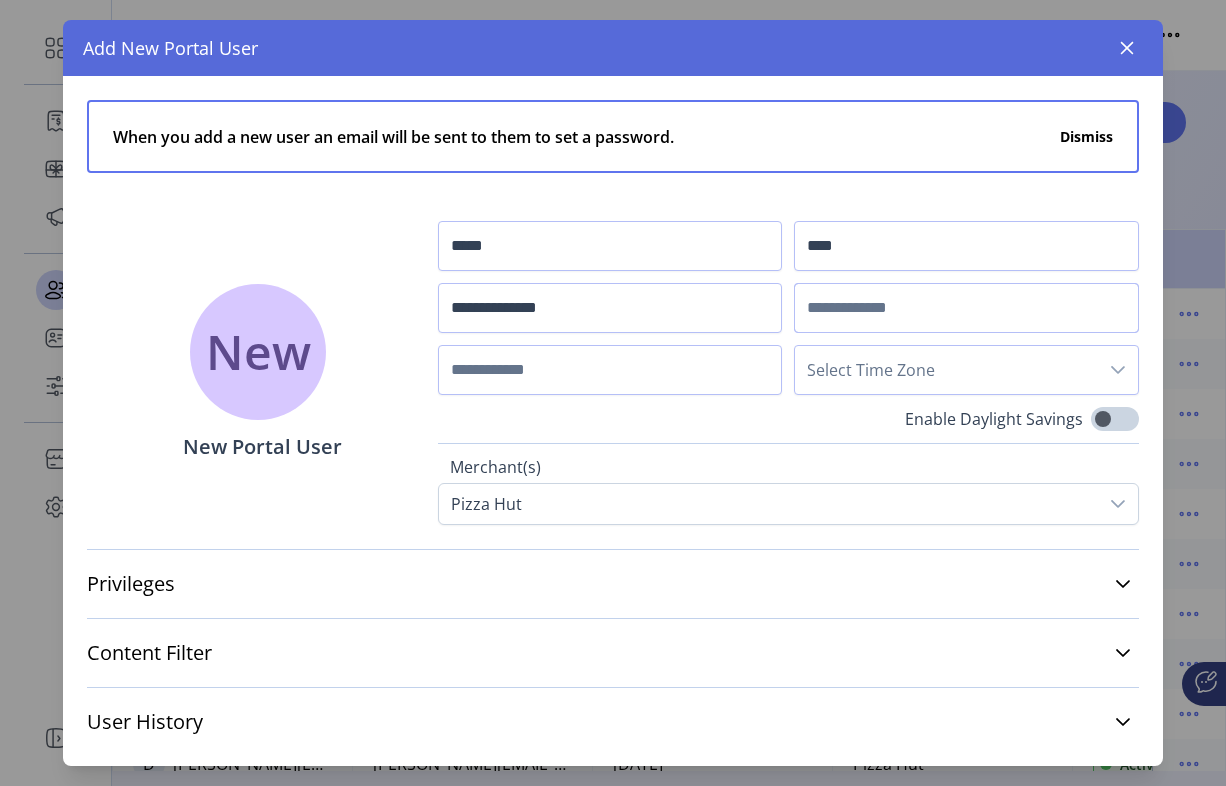 paste on "**********" 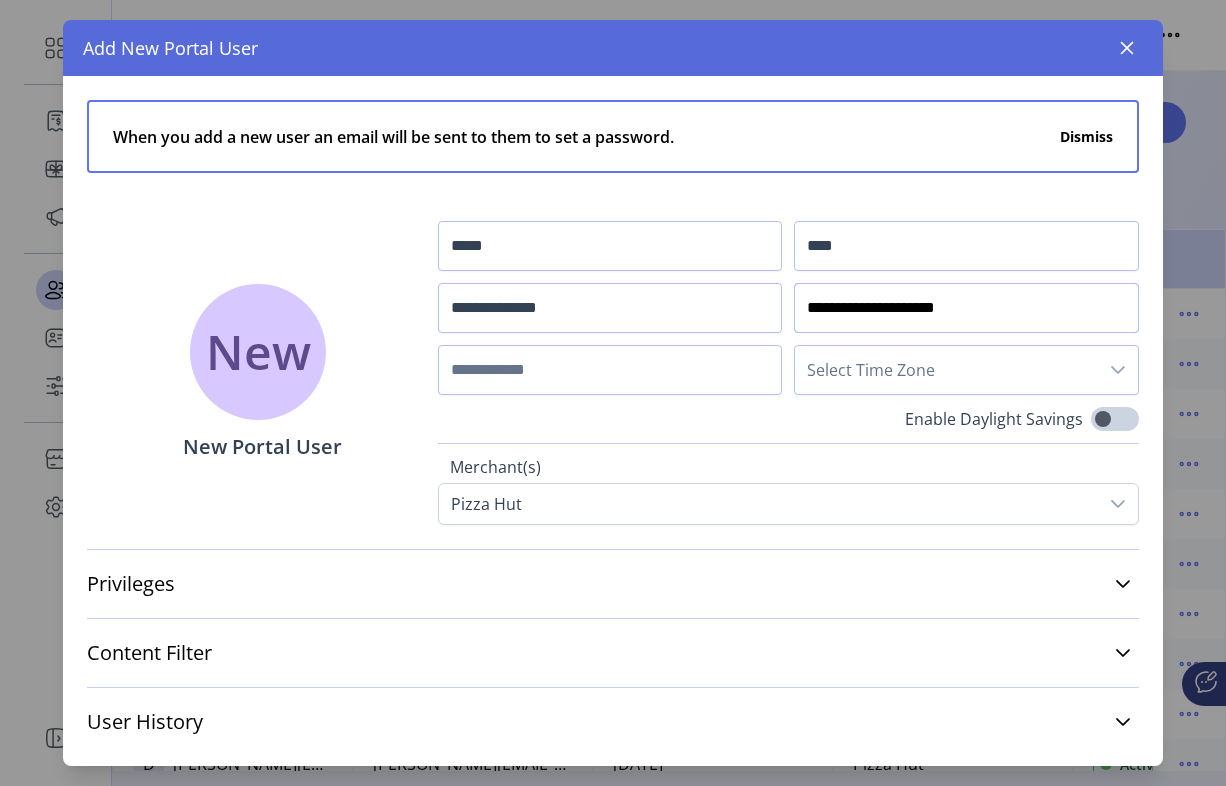 type on "**********" 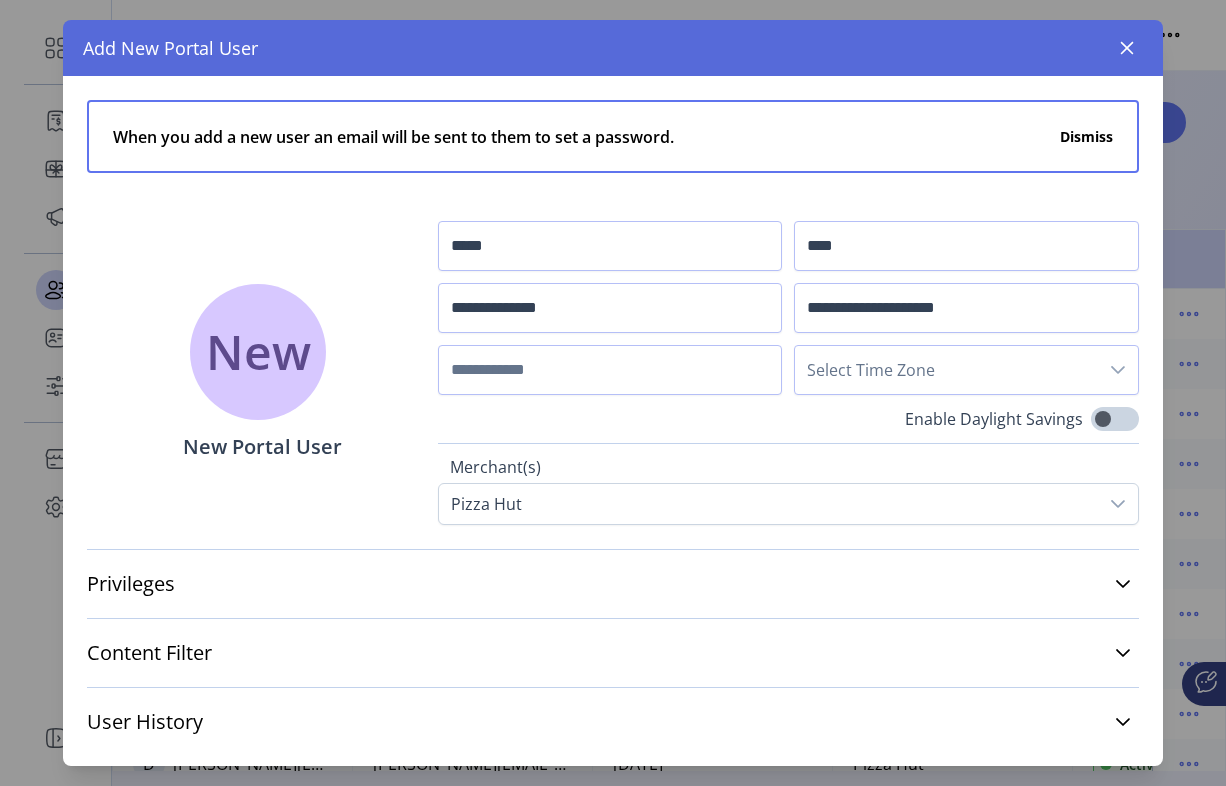 click on "Select Time Zone" at bounding box center (946, 370) 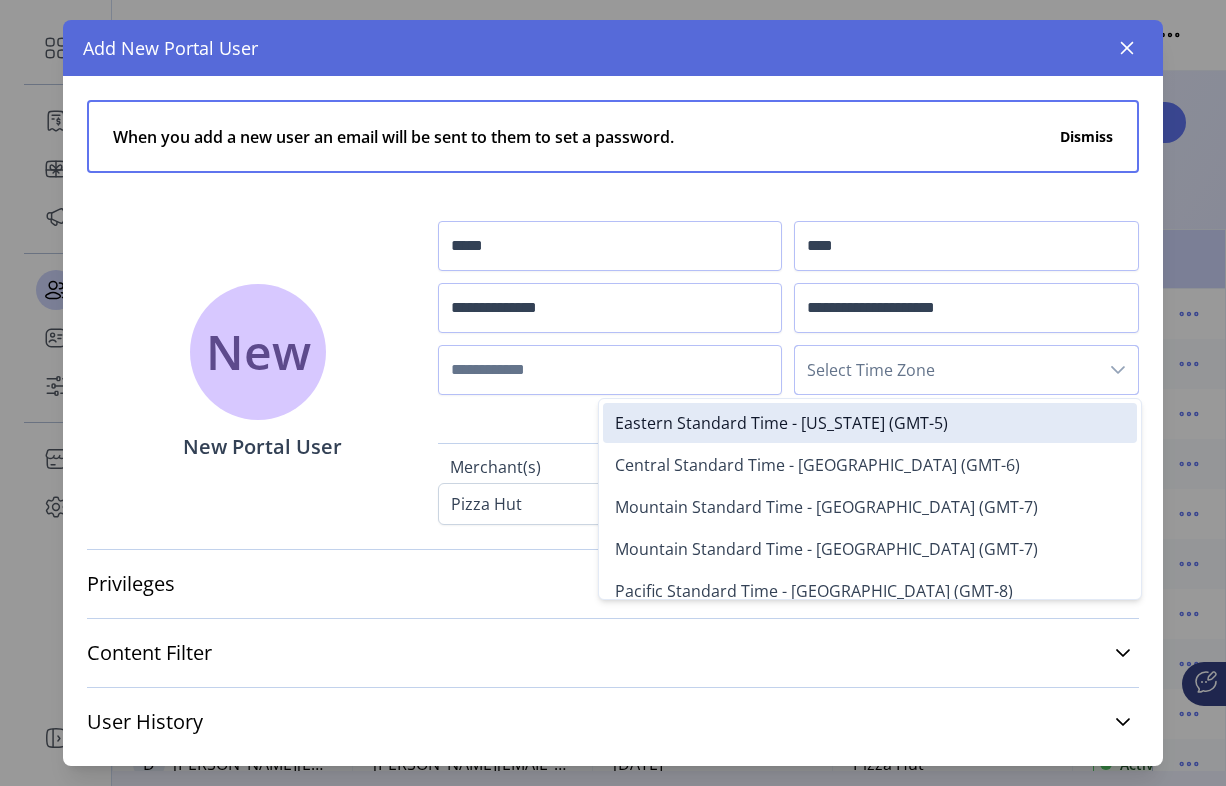 click on "Select Time Zone" at bounding box center [946, 370] 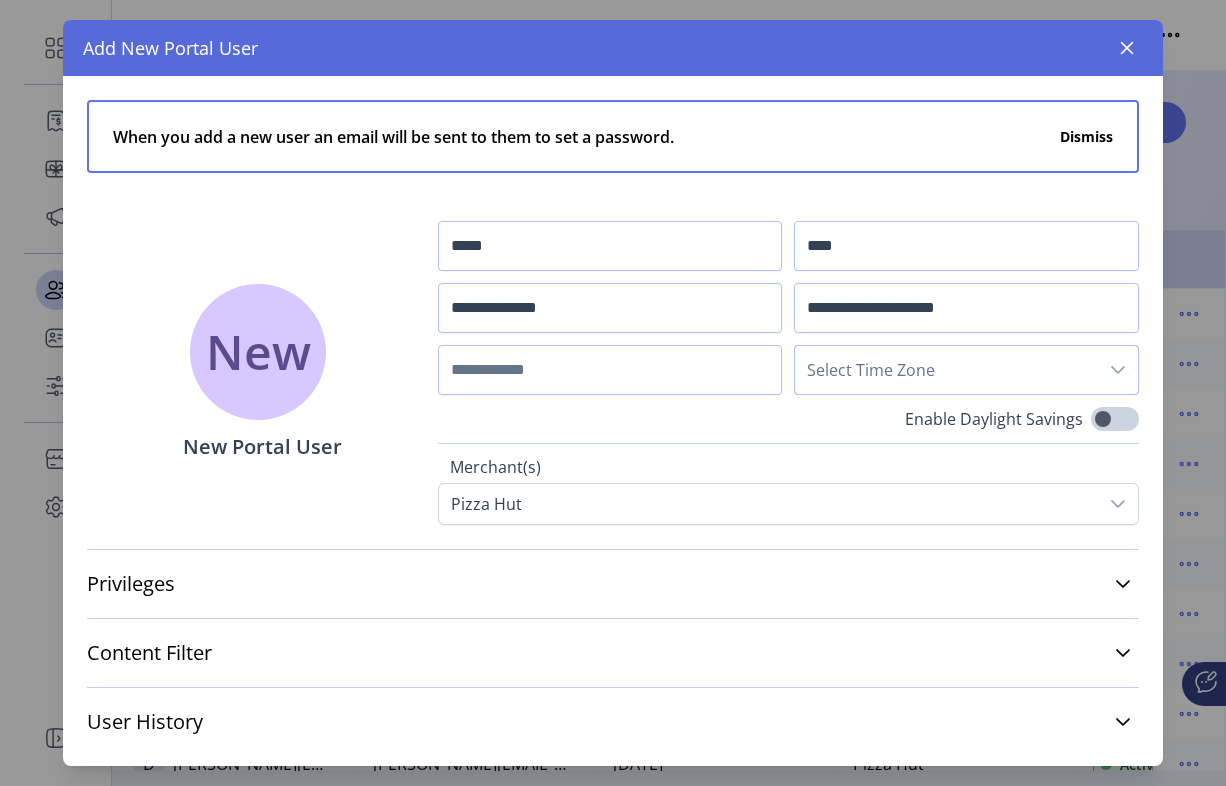 click on "Select Time Zone" at bounding box center (946, 370) 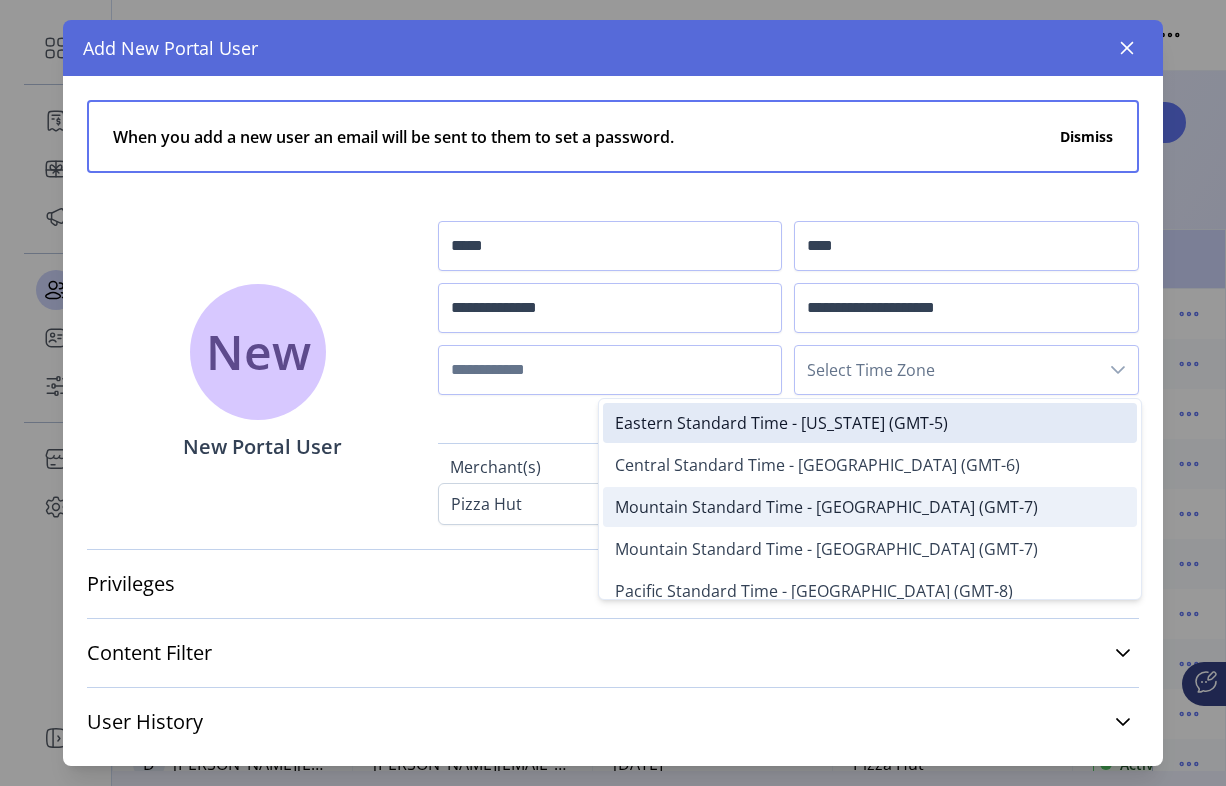 click on "Mountain Standard Time - Denver (GMT-7)" at bounding box center (826, 507) 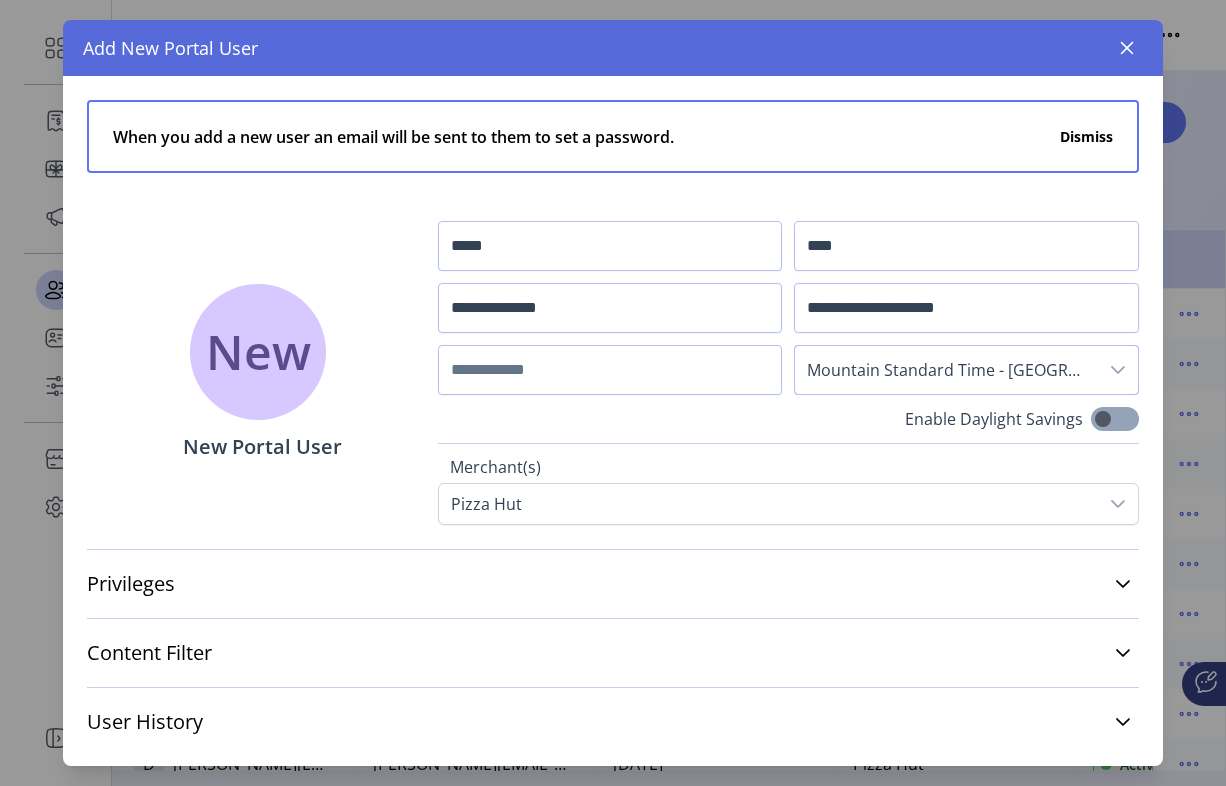 click at bounding box center (1115, 419) 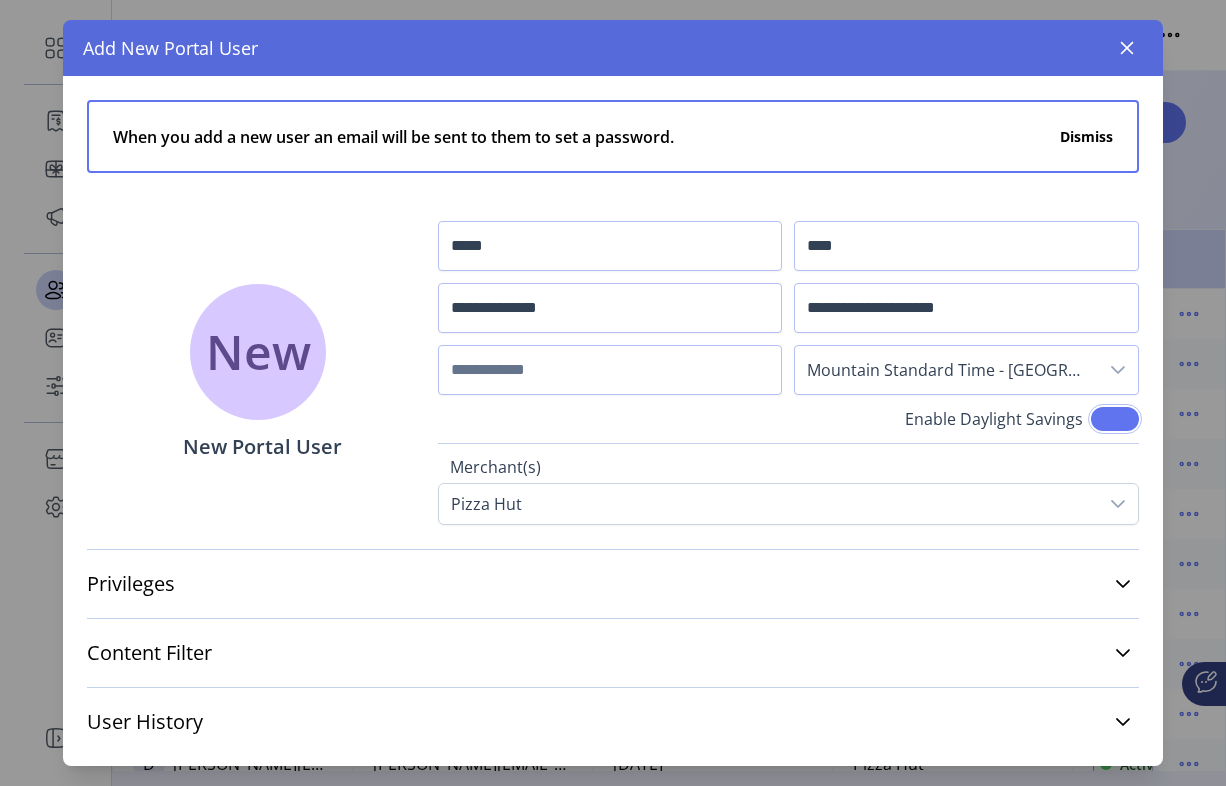 scroll, scrollTop: 11, scrollLeft: 6, axis: both 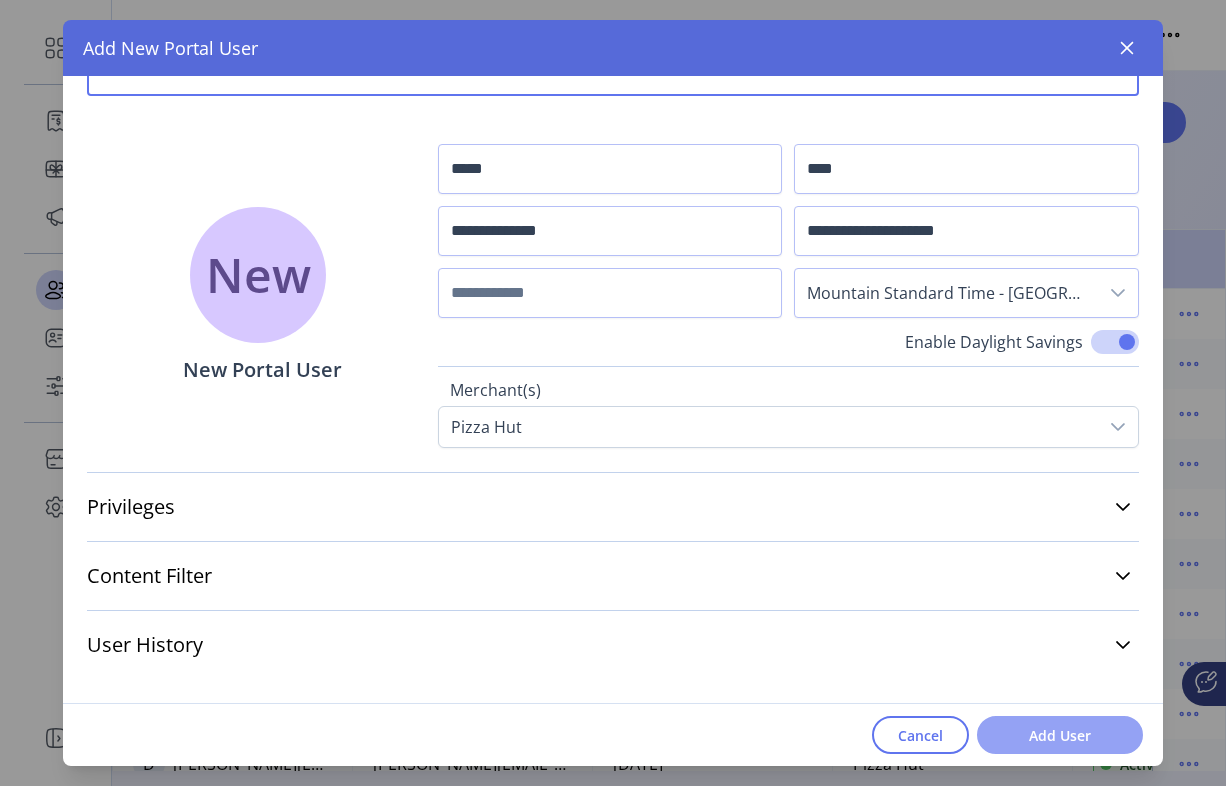 click on "Add User" at bounding box center [1060, 735] 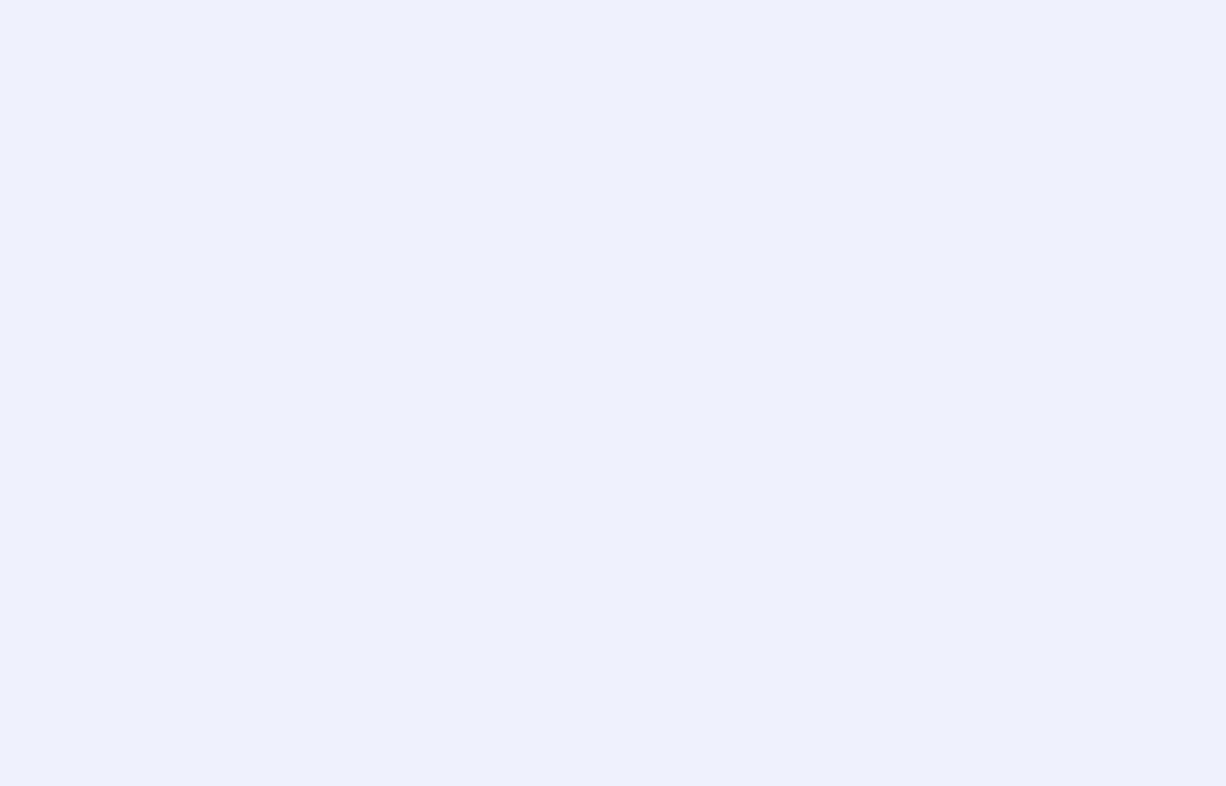 scroll, scrollTop: 0, scrollLeft: 0, axis: both 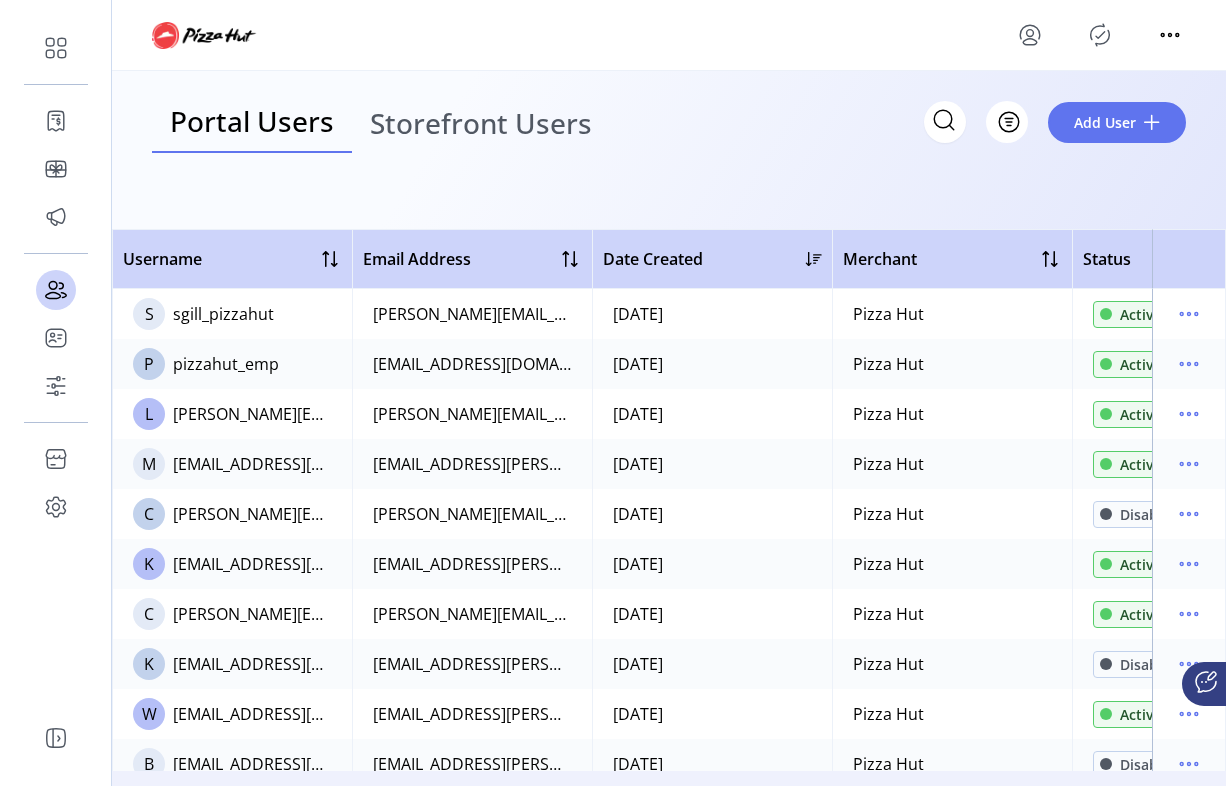 click 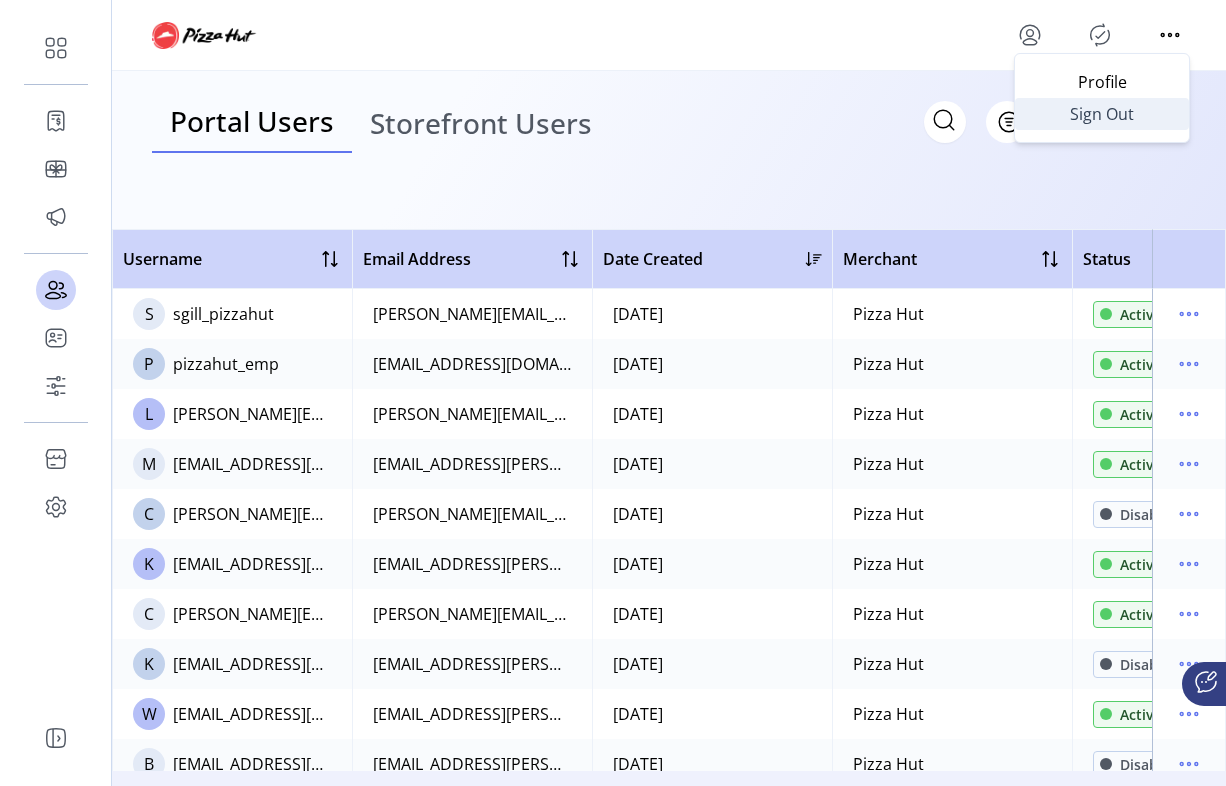 click on "Sign Out" at bounding box center (1102, 114) 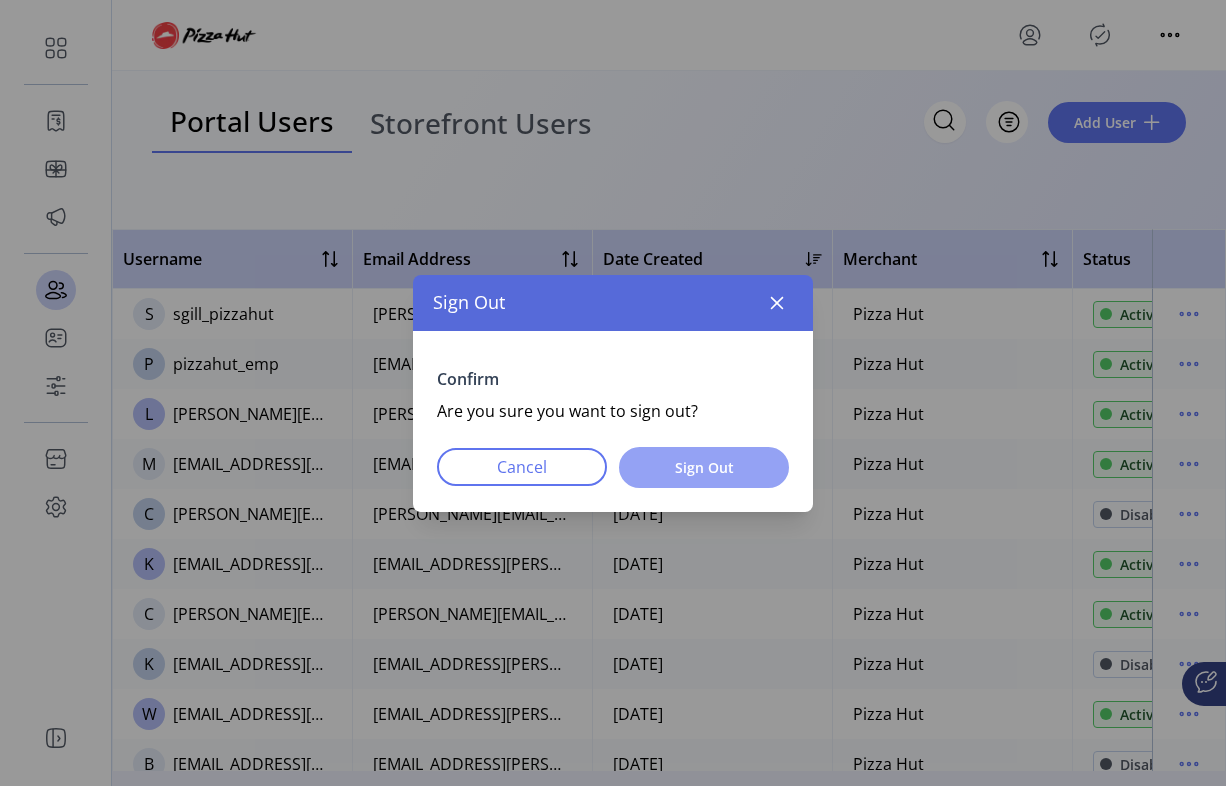 click on "Sign Out" at bounding box center [704, 467] 